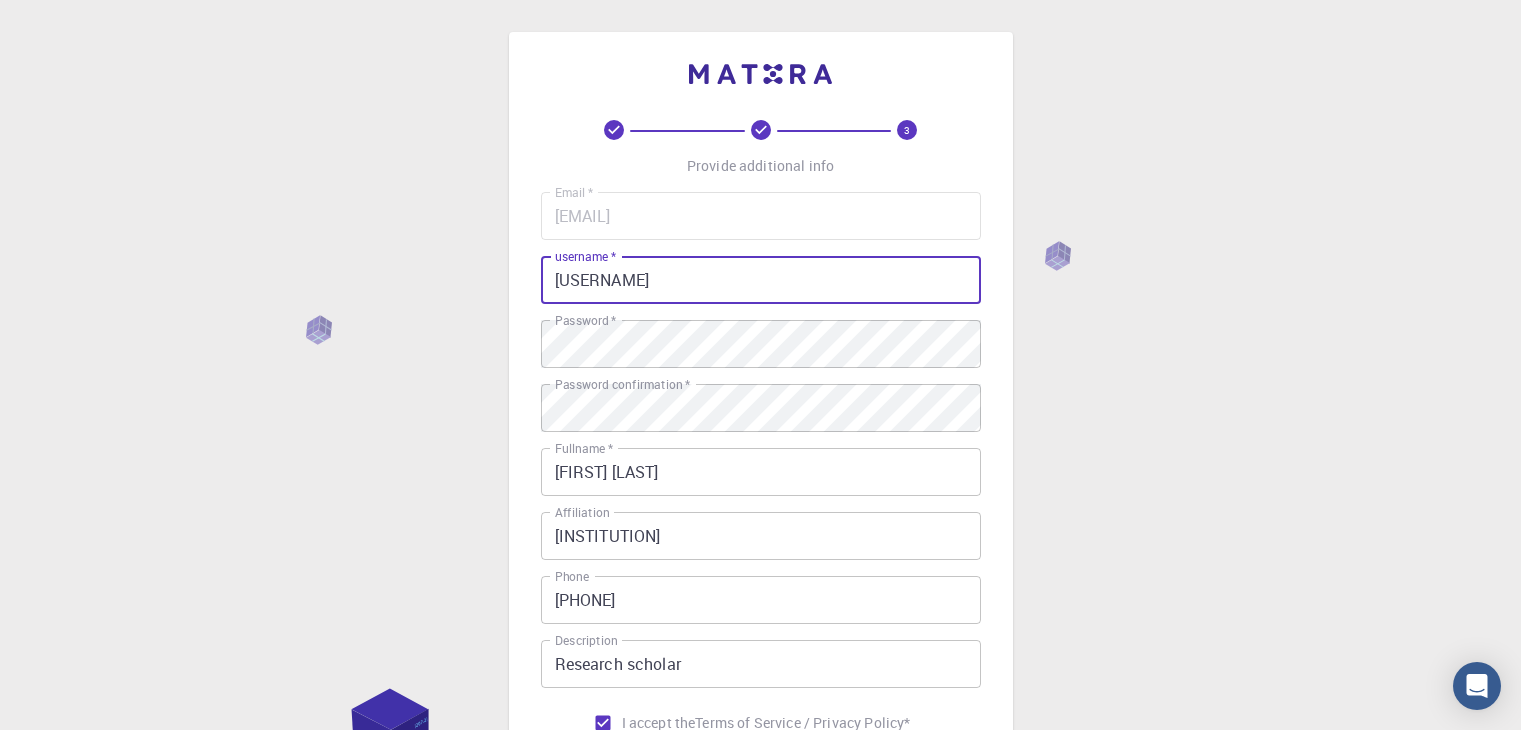 scroll, scrollTop: 256, scrollLeft: 0, axis: vertical 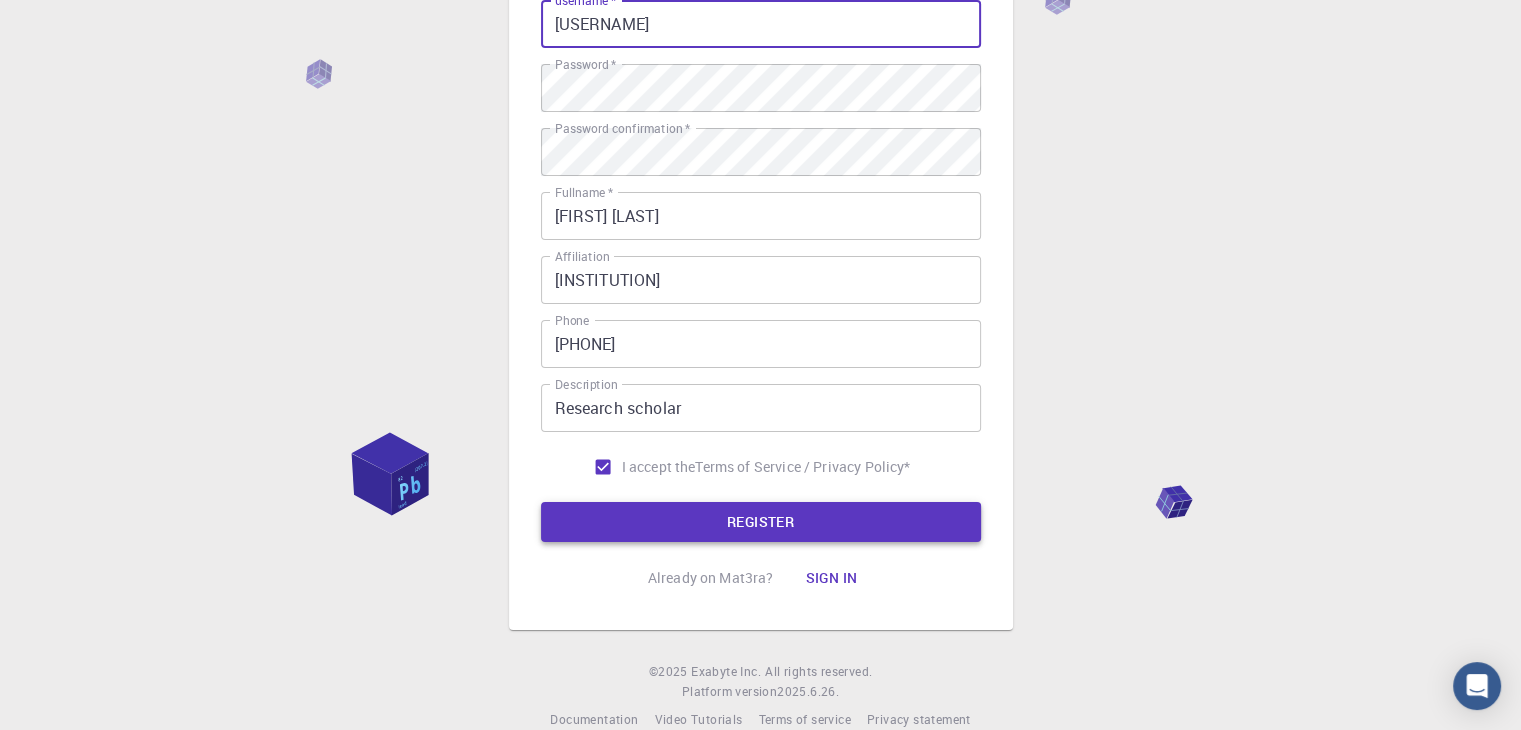 click on "REGISTER" at bounding box center [761, 522] 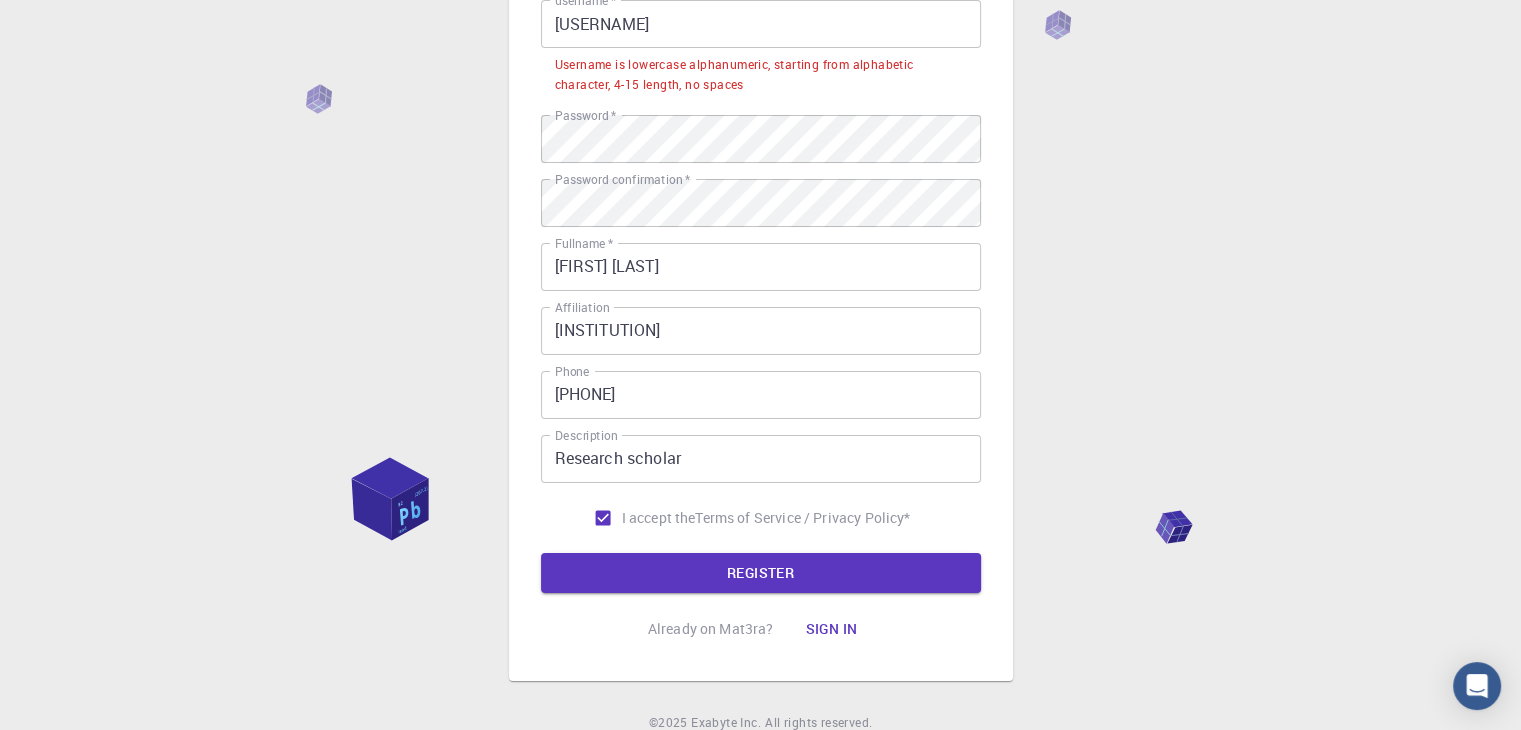 scroll, scrollTop: 0, scrollLeft: 0, axis: both 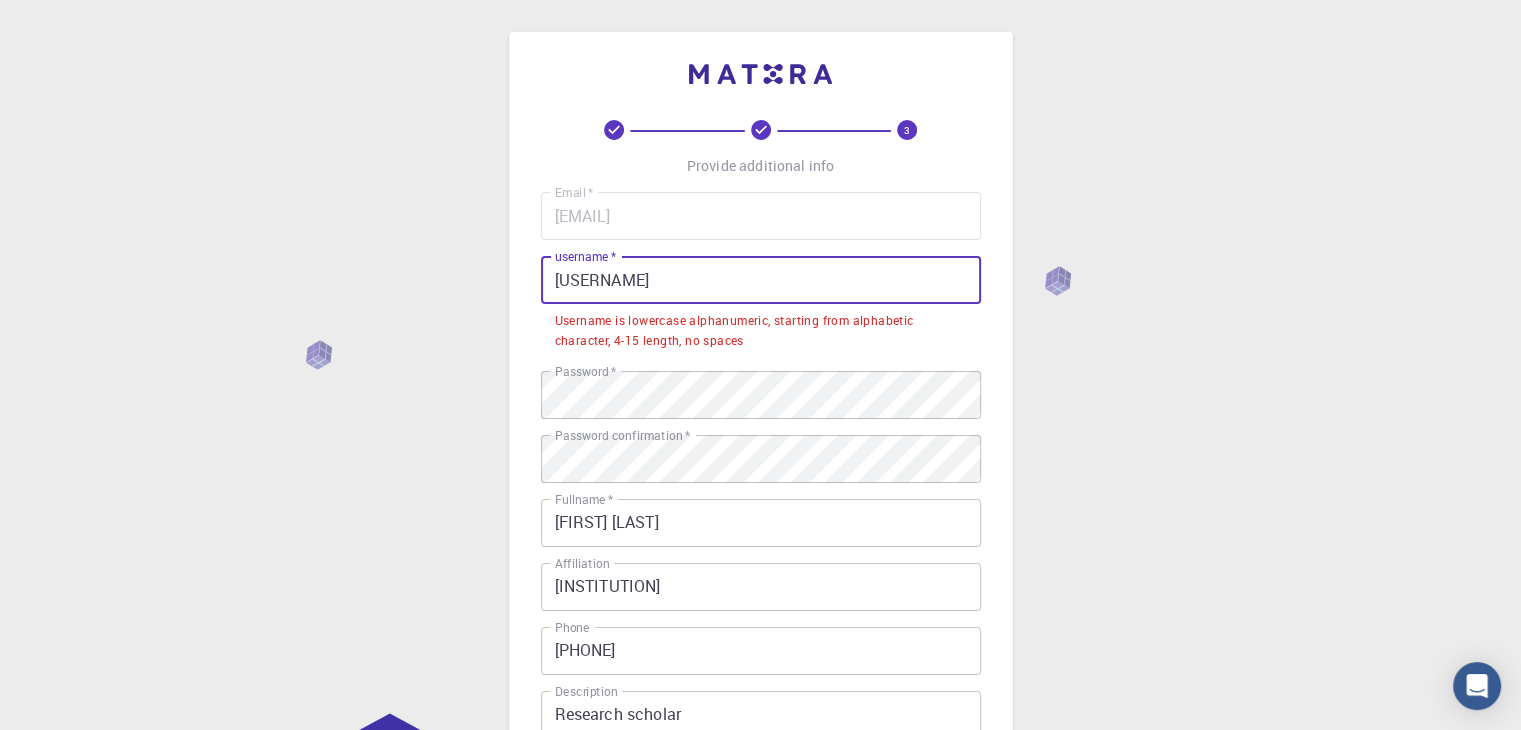 click on "[USERNAME]" at bounding box center (761, 280) 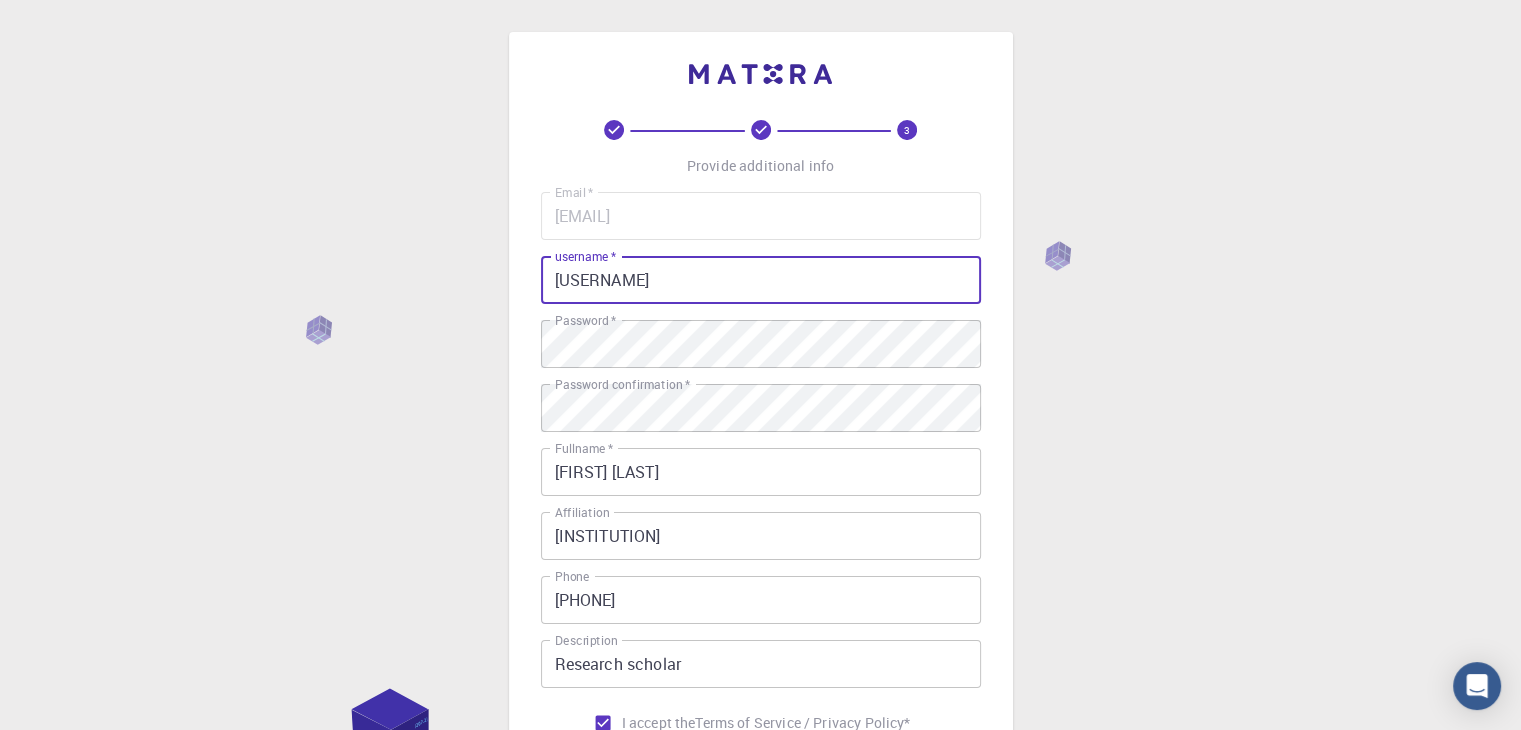 scroll, scrollTop: 288, scrollLeft: 0, axis: vertical 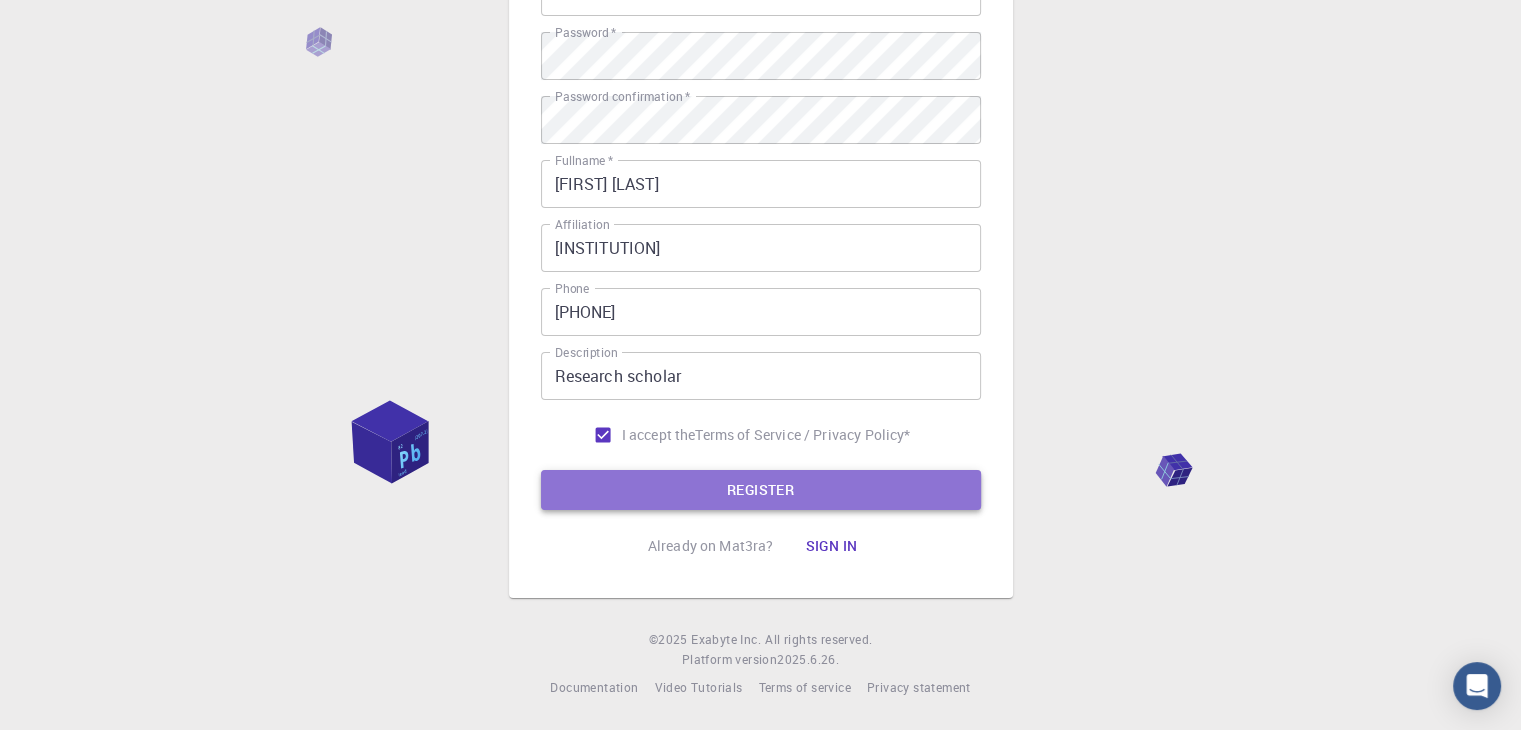 click on "REGISTER" at bounding box center [761, 490] 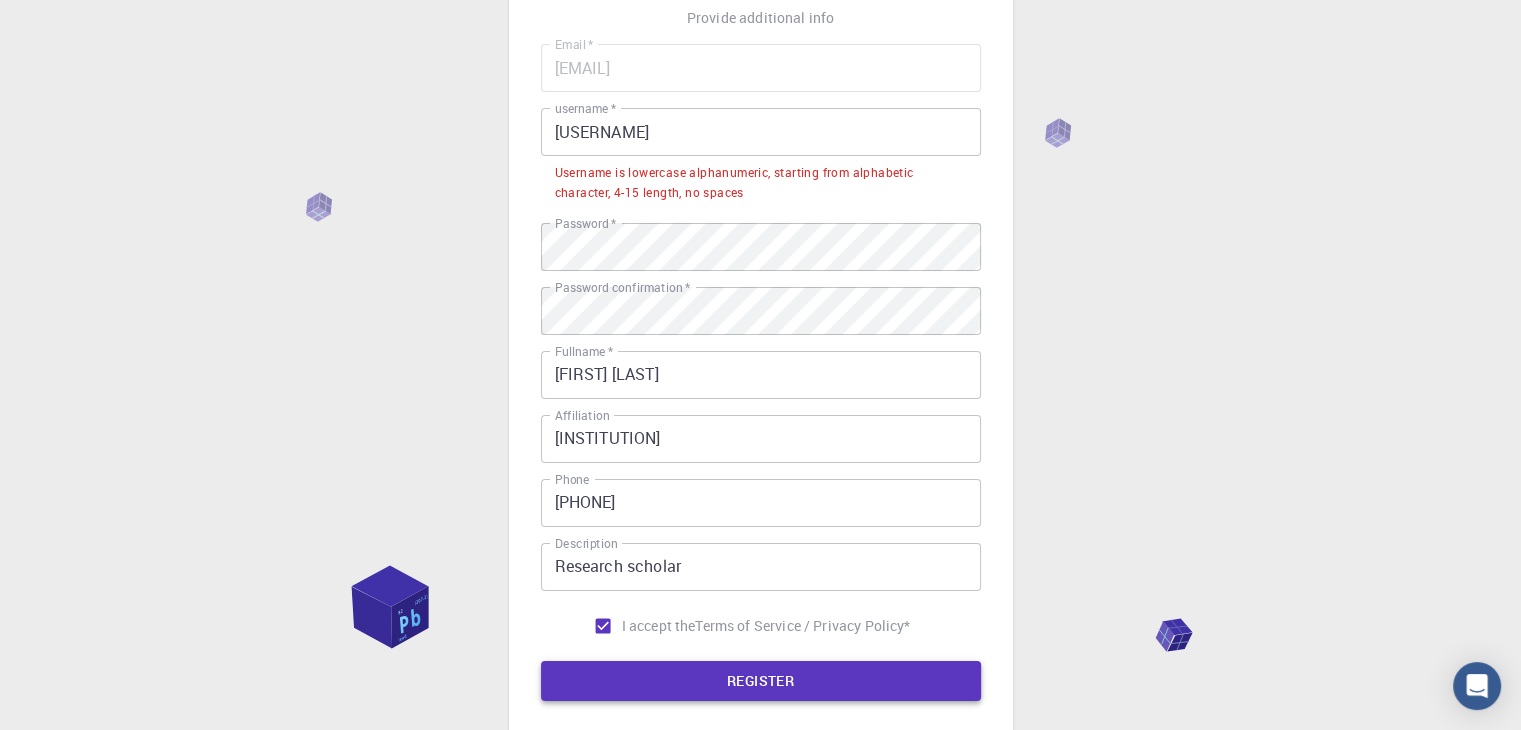 scroll, scrollTop: 140, scrollLeft: 0, axis: vertical 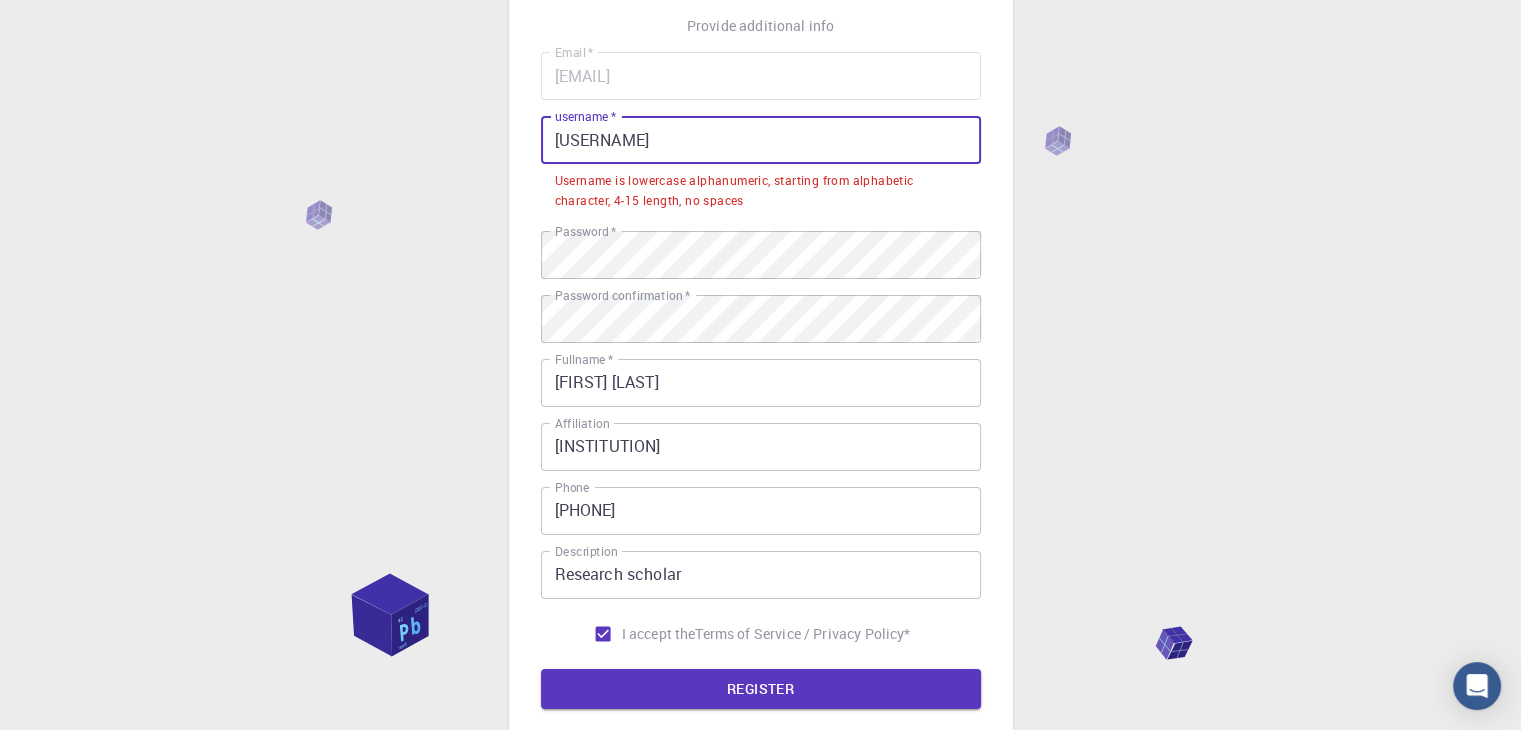 click on "hasantheekaS@23" at bounding box center [761, 140] 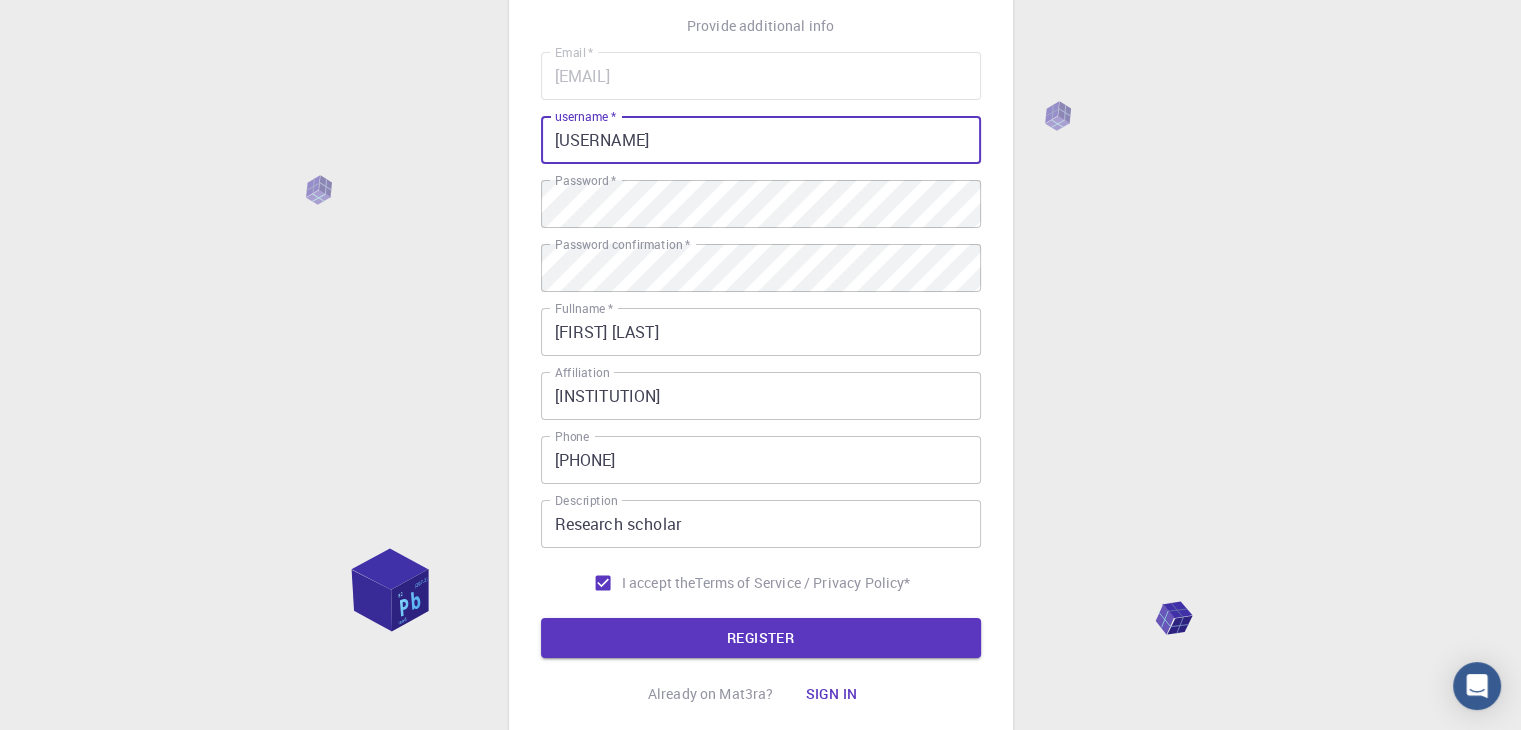 click on "HasantheekaS@23" at bounding box center [761, 140] 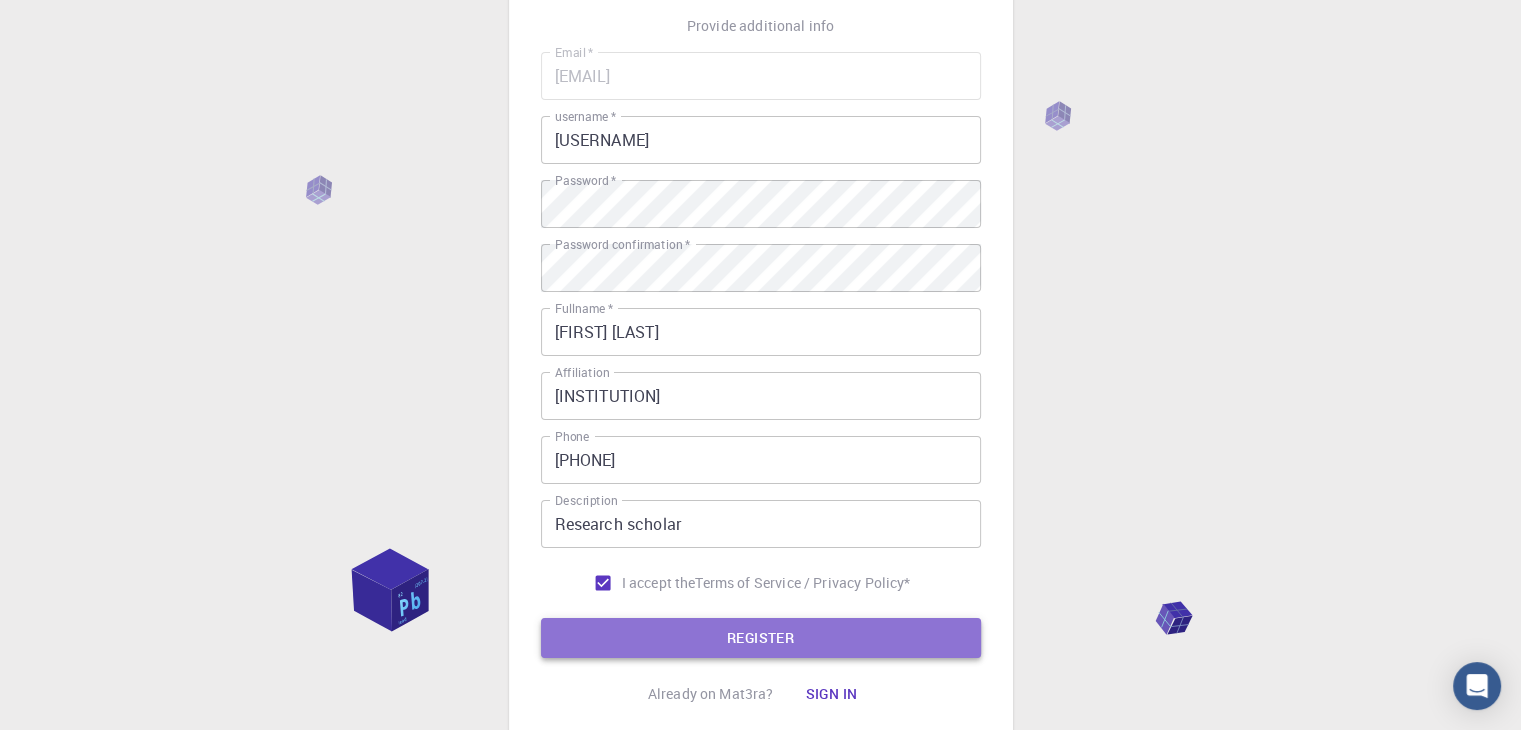 click on "REGISTER" at bounding box center (761, 638) 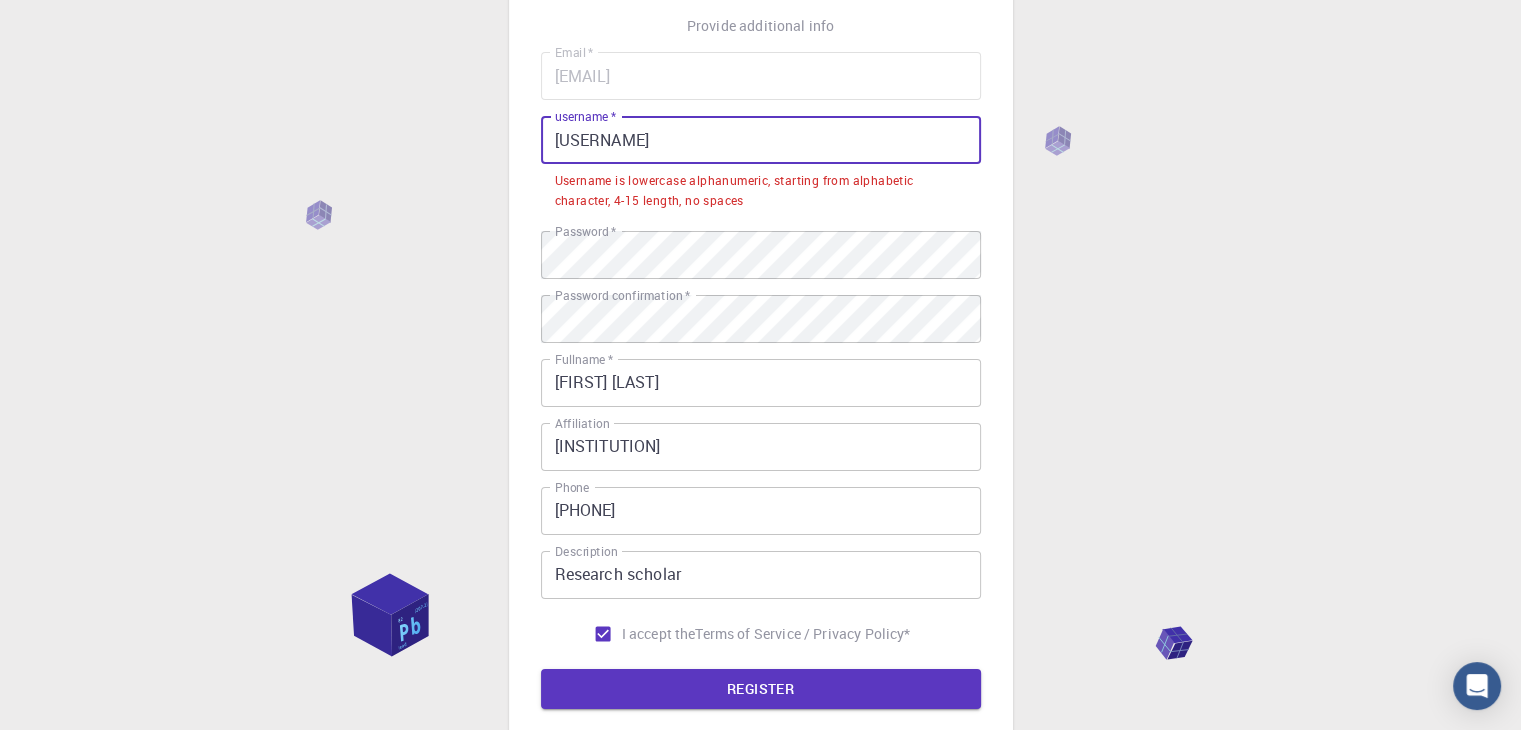 click on "HasantheekaS@23" at bounding box center (761, 140) 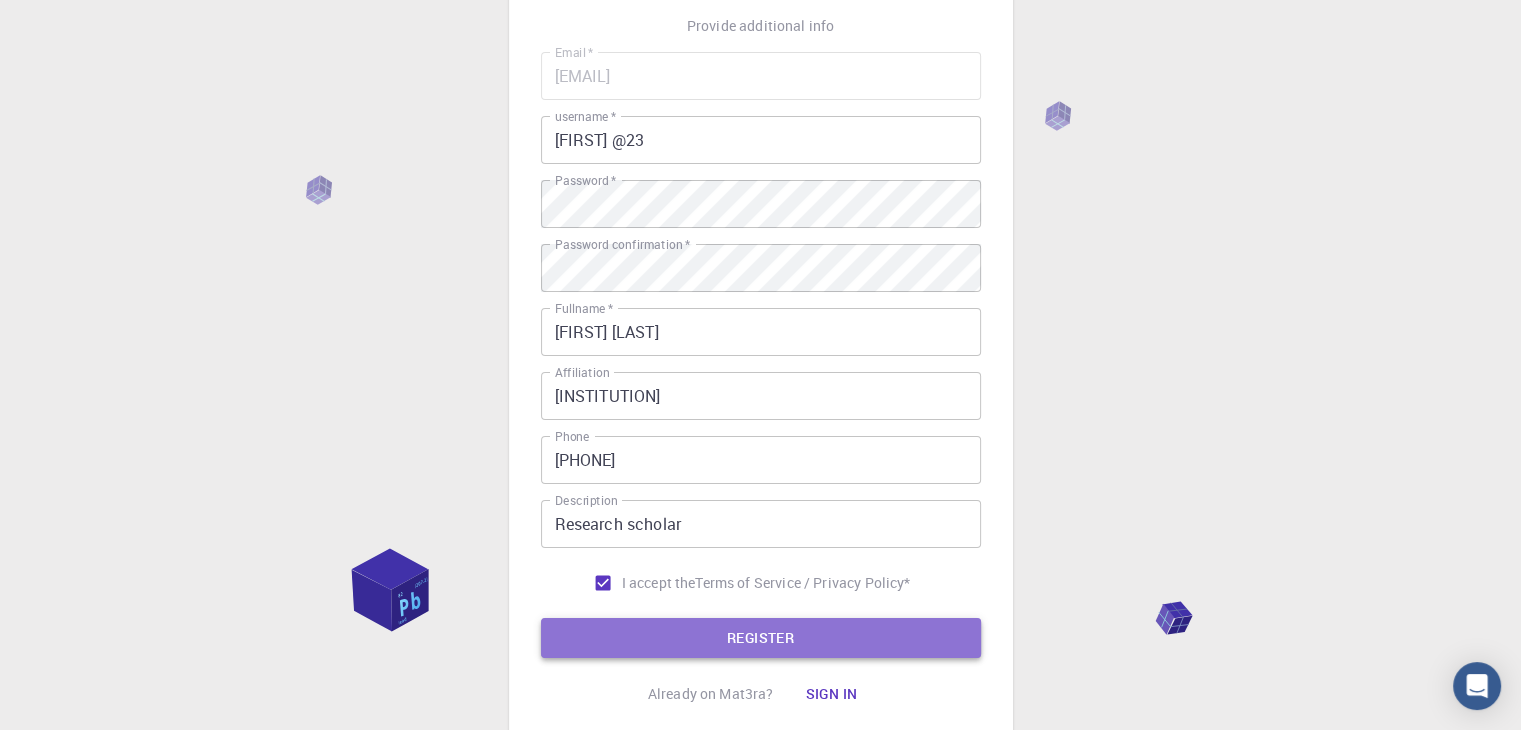 click on "REGISTER" at bounding box center (761, 638) 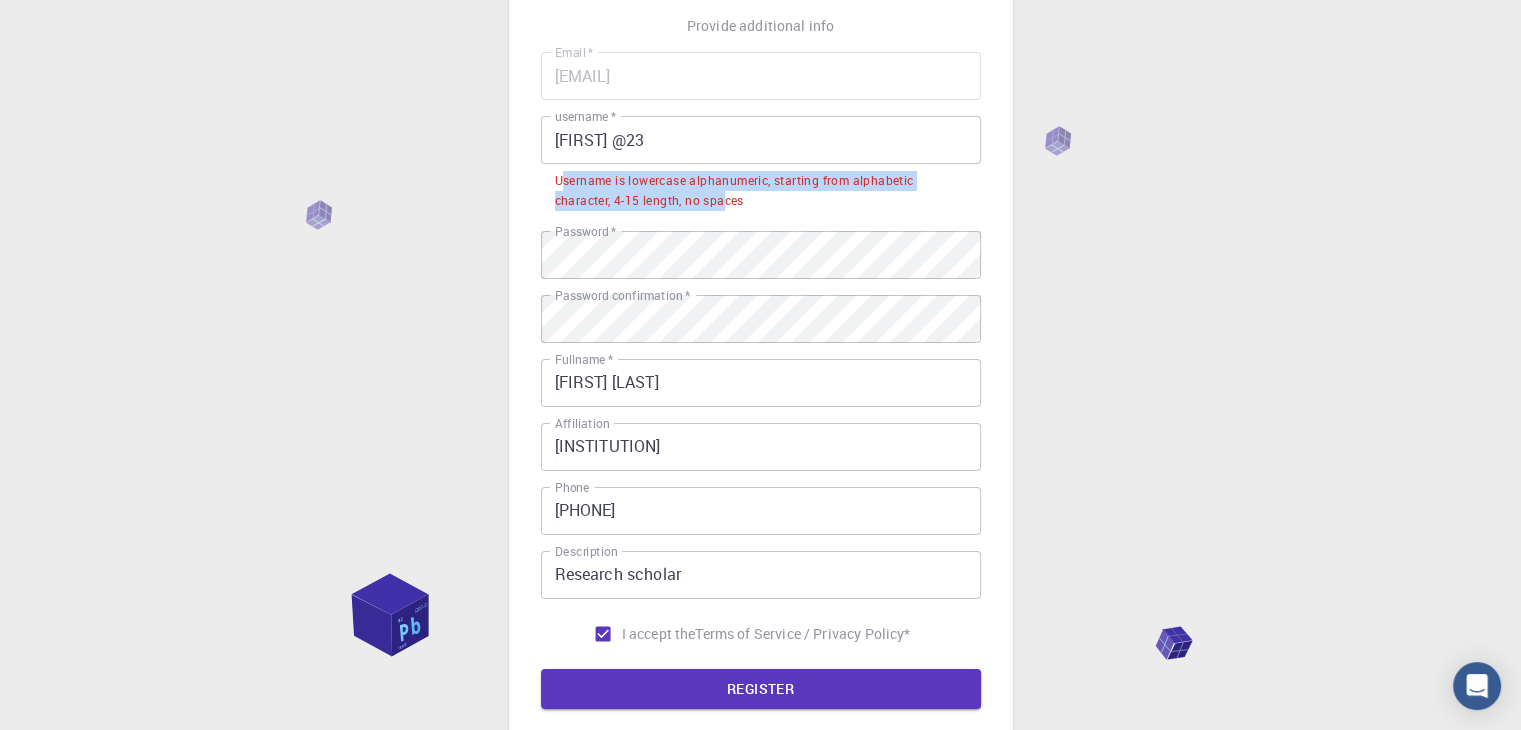 drag, startPoint x: 559, startPoint y: 185, endPoint x: 725, endPoint y: 199, distance: 166.58931 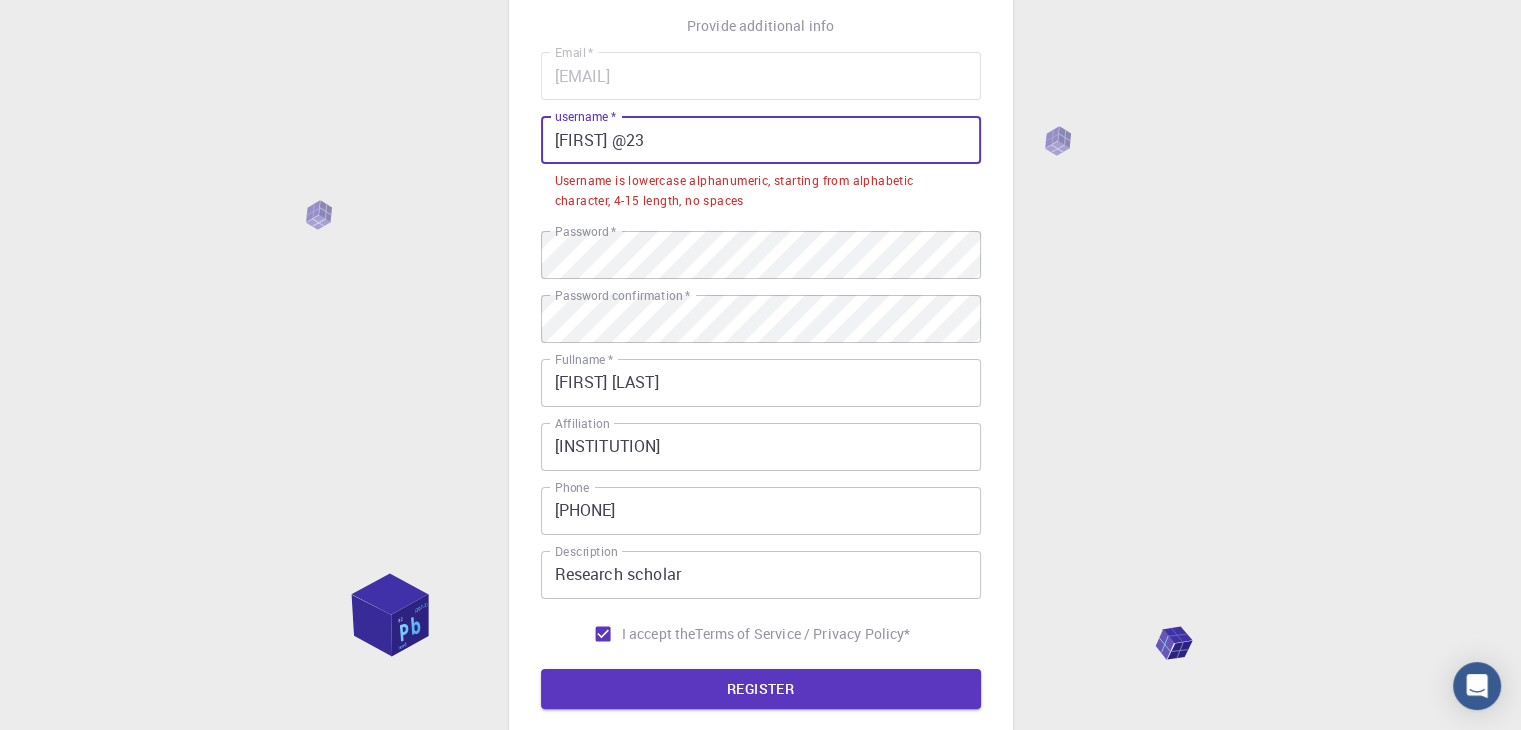 click on "HasantheekaS @23" at bounding box center [761, 140] 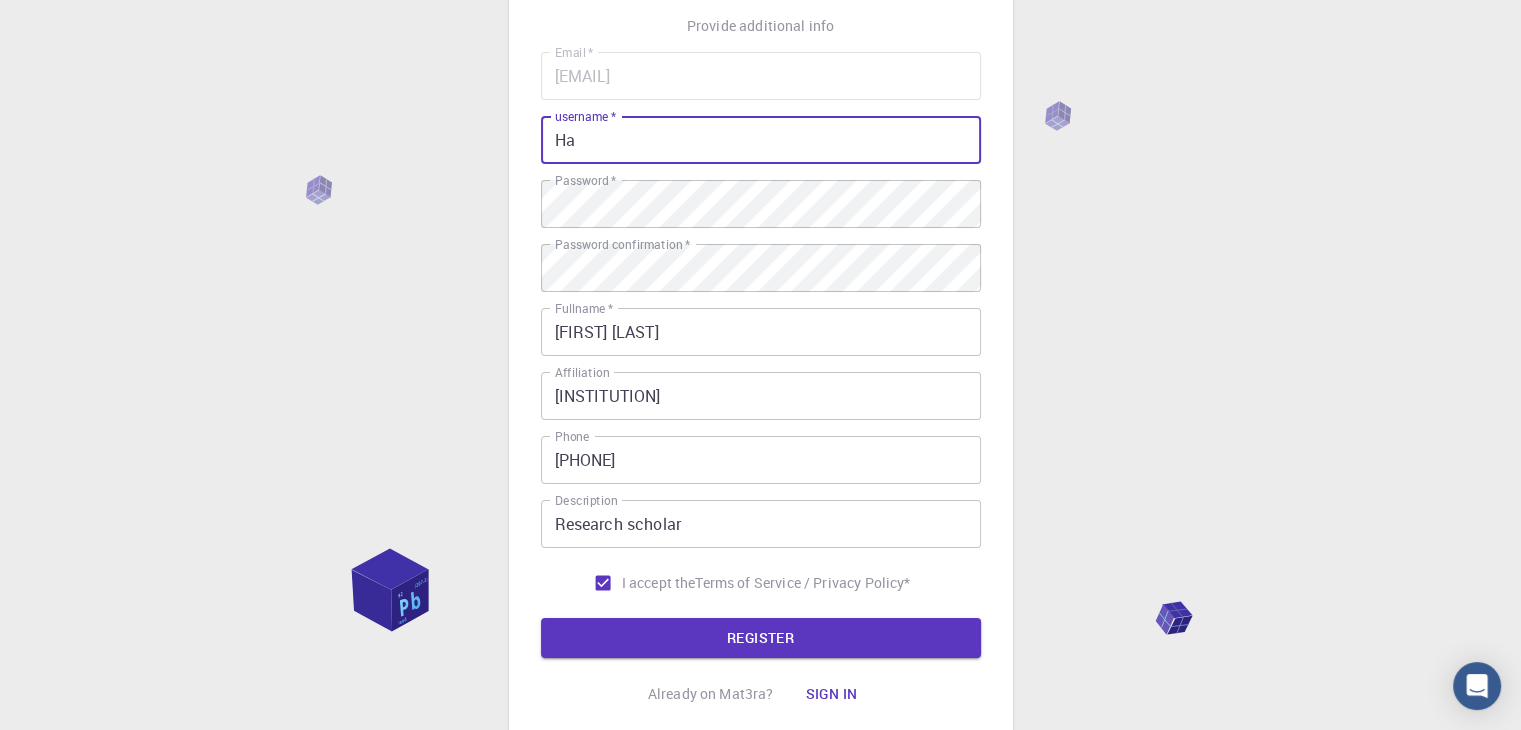 type on "H" 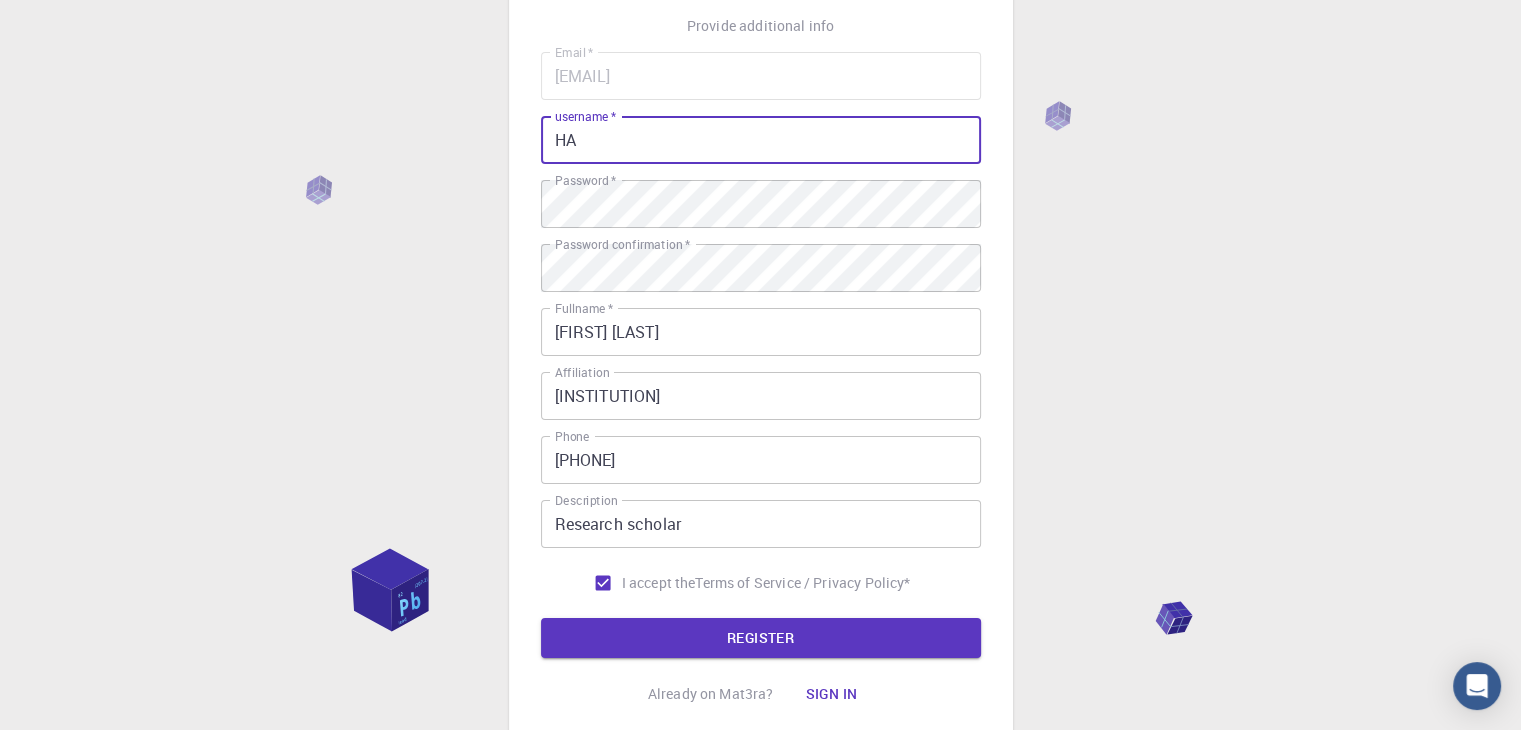type on "H" 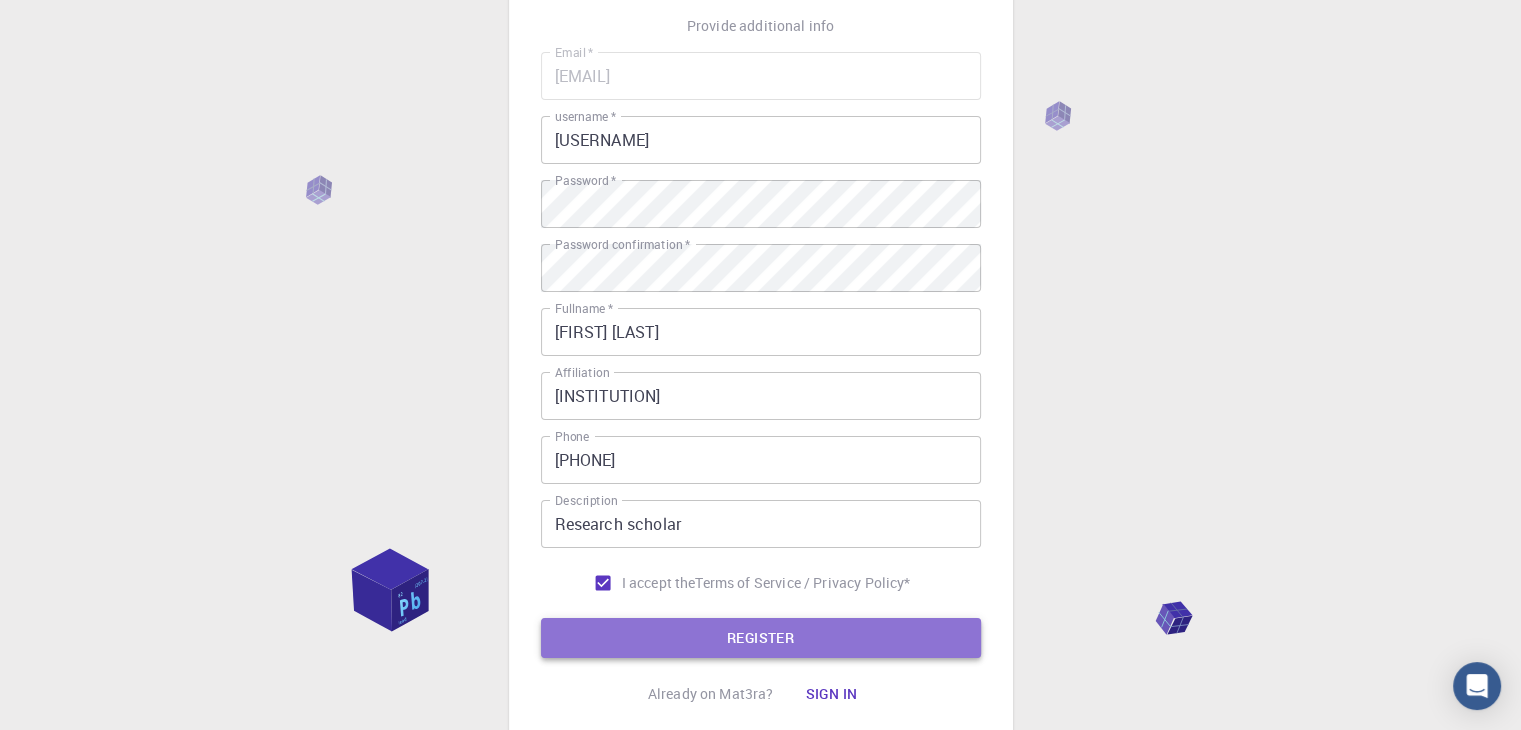 click on "REGISTER" at bounding box center (761, 638) 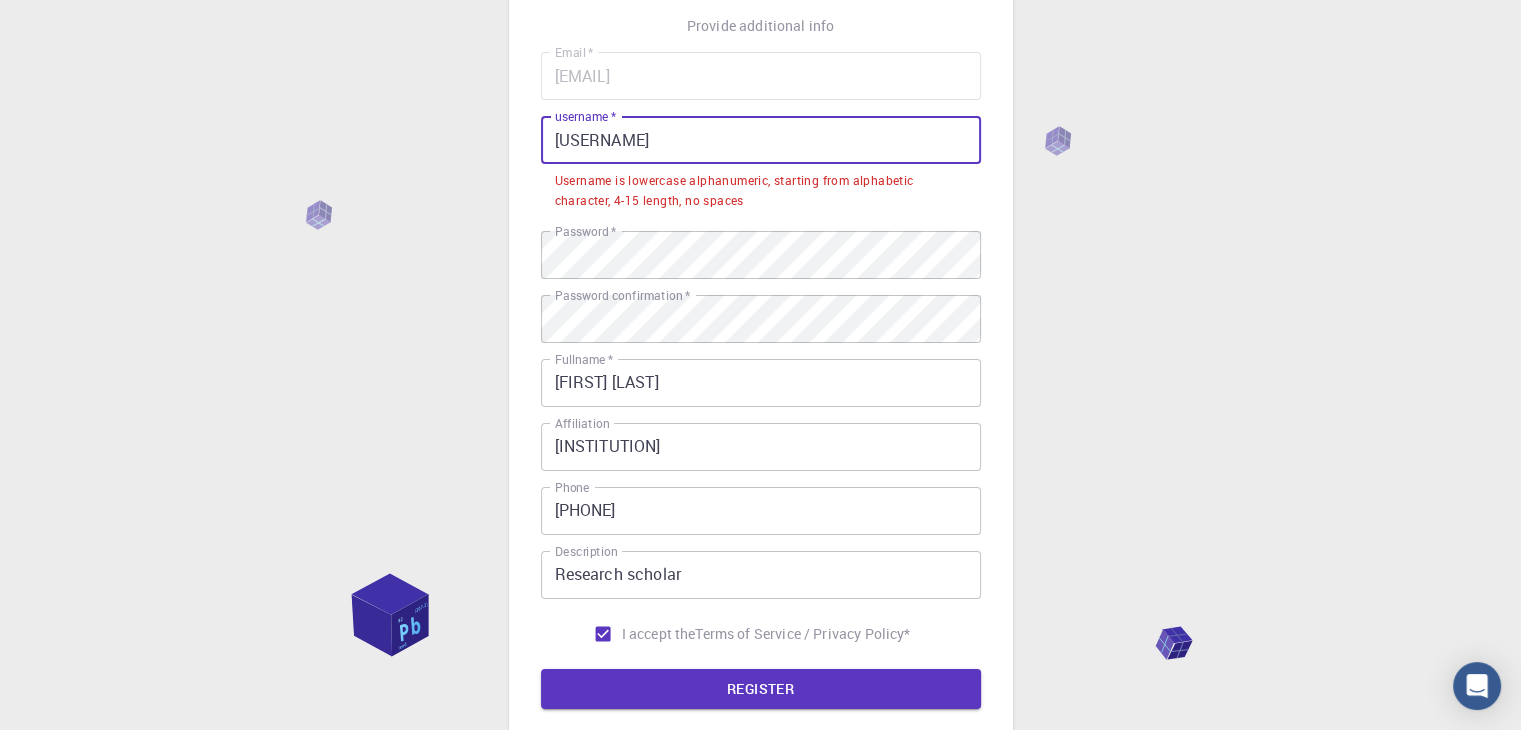 click on "hasa@23" at bounding box center [761, 140] 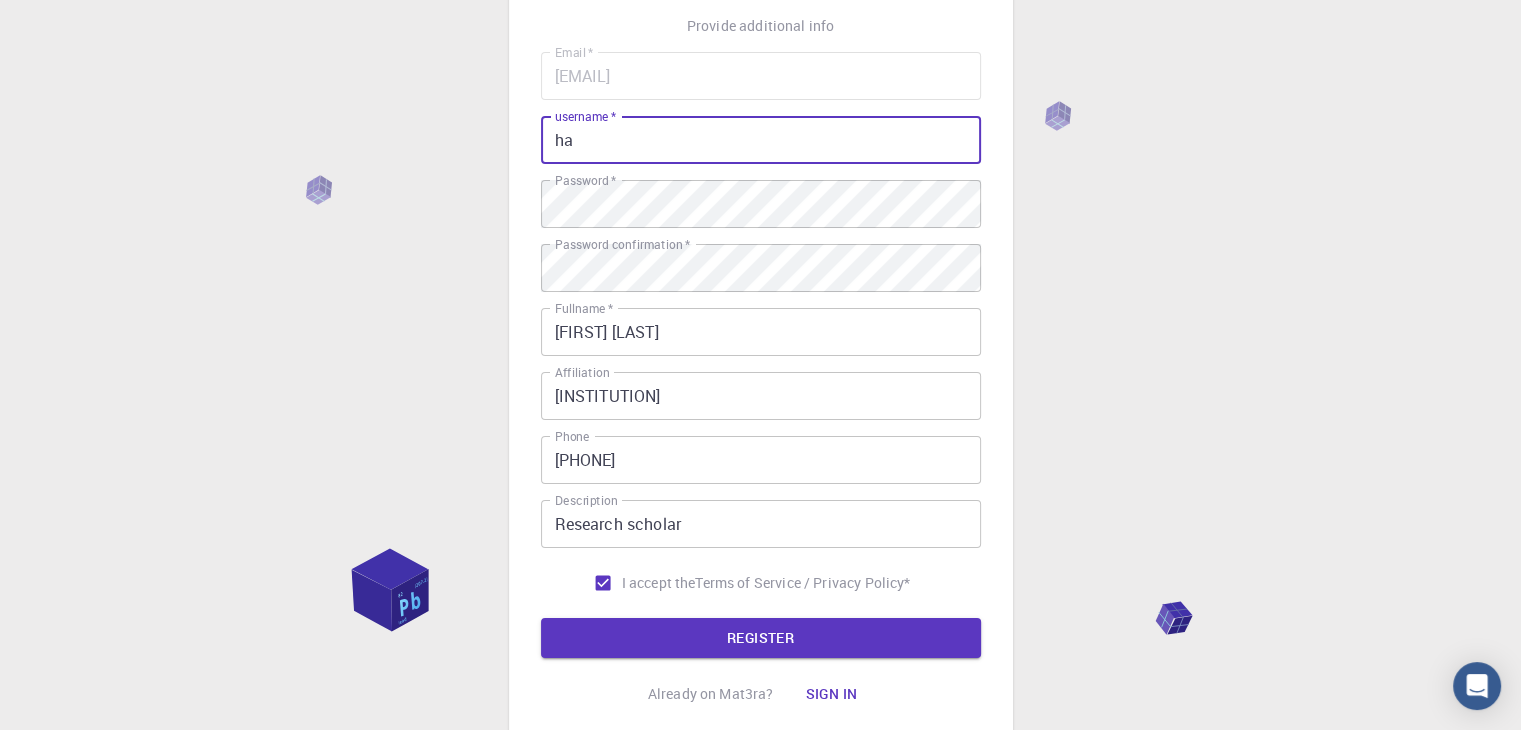 type on "h" 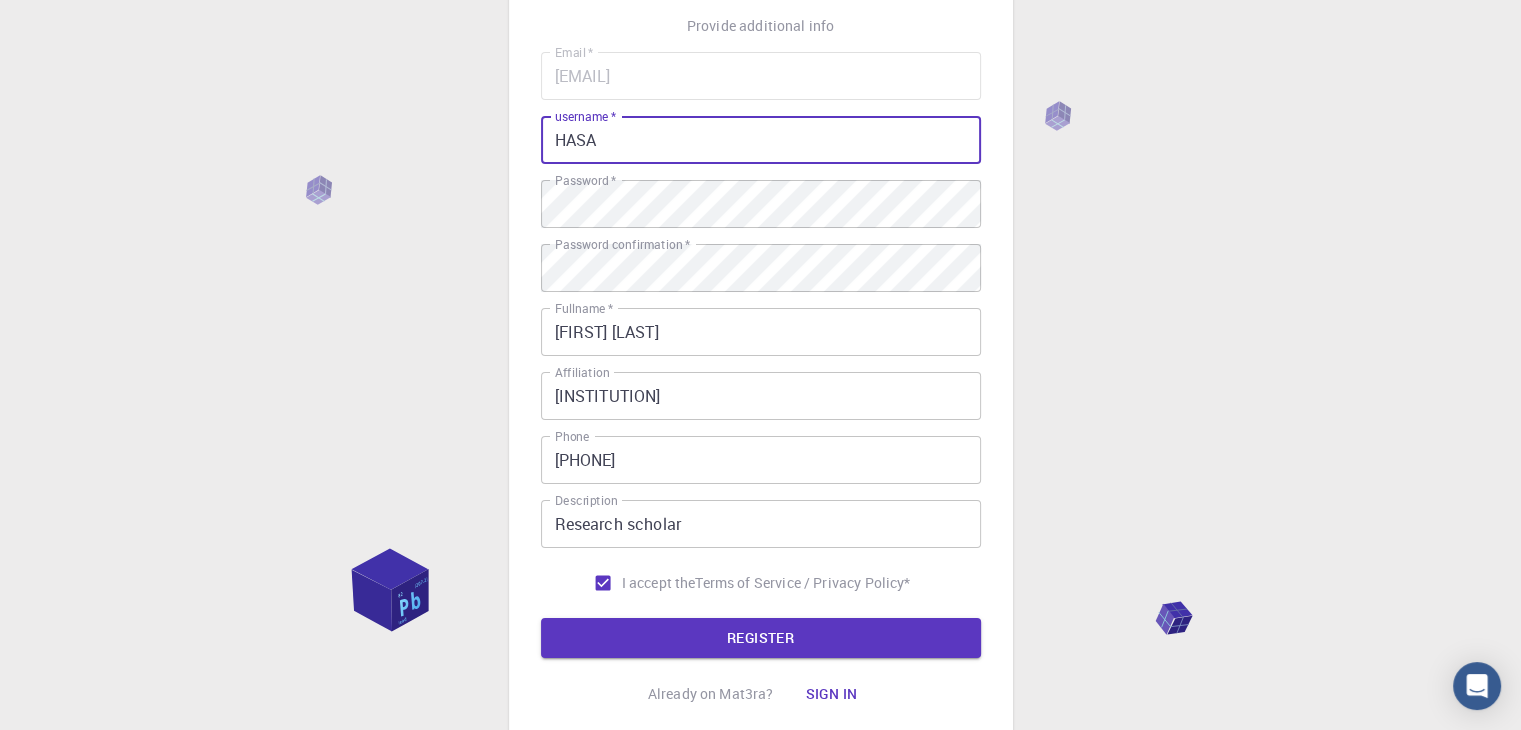 click on "REGISTER" at bounding box center [761, 638] 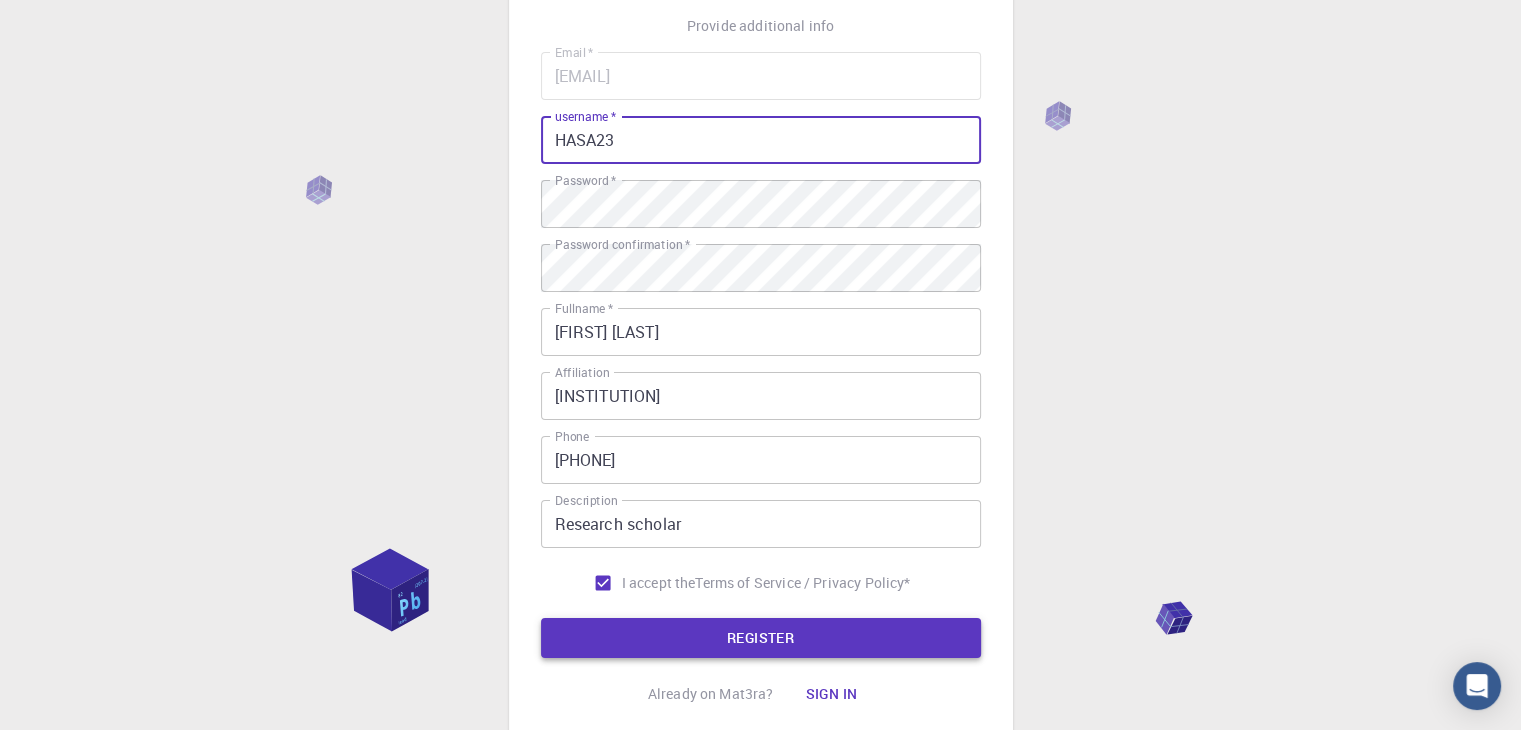 type on "HASA23" 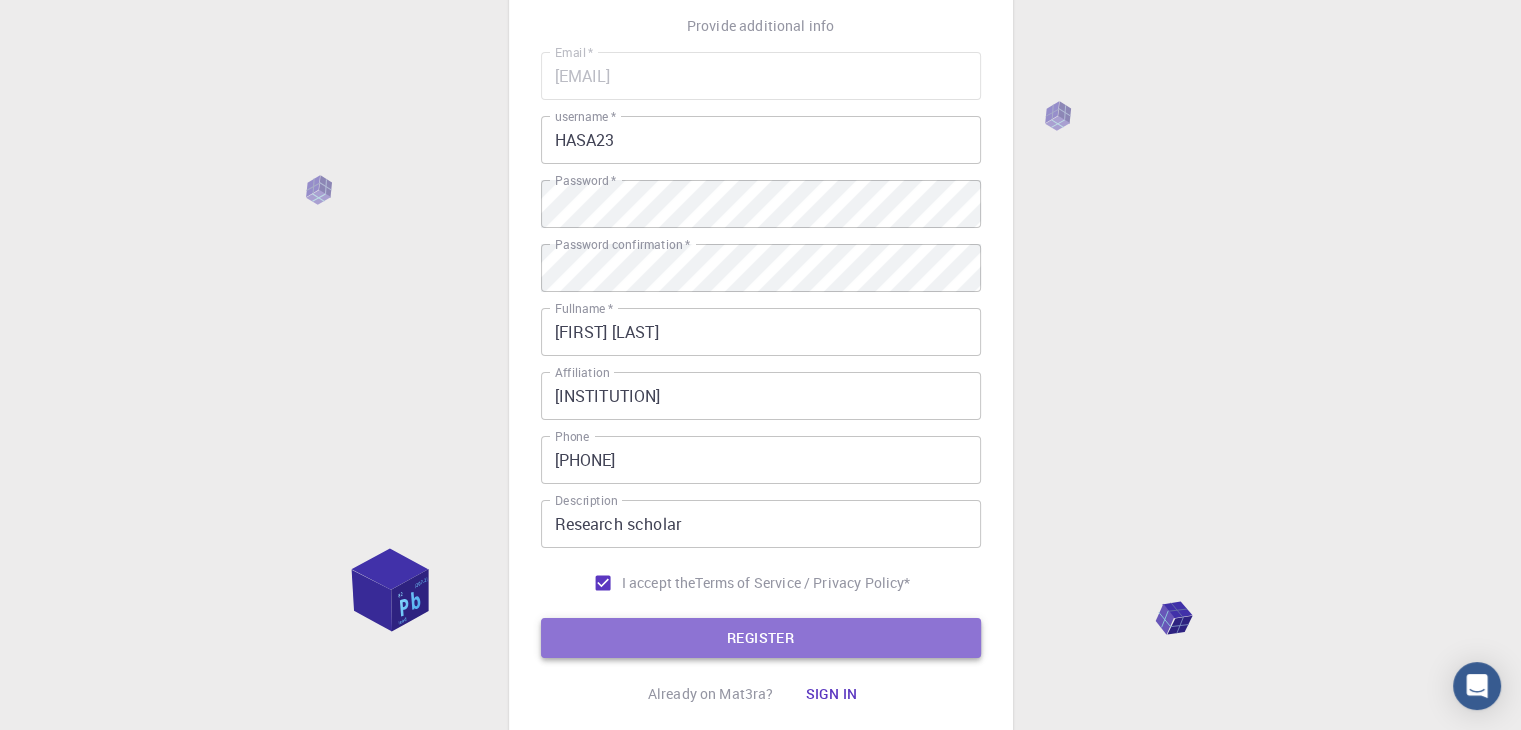 click on "REGISTER" at bounding box center [761, 638] 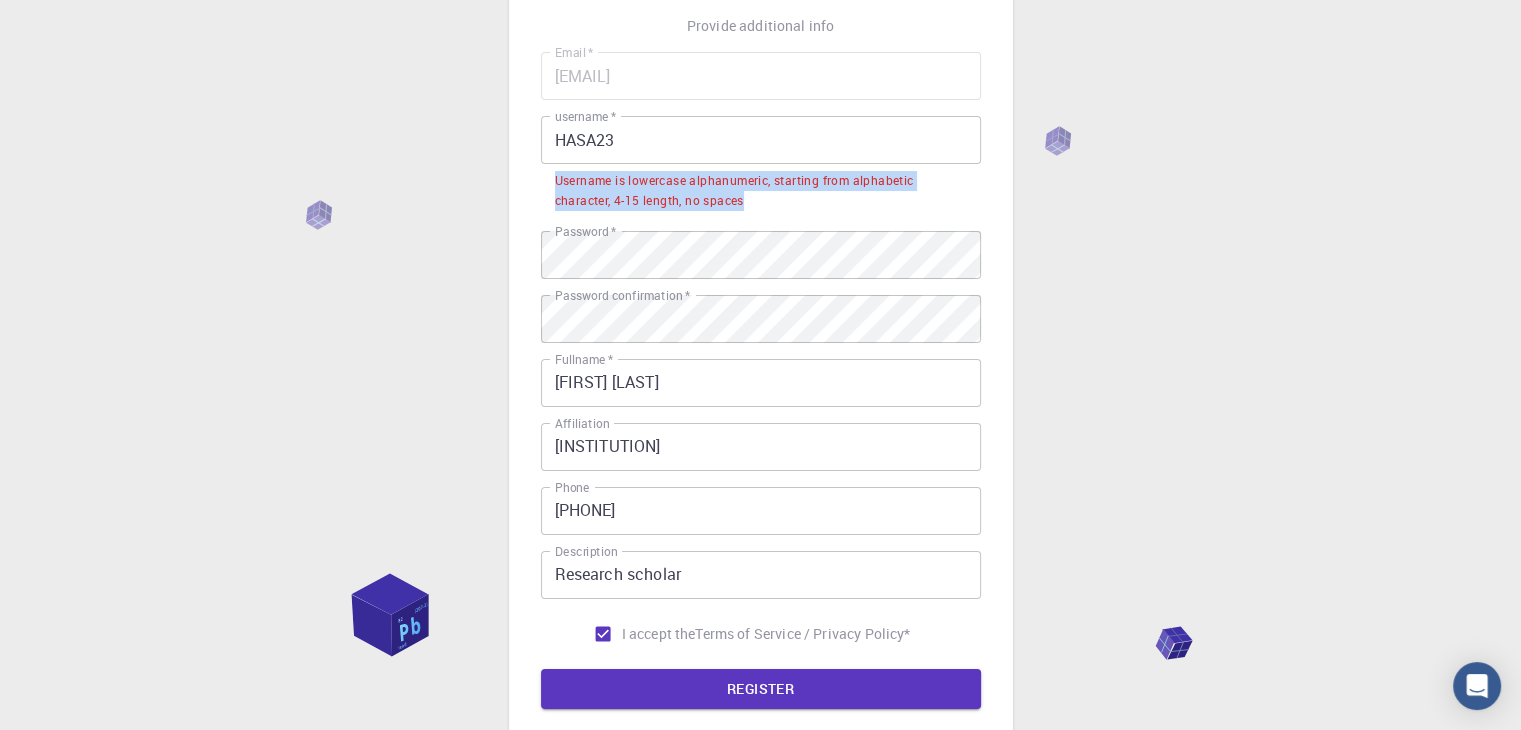 drag, startPoint x: 556, startPoint y: 178, endPoint x: 750, endPoint y: 216, distance: 197.68661 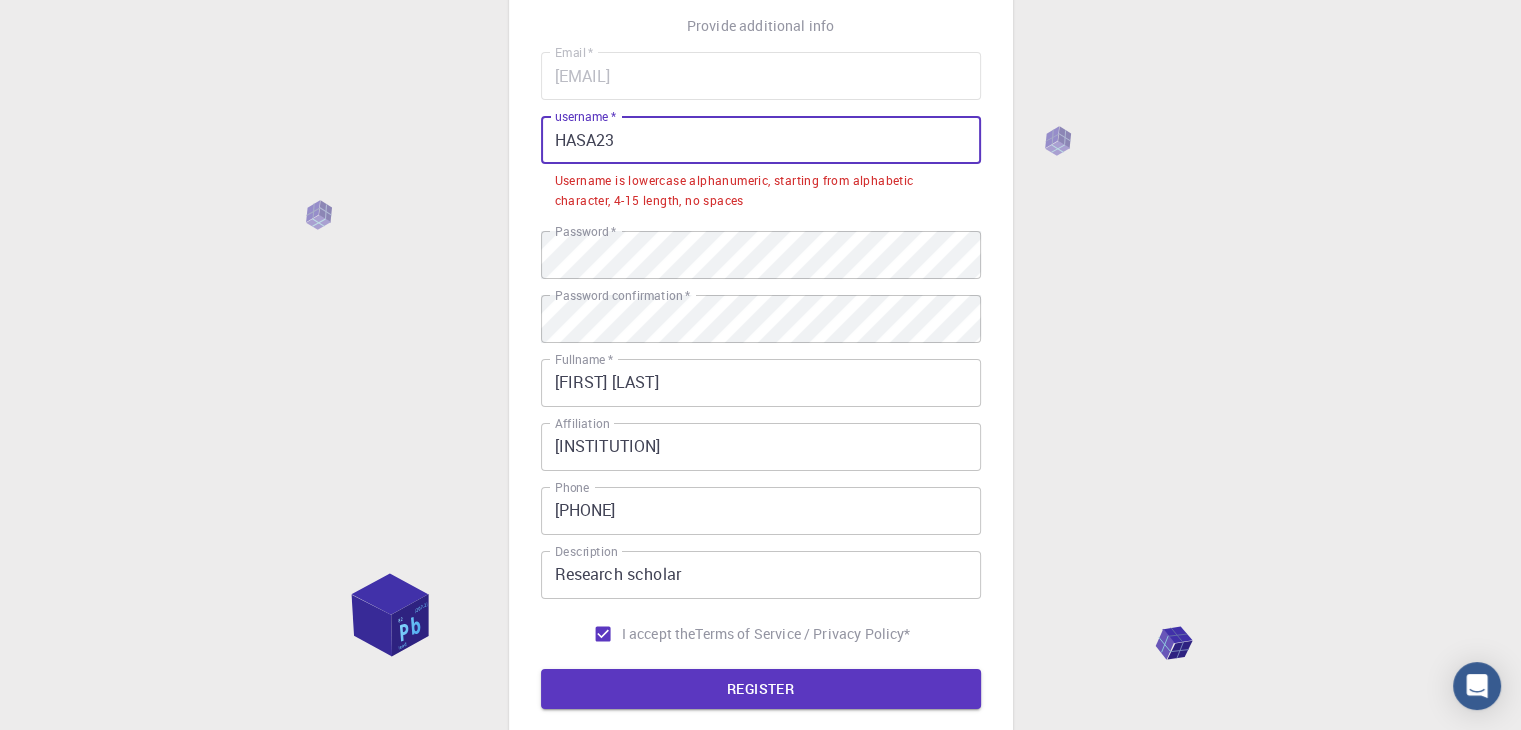 click on "HASA23" at bounding box center (761, 140) 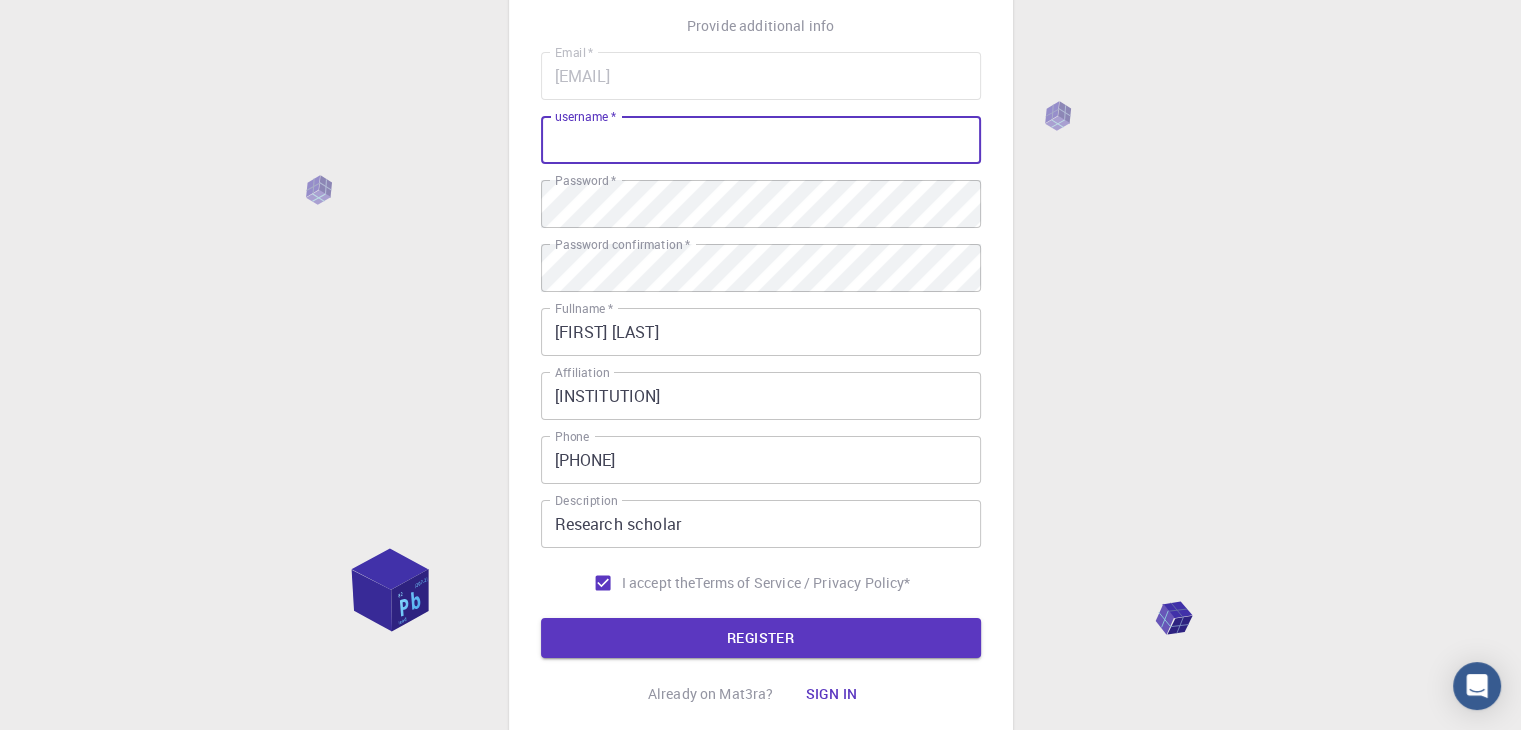 paste on "[USERNAME]" 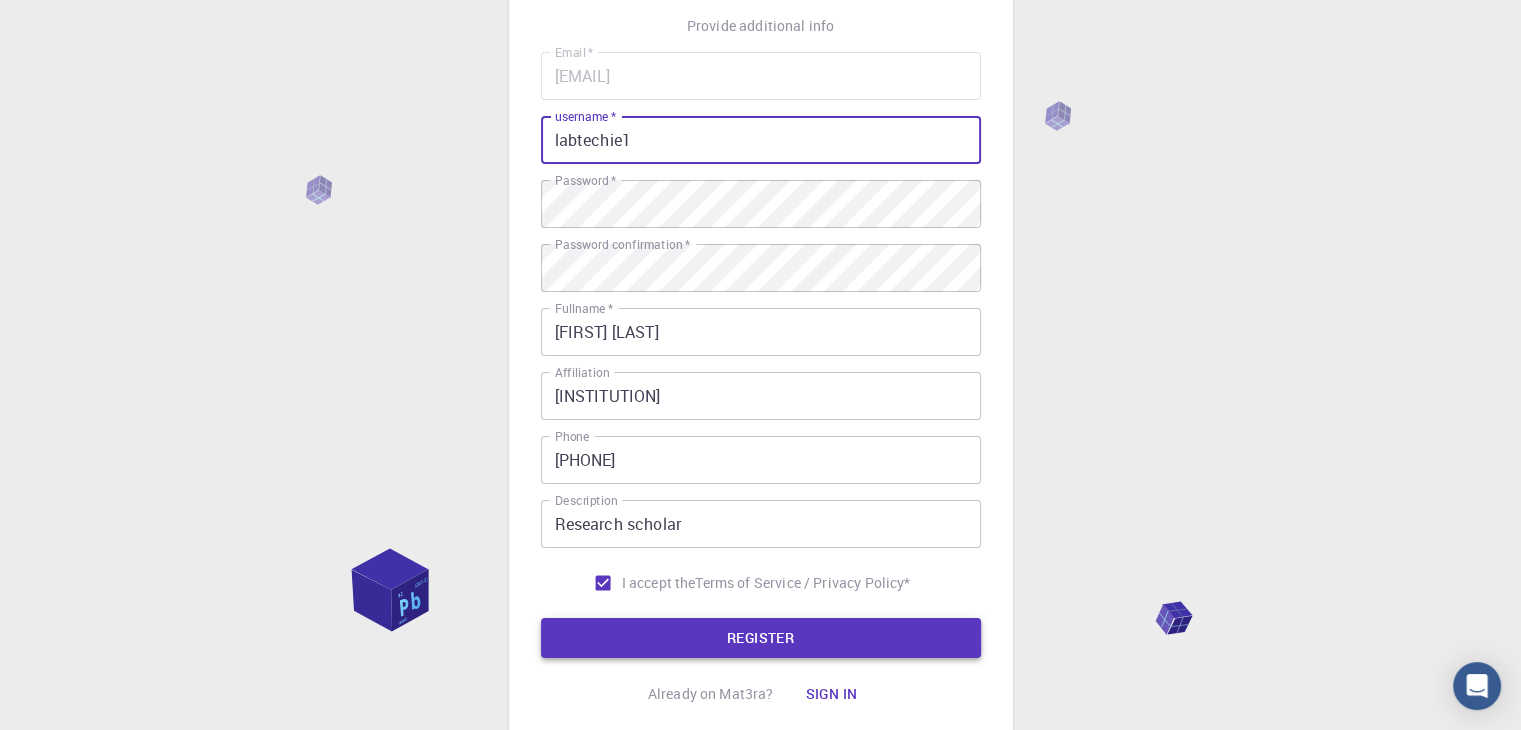 type on "[USERNAME]" 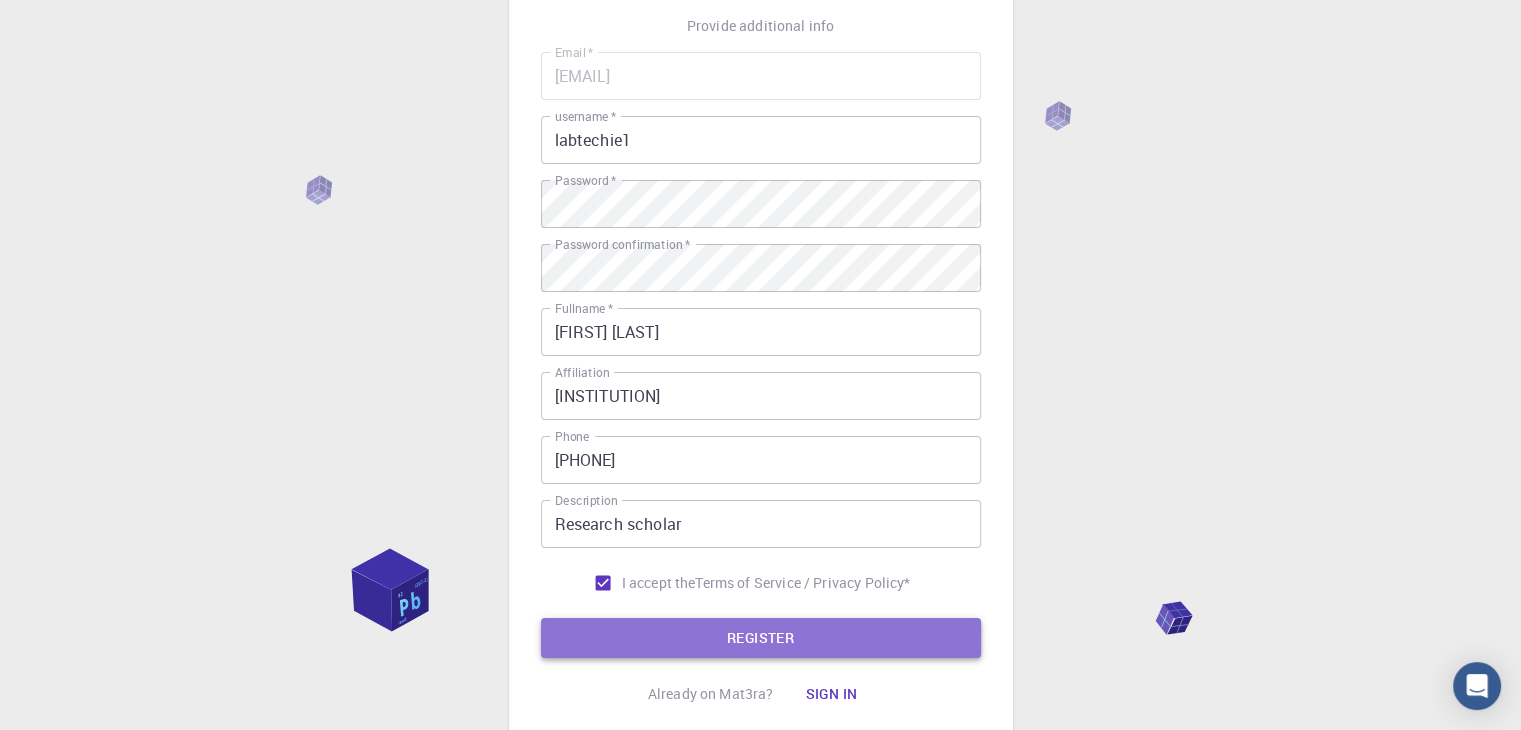 click on "REGISTER" at bounding box center [761, 638] 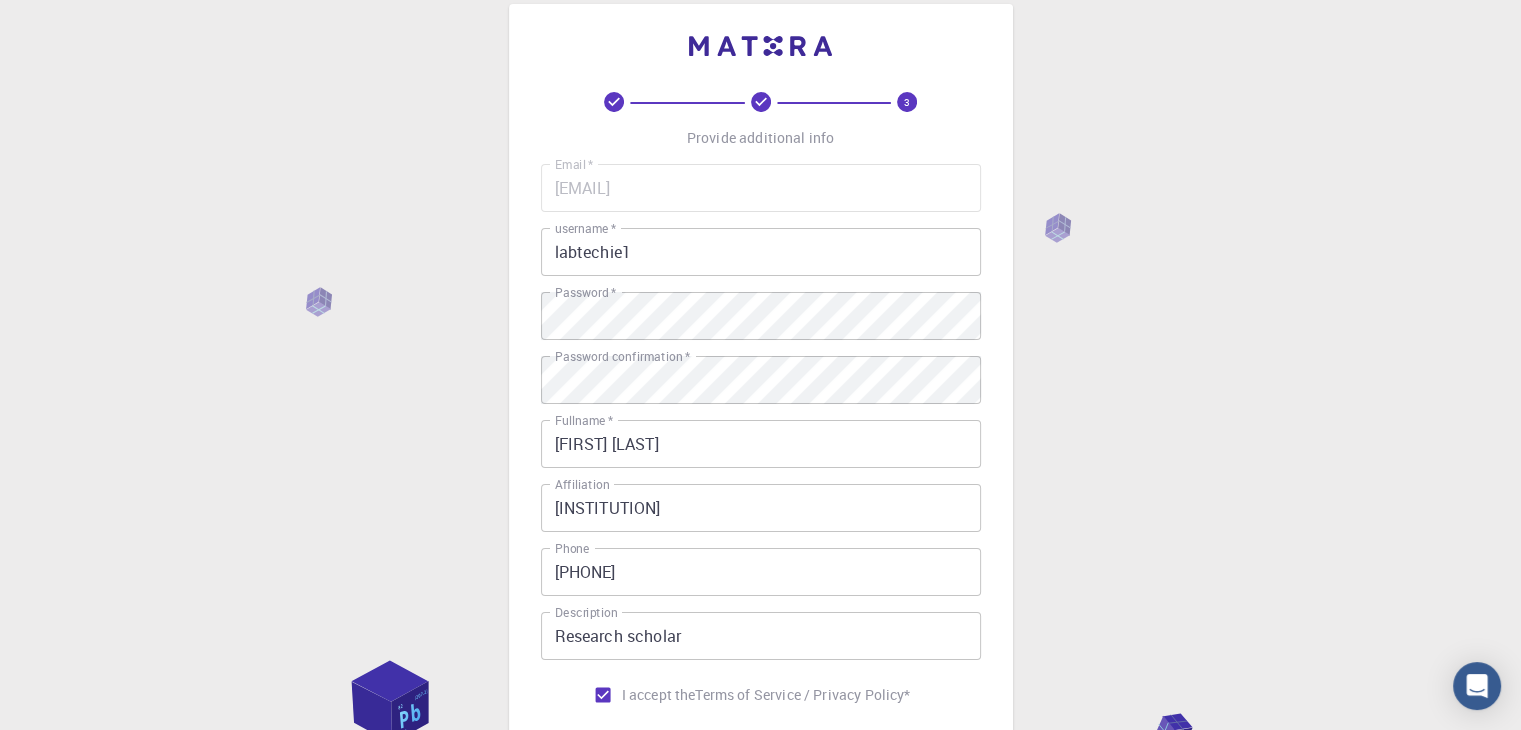 scroll, scrollTop: 3, scrollLeft: 0, axis: vertical 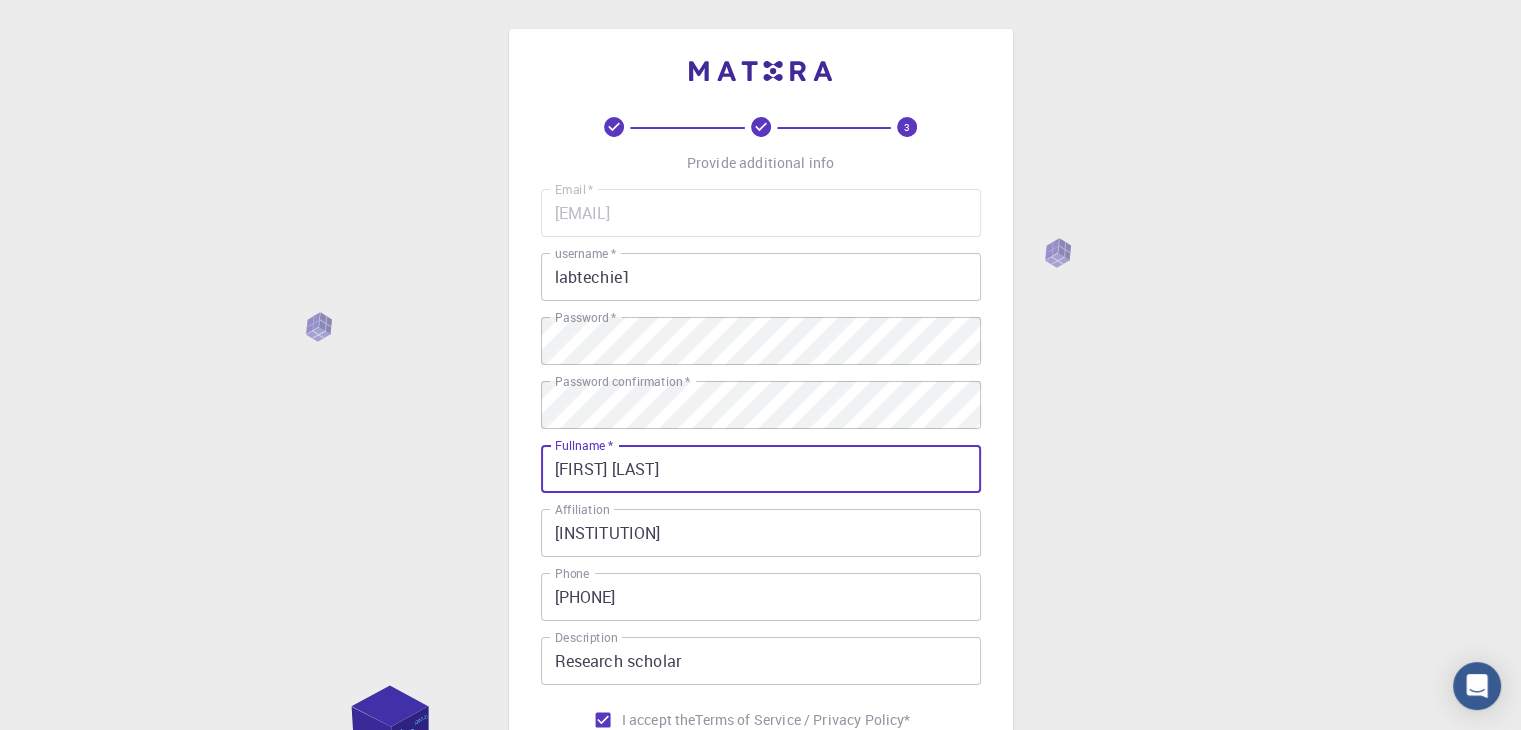 click on "[FIRST][LAST]" at bounding box center (761, 469) 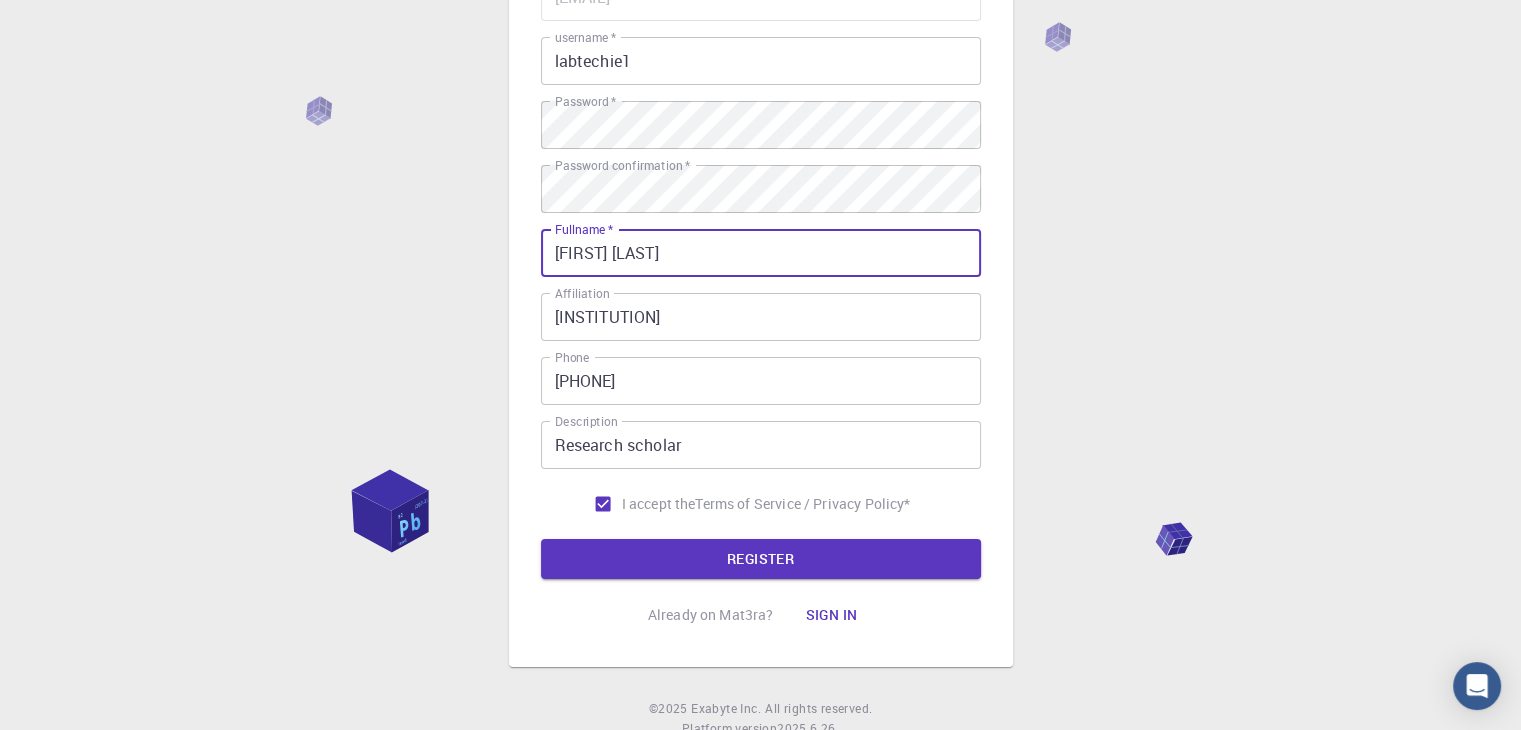 scroll, scrollTop: 182, scrollLeft: 0, axis: vertical 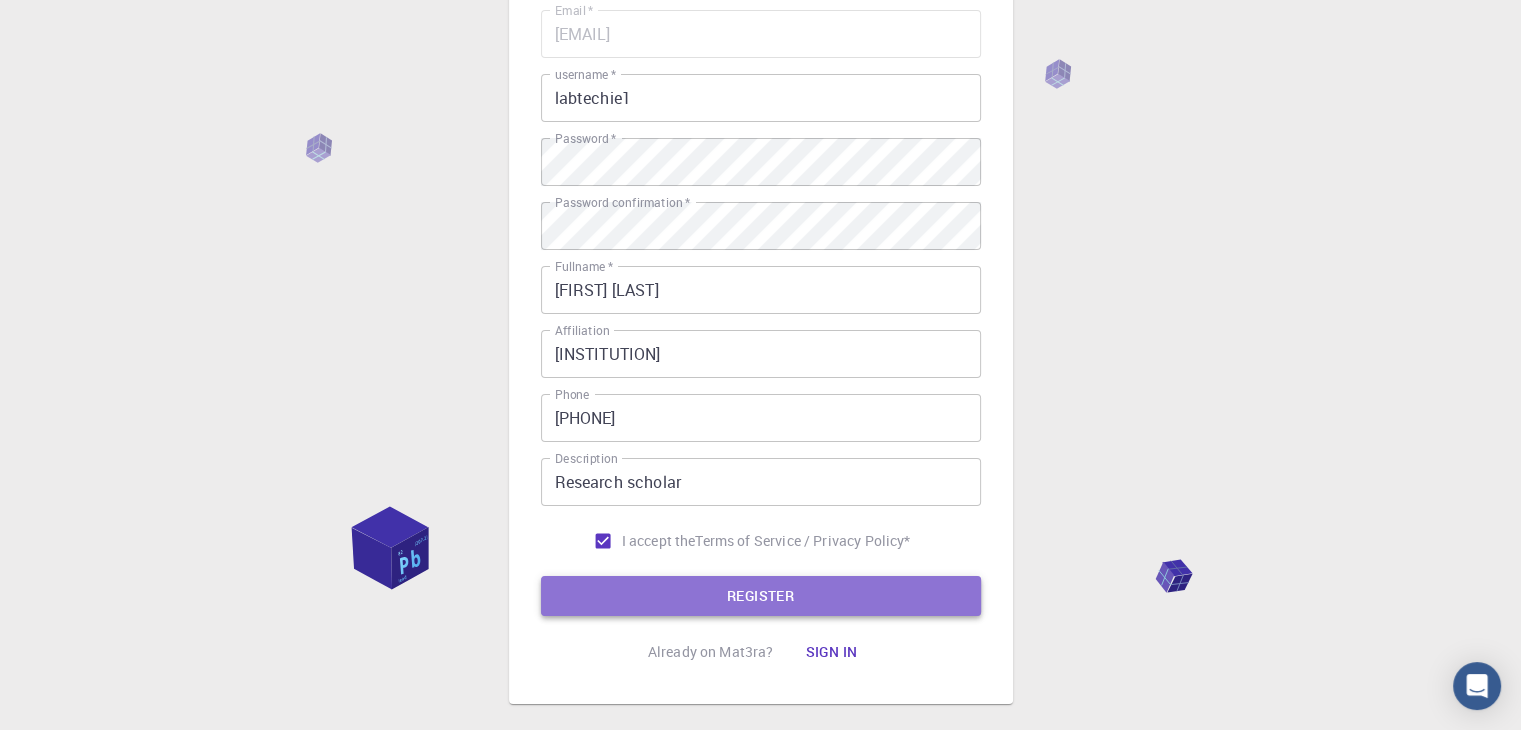 click on "REGISTER" at bounding box center (761, 596) 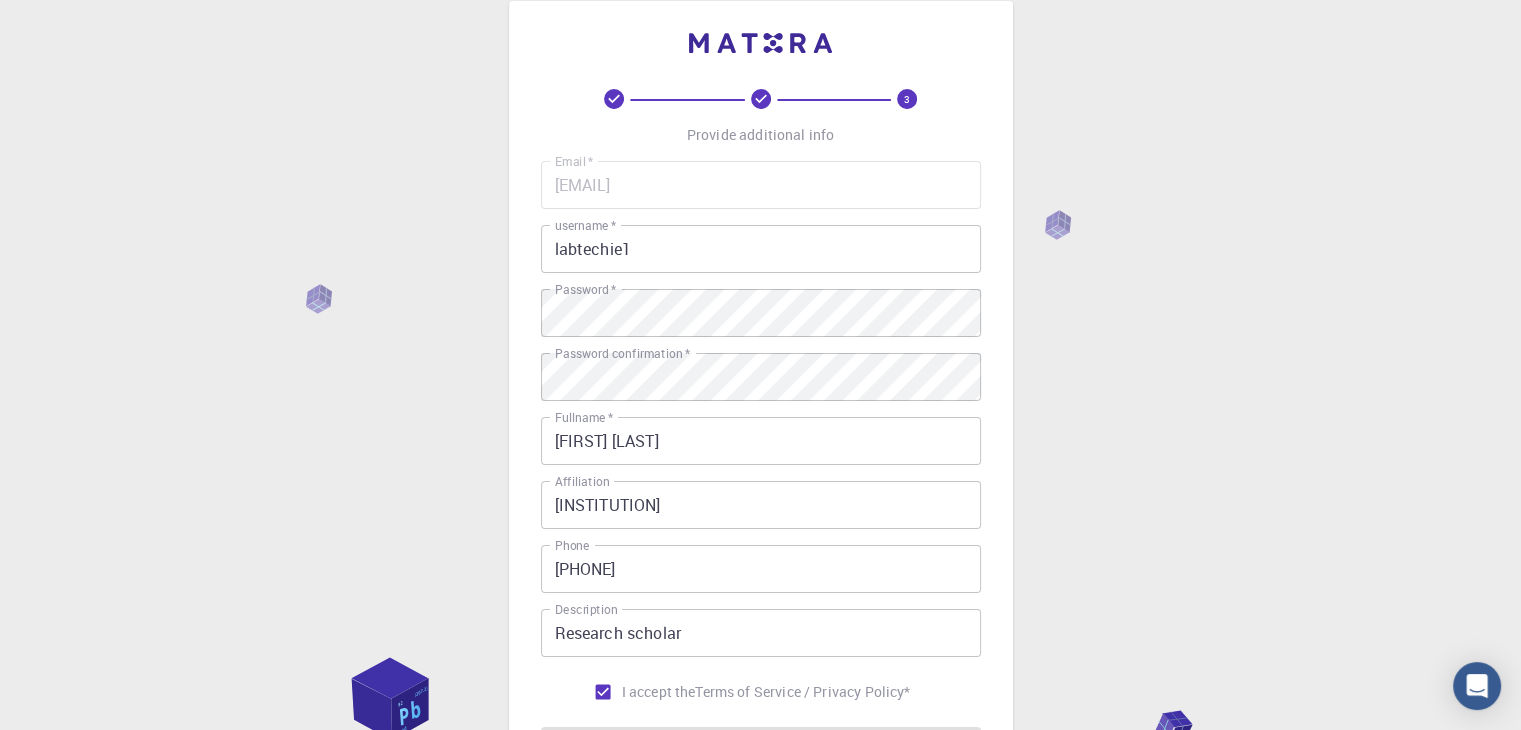 scroll, scrollTop: 30, scrollLeft: 0, axis: vertical 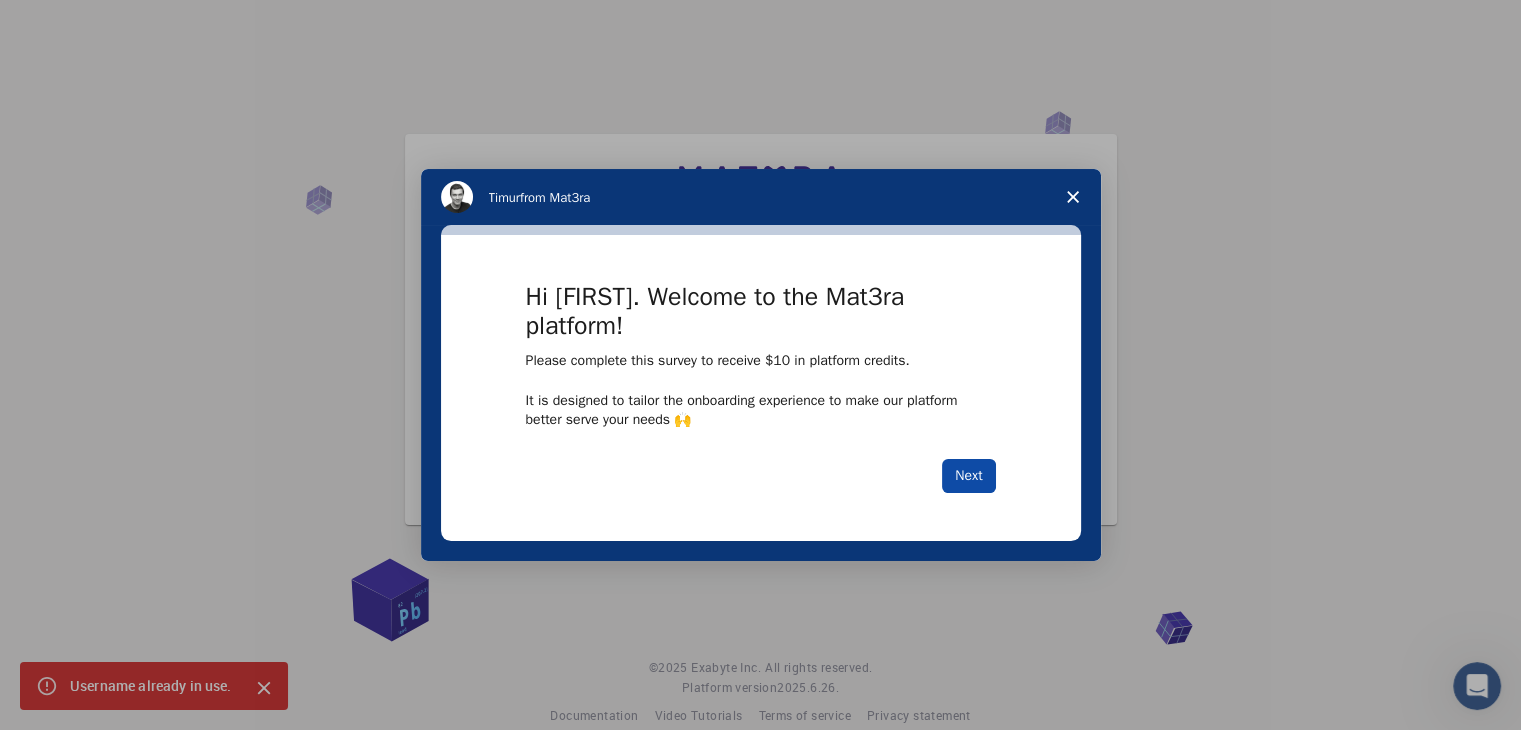 click on "Next" at bounding box center [968, 476] 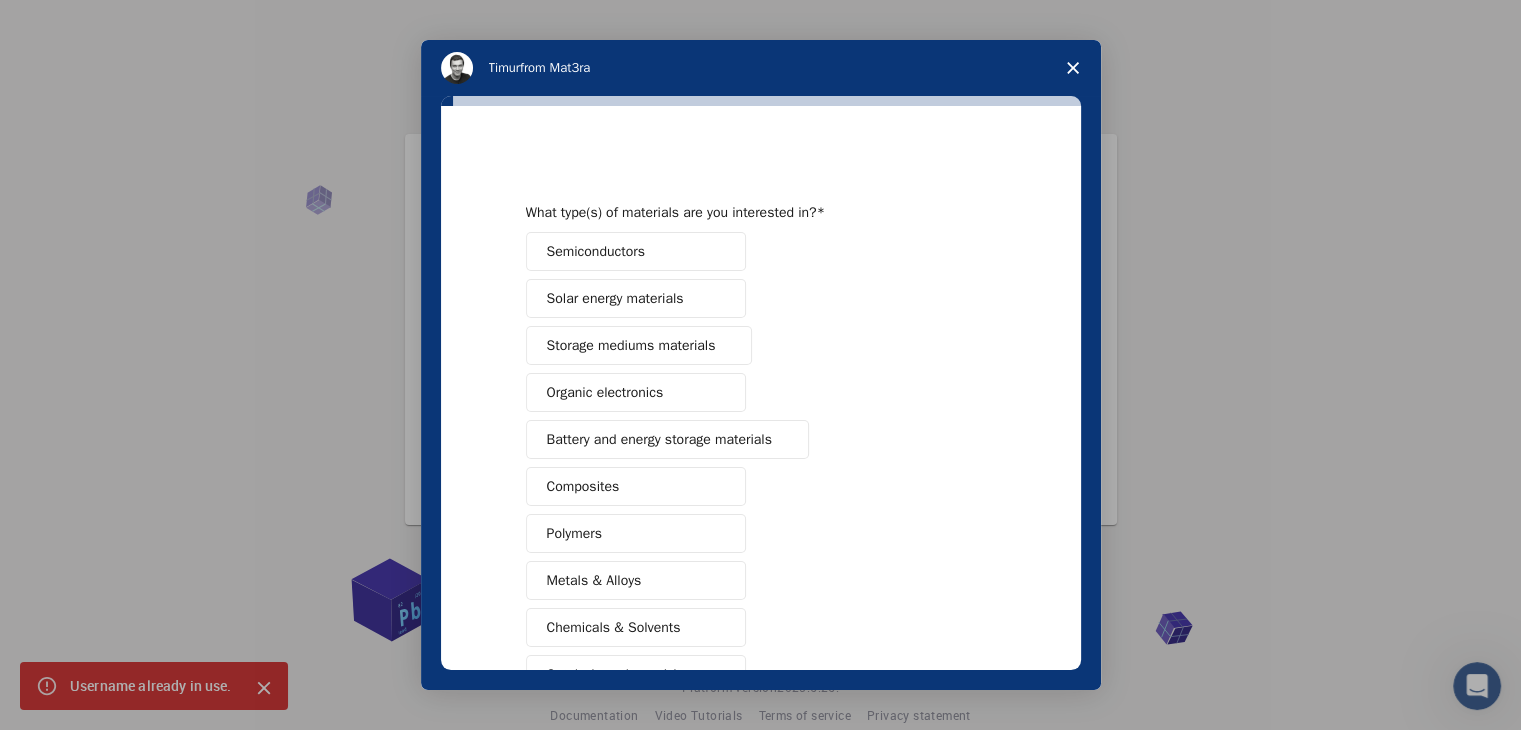 click on "Semiconductors" at bounding box center (636, 251) 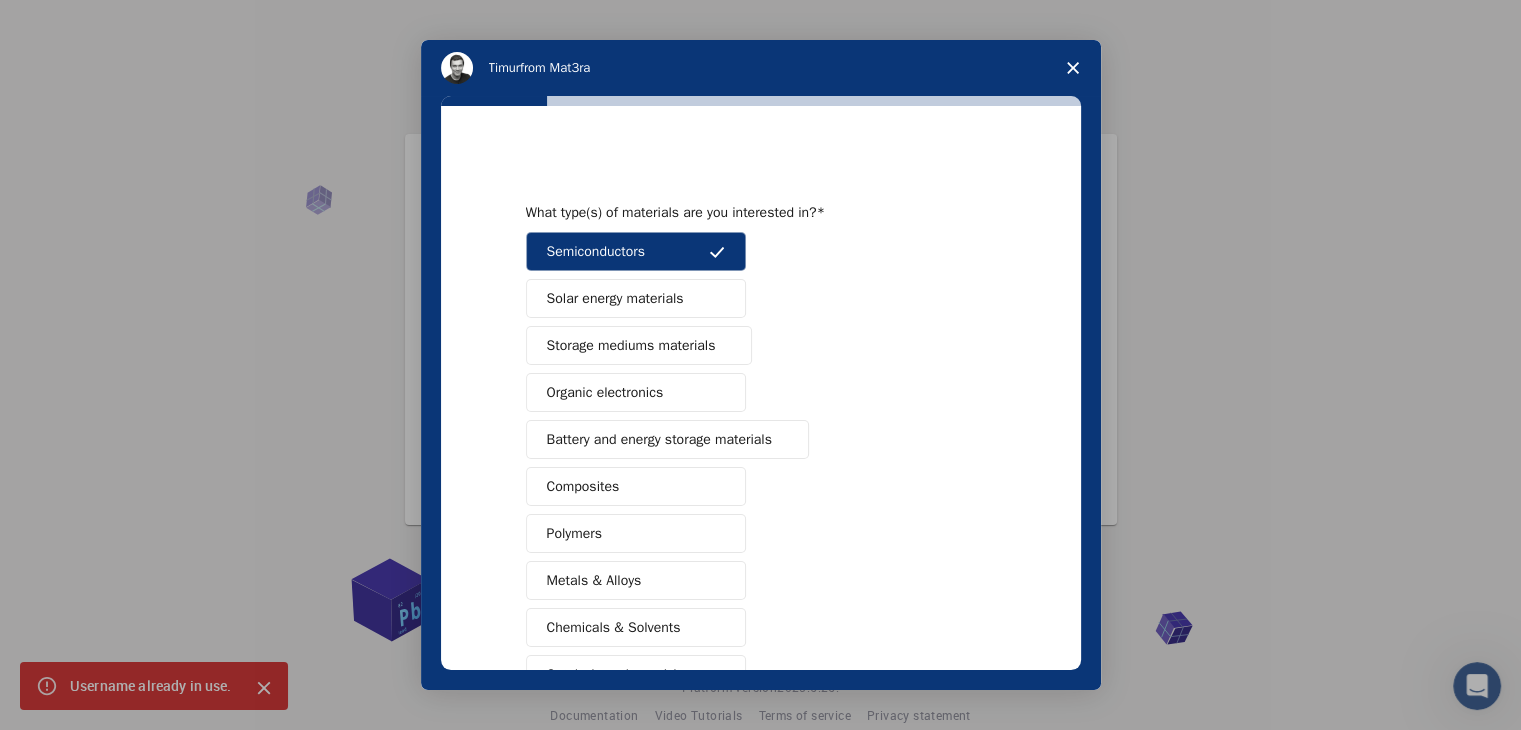 scroll, scrollTop: 230, scrollLeft: 0, axis: vertical 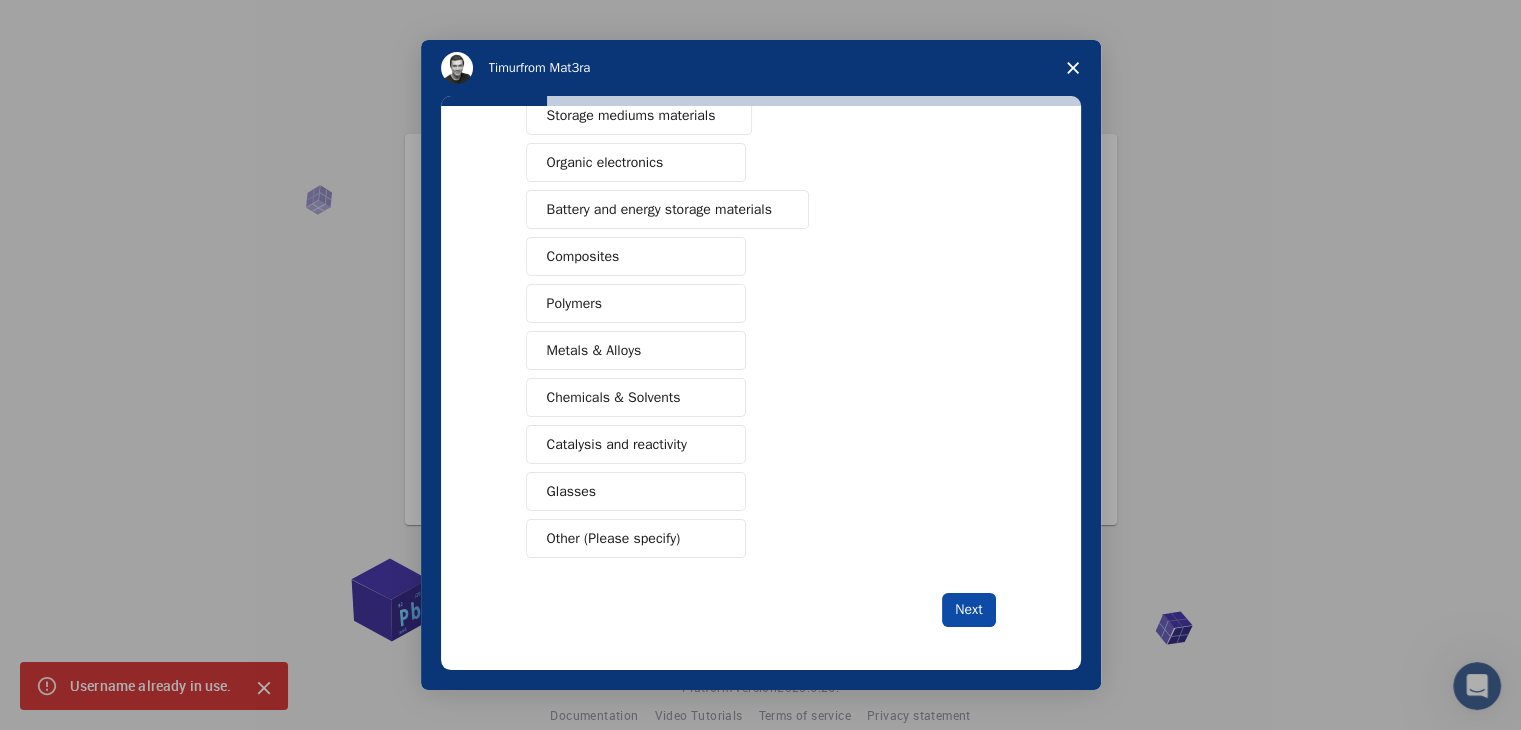 click on "Next" at bounding box center (968, 610) 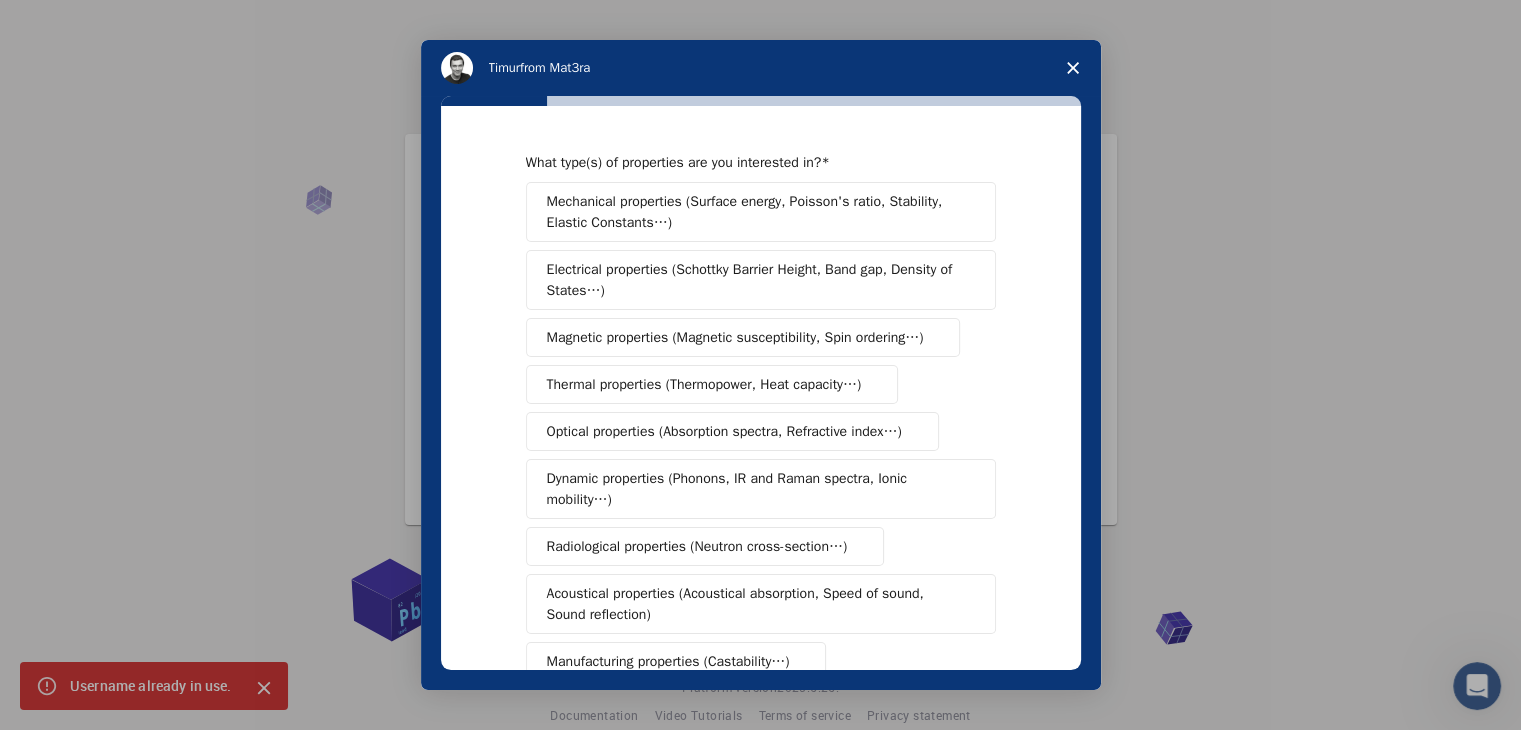 click on "Electrical properties (Schottky Barrier Height, Band gap, Density of States…)" at bounding box center (754, 280) 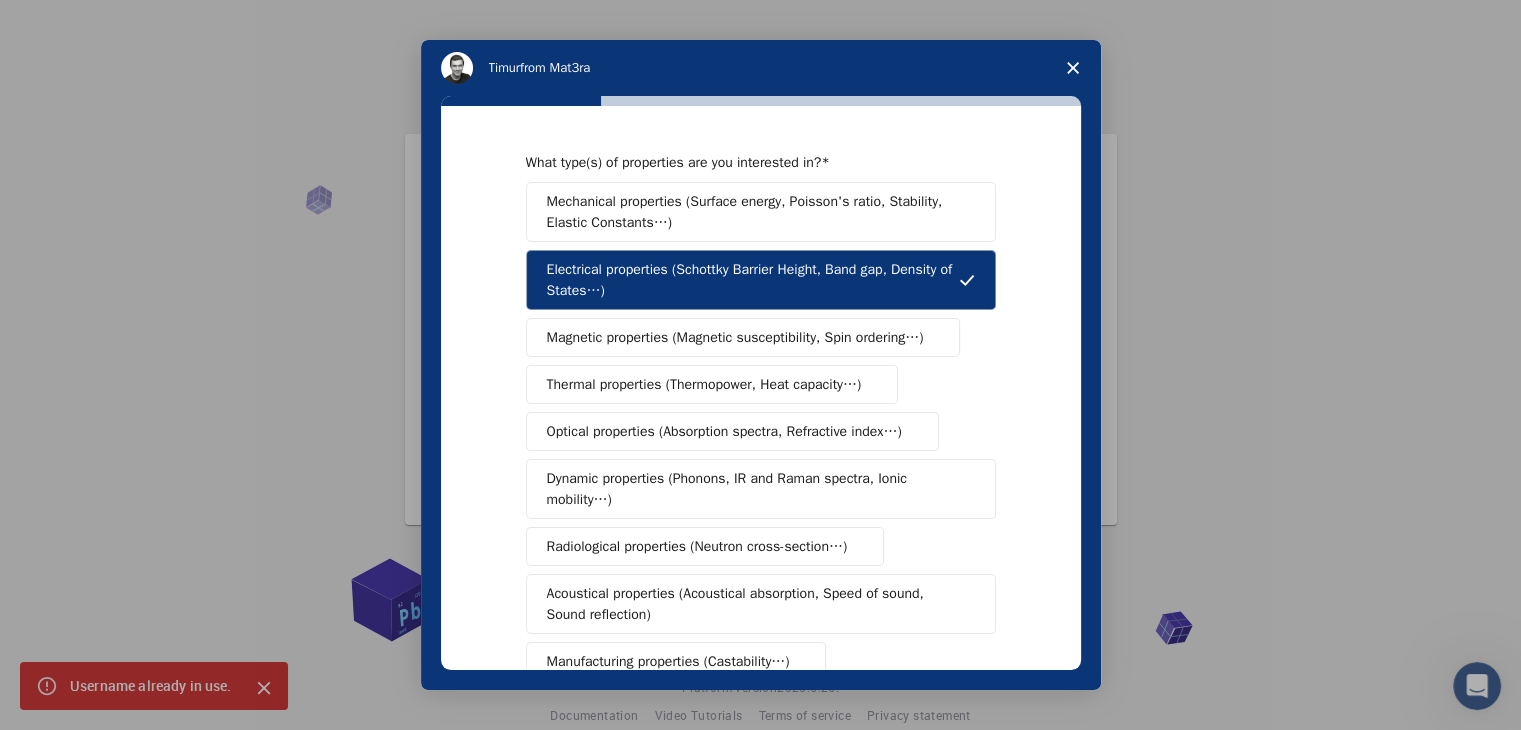 click on "Magnetic properties (Magnetic susceptibility, Spin ordering…)" at bounding box center (735, 337) 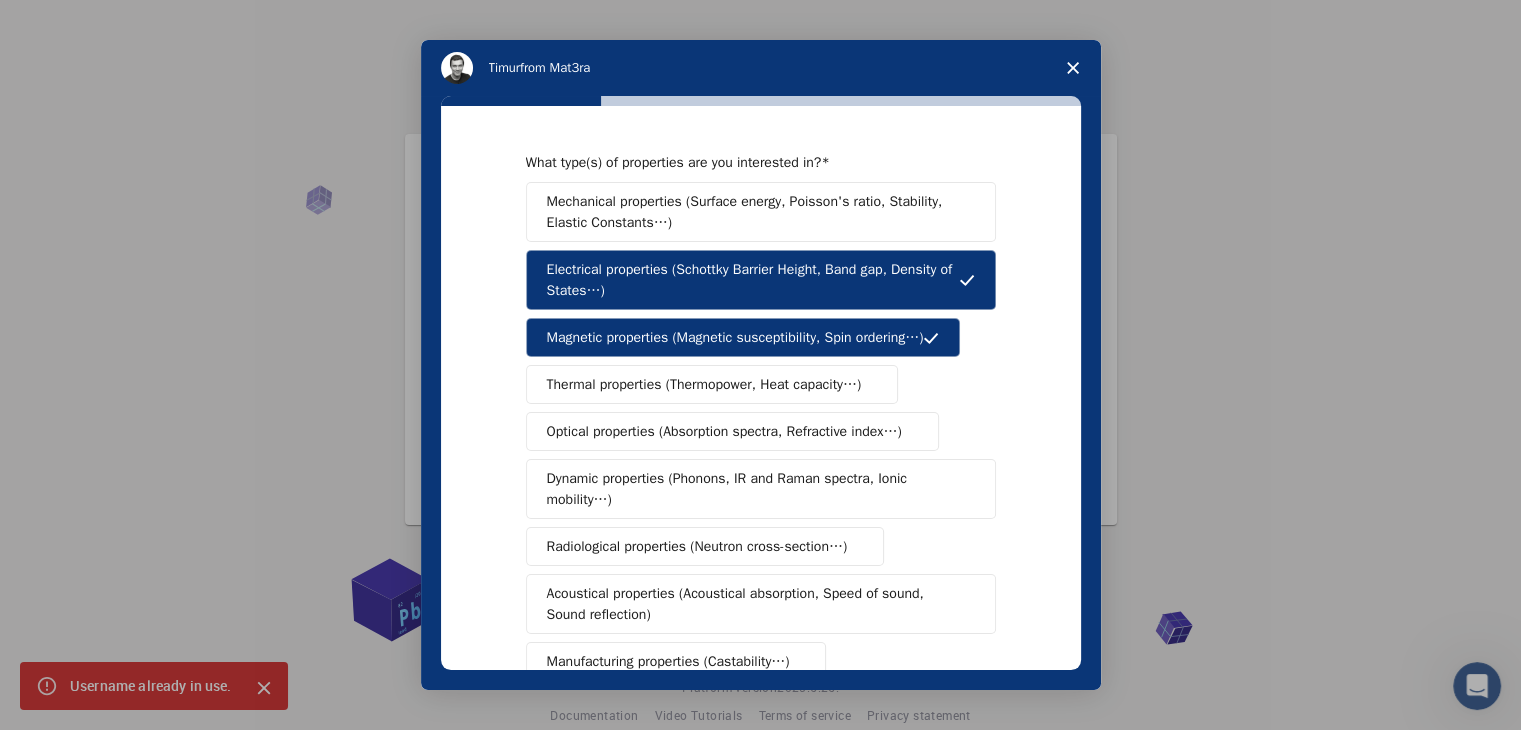 click on "Optical properties (Absorption spectra, Refractive index…)" at bounding box center [732, 431] 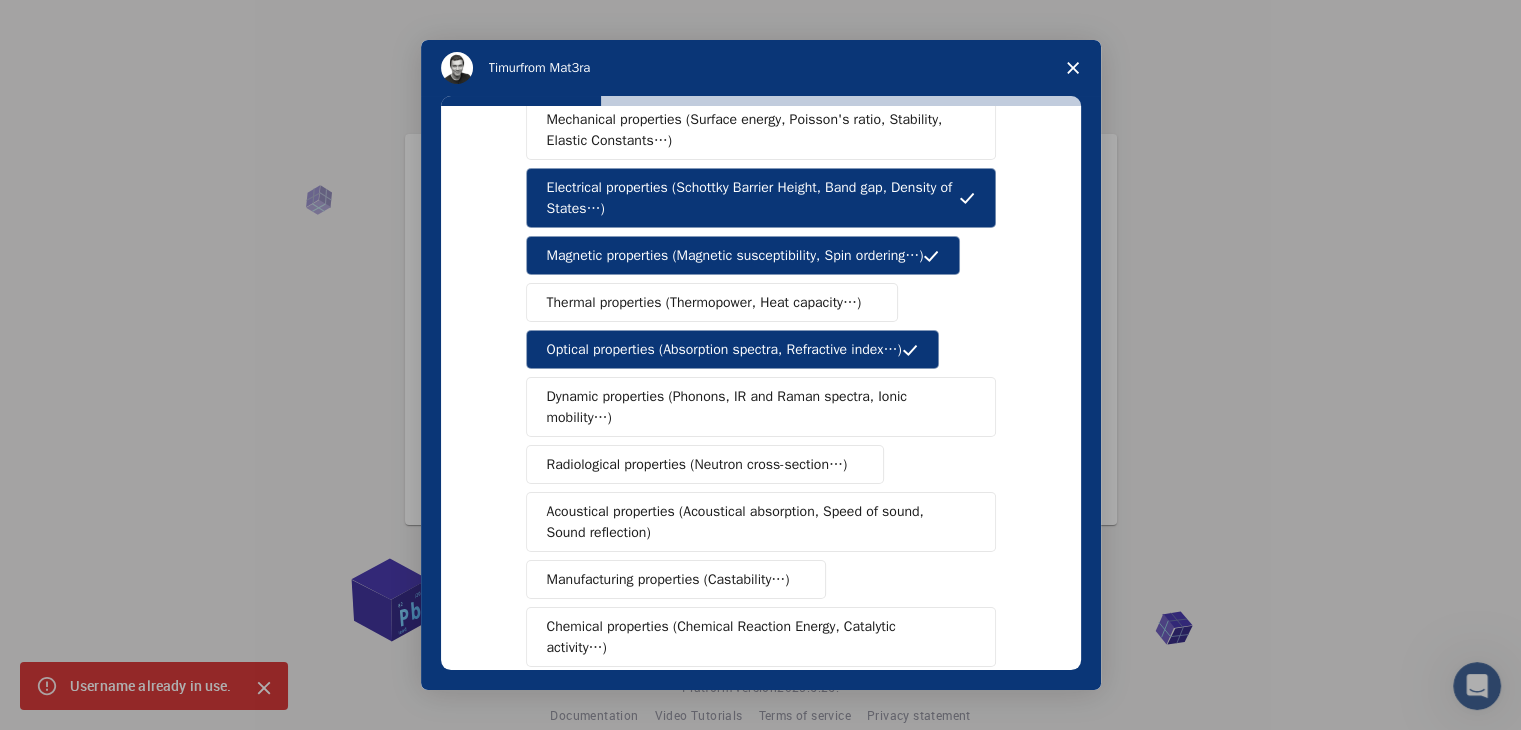 scroll, scrollTop: 83, scrollLeft: 0, axis: vertical 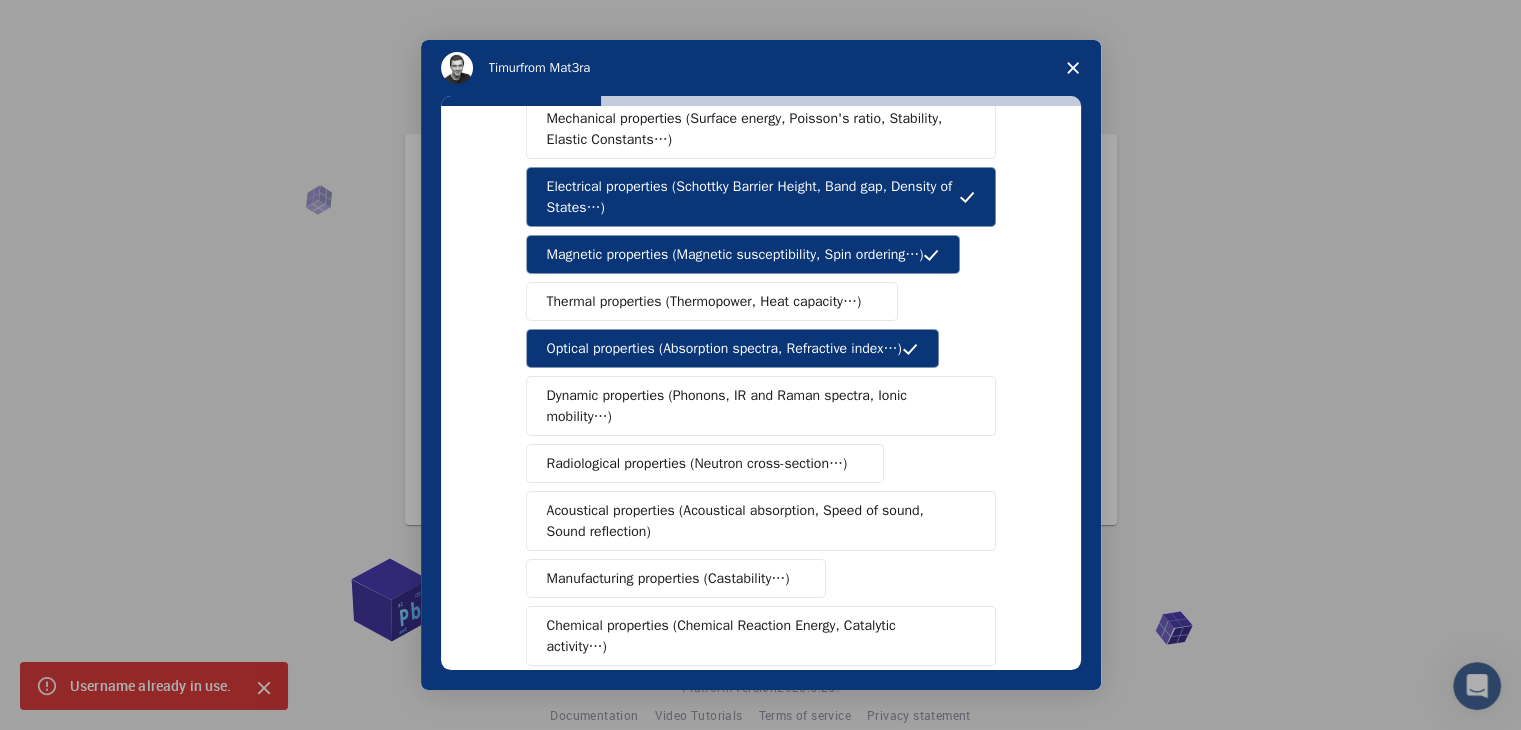 click on "Dynamic properties (Phonons, IR and Raman spectra, Ionic mobility…)" at bounding box center (753, 406) 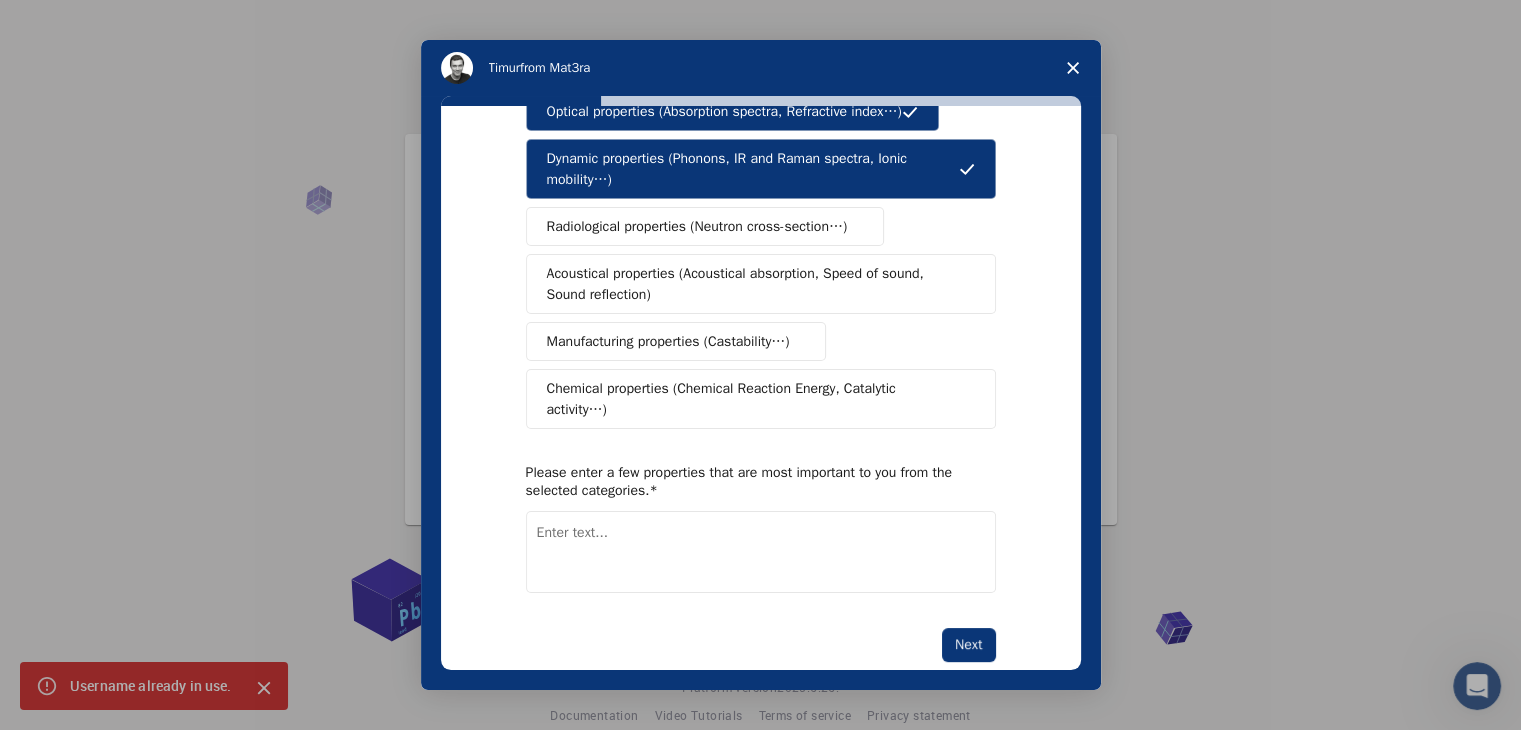 scroll, scrollTop: 334, scrollLeft: 0, axis: vertical 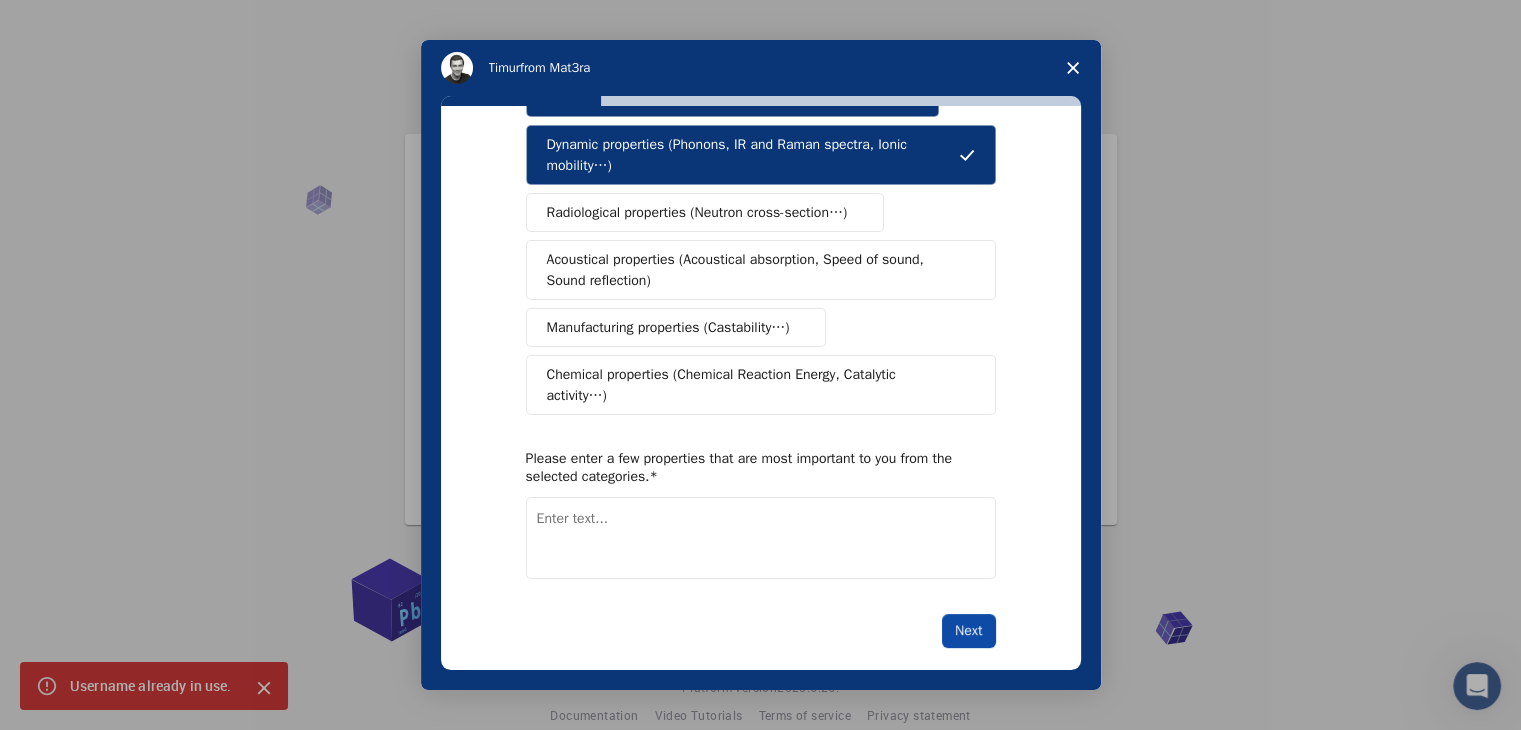 click on "Next" at bounding box center [968, 631] 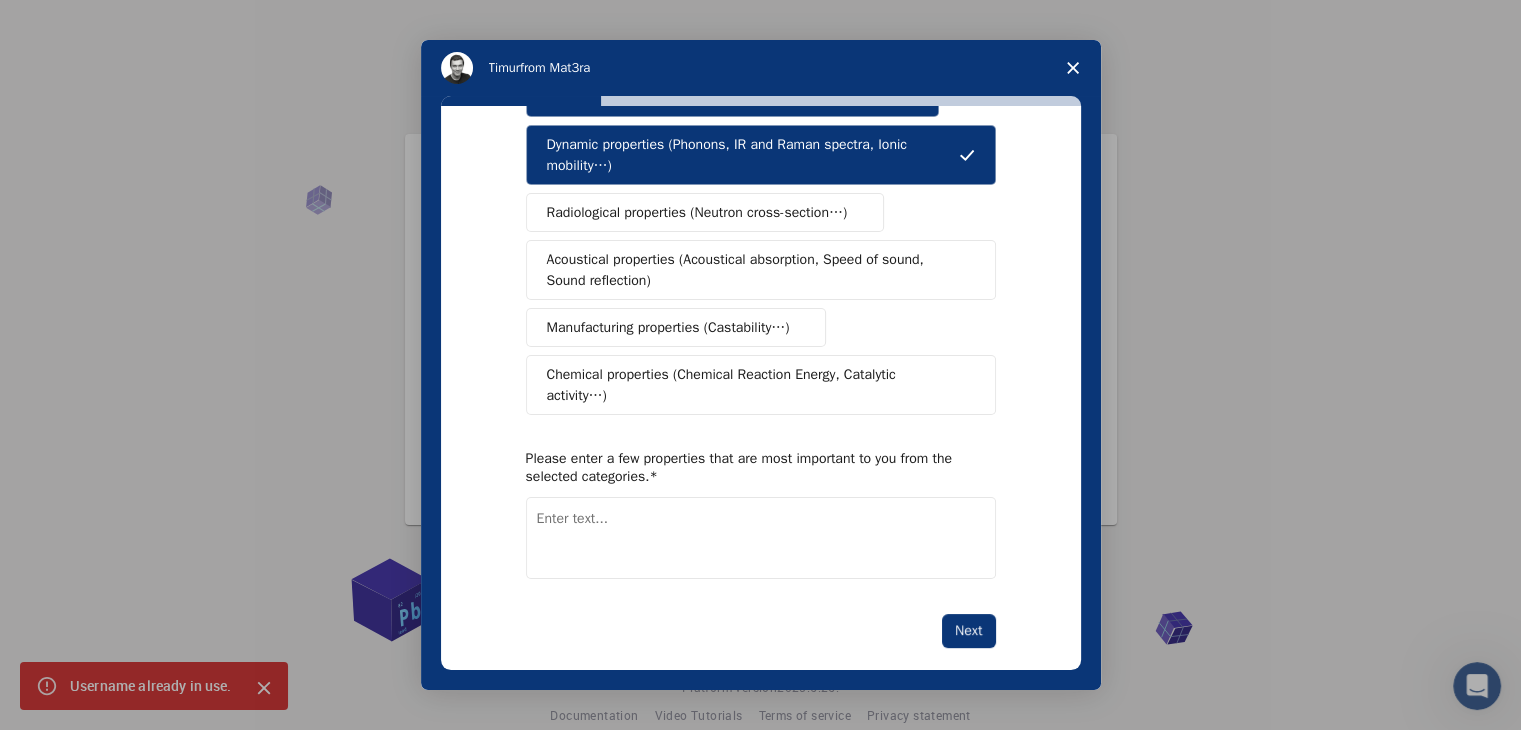 click on "What type(s) of properties are you interested in? Mechanical properties (Surface energy, Poisson's ratio, Stability, Elastic Constants…) Electrical properties (Schottky Barrier Height, Band gap, Density of States…) Magnetic properties (Magnetic susceptibility, Spin ordering…) Thermal properties (Thermopower, Heat capacity…) Optical properties (Absorption spectra, Refractive index…) Dynamic properties (Phonons, IR and Raman spectra, Ionic mobility…) Radiological properties (Neutron cross-section…) Acoustical properties (Acoustical absorption, Speed of sound, Sound reflection) Manufacturing properties (Castability…) Chemical properties (Chemical Reaction Energy, Catalytic activity…) Please enter a few properties that are most important to you from the selected categories. Next" at bounding box center (761, 234) 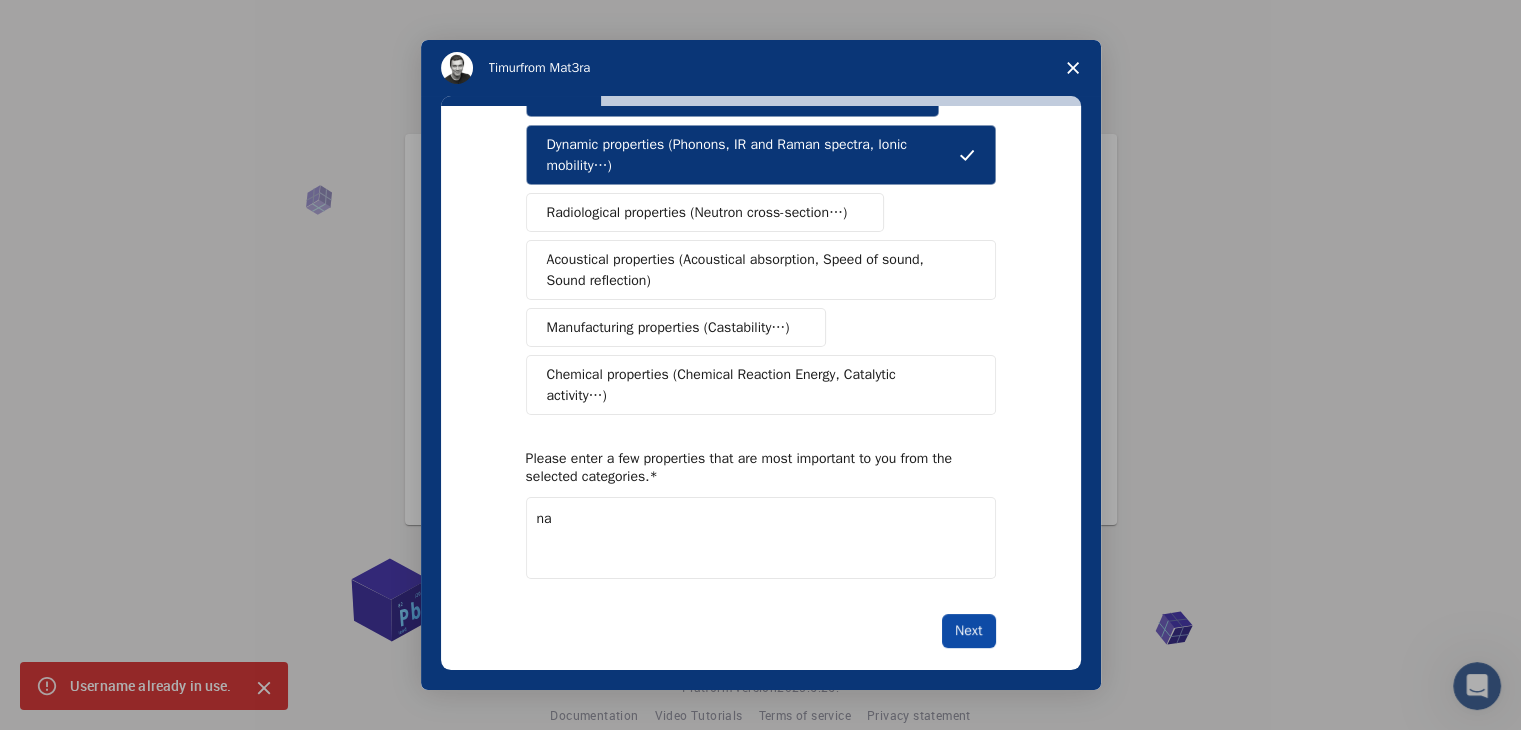 type on "na" 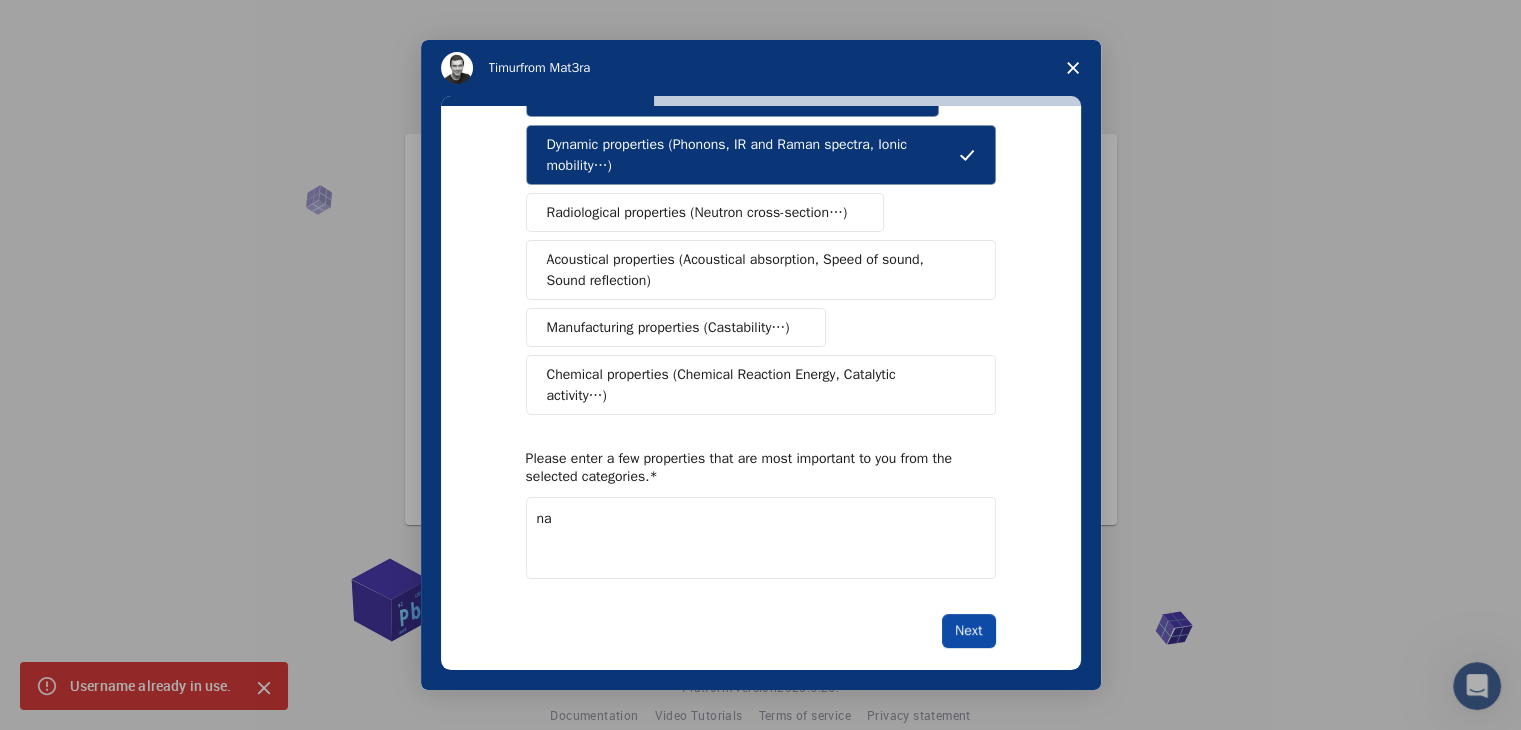 click on "Next" at bounding box center [968, 631] 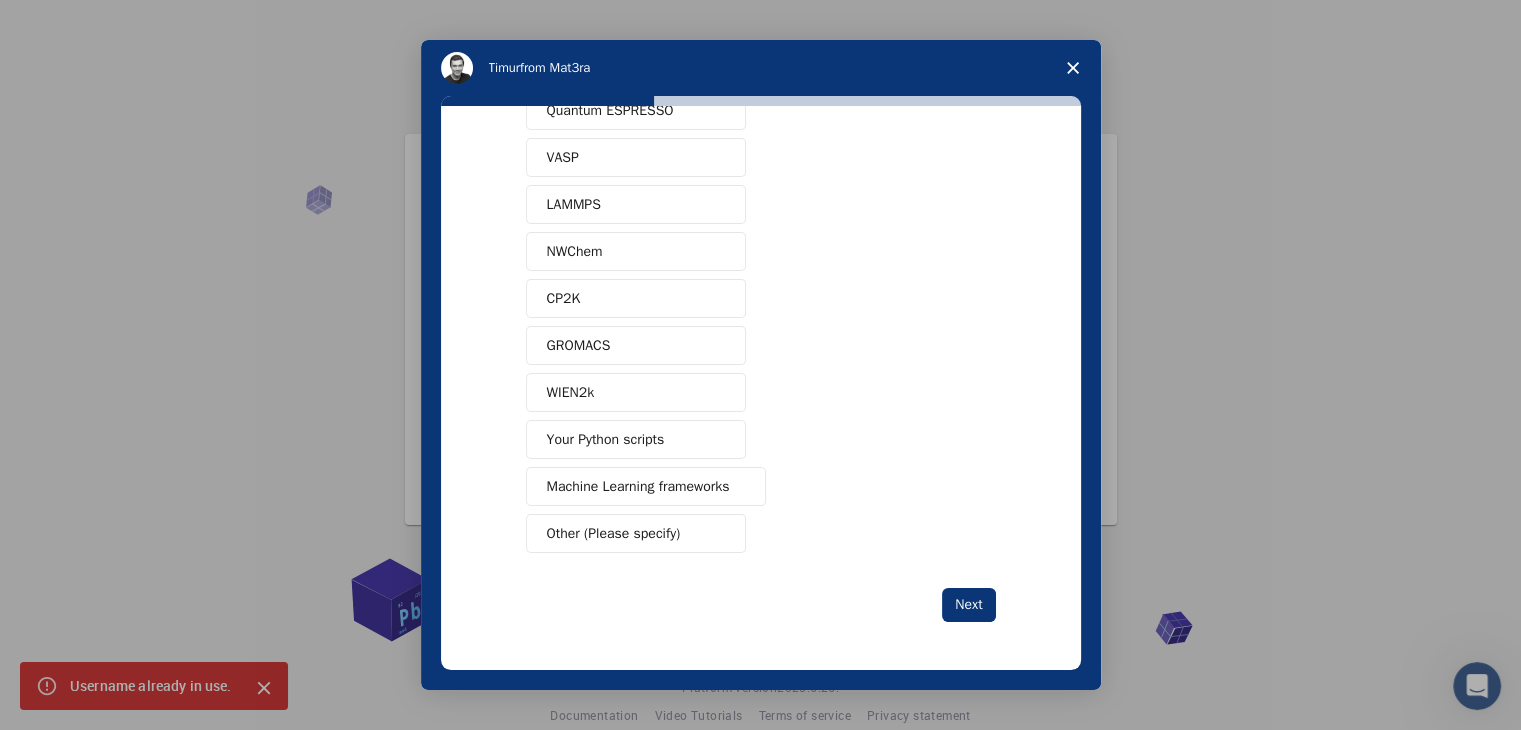 scroll, scrollTop: 0, scrollLeft: 0, axis: both 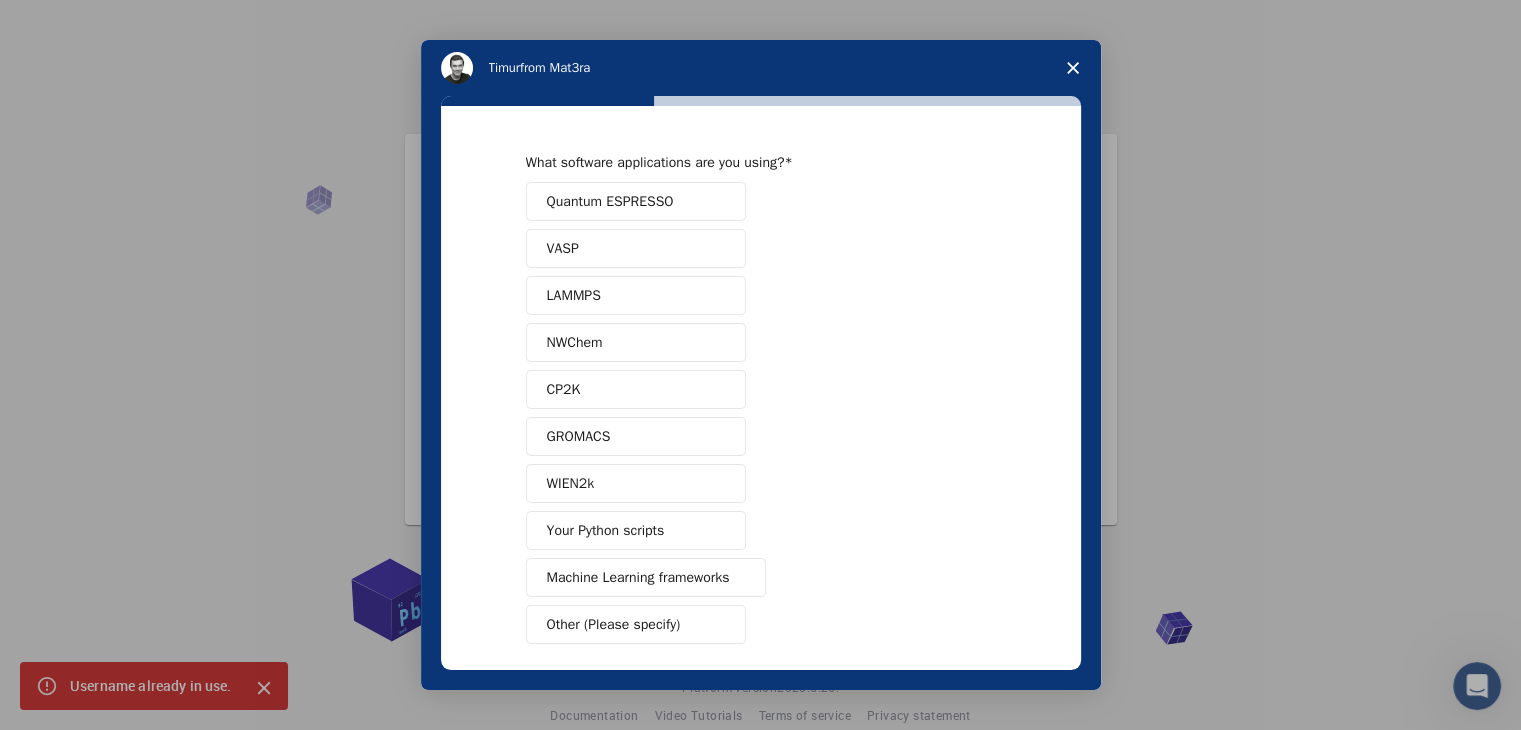 click on "Quantum ESPRESSO" at bounding box center [636, 201] 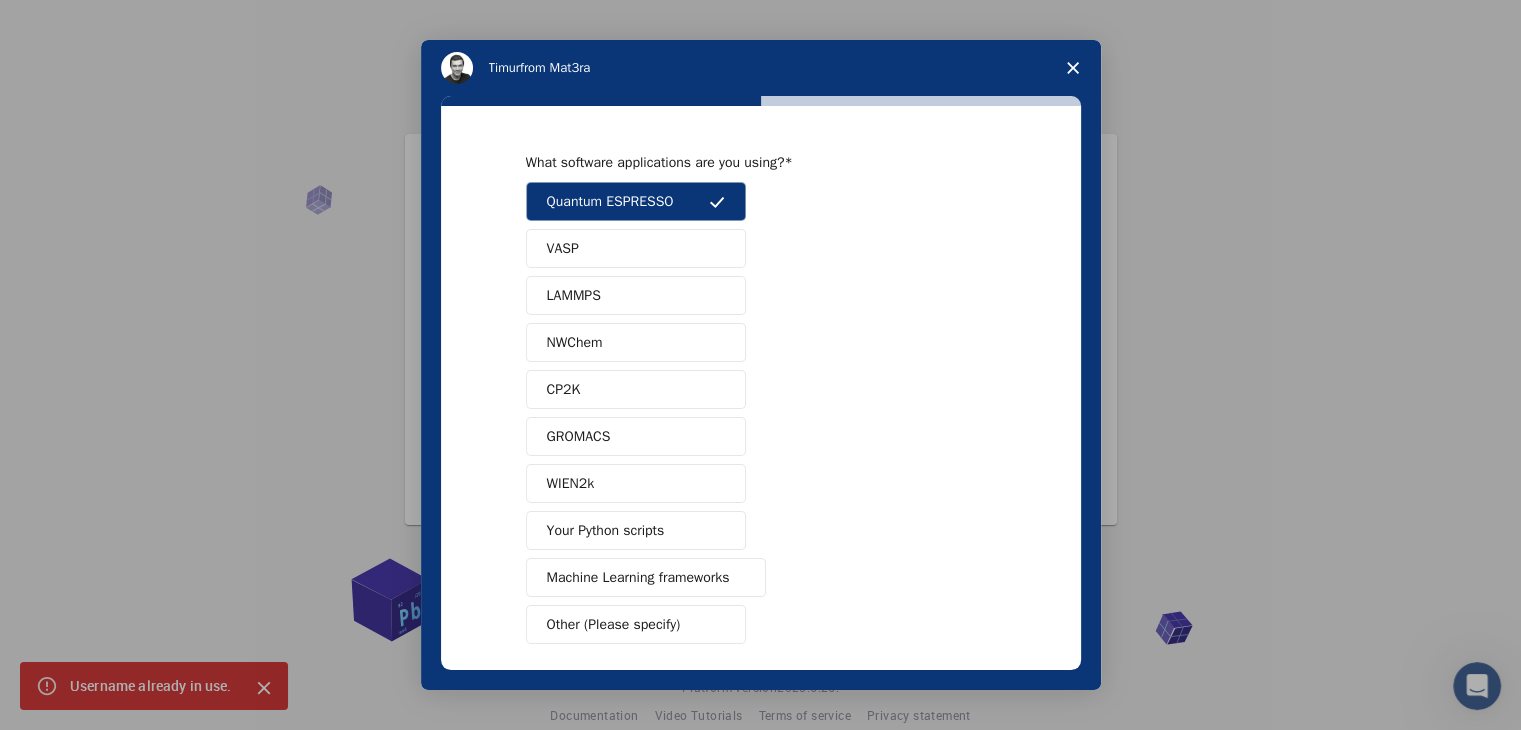 scroll, scrollTop: 87, scrollLeft: 0, axis: vertical 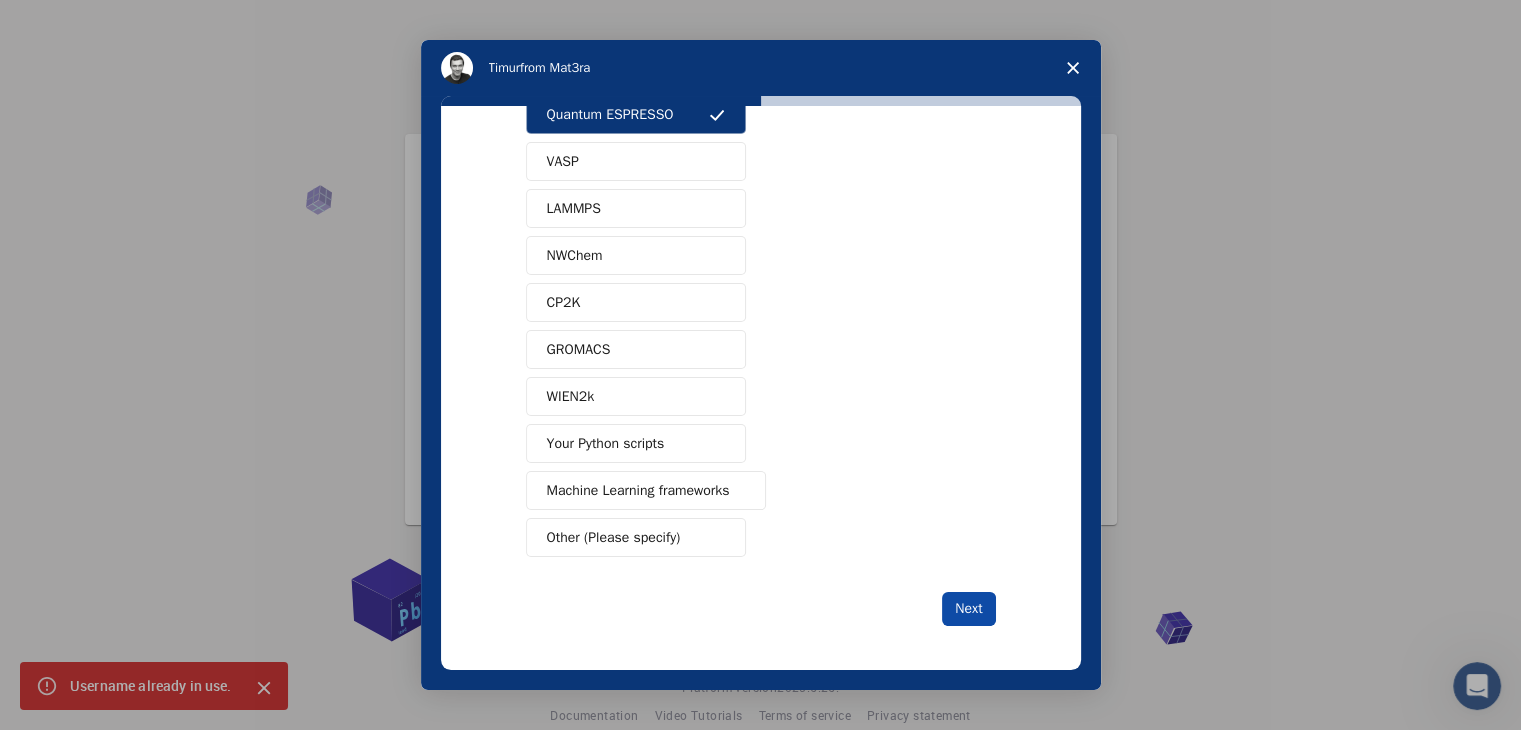click on "Next" at bounding box center [968, 609] 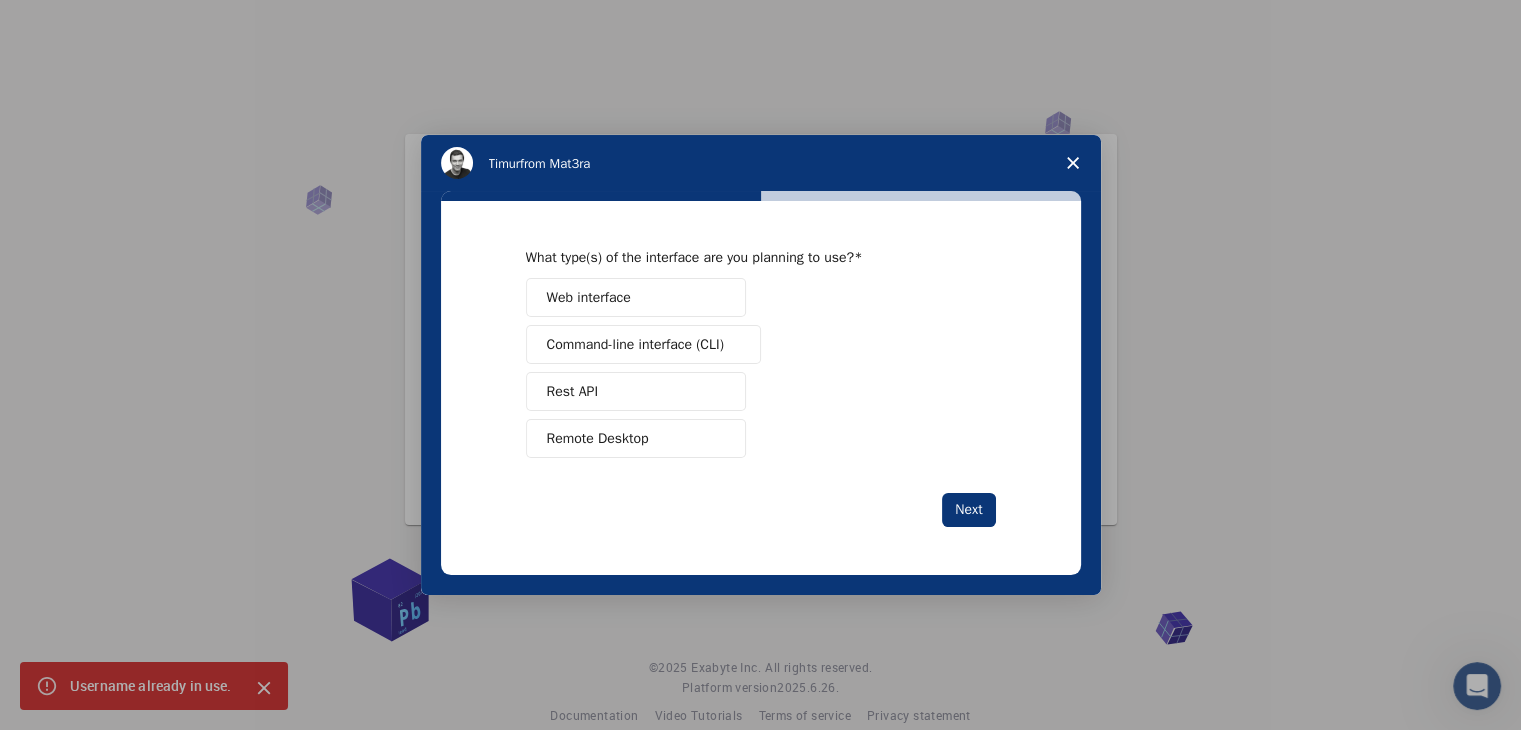 scroll, scrollTop: 0, scrollLeft: 0, axis: both 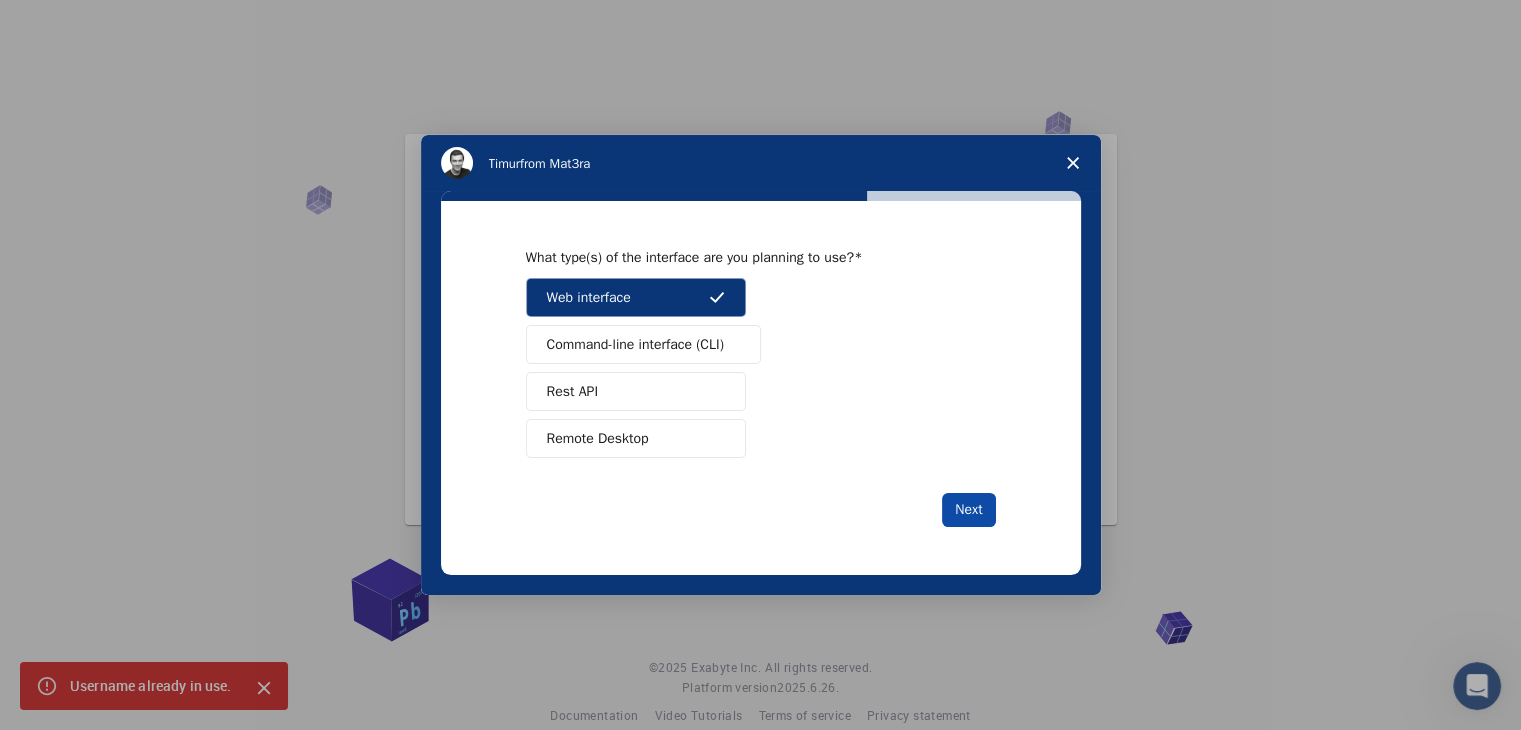 click on "Next" at bounding box center (968, 510) 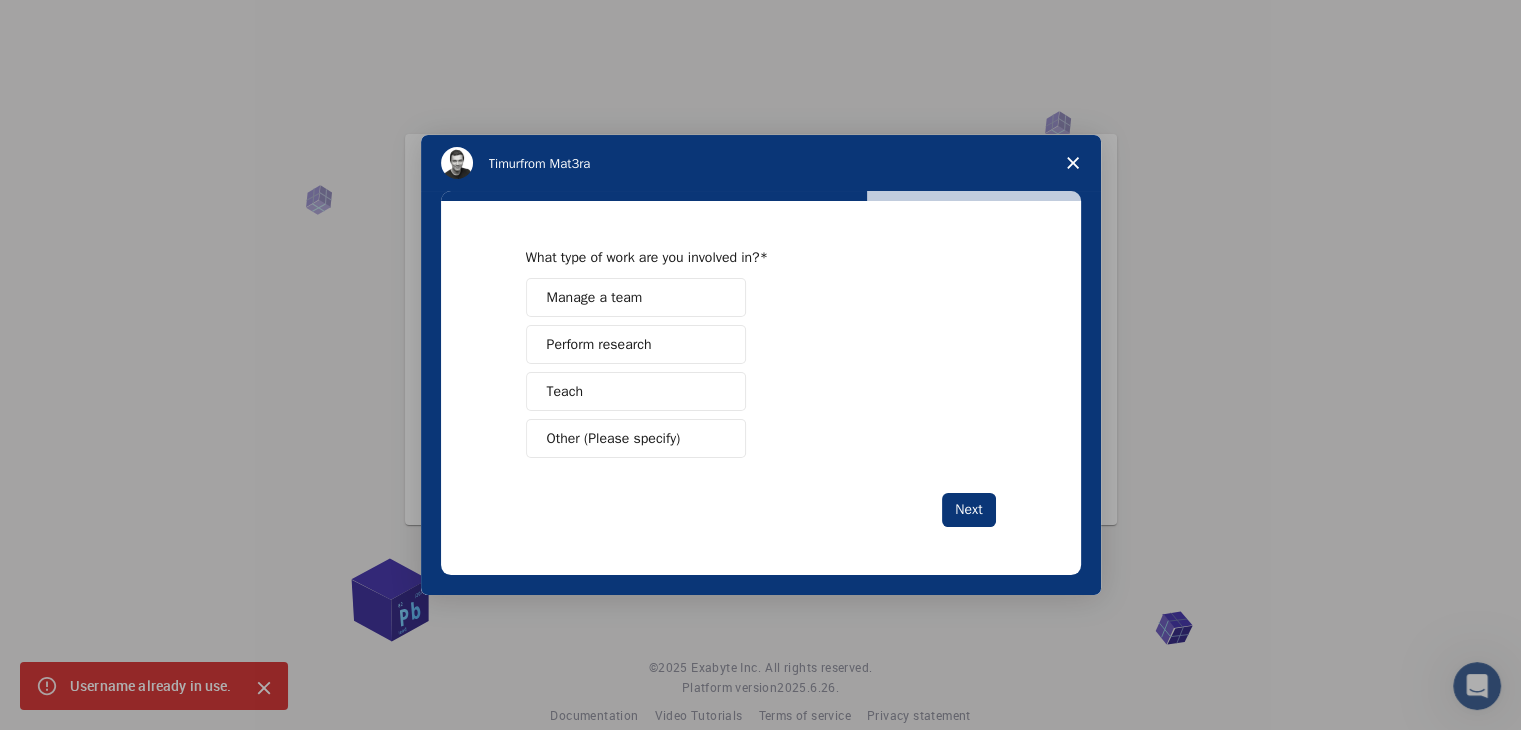 click on "What type of work are you involved in? Manage a team Perform research Teach Other (Please specify) Next" at bounding box center [761, 387] 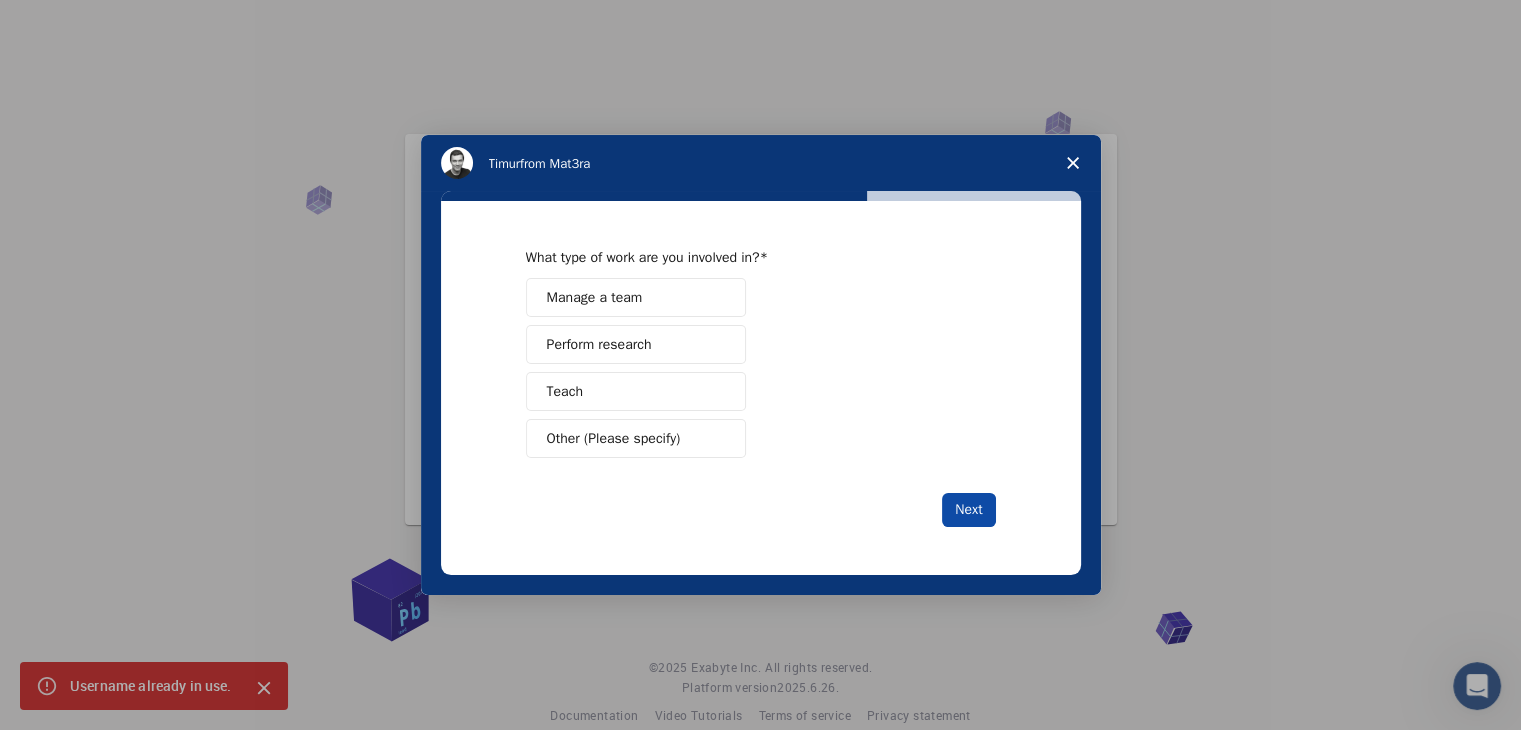 click on "Next" at bounding box center (968, 510) 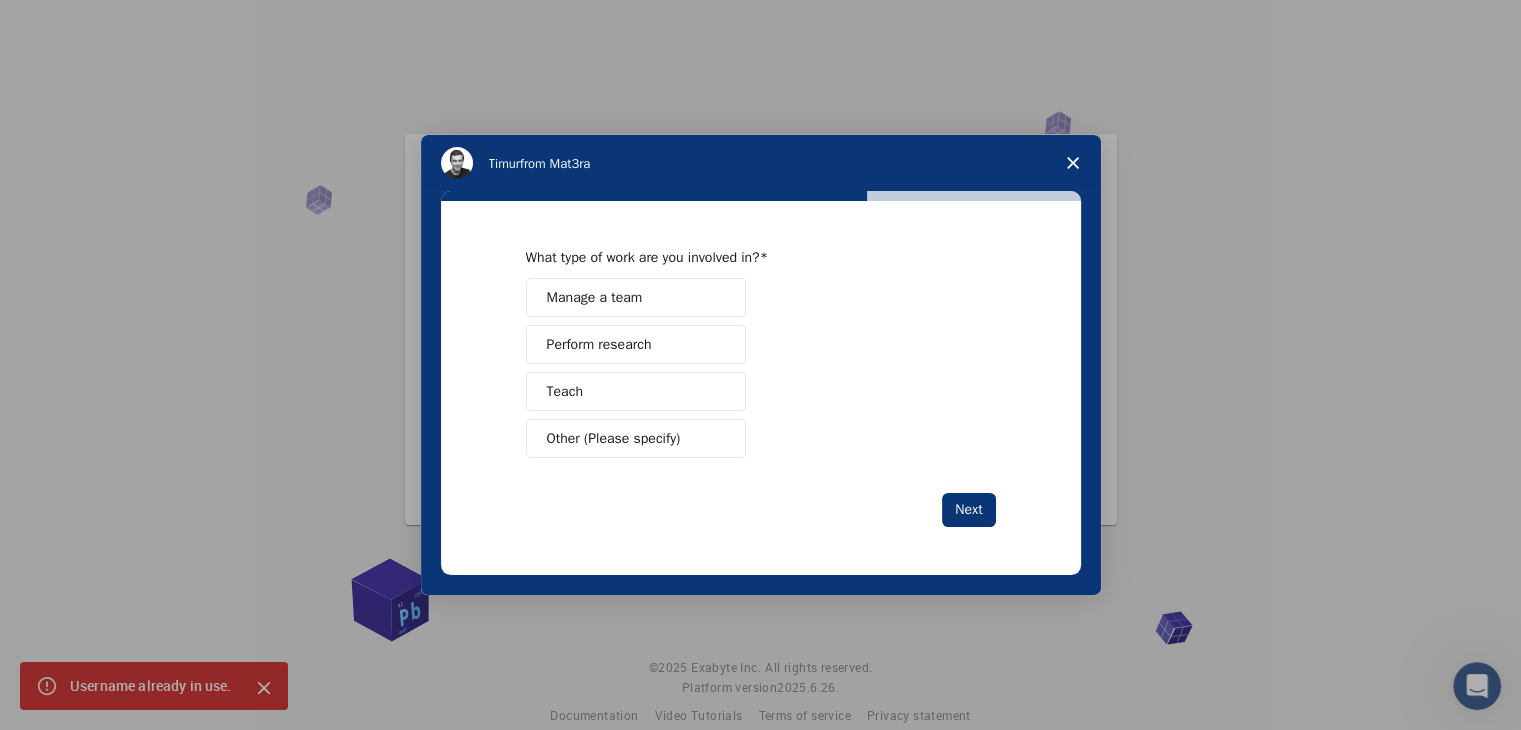 click on "Perform research" at bounding box center (636, 344) 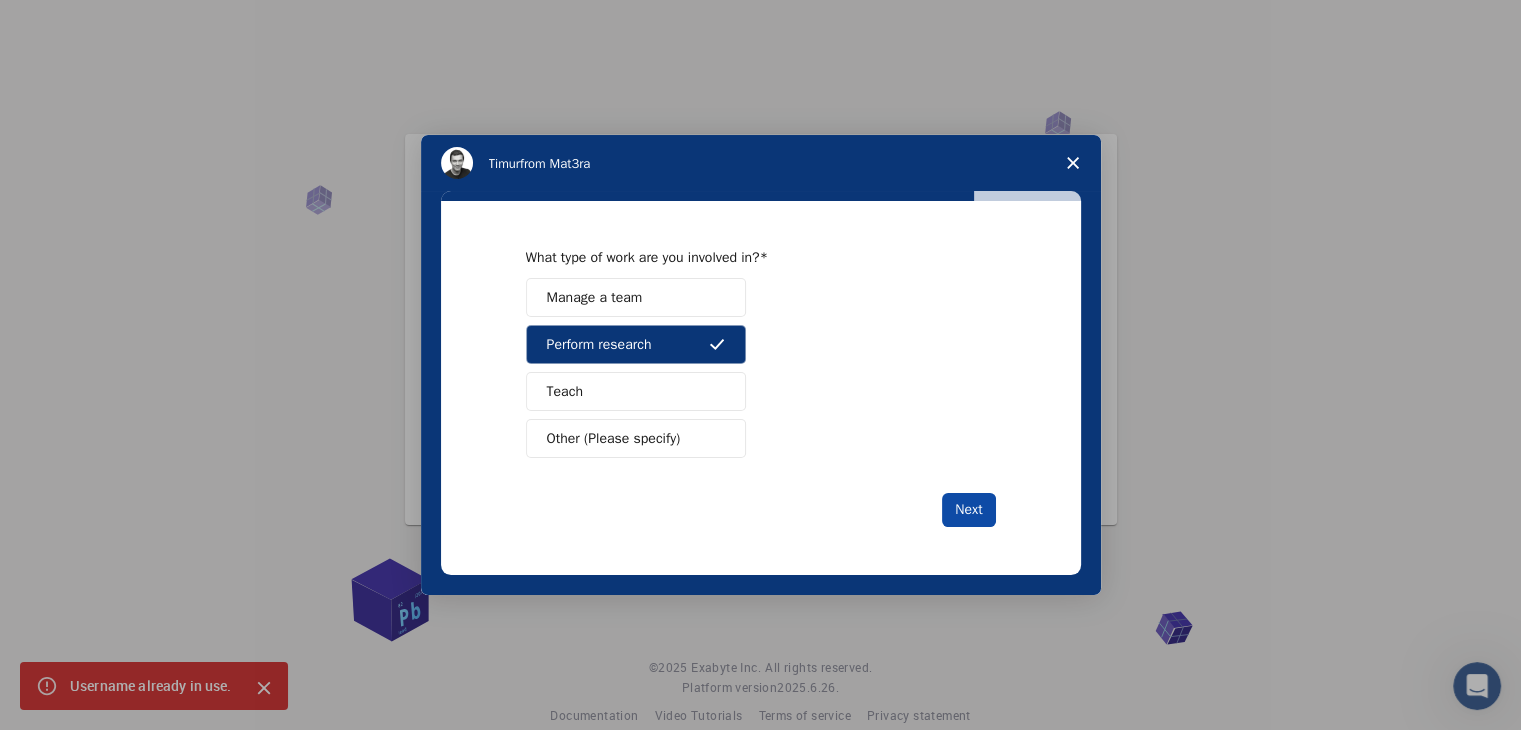 click on "Next" at bounding box center [968, 510] 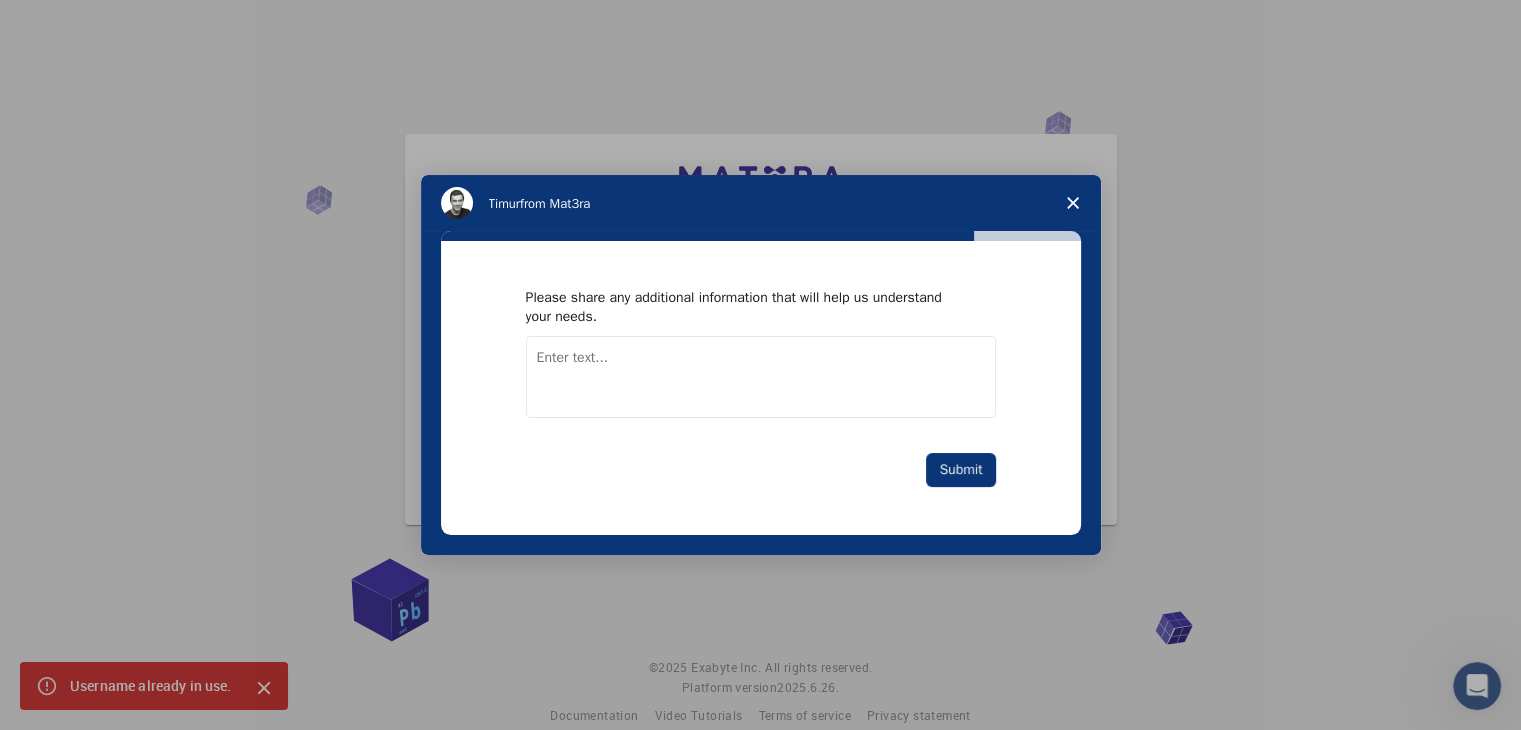 click at bounding box center (761, 377) 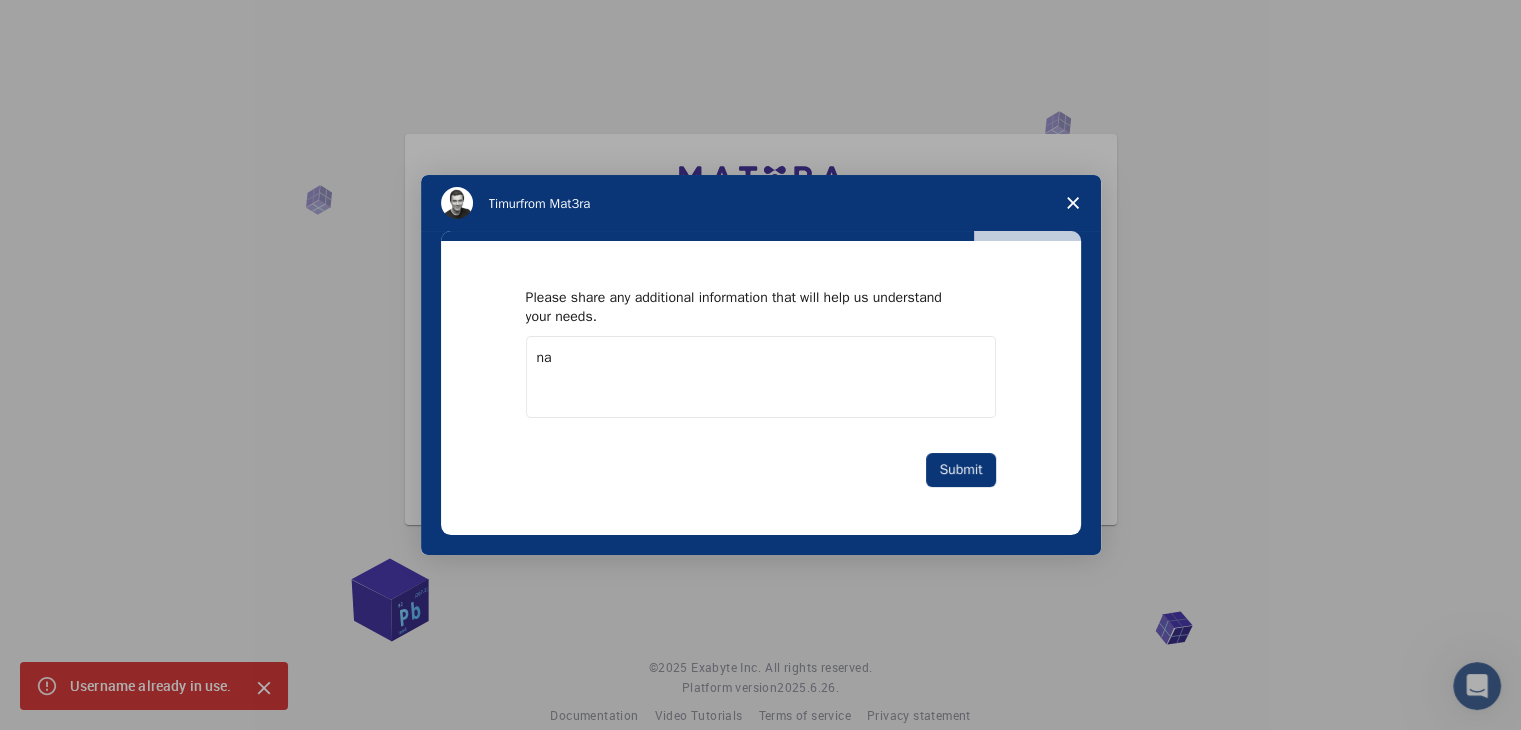 type on "na" 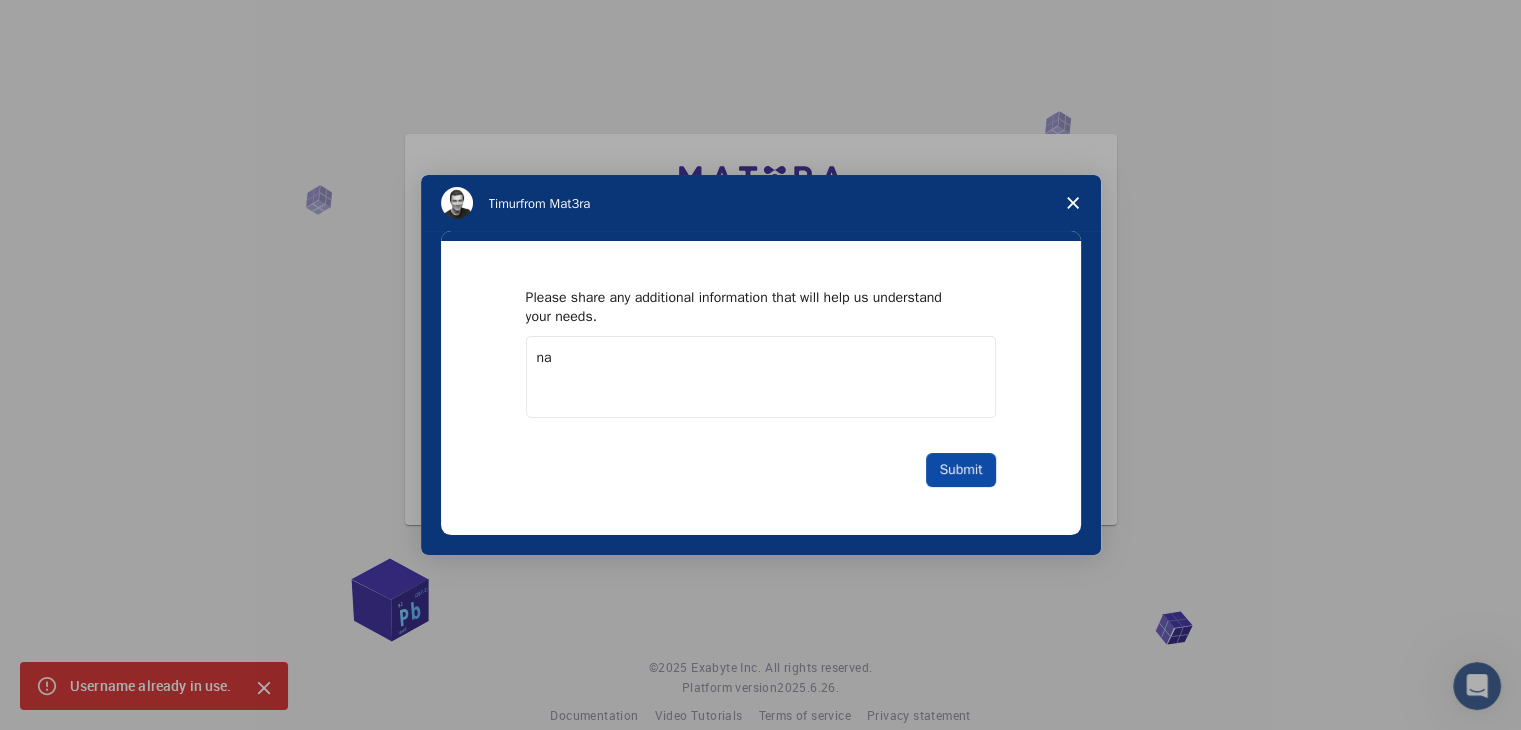 click on "Submit" at bounding box center [960, 470] 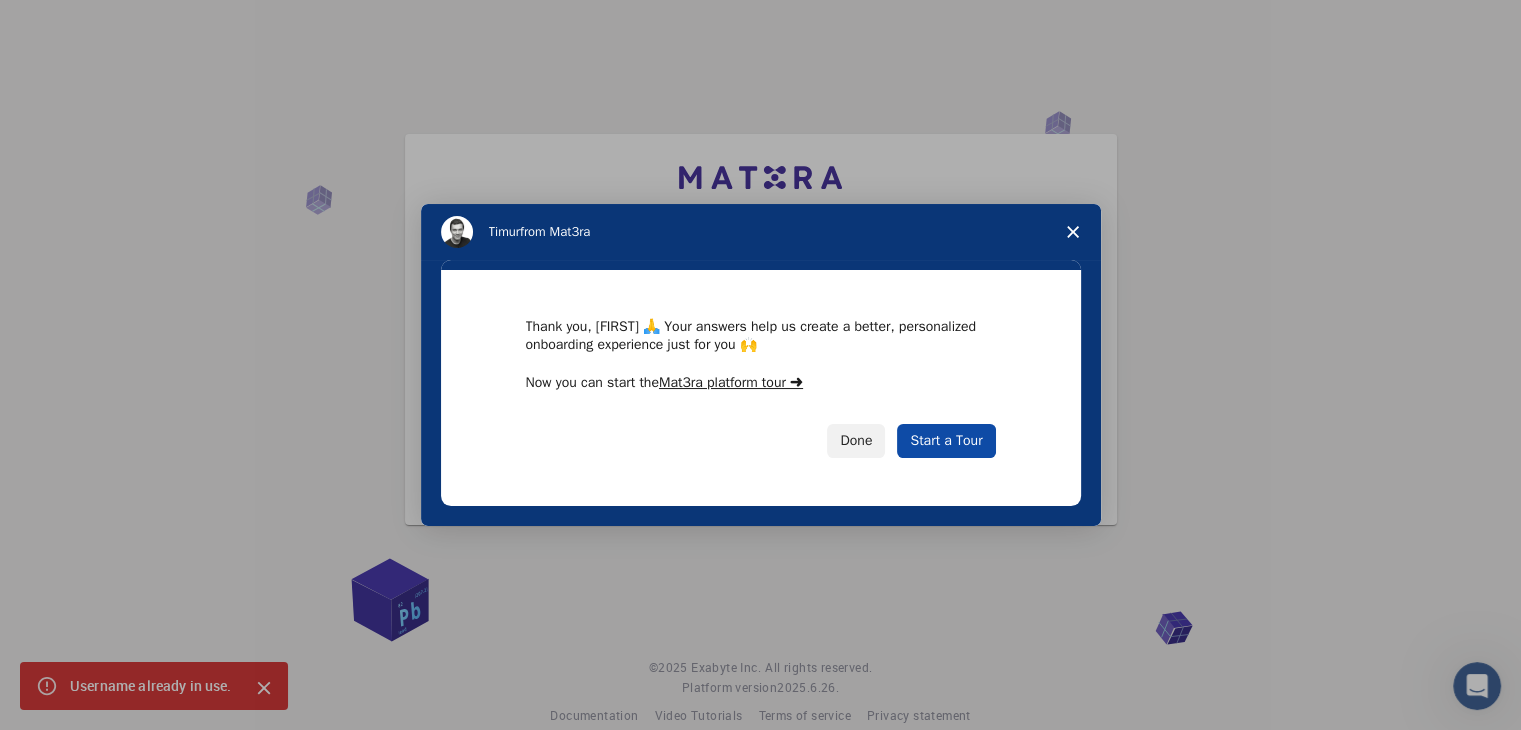 click on "Start a Tour" at bounding box center (946, 441) 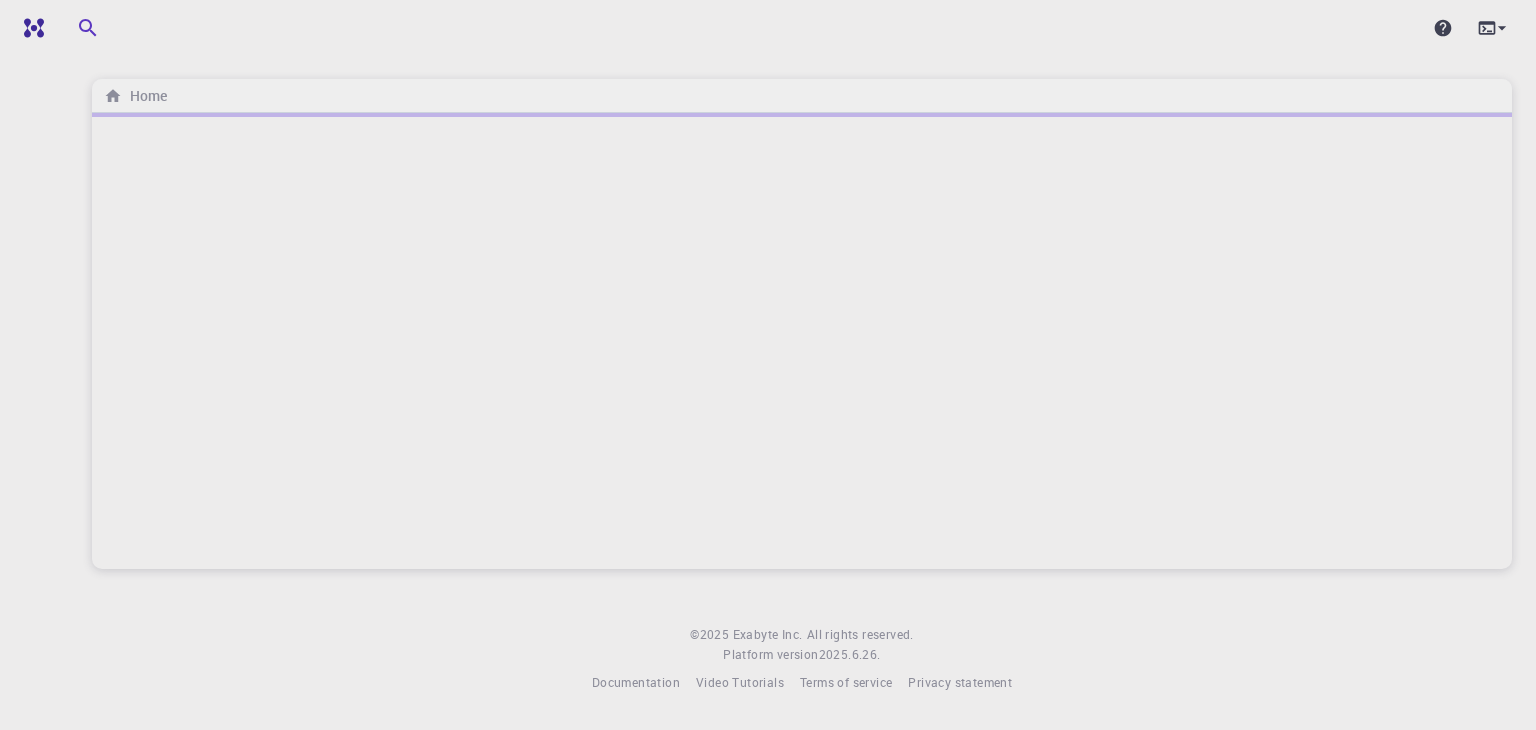 scroll, scrollTop: 0, scrollLeft: 0, axis: both 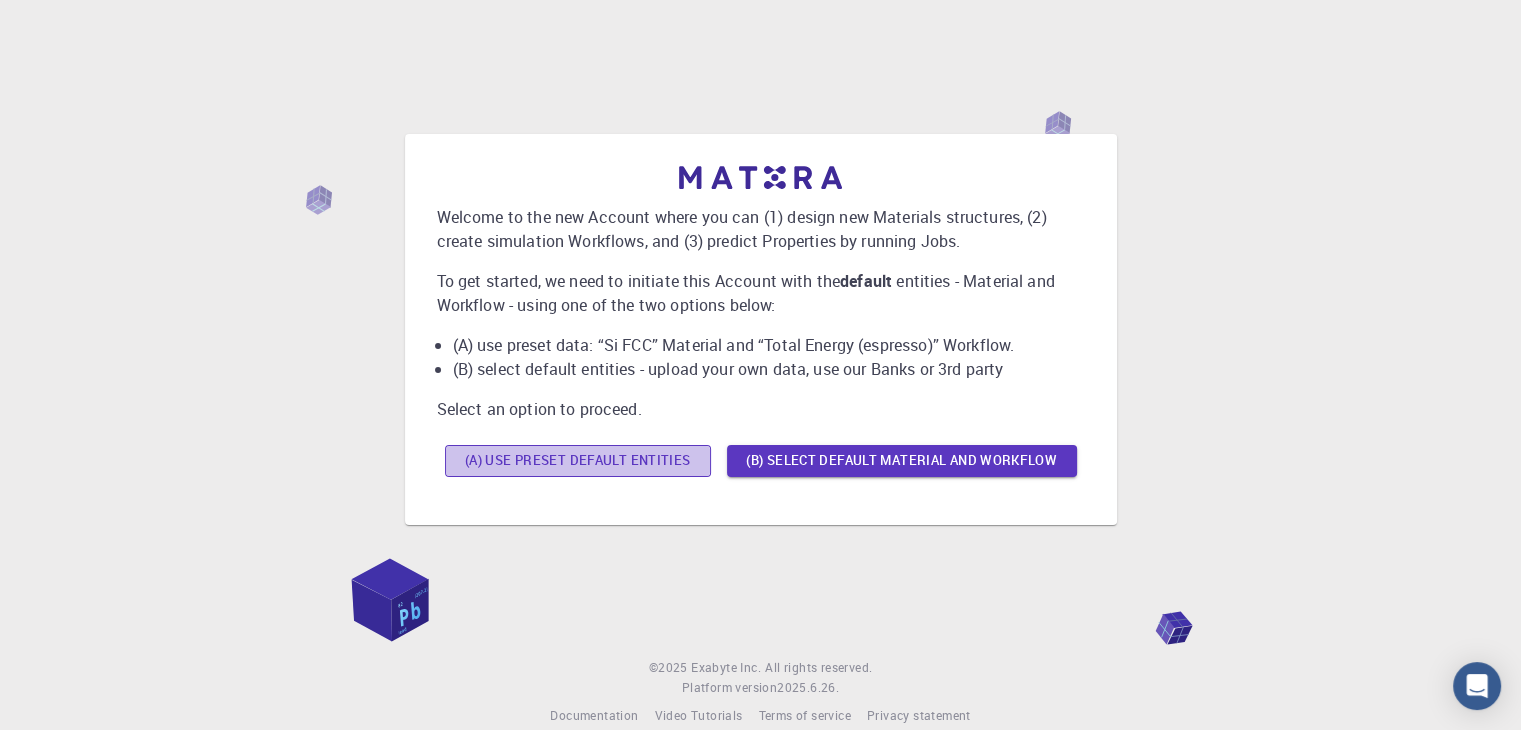 click on "(A) Use preset default entities" at bounding box center (578, 461) 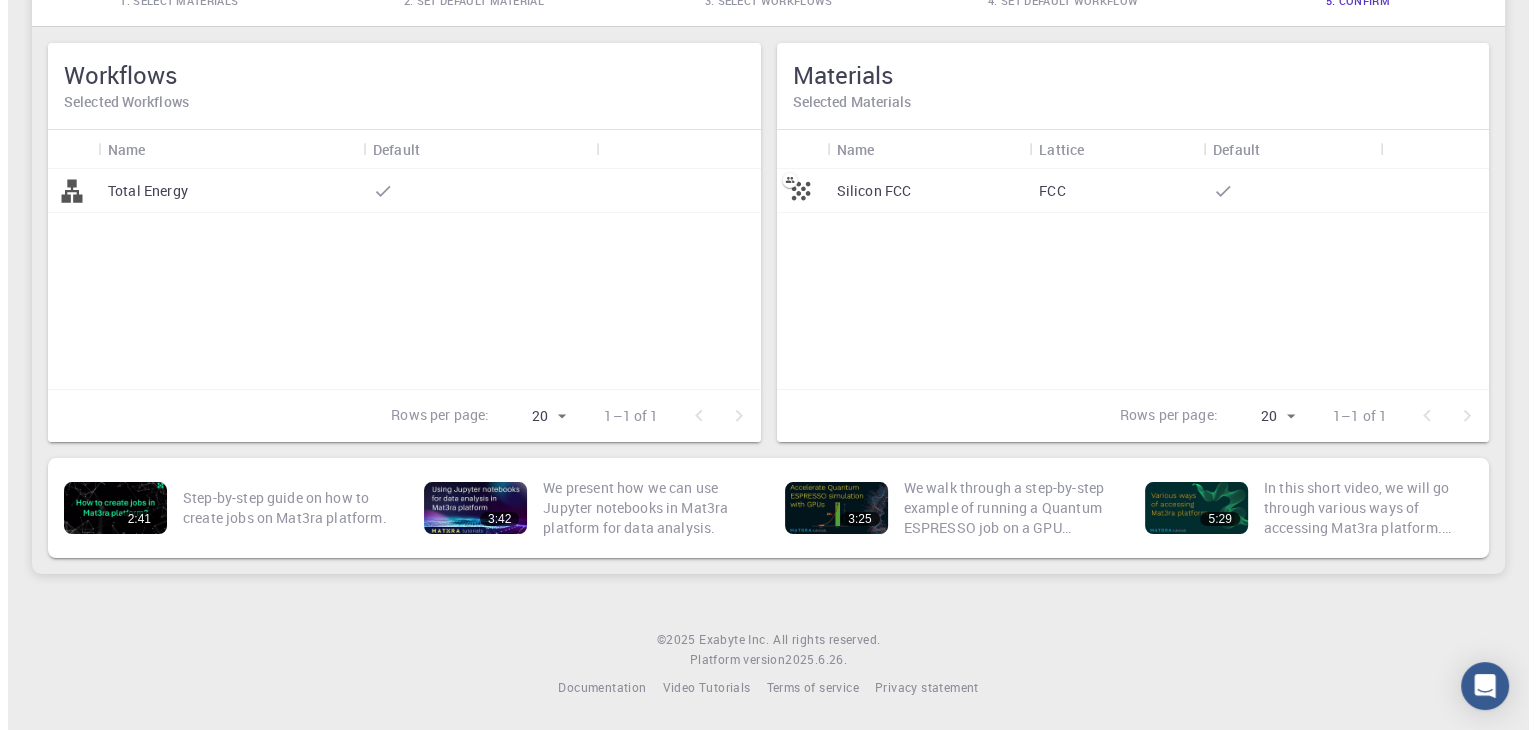 scroll, scrollTop: 0, scrollLeft: 0, axis: both 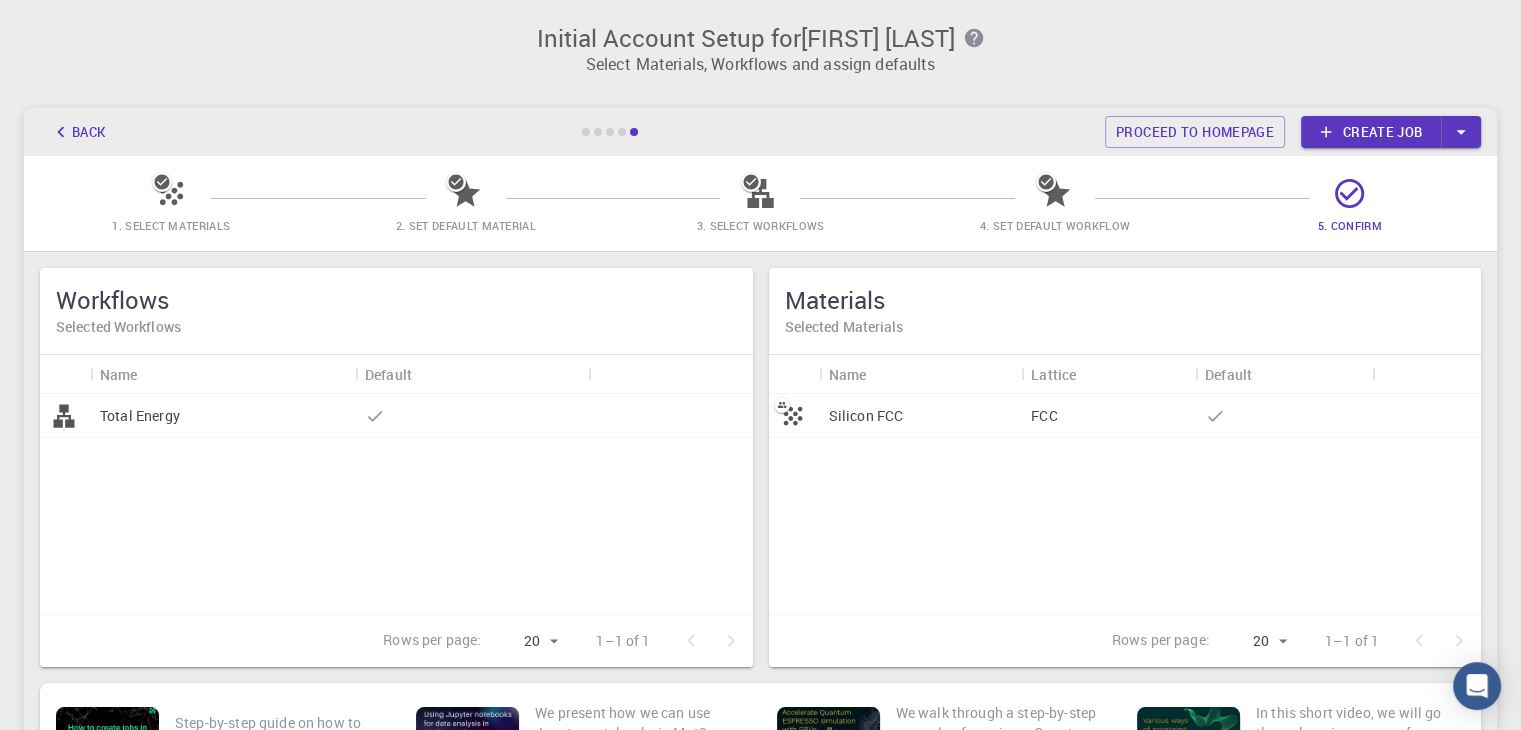 click on "Total Energy" at bounding box center (140, 416) 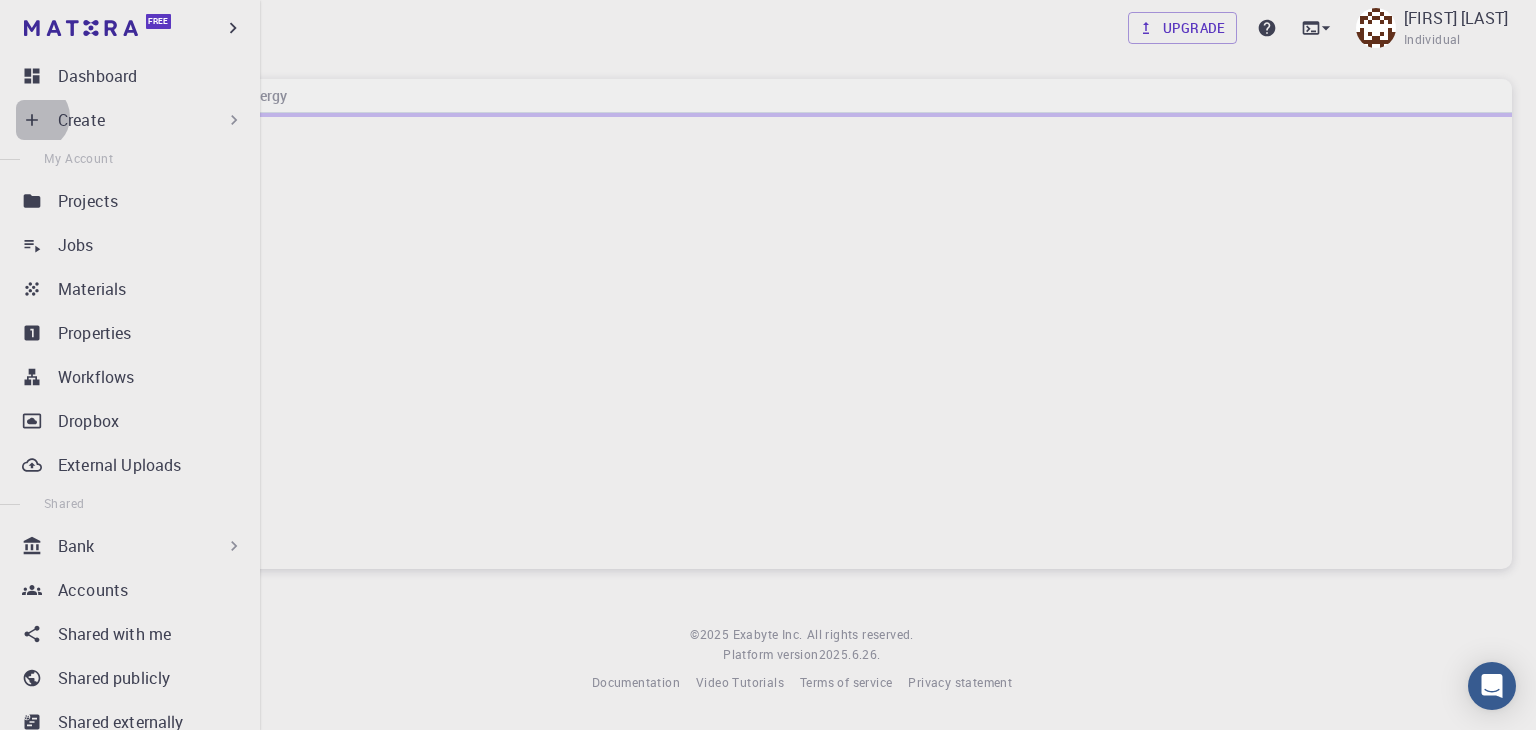 click 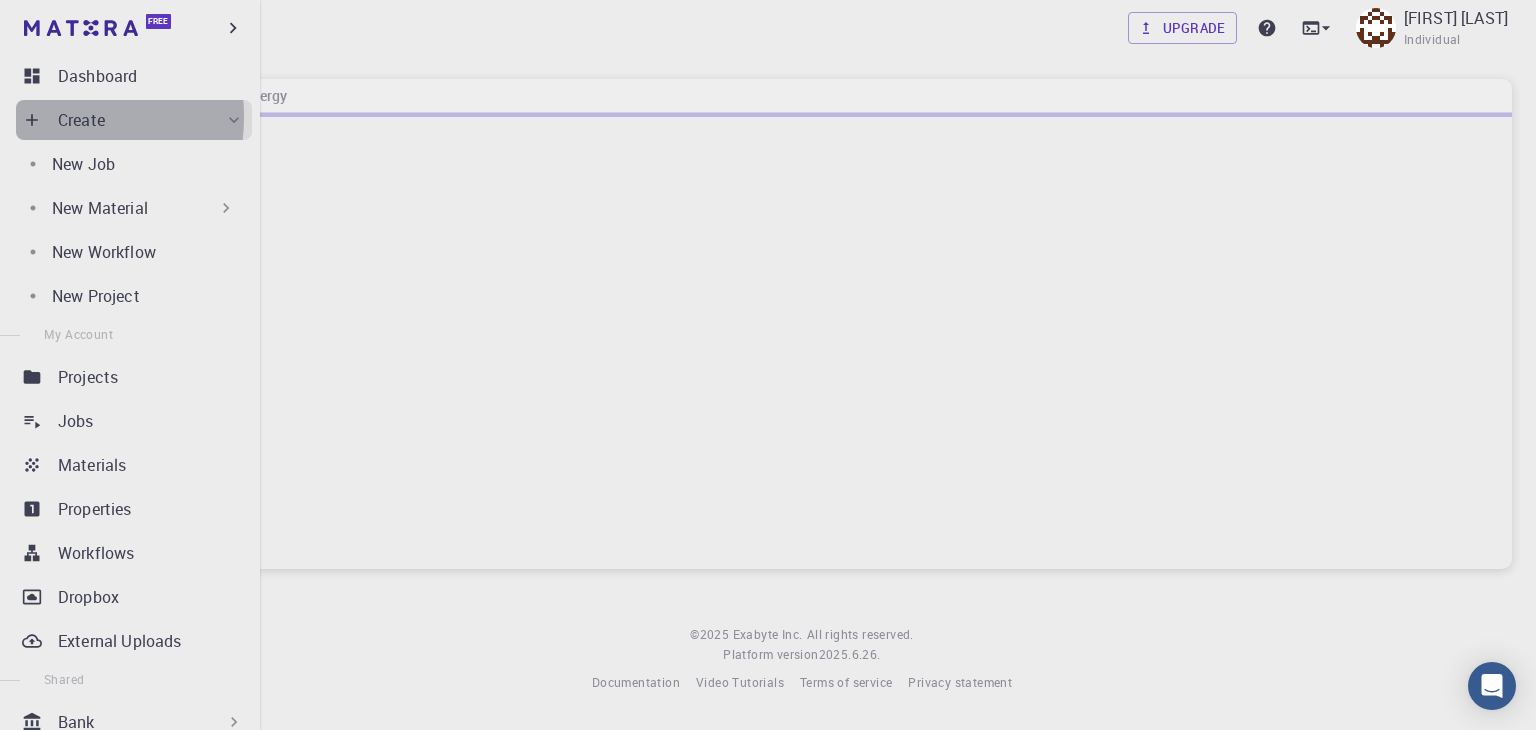 click 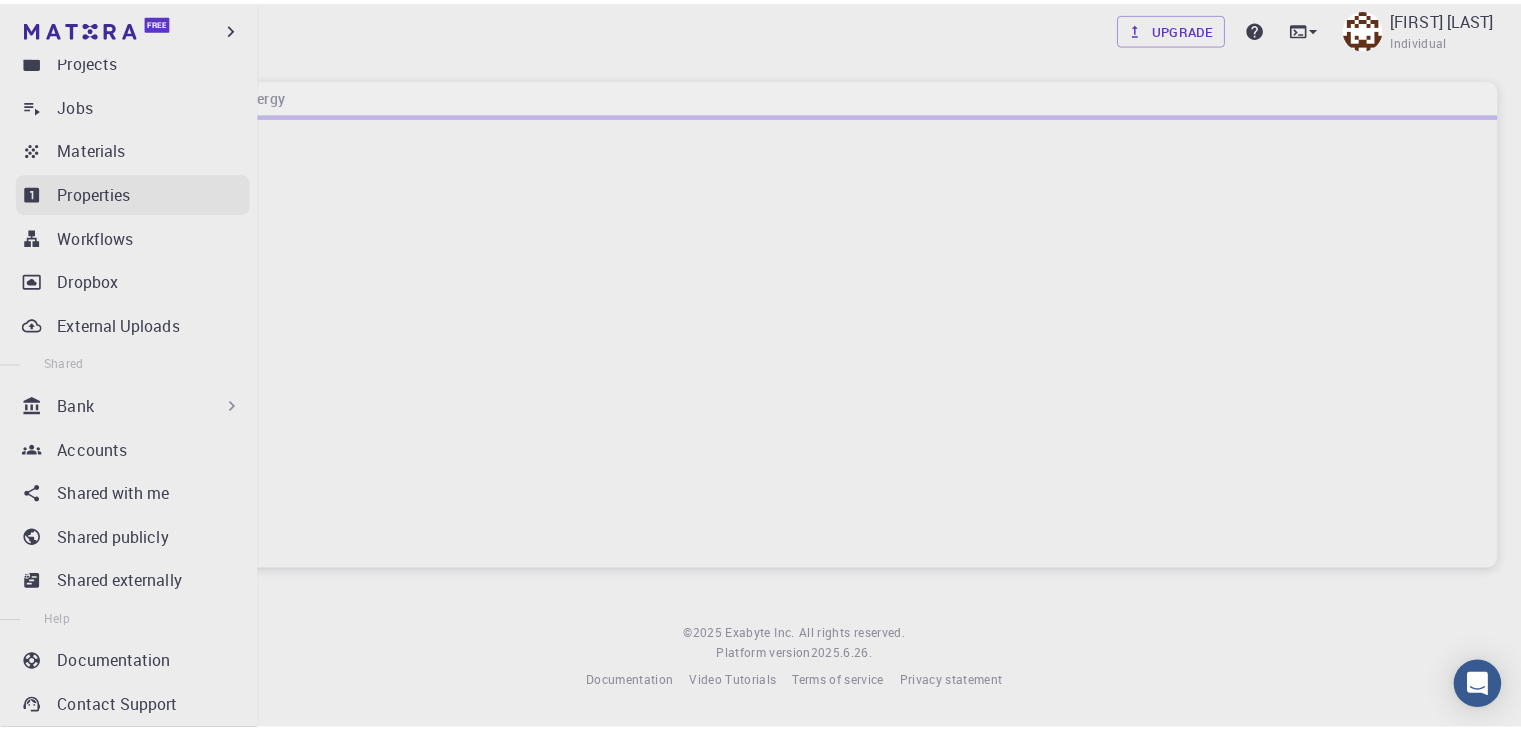 scroll, scrollTop: 0, scrollLeft: 0, axis: both 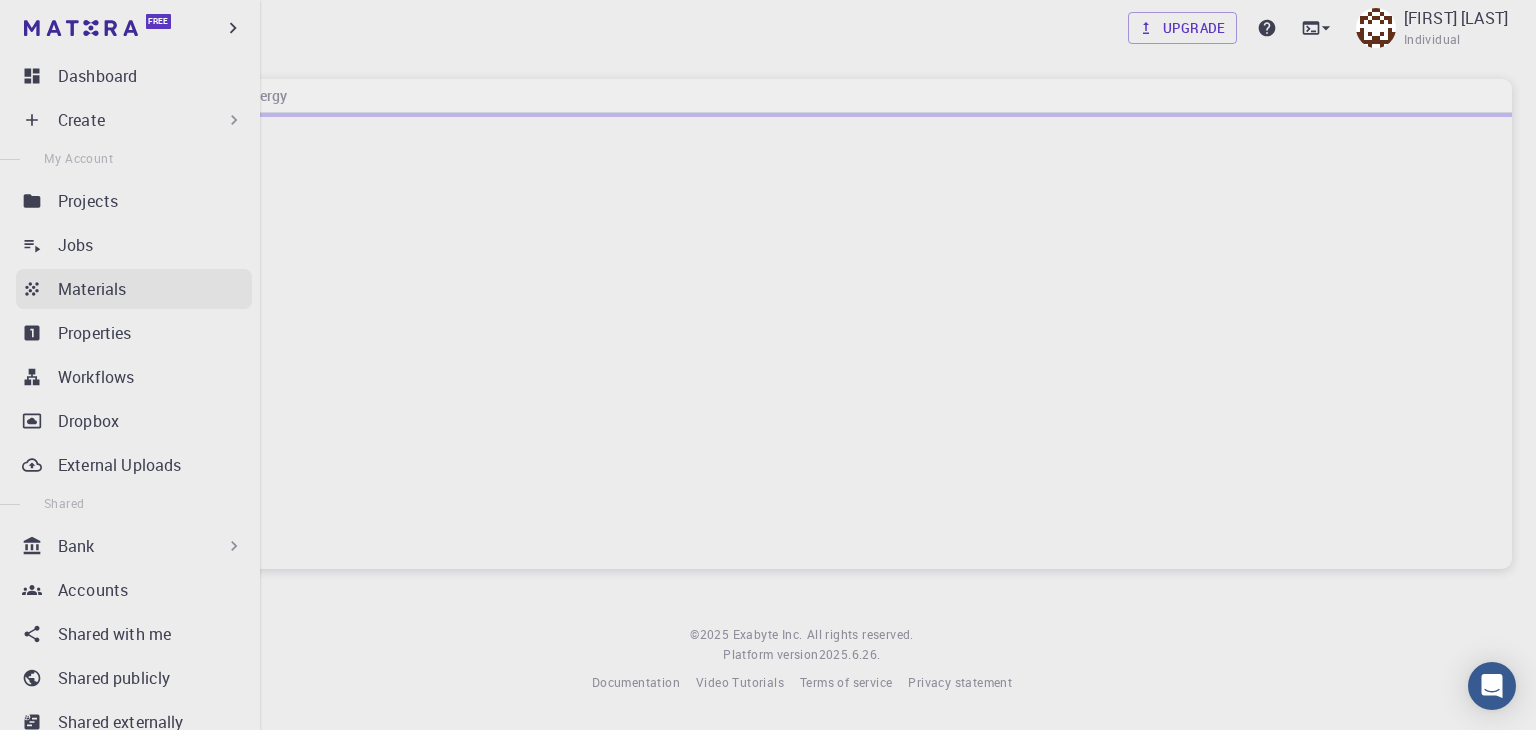 click on "Materials" at bounding box center [92, 289] 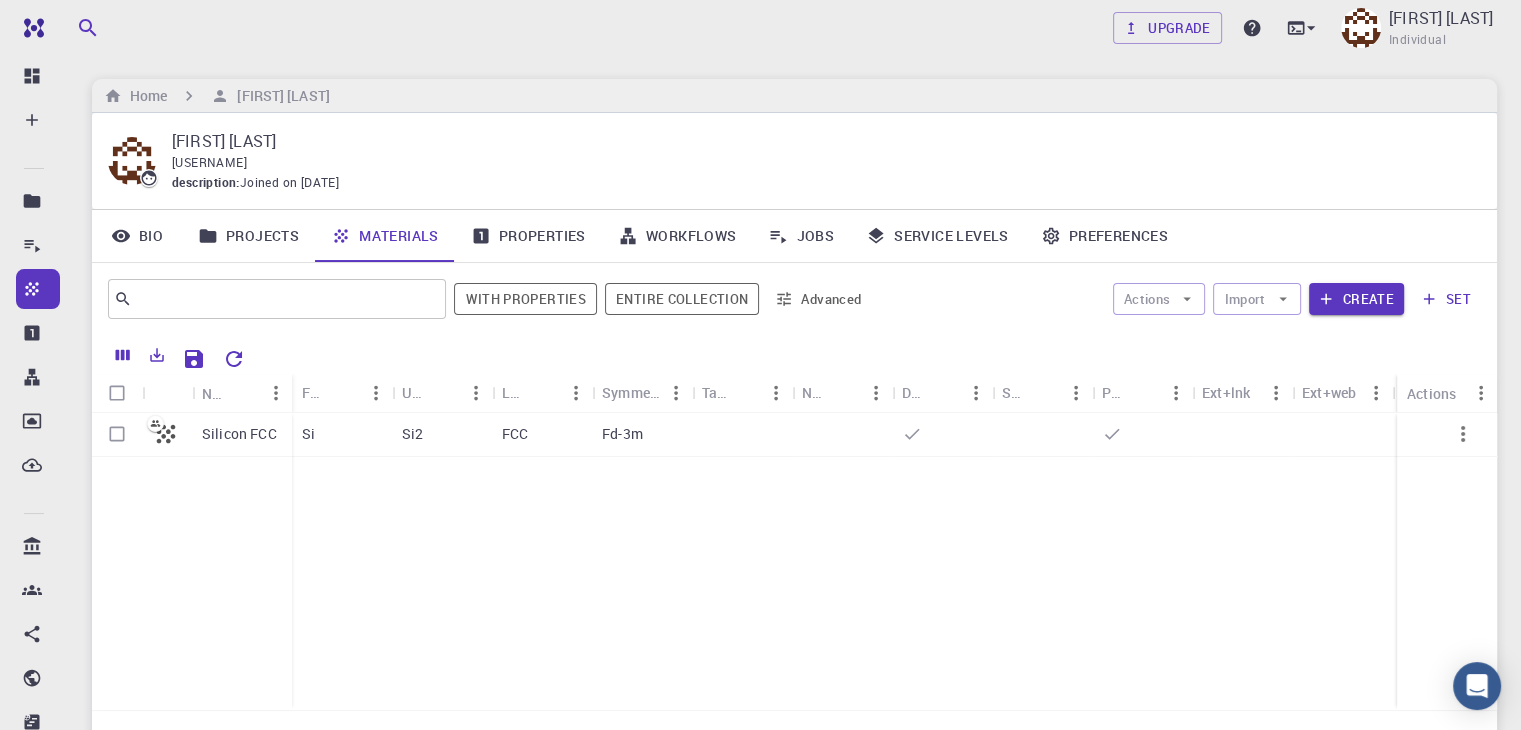 click on "Projects" at bounding box center (248, 236) 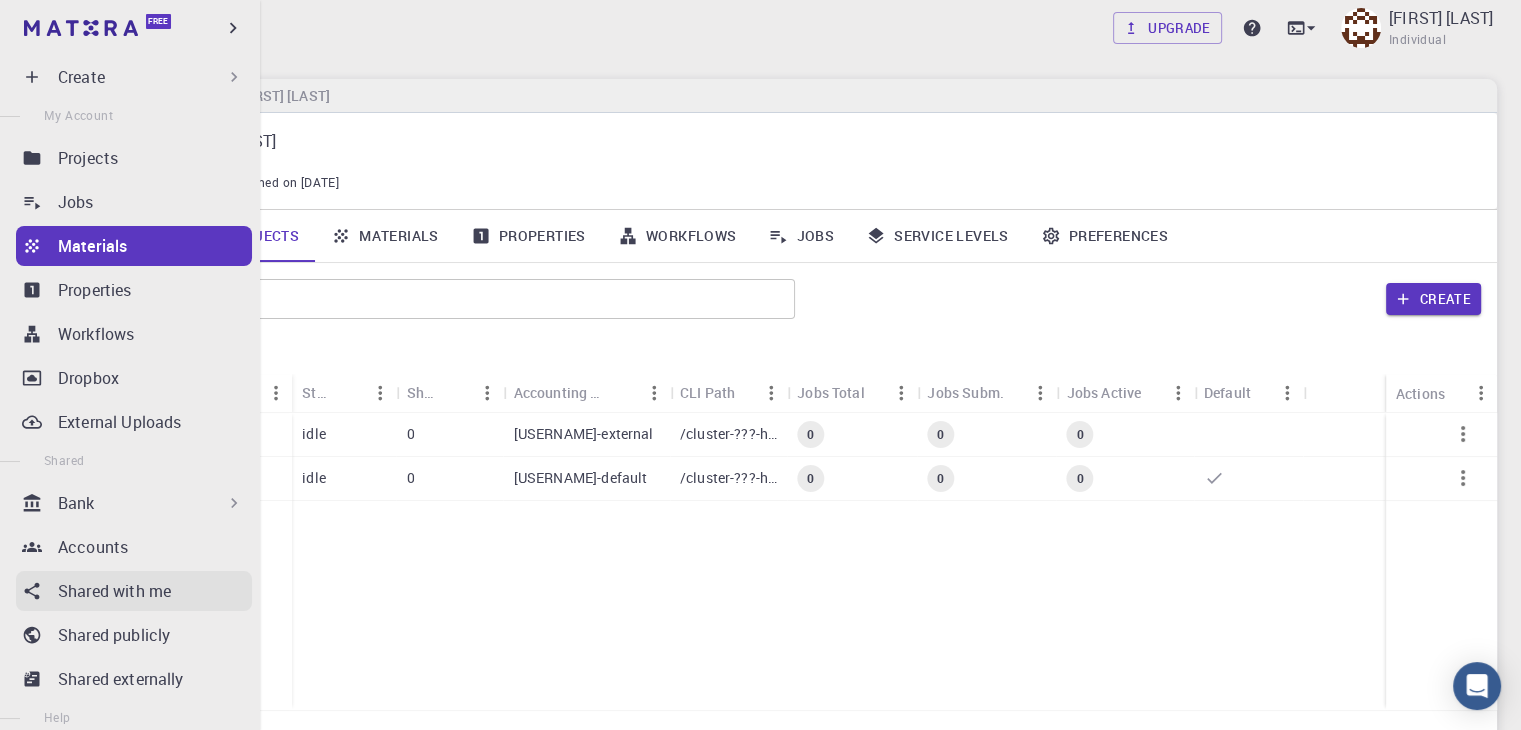 scroll, scrollTop: 0, scrollLeft: 0, axis: both 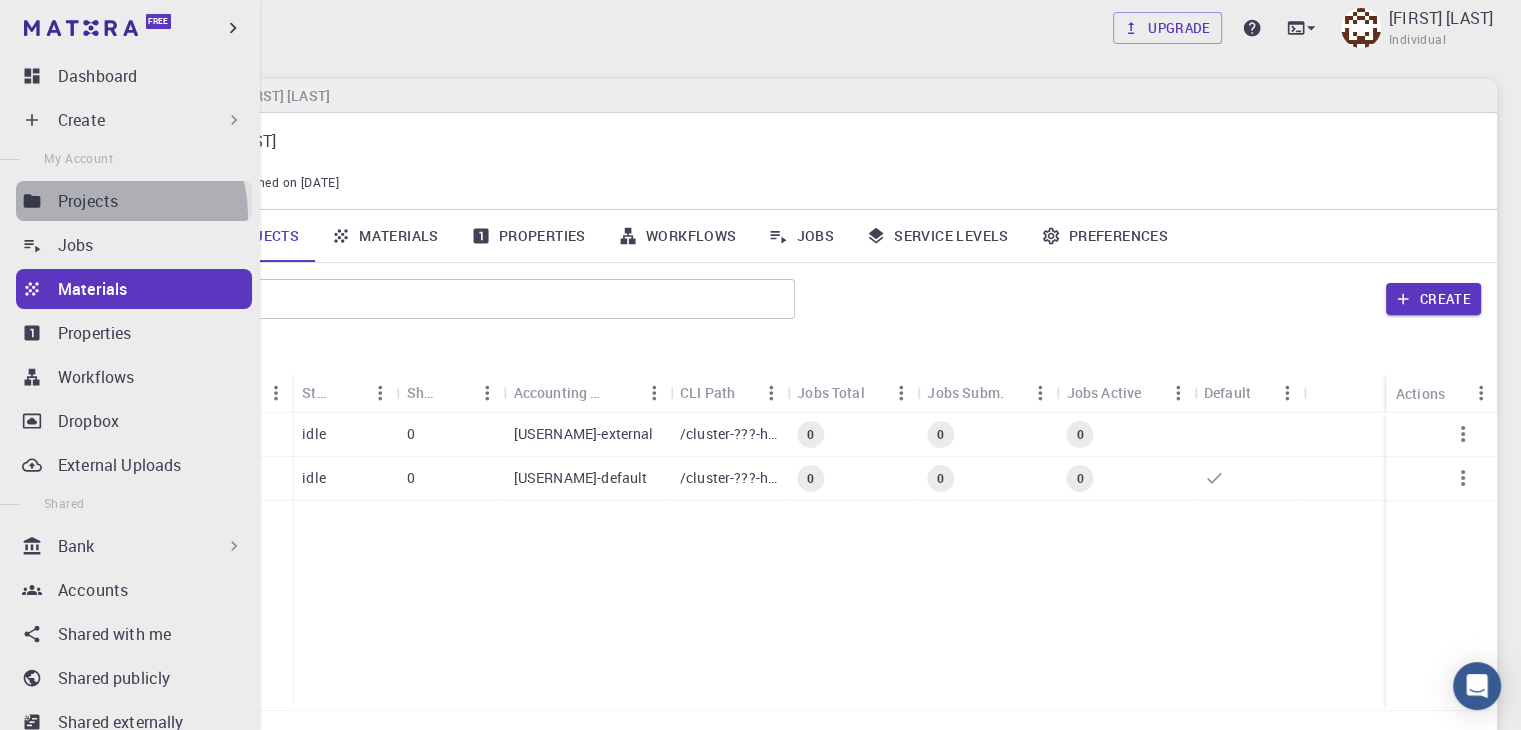 click on "Projects" at bounding box center (134, 201) 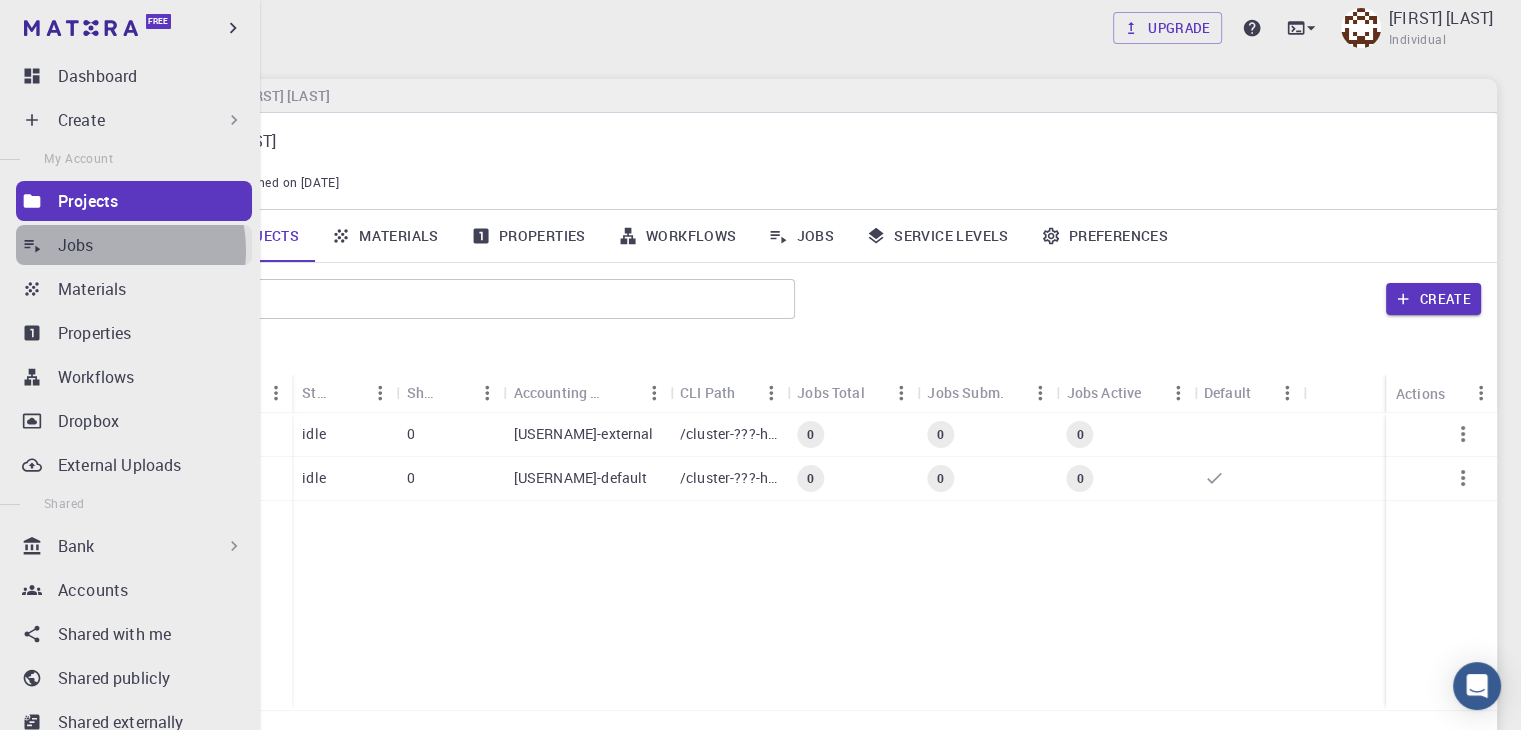 click on "Jobs" at bounding box center [155, 245] 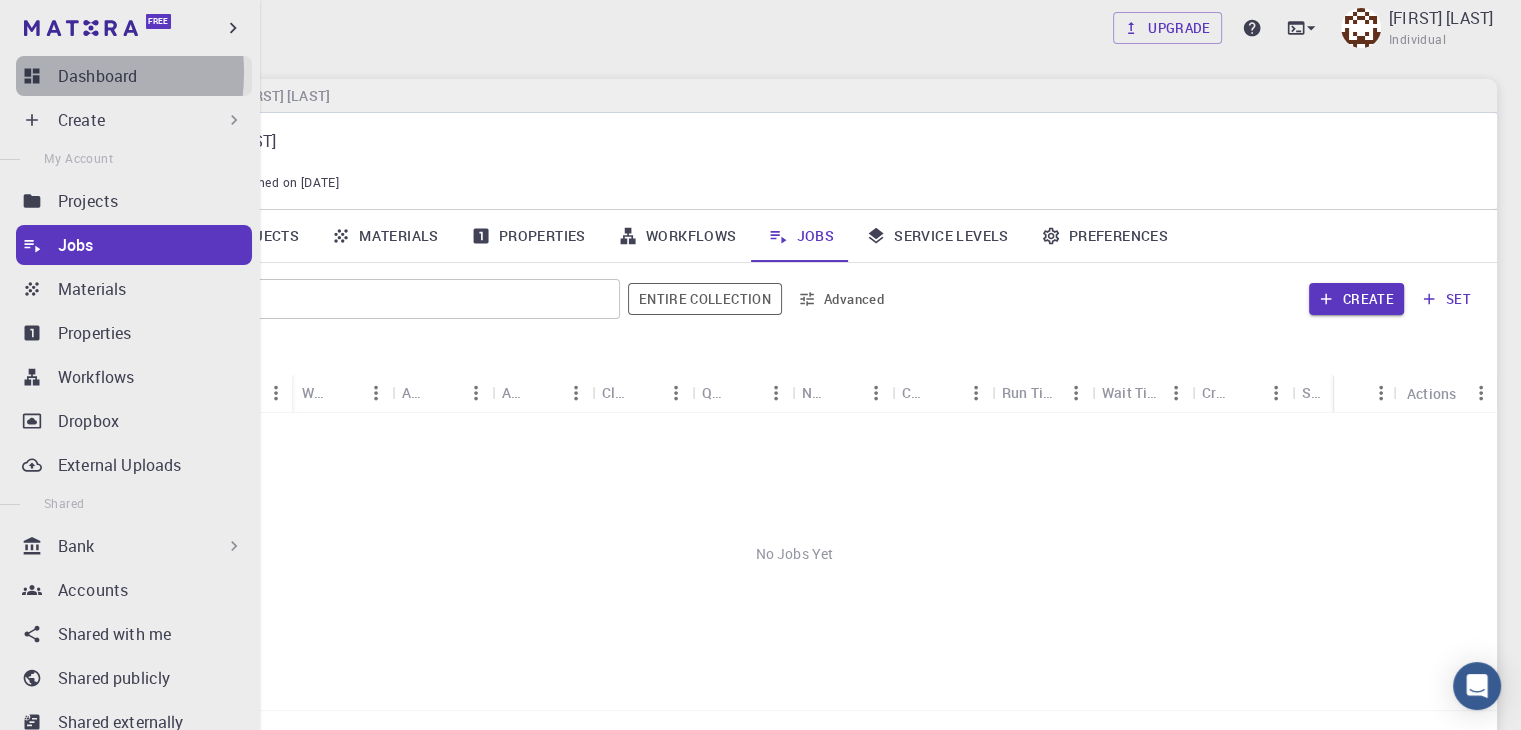 click 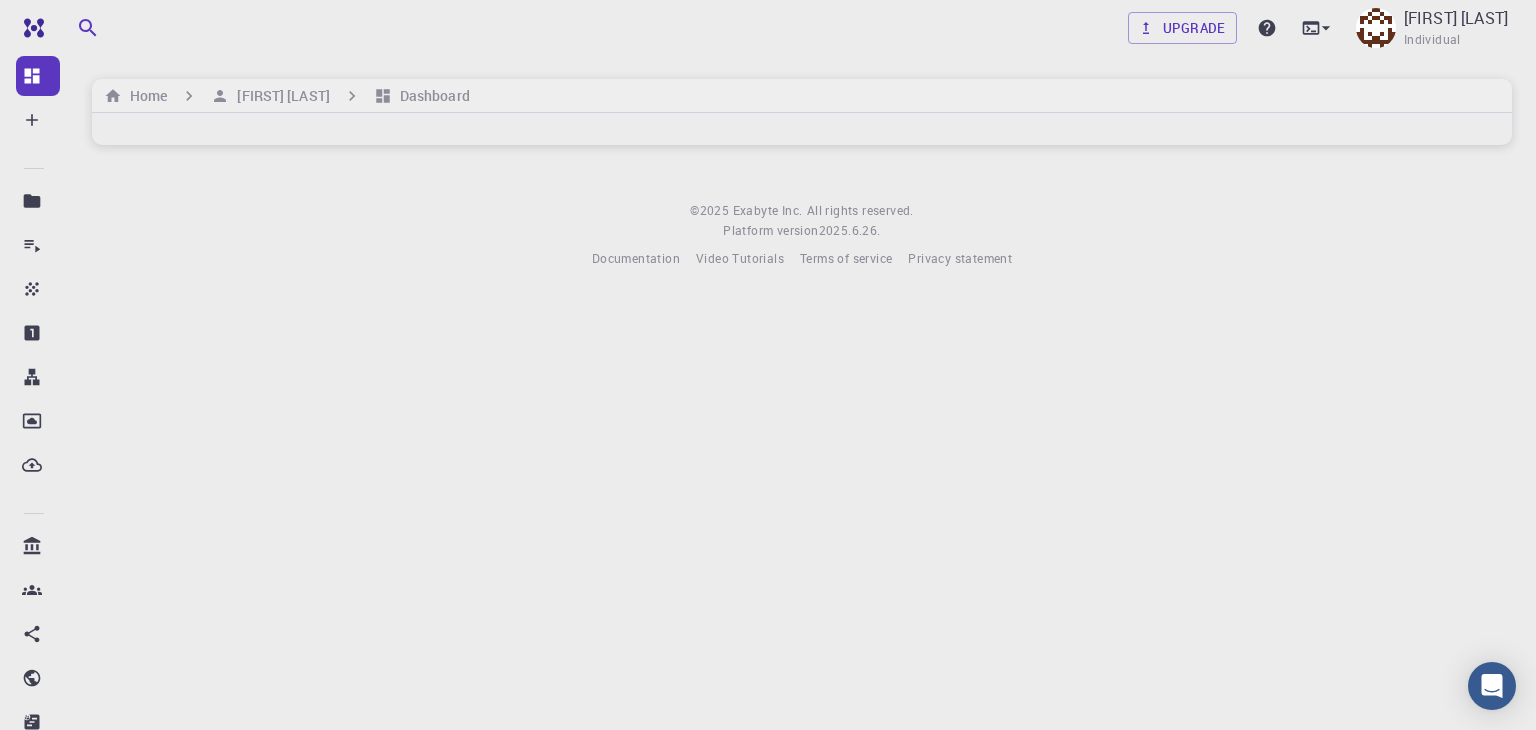 click on "Free Dashboard Create New Job New Material Create Material Upload File Import from Bank Import from 3rd Party New Workflow New Project Projects Jobs Materials Properties Workflows Dropbox External Uploads Bank Materials Workflows Accounts Shared with me Shared publicly Shared externally Documentation Contact Support Compute load: Low Upgrade Hasantheeka Senthilkumar Individual Home Hasantheeka Senthilkumar Dashboard ©  2025   Exabyte Inc.   All rights reserved. Platform version  2025.6.26 . Documentation Video Tutorials Terms of service Privacy statement" at bounding box center [768, 365] 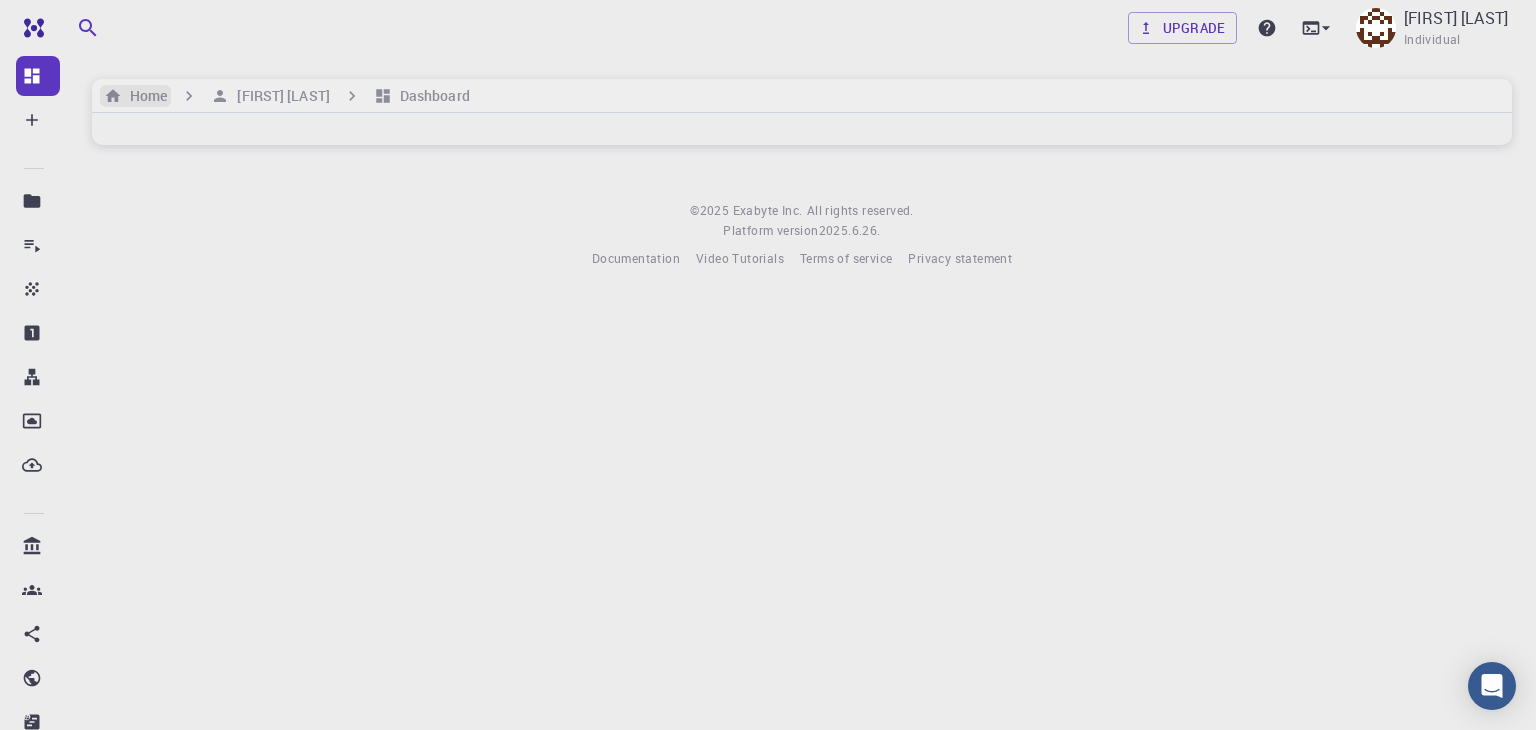 click on "Home" at bounding box center [144, 96] 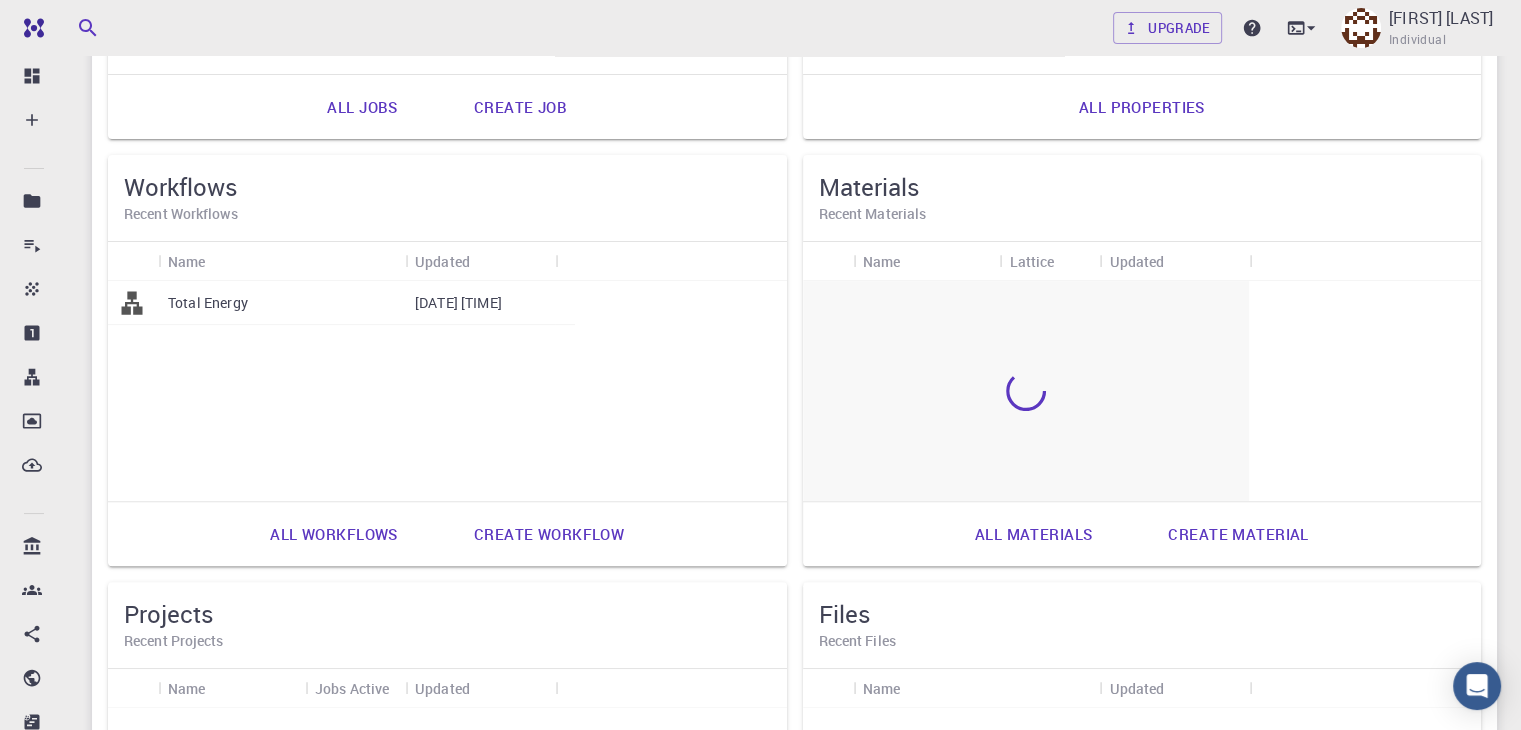 scroll, scrollTop: 498, scrollLeft: 0, axis: vertical 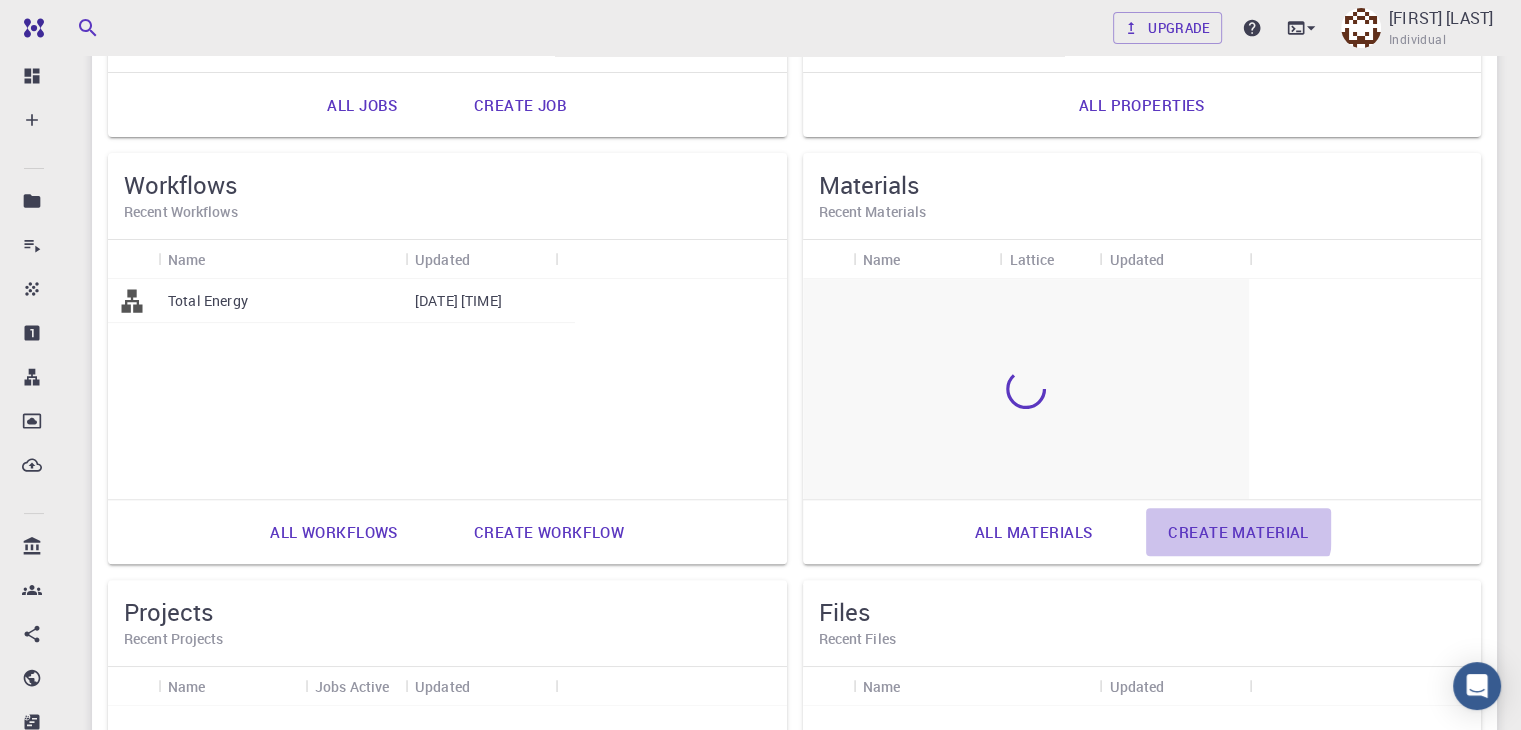 click on "Create material" at bounding box center (1238, 532) 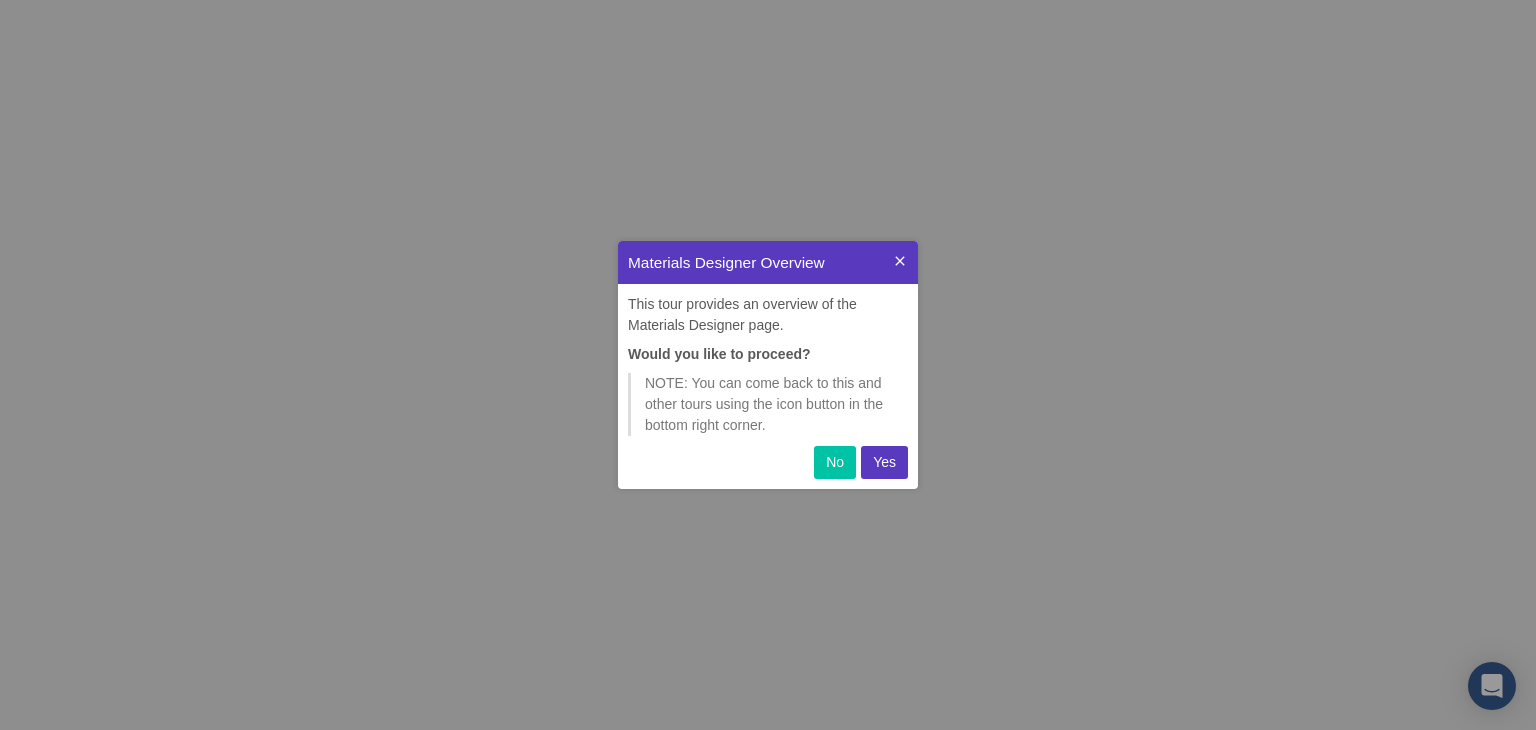 scroll, scrollTop: 0, scrollLeft: 0, axis: both 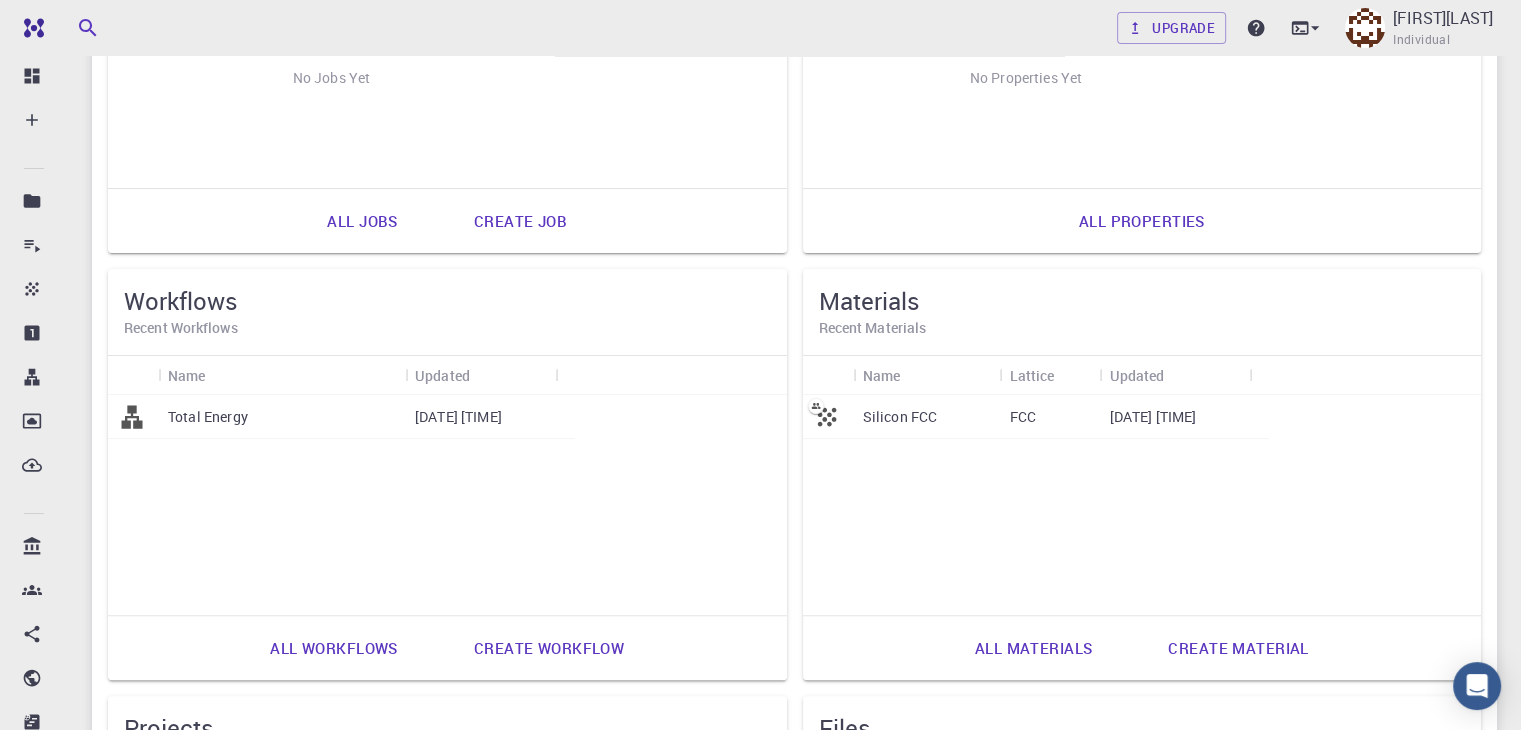 click on "Create material" at bounding box center (1238, 648) 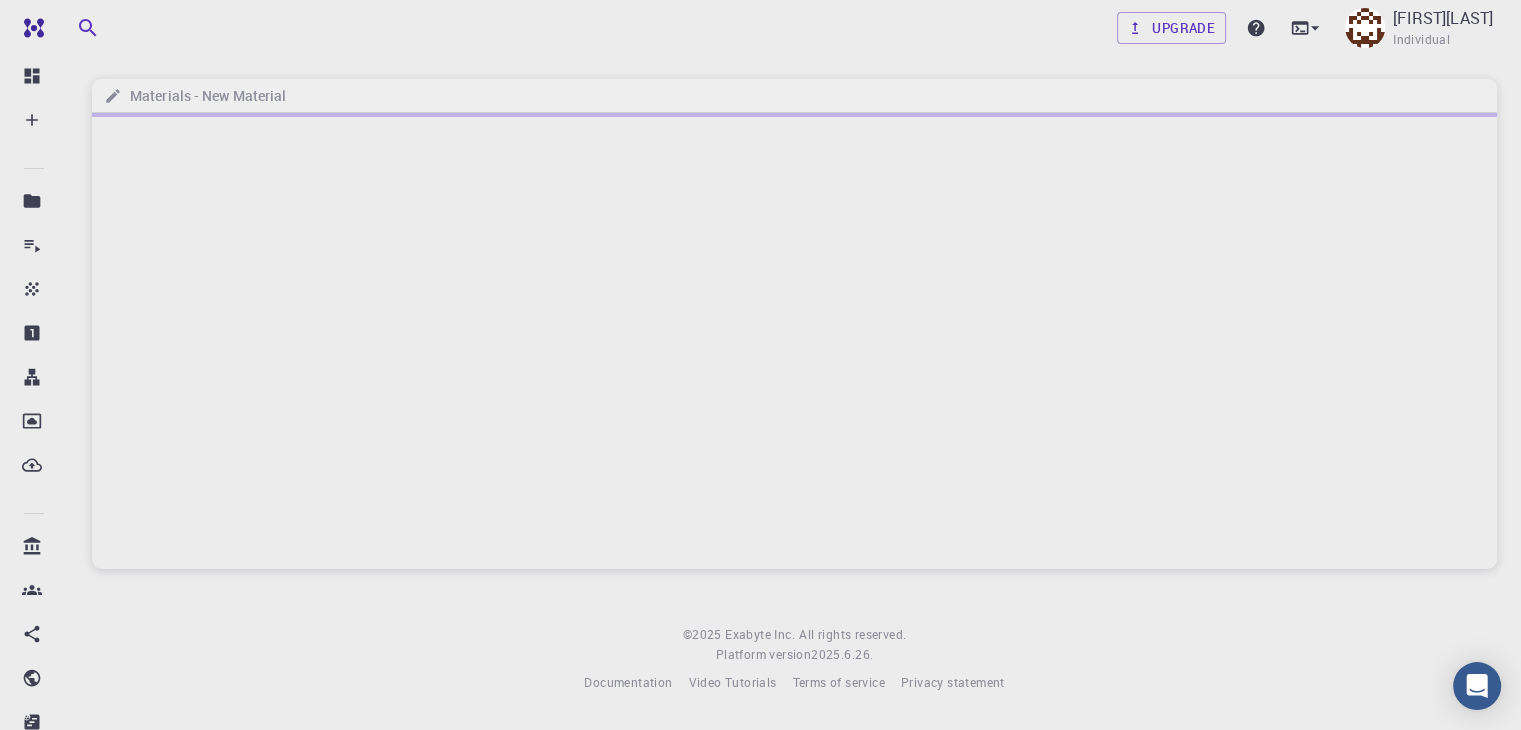 scroll, scrollTop: 0, scrollLeft: 0, axis: both 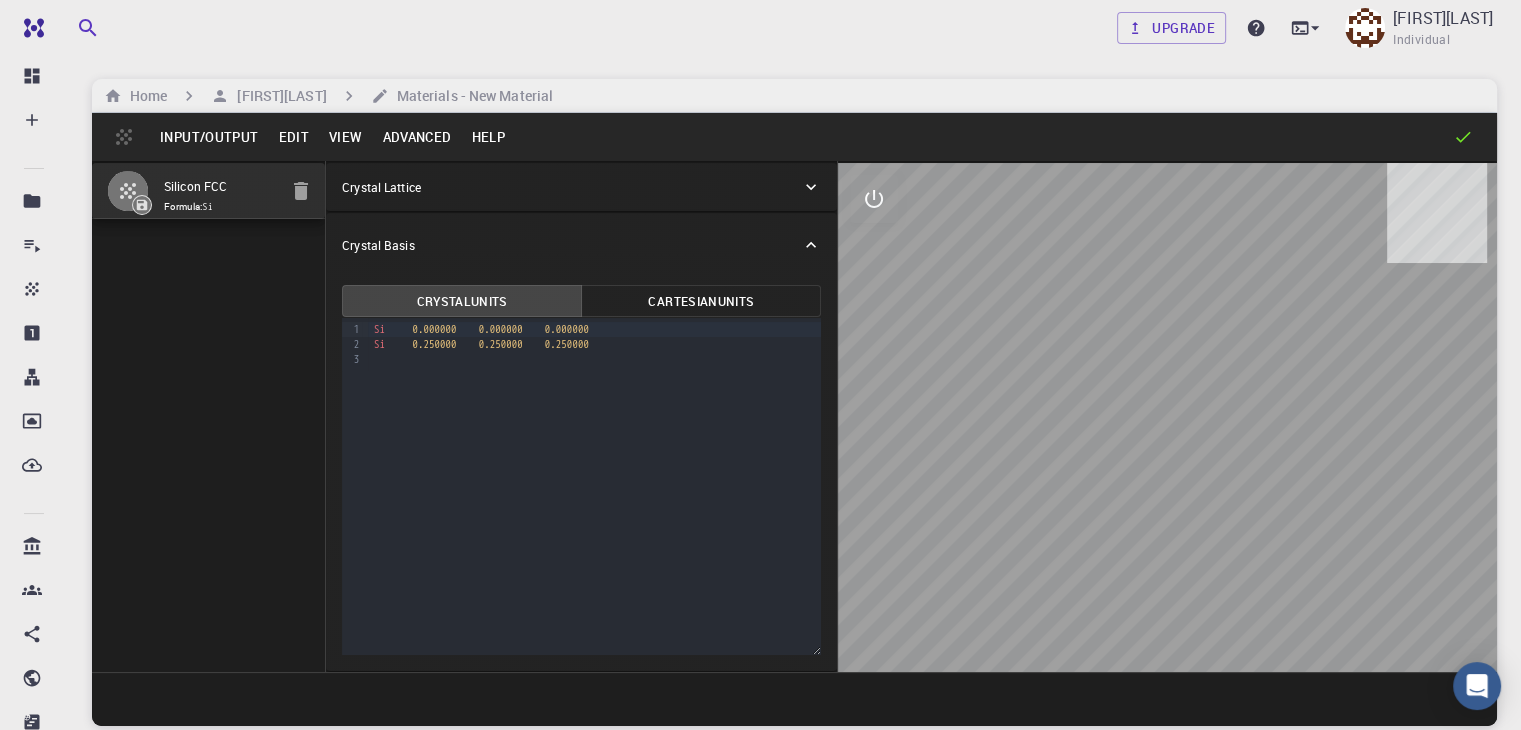 click on "0.250000" at bounding box center (567, 344) 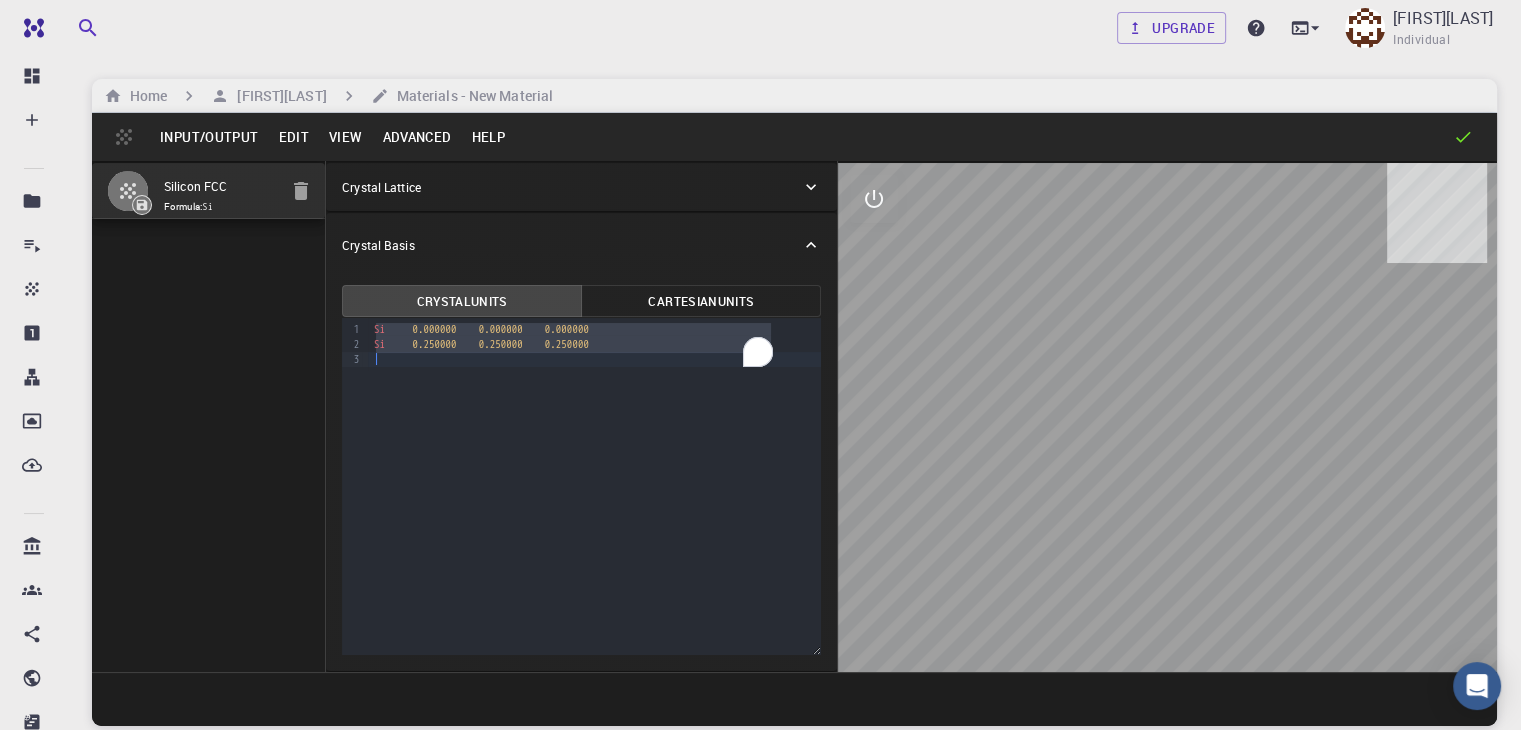 drag, startPoint x: 317, startPoint y: 323, endPoint x: 568, endPoint y: 345, distance: 251.9623 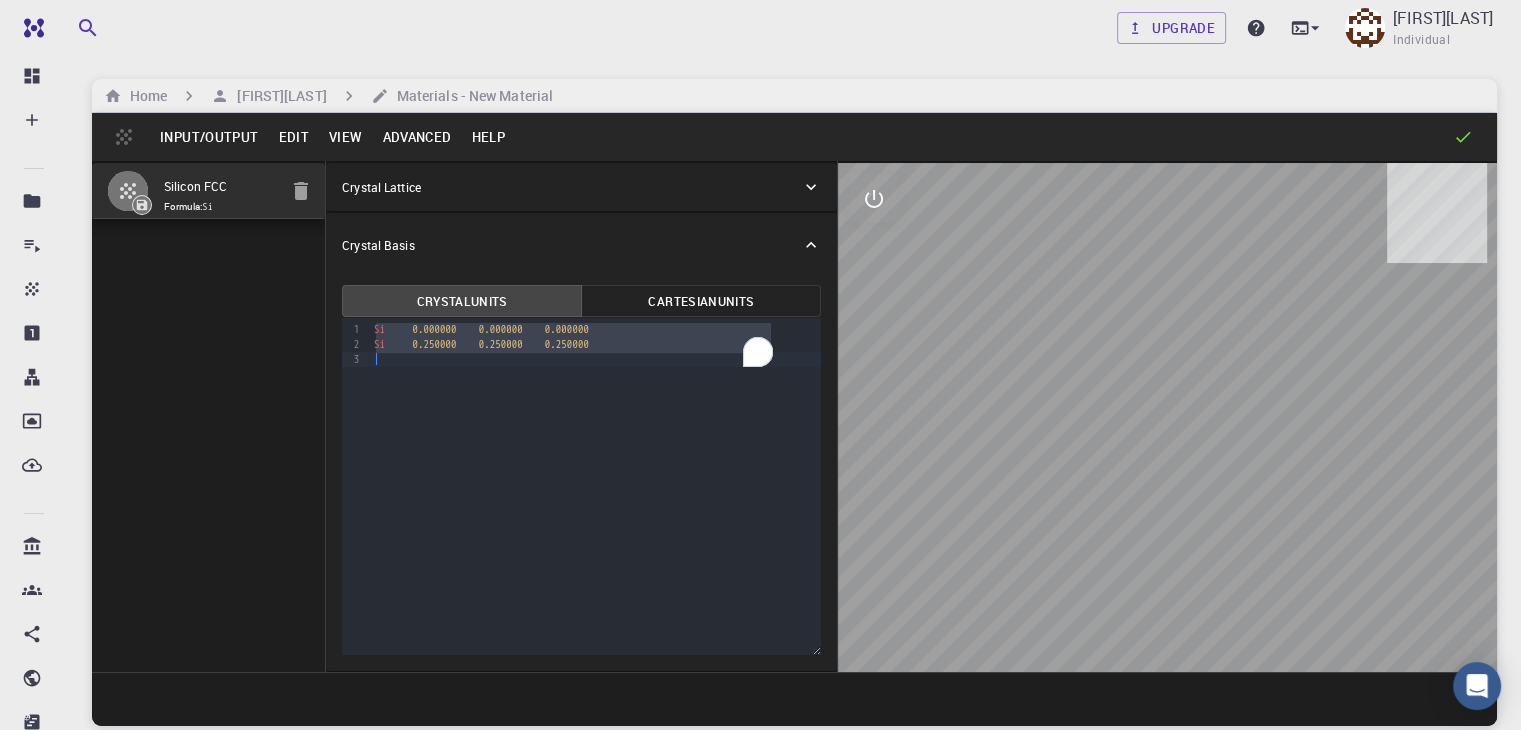 click on "Si       0.000000      0.000000      0.000000   Si       0.250000      0.250000      0.250000" at bounding box center (595, 344) 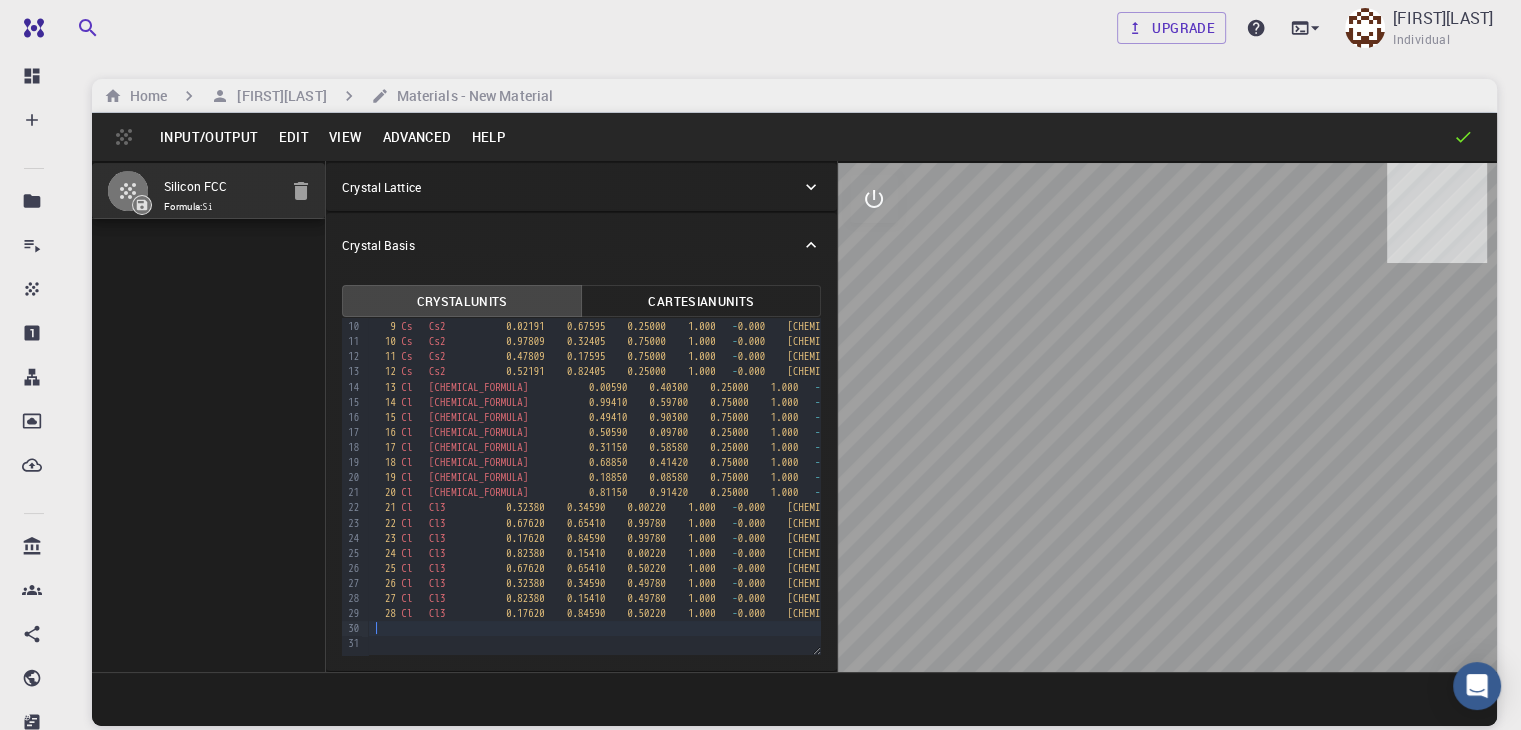 scroll, scrollTop: 0, scrollLeft: 0, axis: both 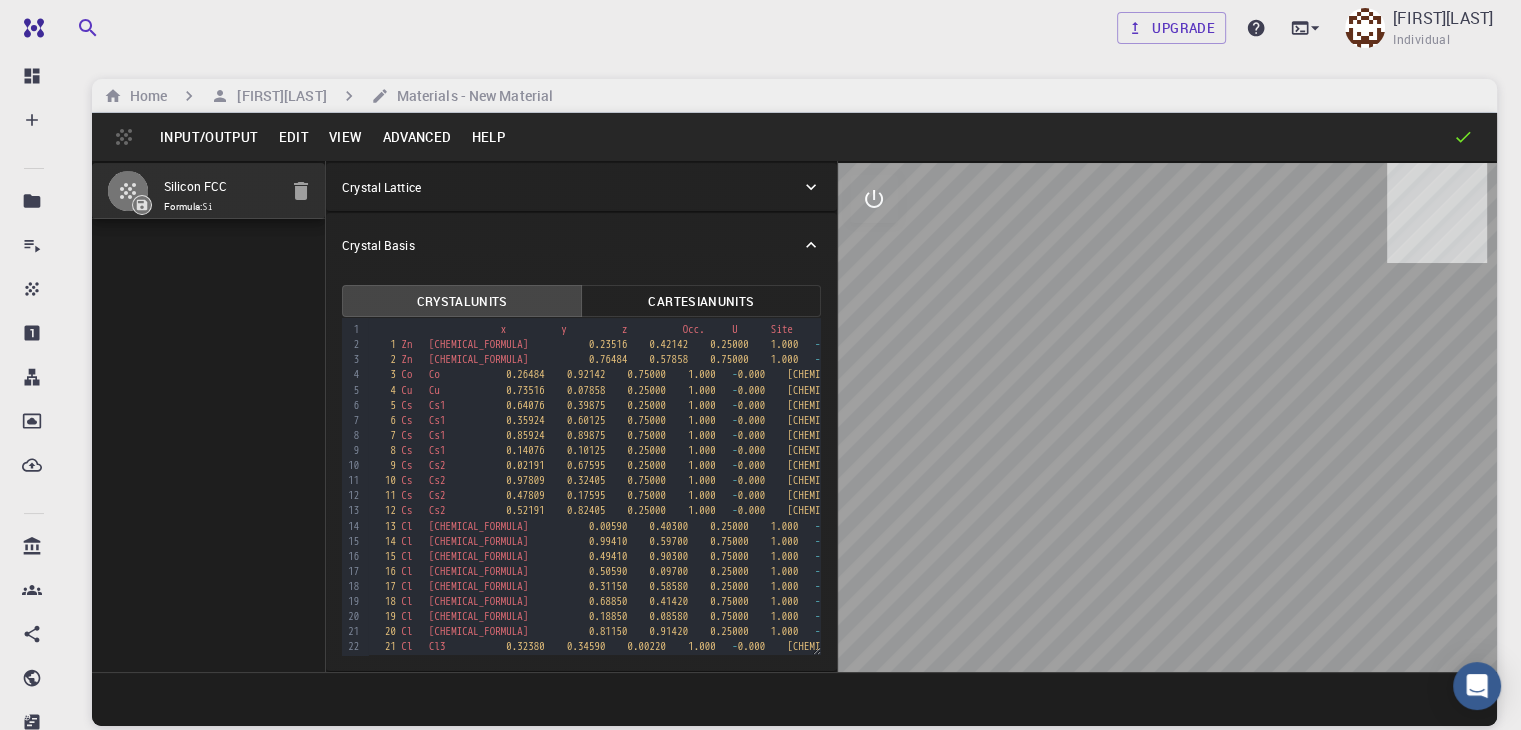 click 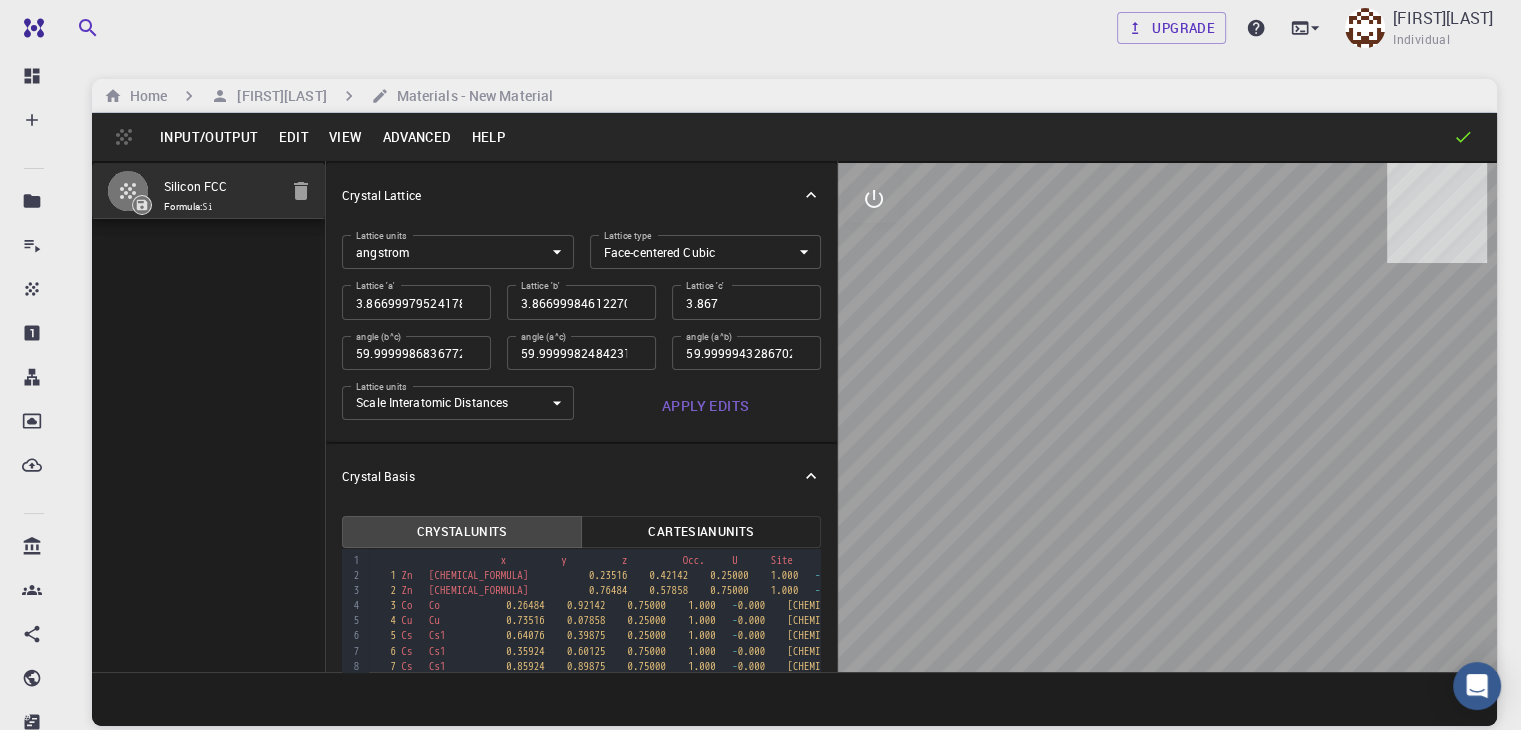 click at bounding box center (1167, 417) 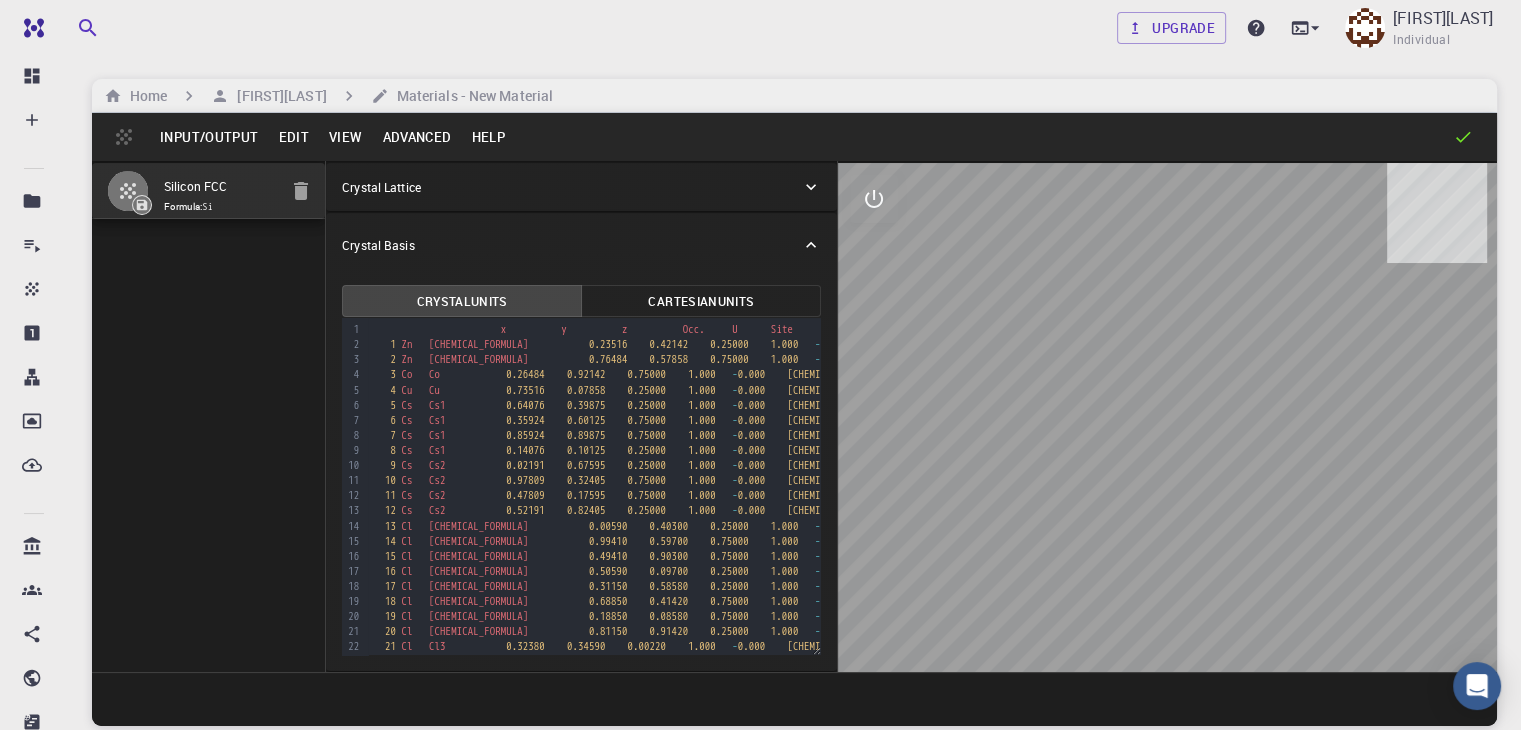 click 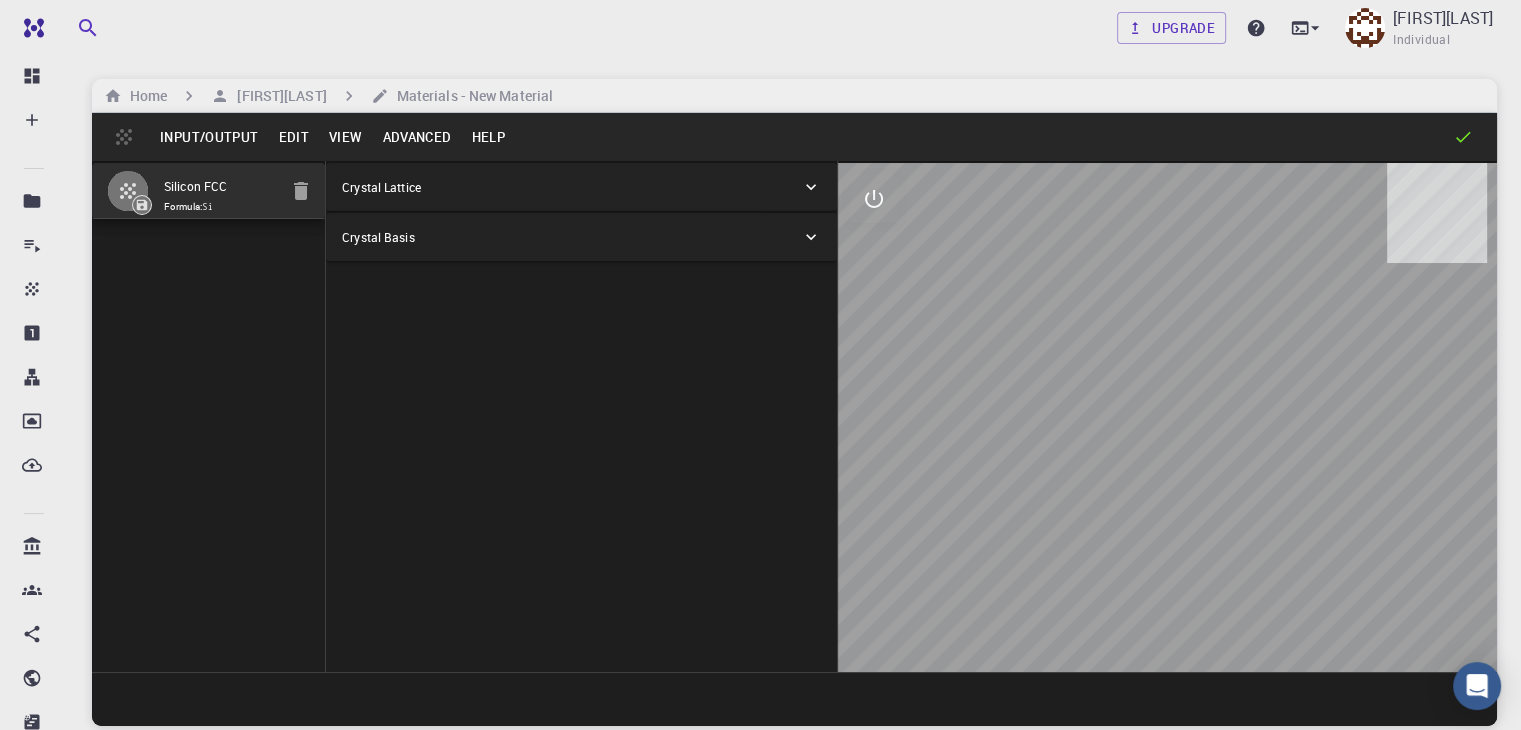 click 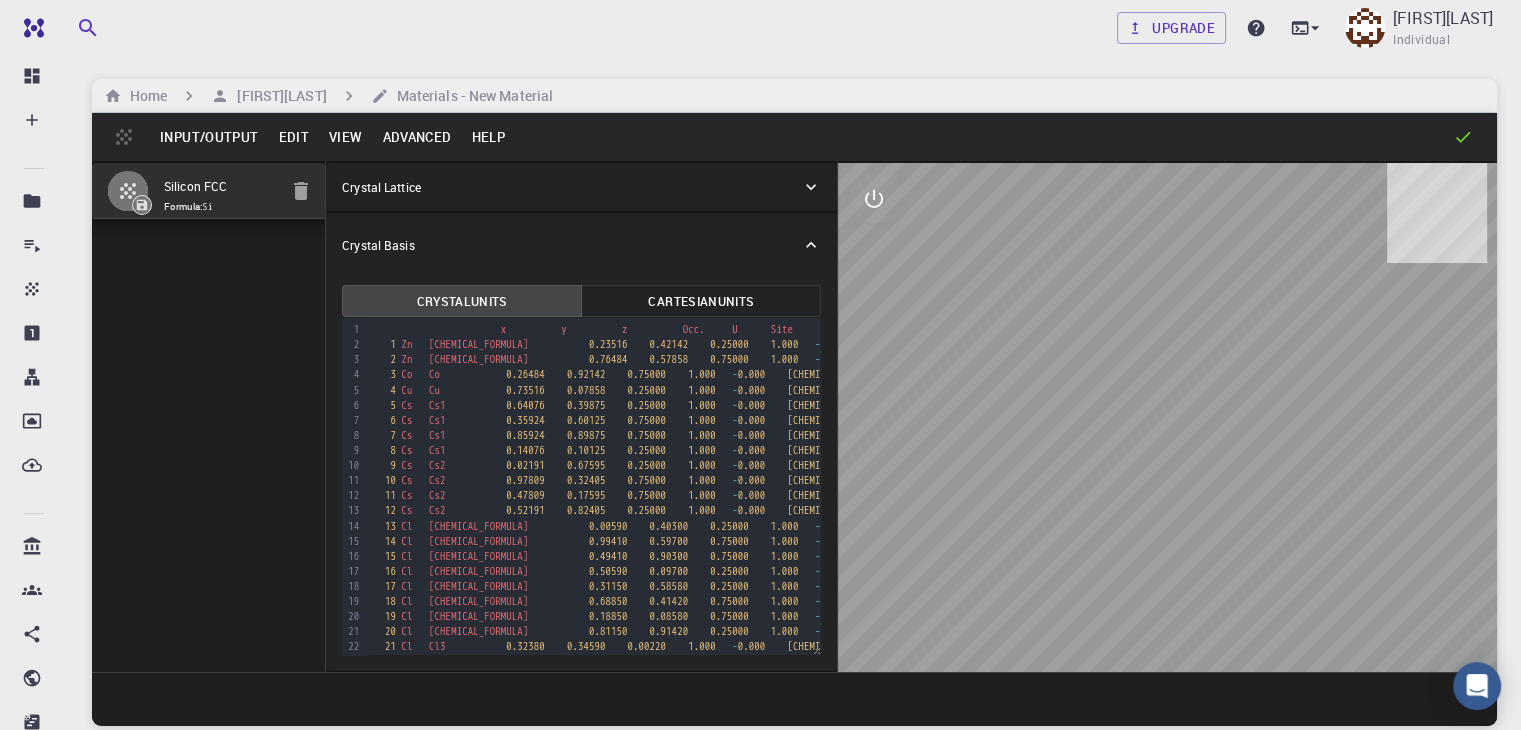 scroll, scrollTop: 155, scrollLeft: 0, axis: vertical 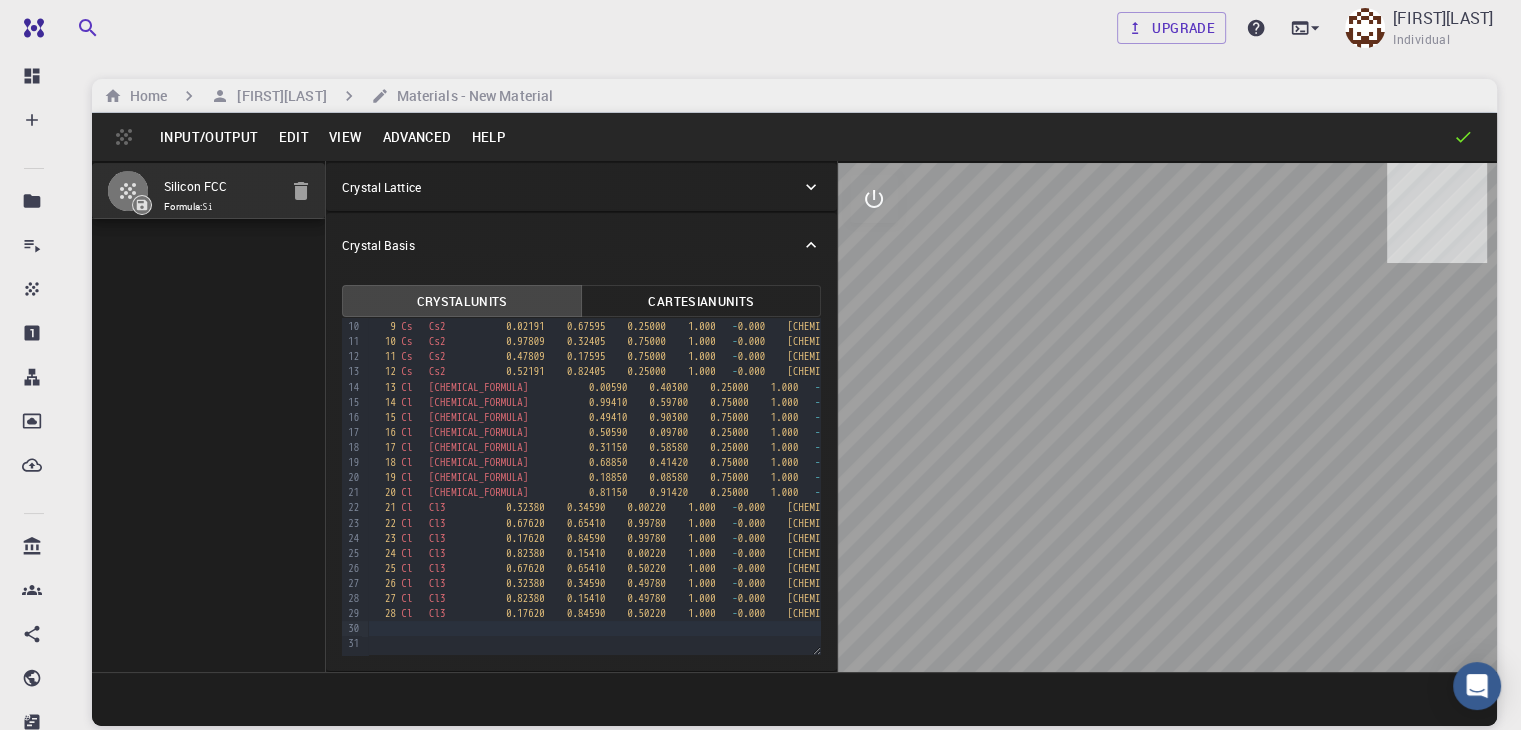 click on "Input/Output" at bounding box center [209, 137] 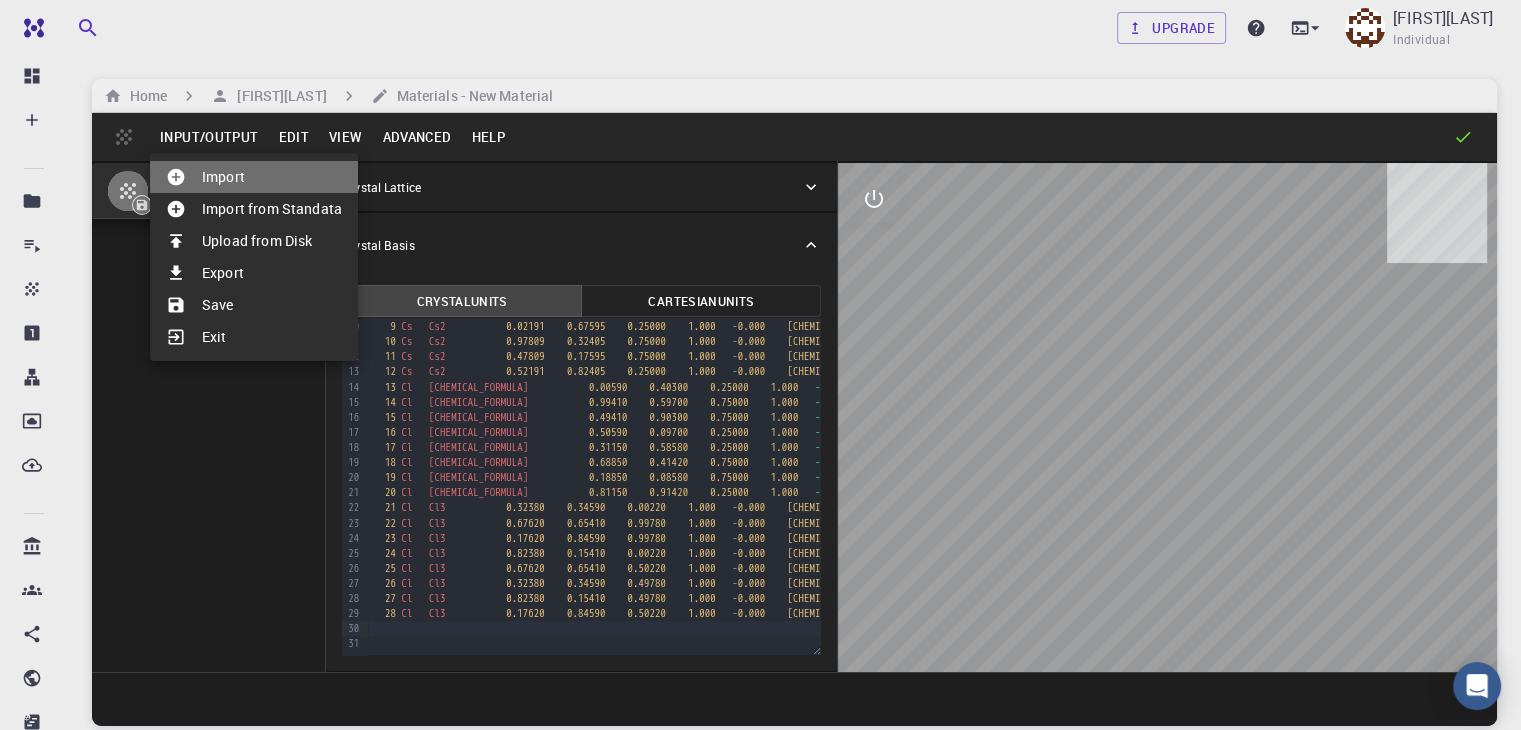 click on "Import" at bounding box center (254, 177) 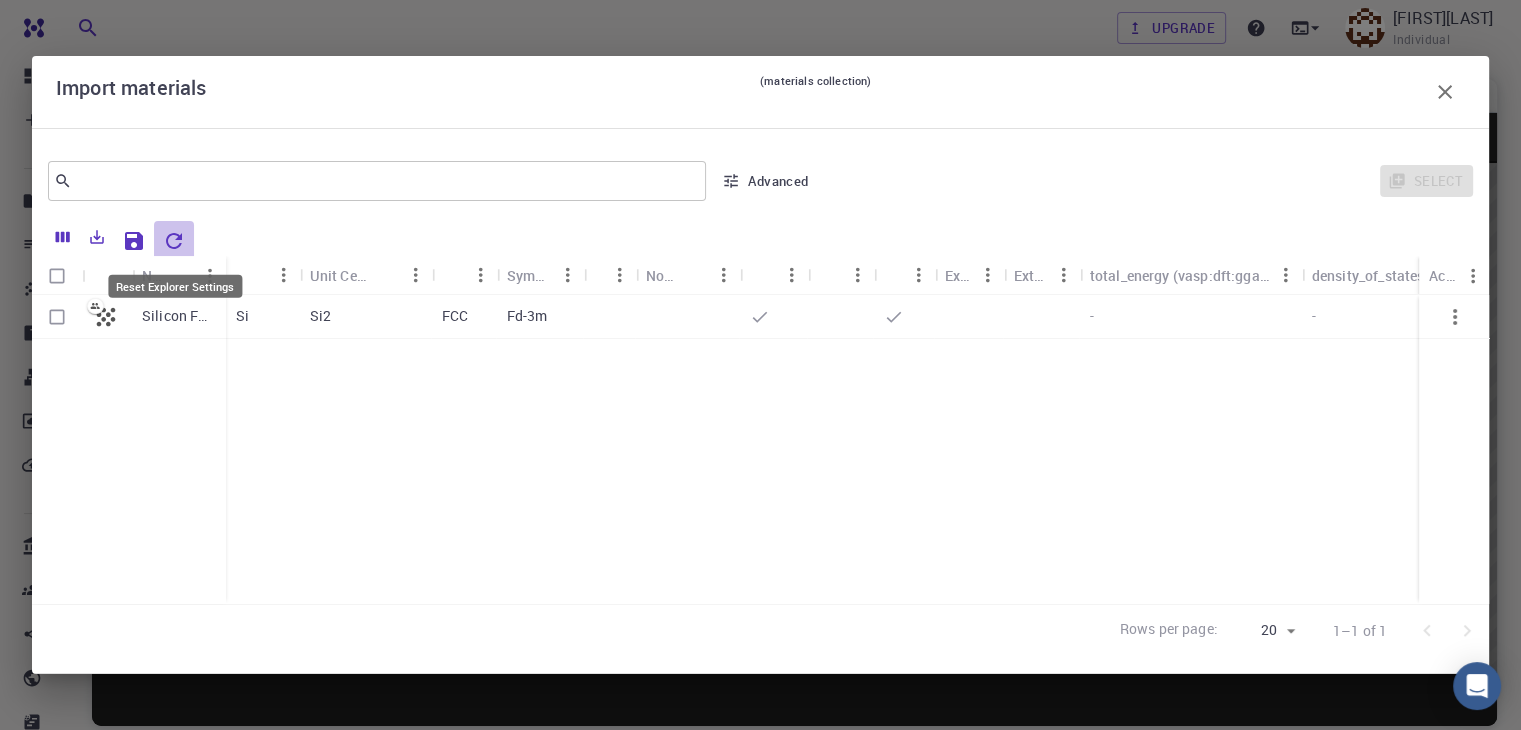 click 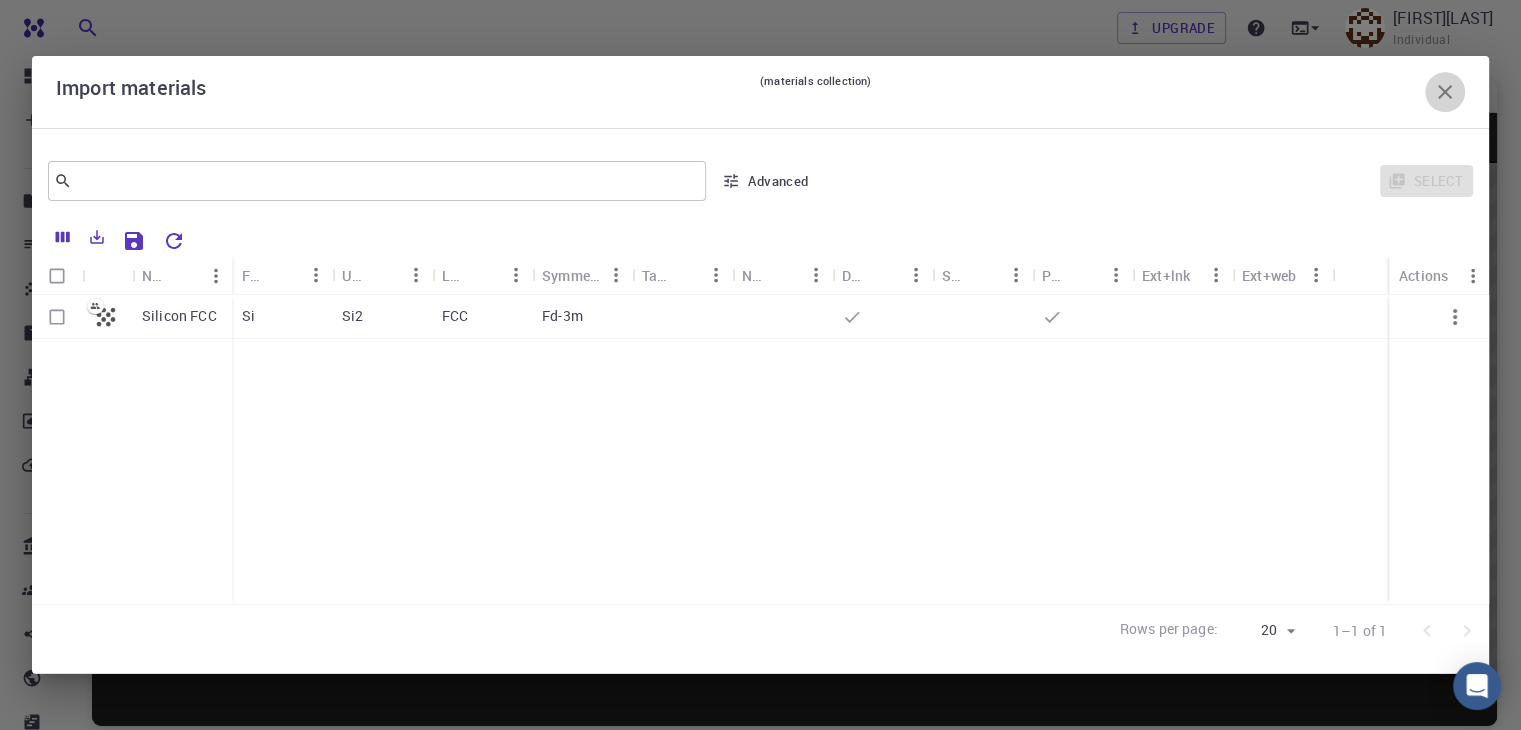 click 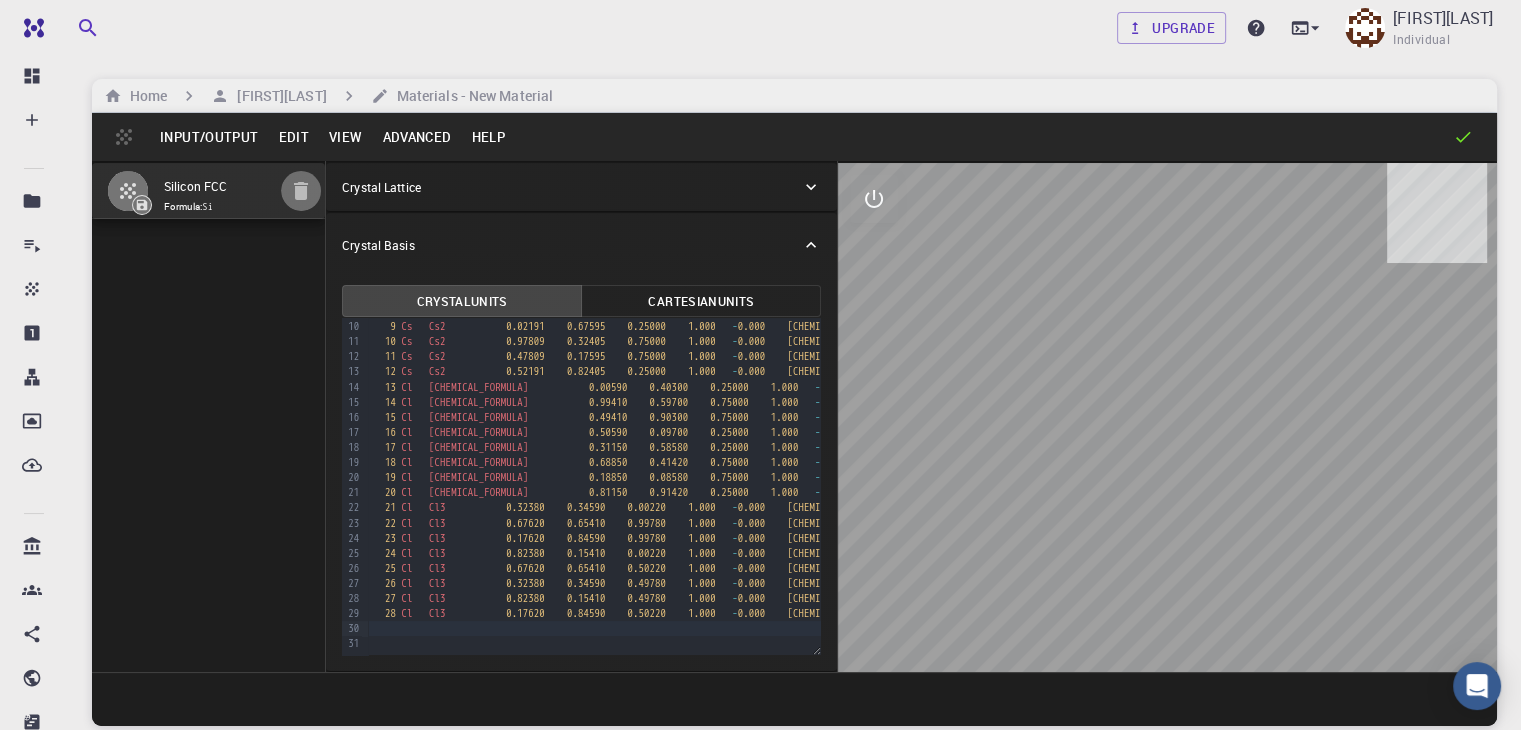 click 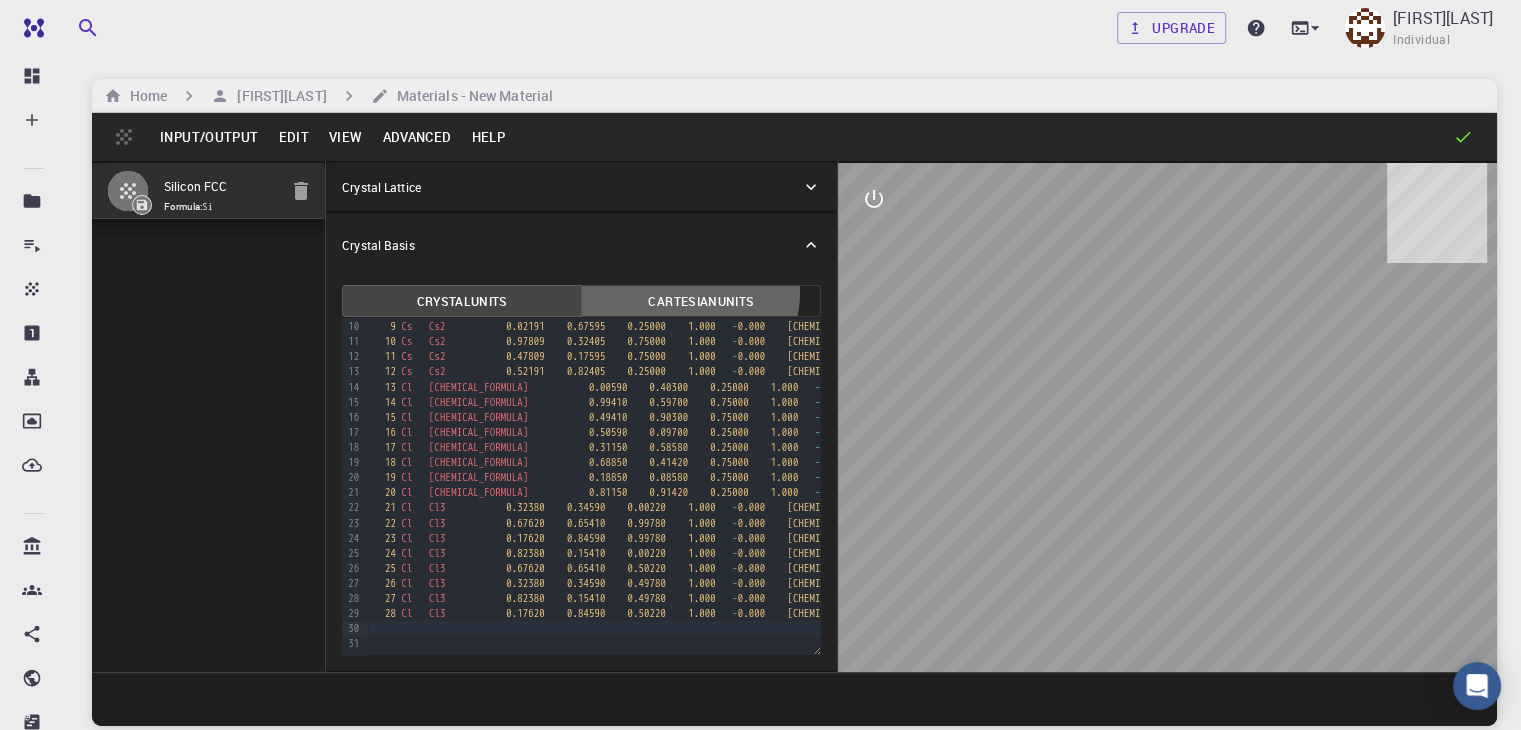 click on "Cartesian  Units" at bounding box center [701, 301] 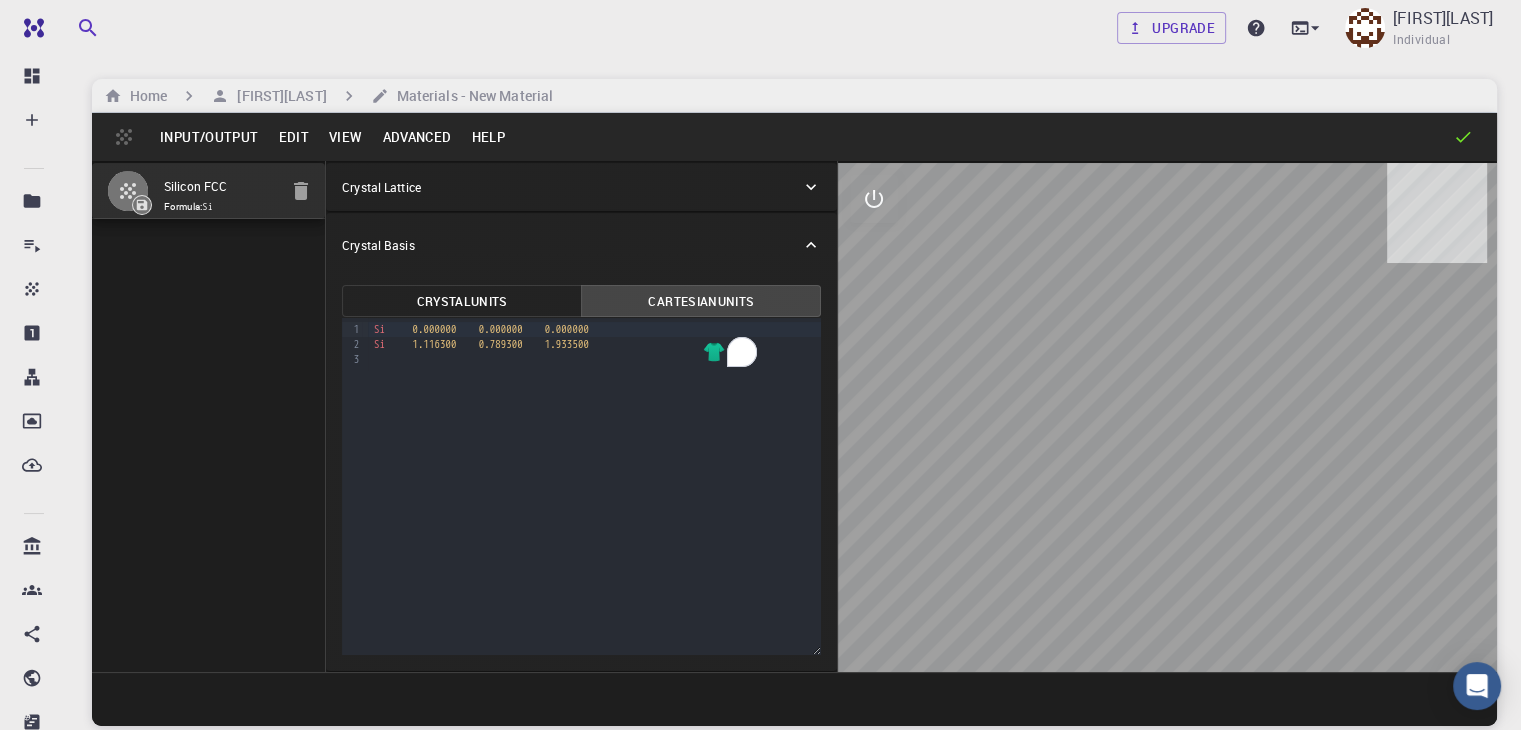 scroll, scrollTop: 0, scrollLeft: 0, axis: both 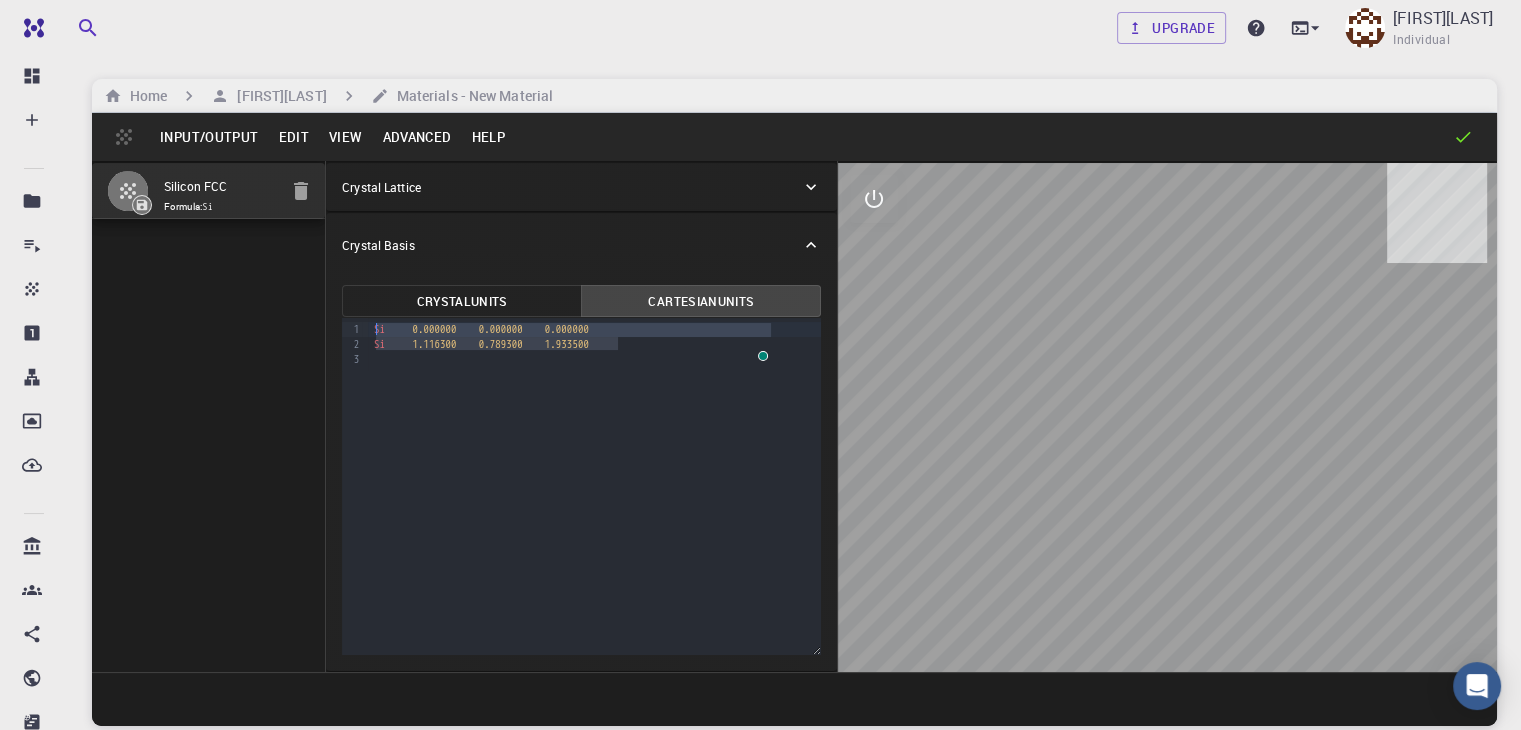 drag, startPoint x: 575, startPoint y: 349, endPoint x: 288, endPoint y: 321, distance: 288.3626 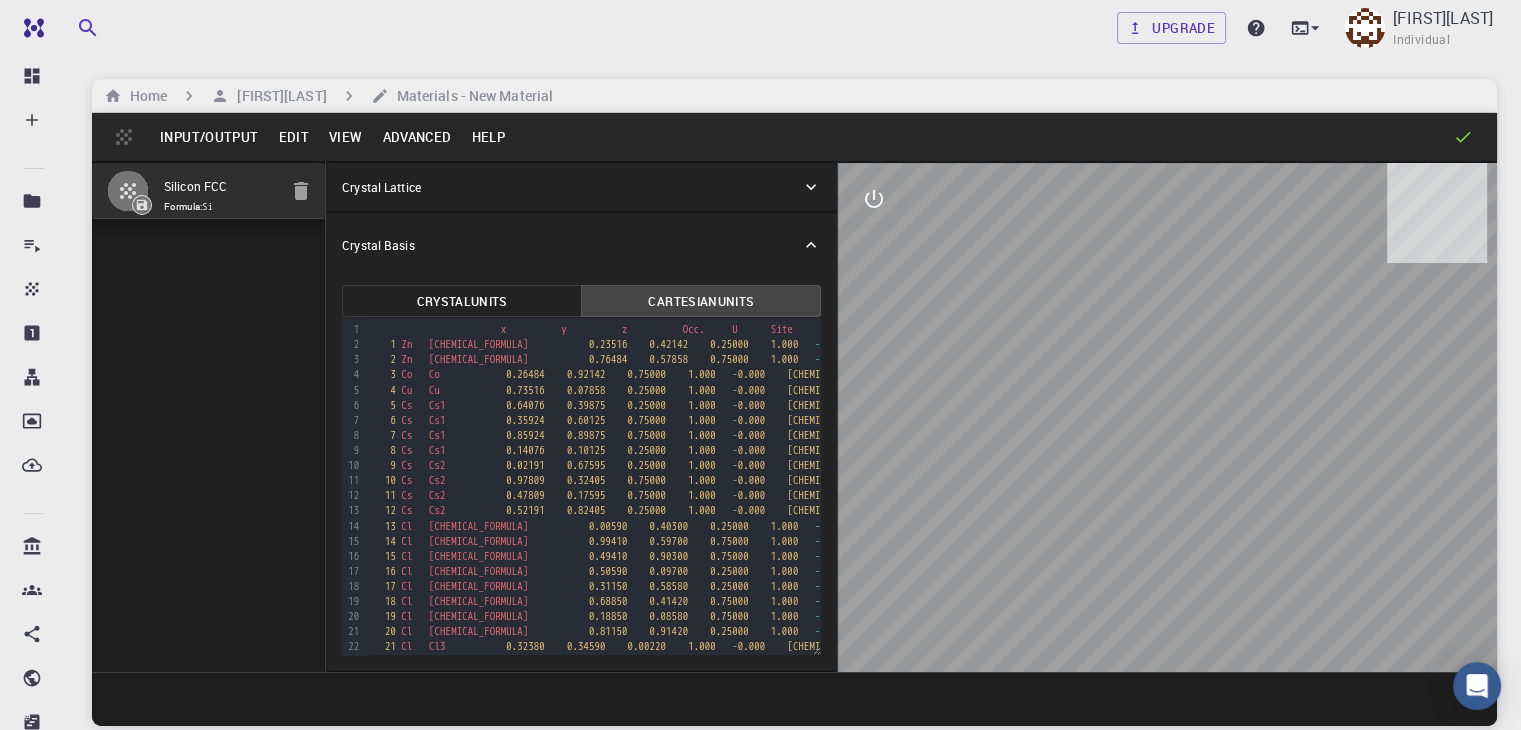 scroll, scrollTop: 139, scrollLeft: 0, axis: vertical 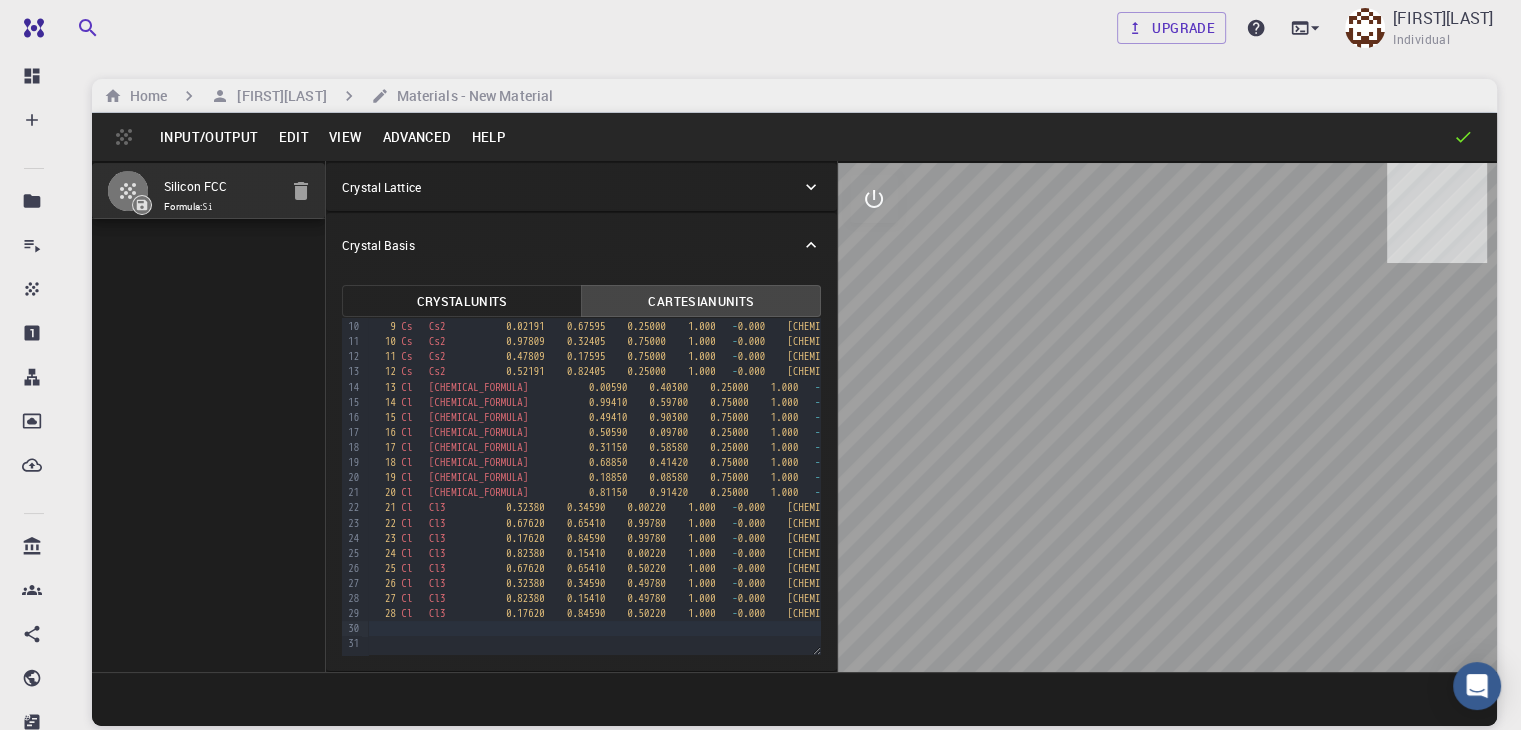 drag, startPoint x: 1152, startPoint y: 521, endPoint x: 1087, endPoint y: 494, distance: 70.38466 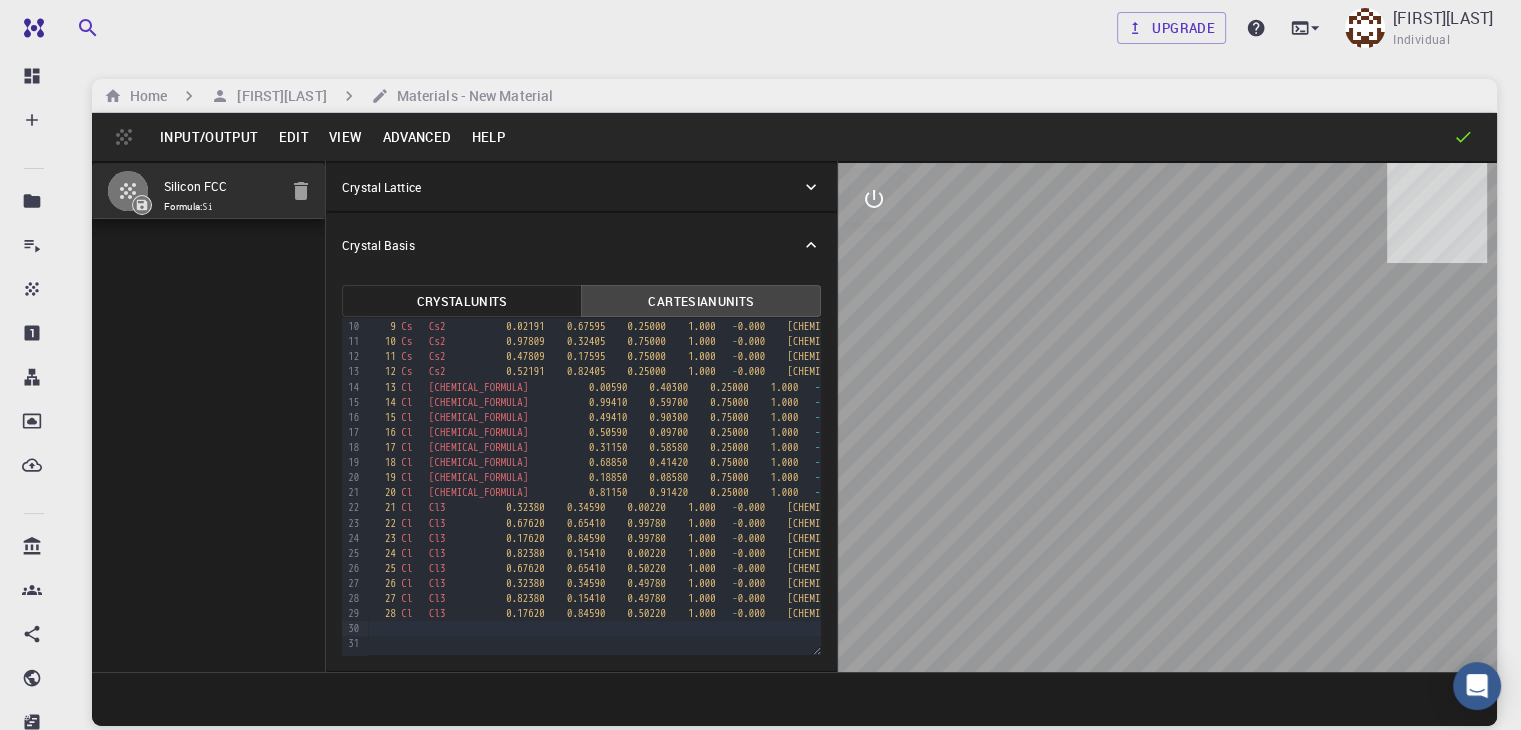 drag, startPoint x: 821, startPoint y: 137, endPoint x: 848, endPoint y: -30, distance: 169.16855 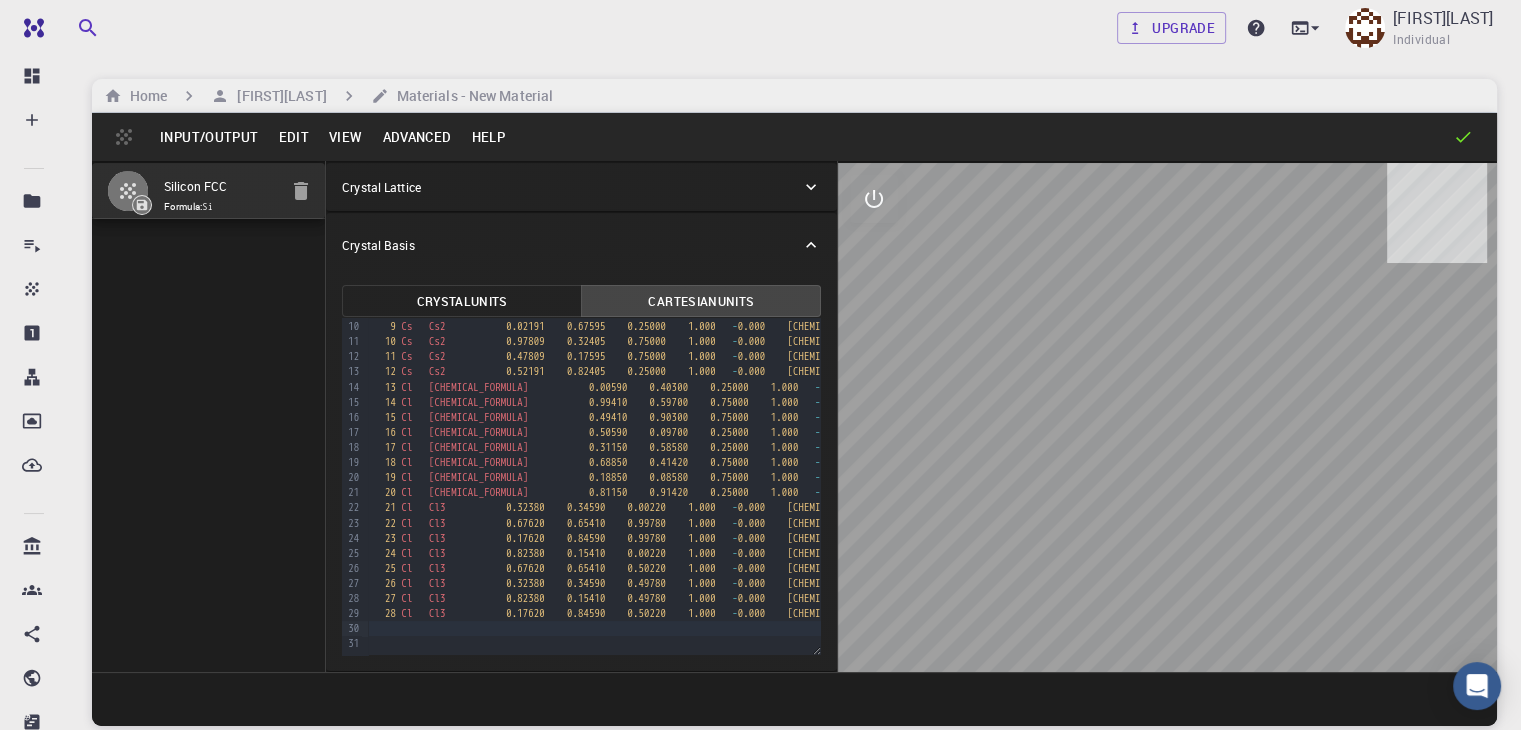 click on "Free Dashboard Create New Job New Material Create Material Upload File Import from Bank Import from 3rd Party New Workflow New Project Projects Jobs Materials Properties Workflows Dropbox External Uploads Bank Materials Workflows Accounts Shared with me Shared publicly Shared externally Documentation Contact Support Compute load: Low Upgrade [FIRST] [LAST] Individual Home [FIRST] [LAST] Materials - New Material Input/Output Edit View Advanced Help Silicon FCC Formula:  Si Crystal Lattice Lattice units angstrom angstrom Lattice units Lattice type Face-centered Cubic FCC Lattice type Lattice 'a' 3.8669997952417843 Lattice 'a' Lattice 'b' 3.8669998461227024 Lattice 'b' Lattice 'c' 3.867 Lattice 'c' angle (b^c) 59.9999986836772 angle (b^c) angle (a^c) 59.999998248423154 angle (a^c) angle (a^b) 59.99999432867027 angle (a^b) Lattice units Scale Interatomic Distances 0 Lattice units Apply Edits Crystal Basis Crystal  Units Cartesian  Units Selection deleted 99 1 2 3 4 5 6 7" at bounding box center [760, 441] 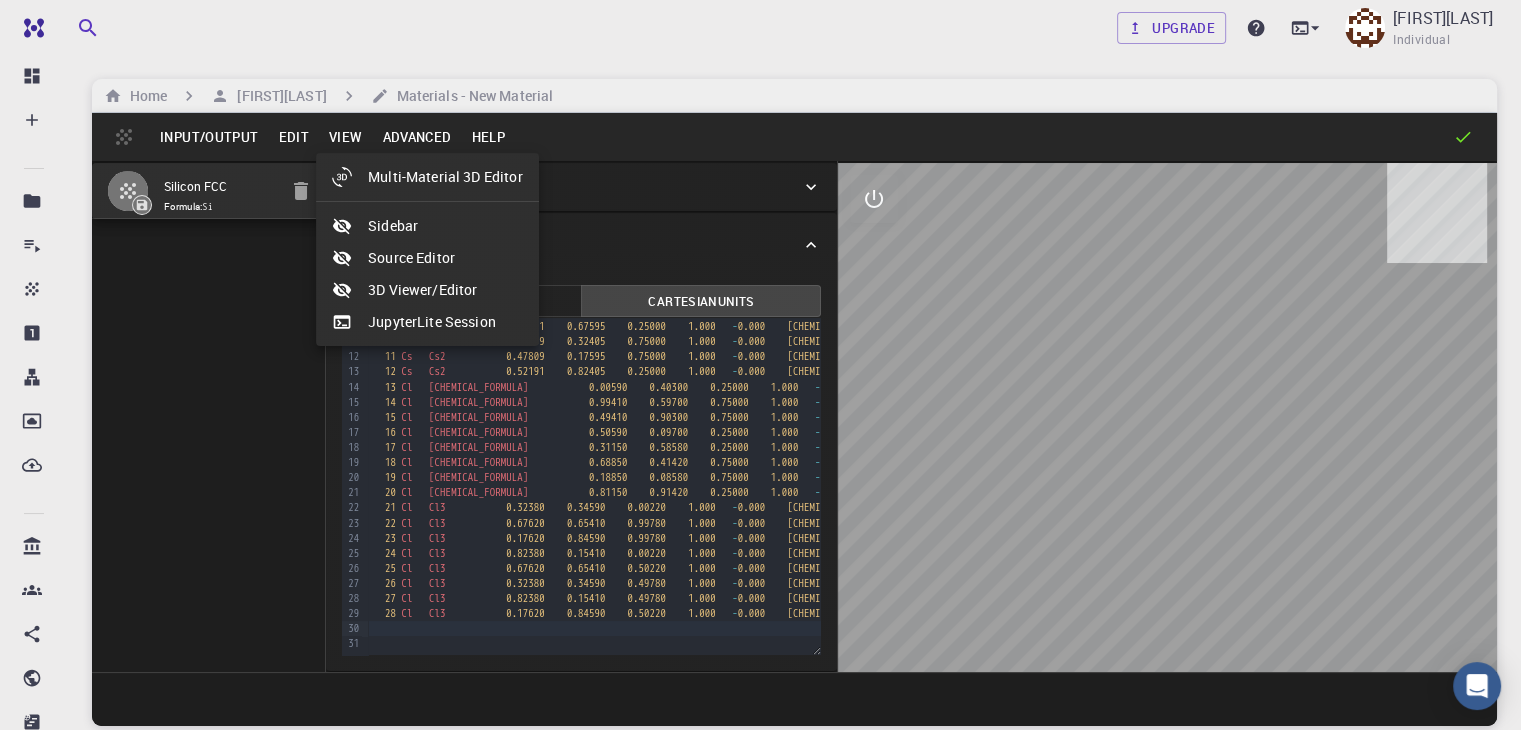 click at bounding box center [760, 365] 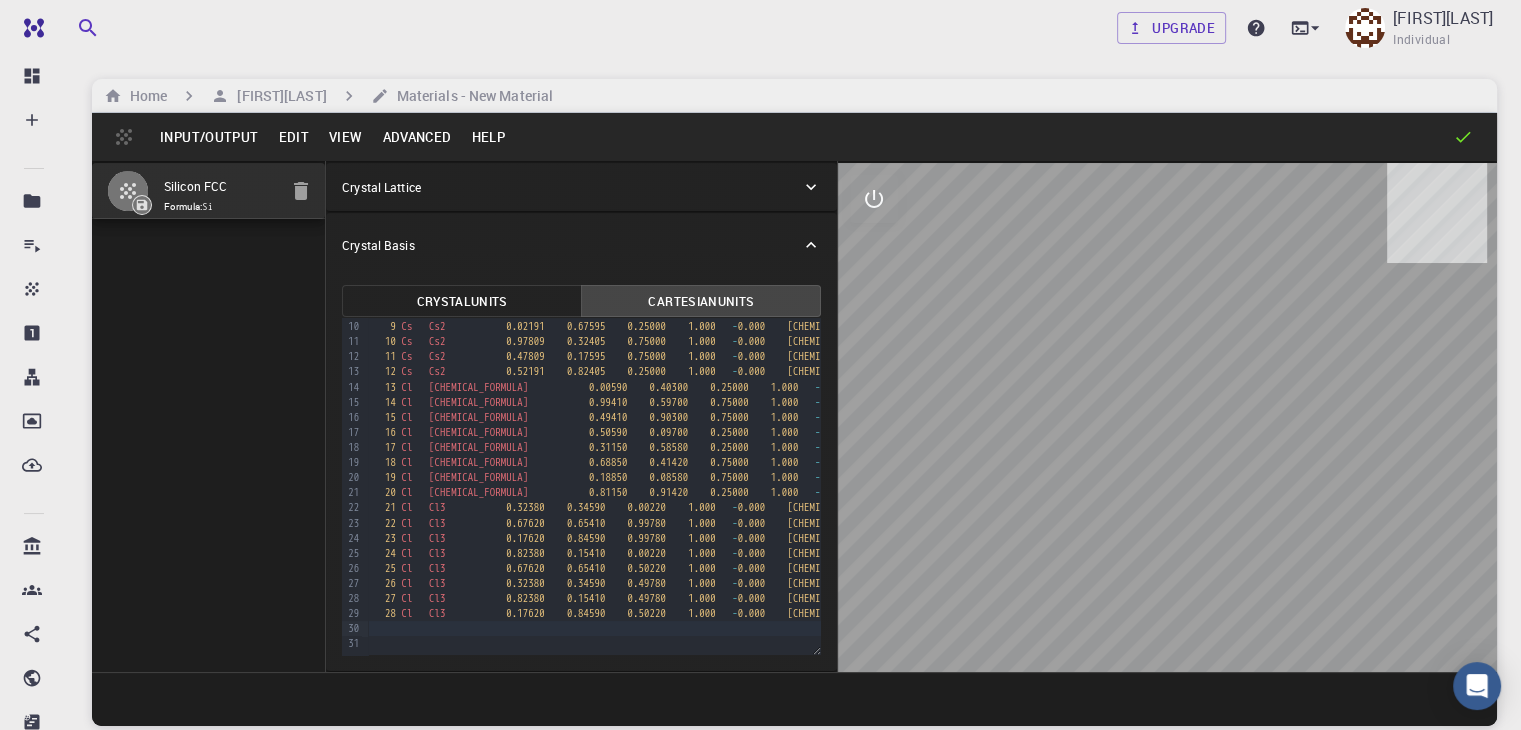 click on "Edit" at bounding box center [293, 137] 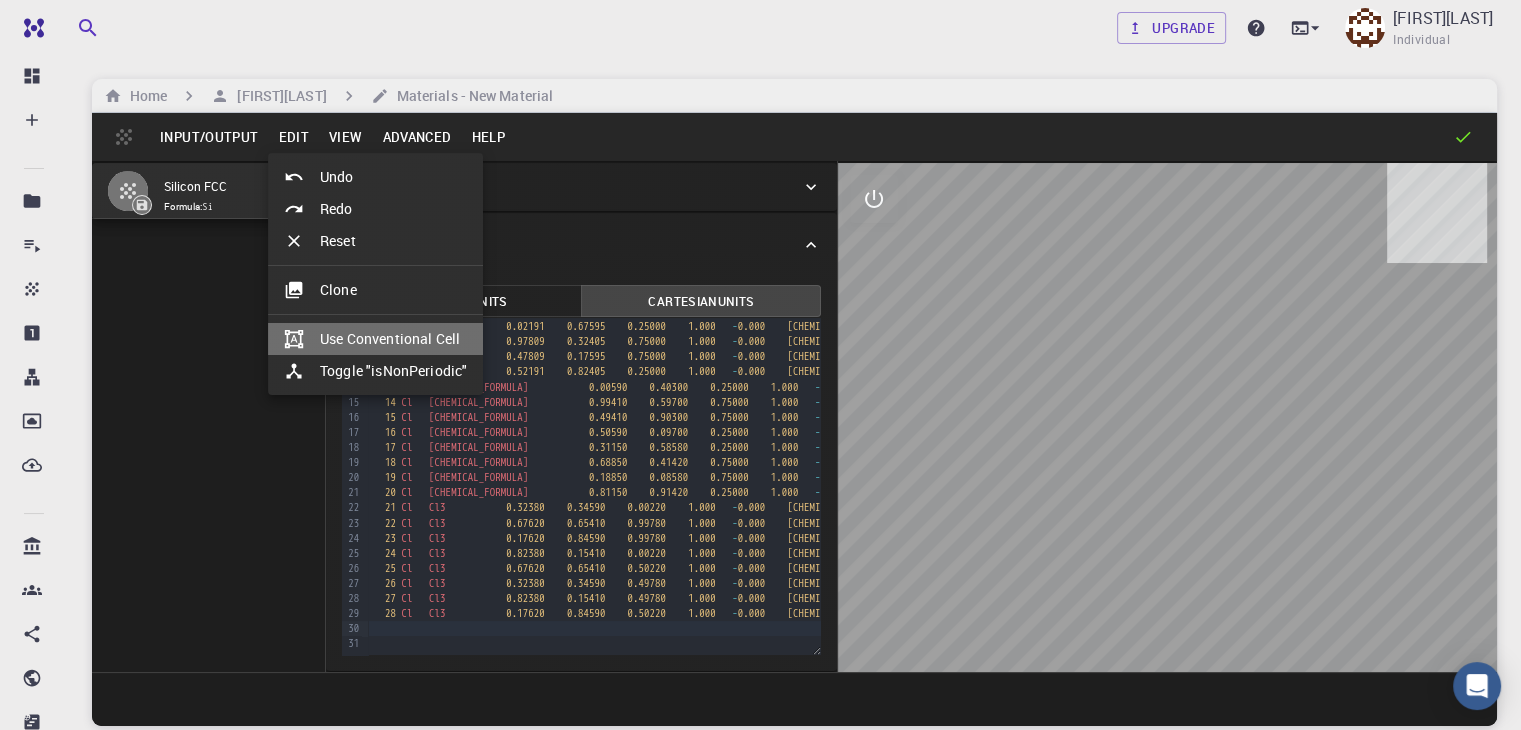 click on "Use Conventional Cell" at bounding box center (375, 339) 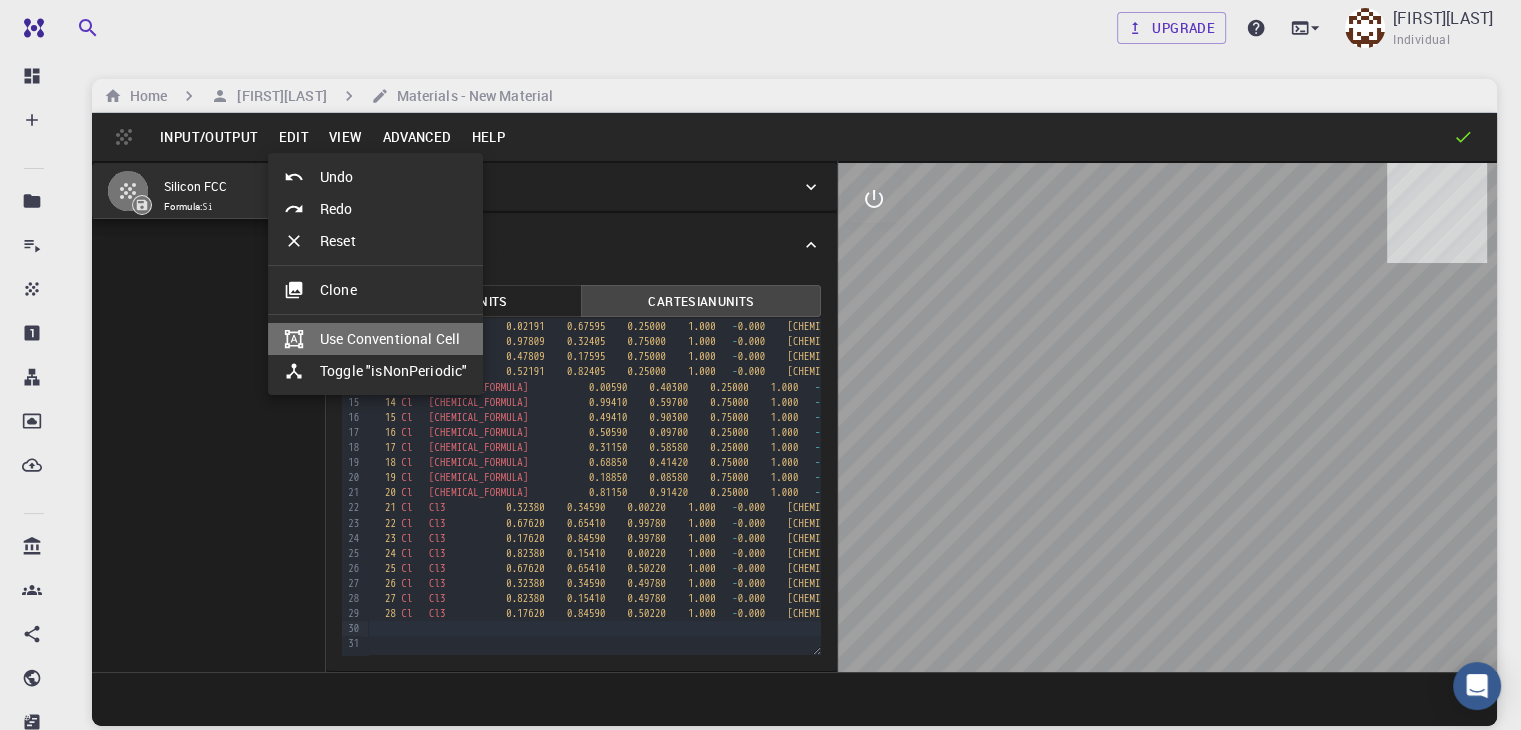 type on "CUB" 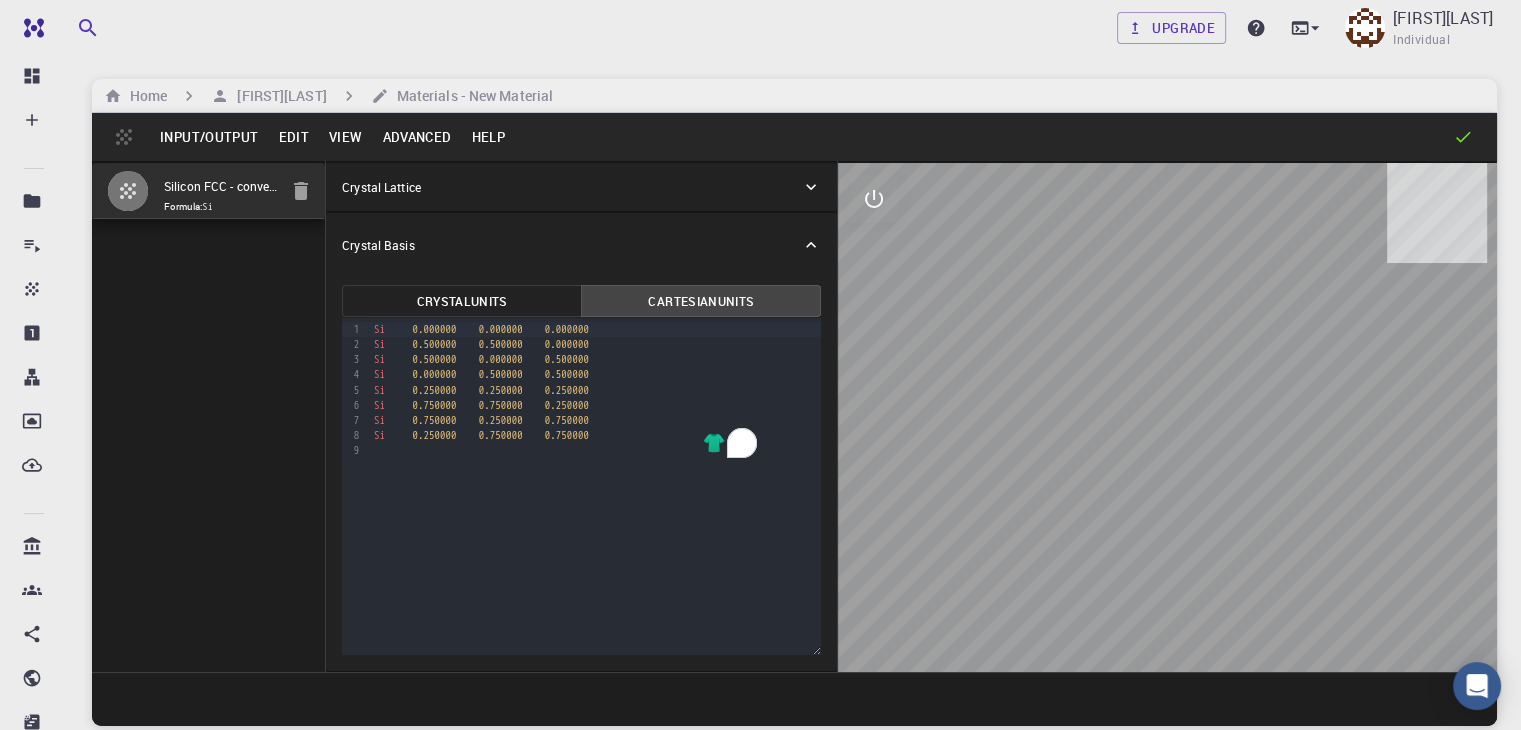 scroll, scrollTop: 0, scrollLeft: 0, axis: both 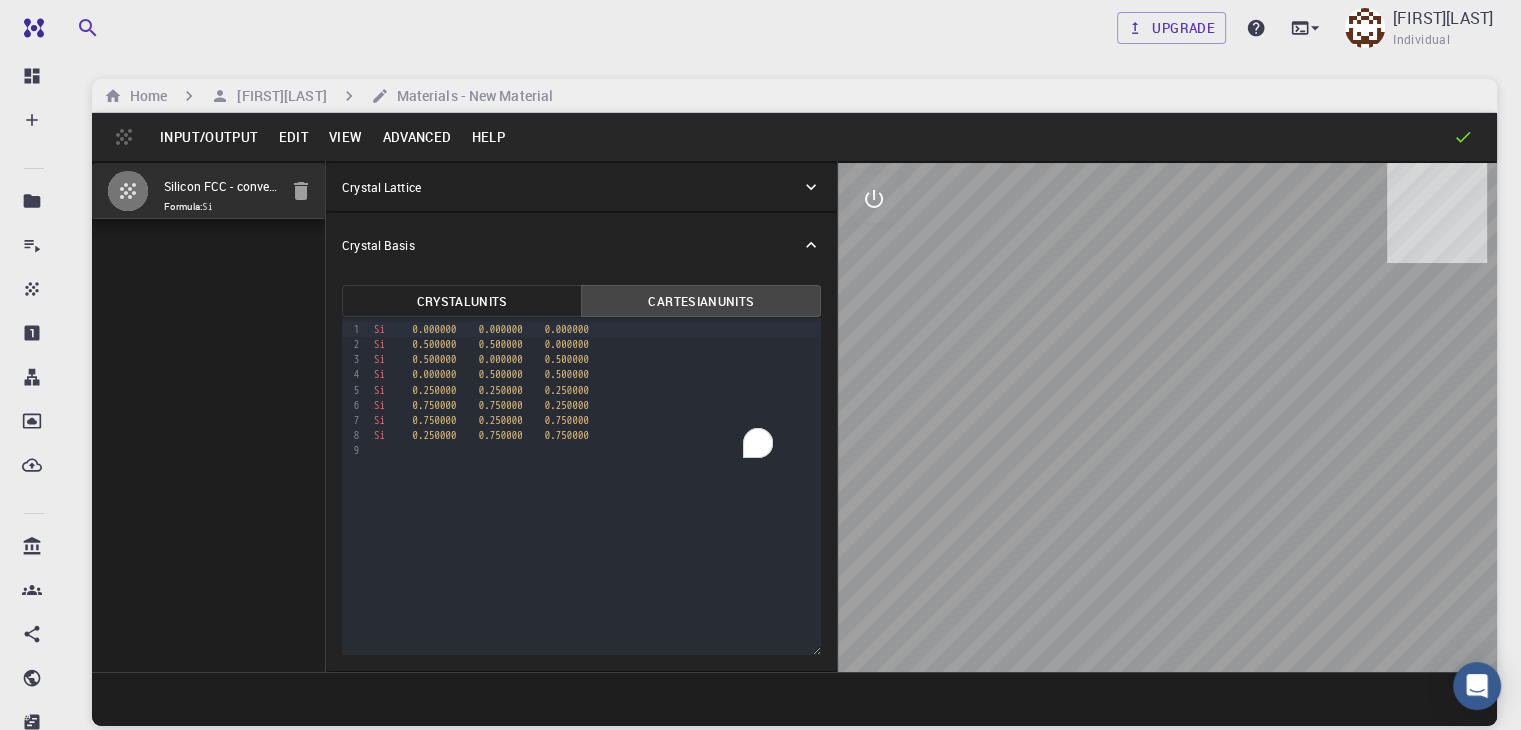 click at bounding box center [1167, 417] 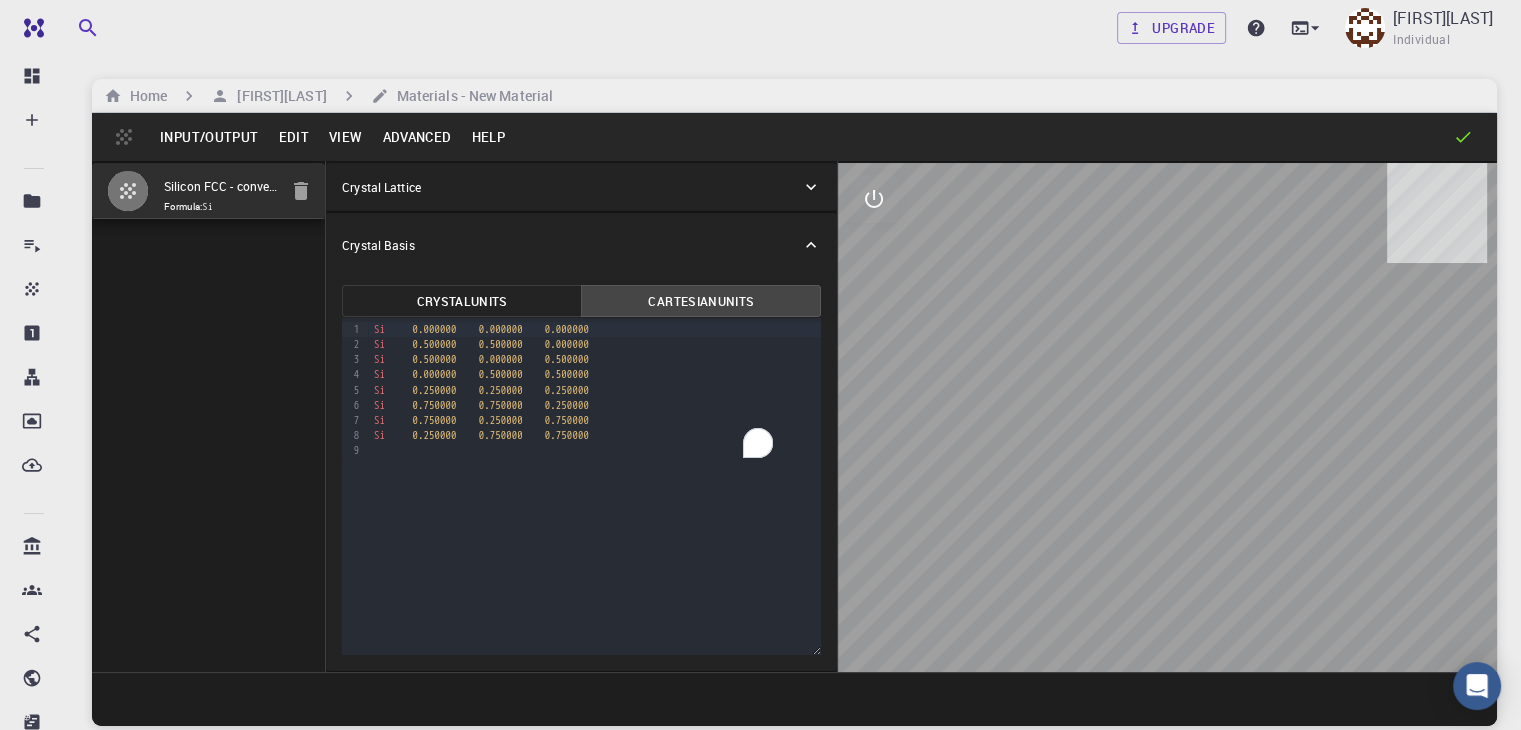 drag, startPoint x: 1132, startPoint y: 541, endPoint x: 1012, endPoint y: 259, distance: 306.4702 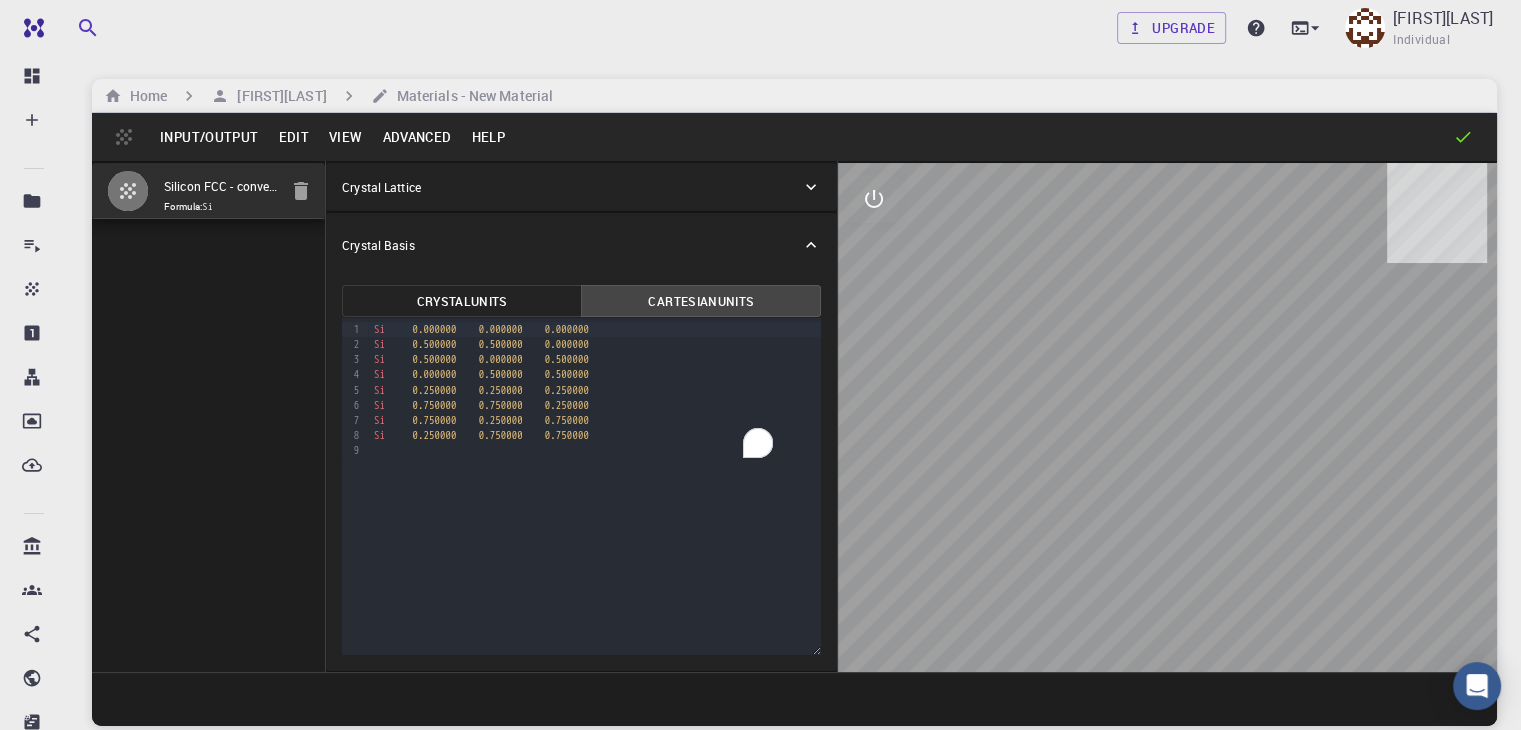 click at bounding box center (1167, 417) 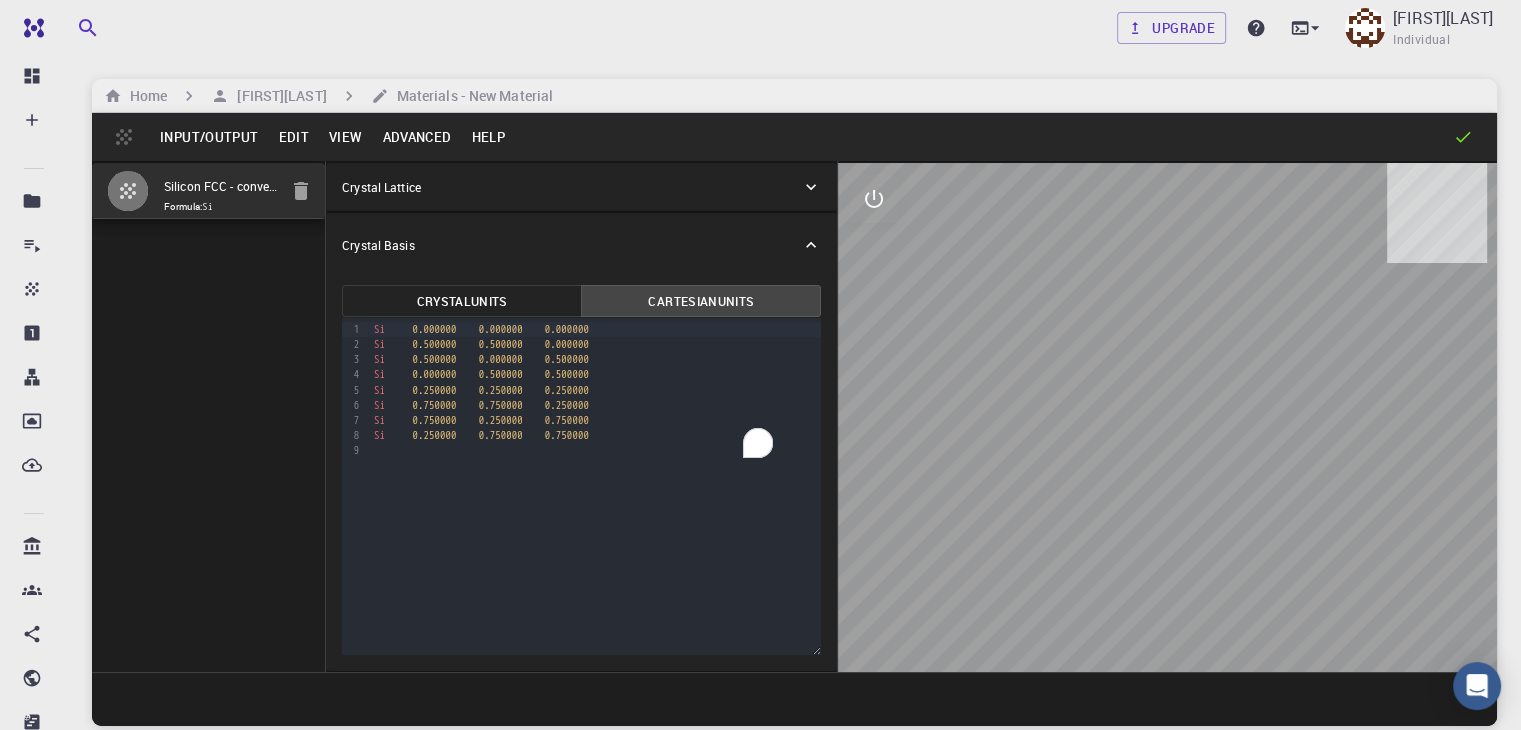 click 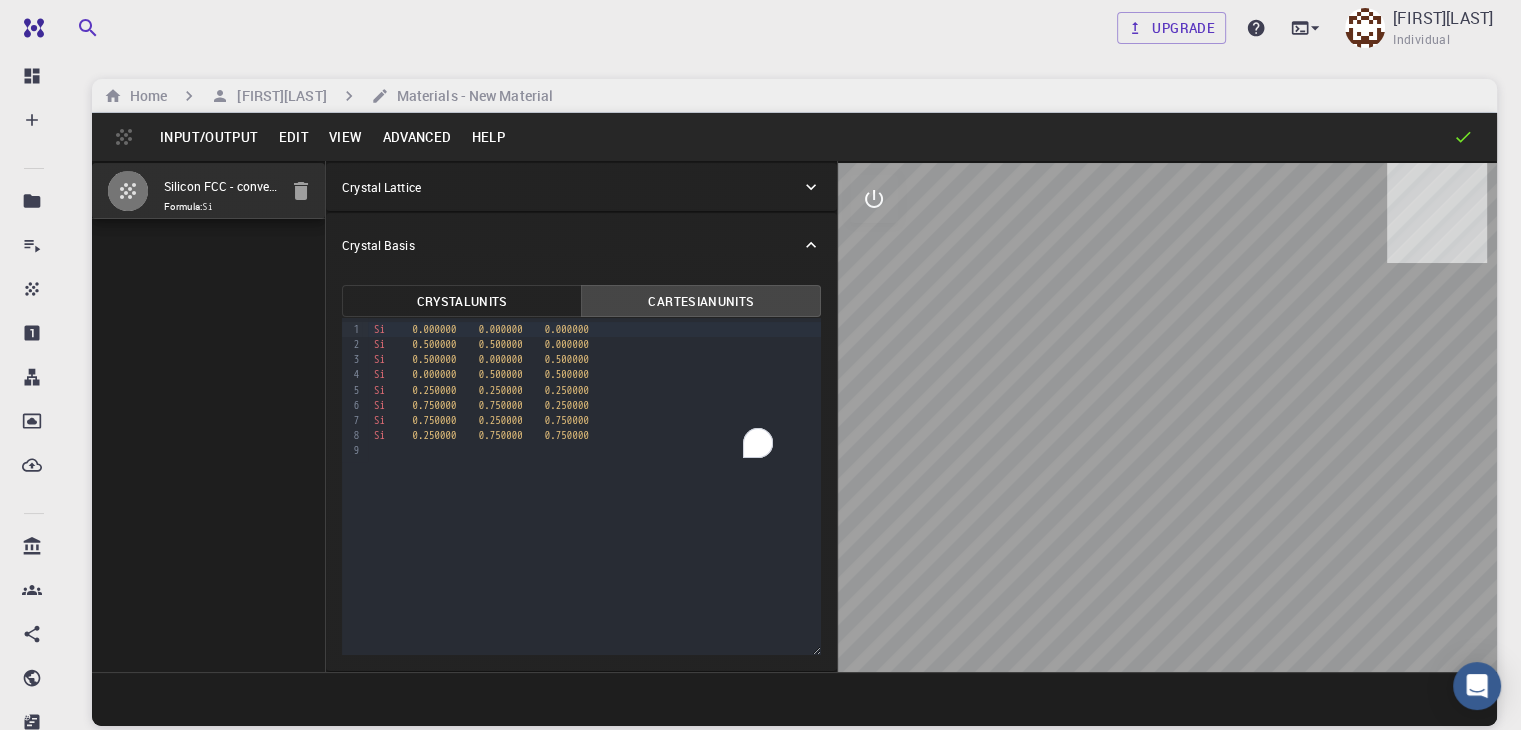 click on "Crystal Lattice" at bounding box center [581, 187] 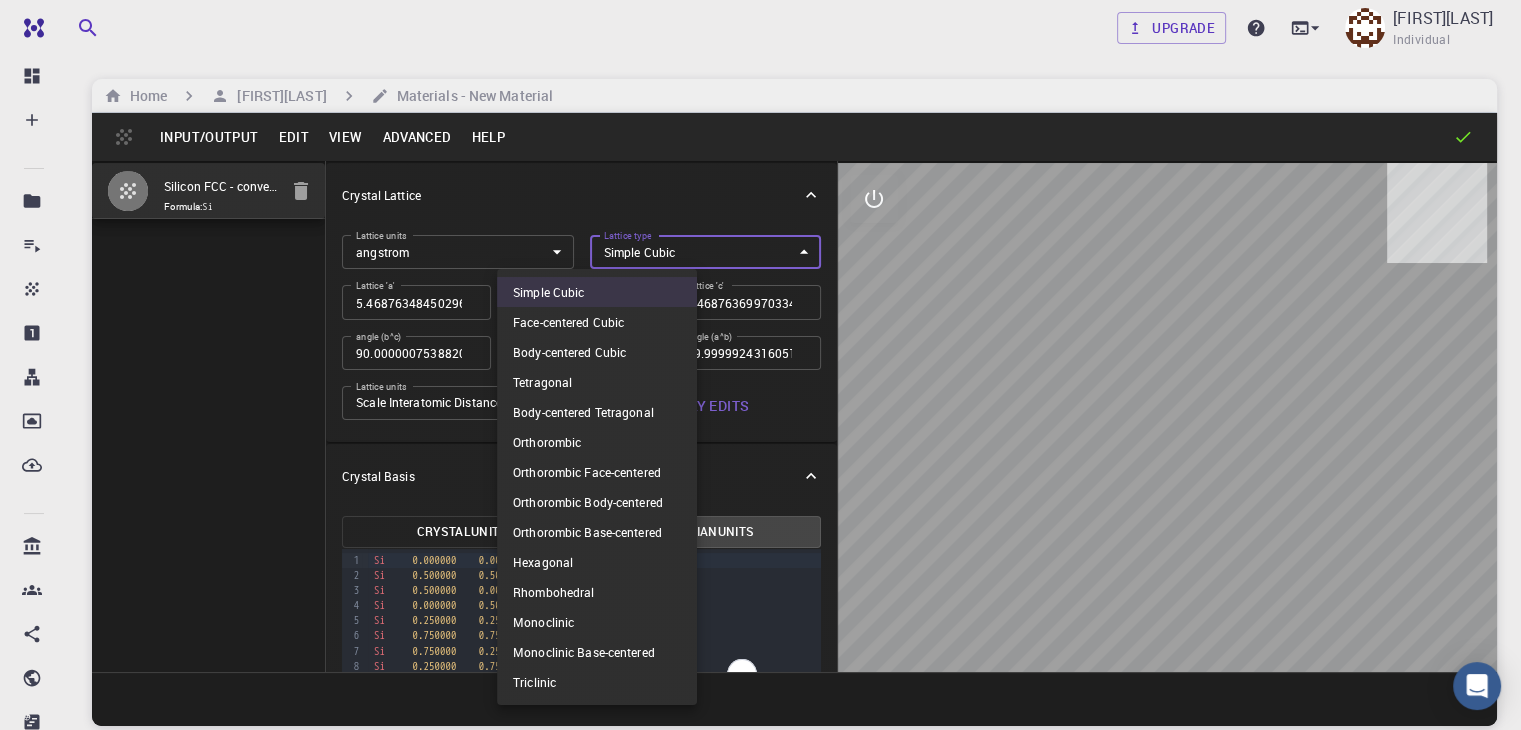 click on "Free Dashboard Create New Job New Material Create Material Upload File Import from Bank Import from 3rd Party New Workflow New Project Projects Jobs Materials Properties Workflows Dropbox External Uploads Bank Materials Workflows Accounts Shared with me Shared publicly Shared externally Documentation Contact Support Compute load: Low Upgrade Hasantheeka Senthilkumar Individual Home Hasantheeka Senthilkumar Materials - New Material Input/Output Edit View Advanced Help Silicon FCC - conventional cell Formula:  Si Crystal Lattice Lattice units angstrom angstrom Lattice units Lattice type Simple Cubic CUB Lattice type Lattice 'a' 5.468763484502965 Lattice 'a' Lattice 'b' 5.468763484502965 Lattice 'b' Lattice 'c' 5.468763699703343 Lattice 'c' angle (b^c) 90.00000075388208 angle (b^c) angle (a^c) 89.99999924611792 angle (a^c) angle (a^b) 89.99999243160515 angle (a^b) Lattice units Scale Interatomic Distances 0 Lattice units Apply Edits Crystal Basis Crystal  Units Cartesian  Units 9 1 2 3 4 5 6" at bounding box center [760, 441] 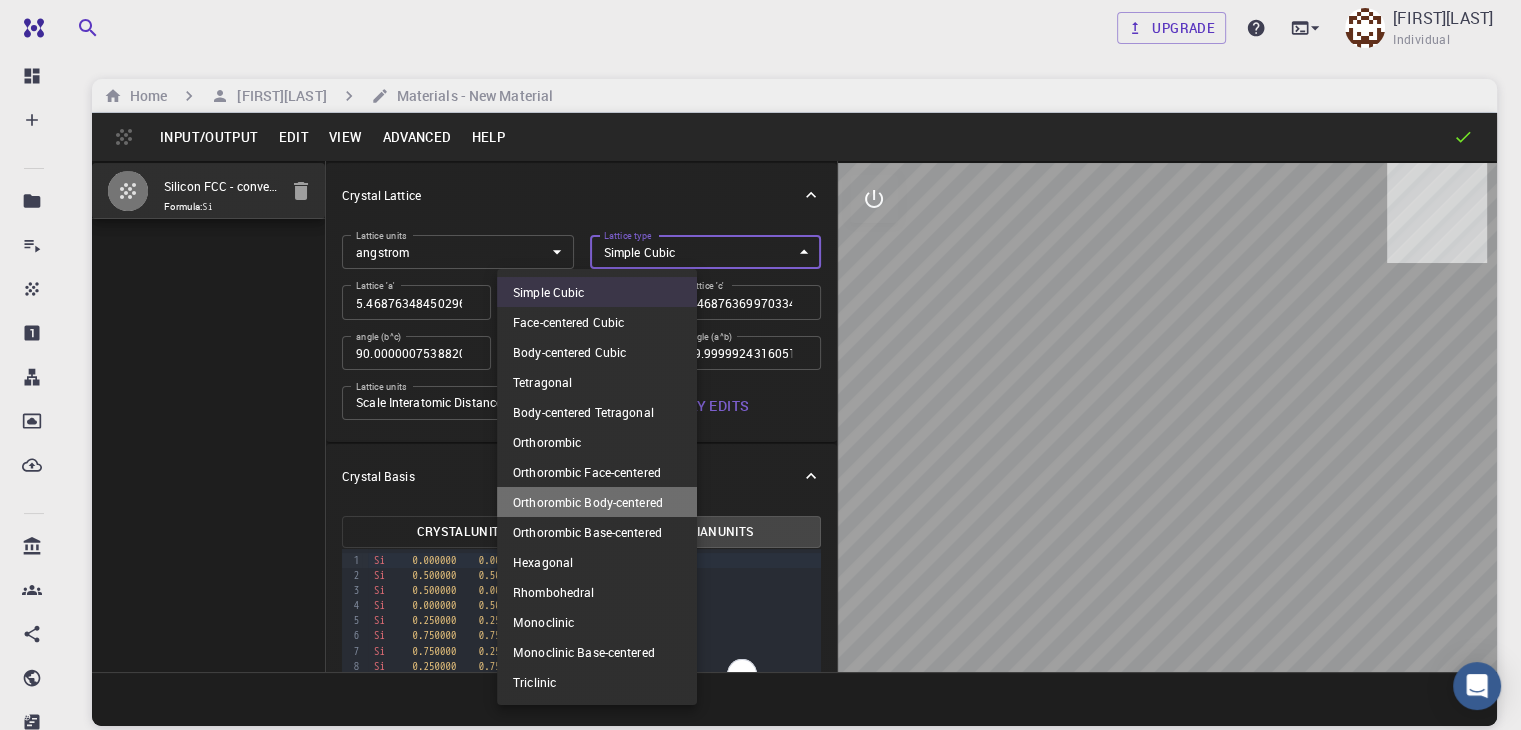 click on "Orthorombic Body-centered" at bounding box center [597, 502] 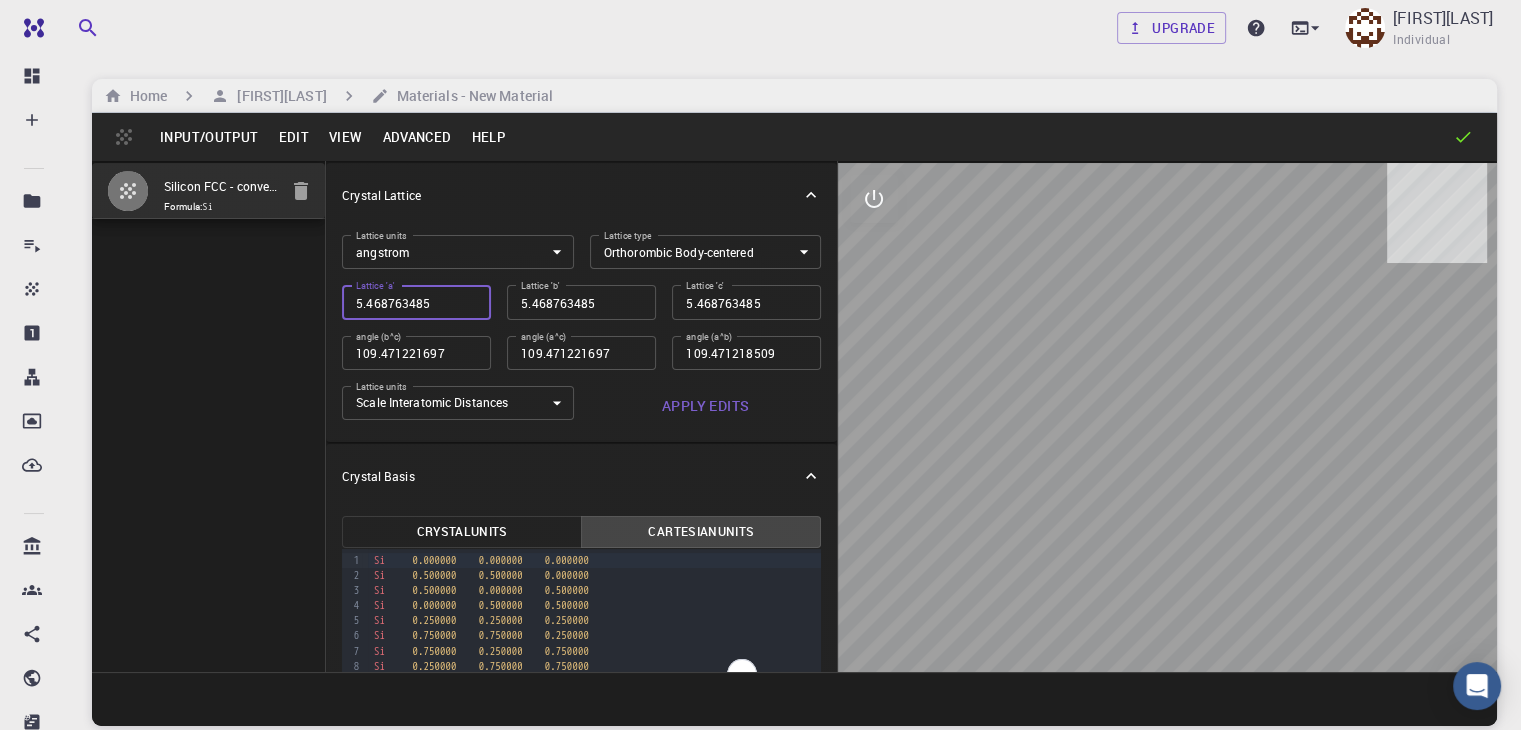 click on "5.468763485" at bounding box center [416, 302] 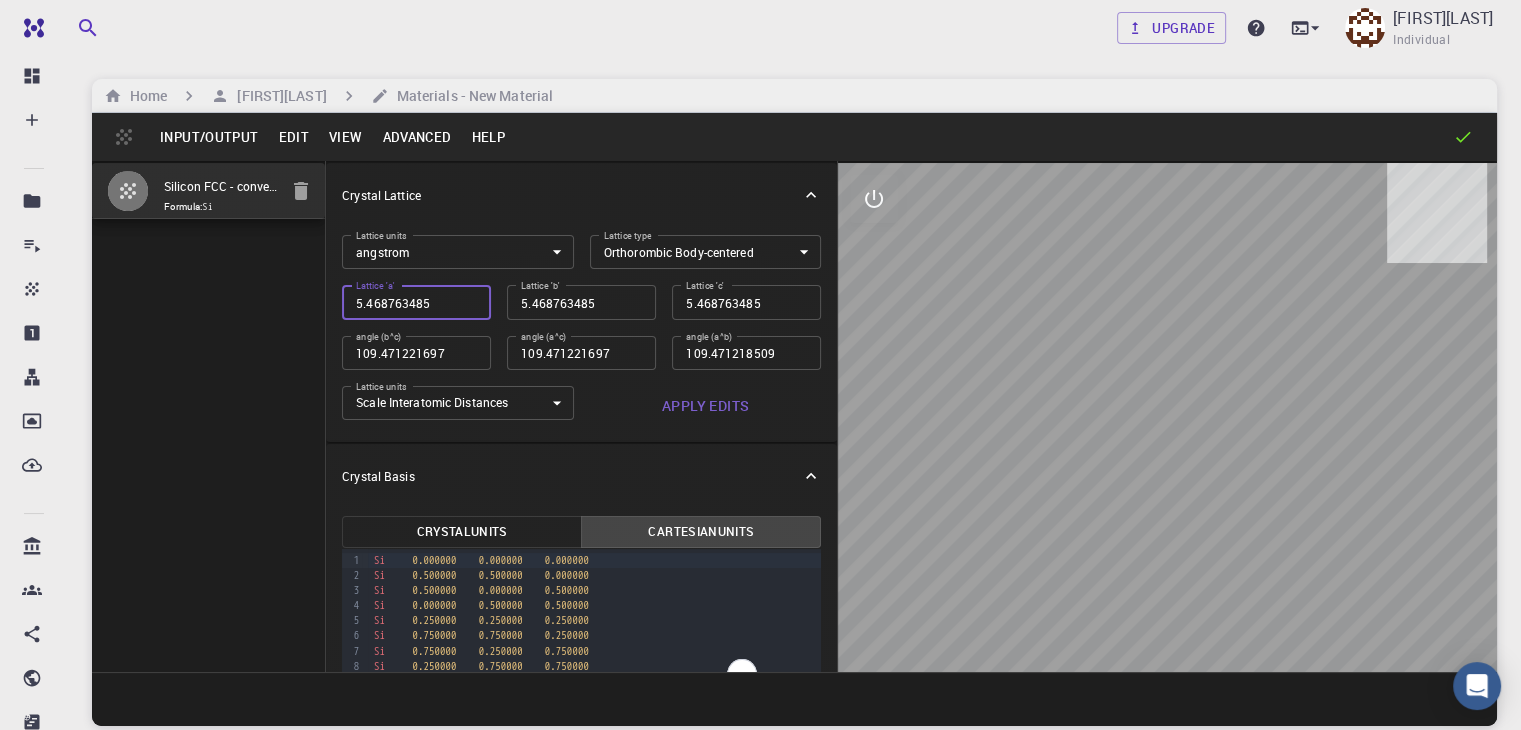 type on "0" 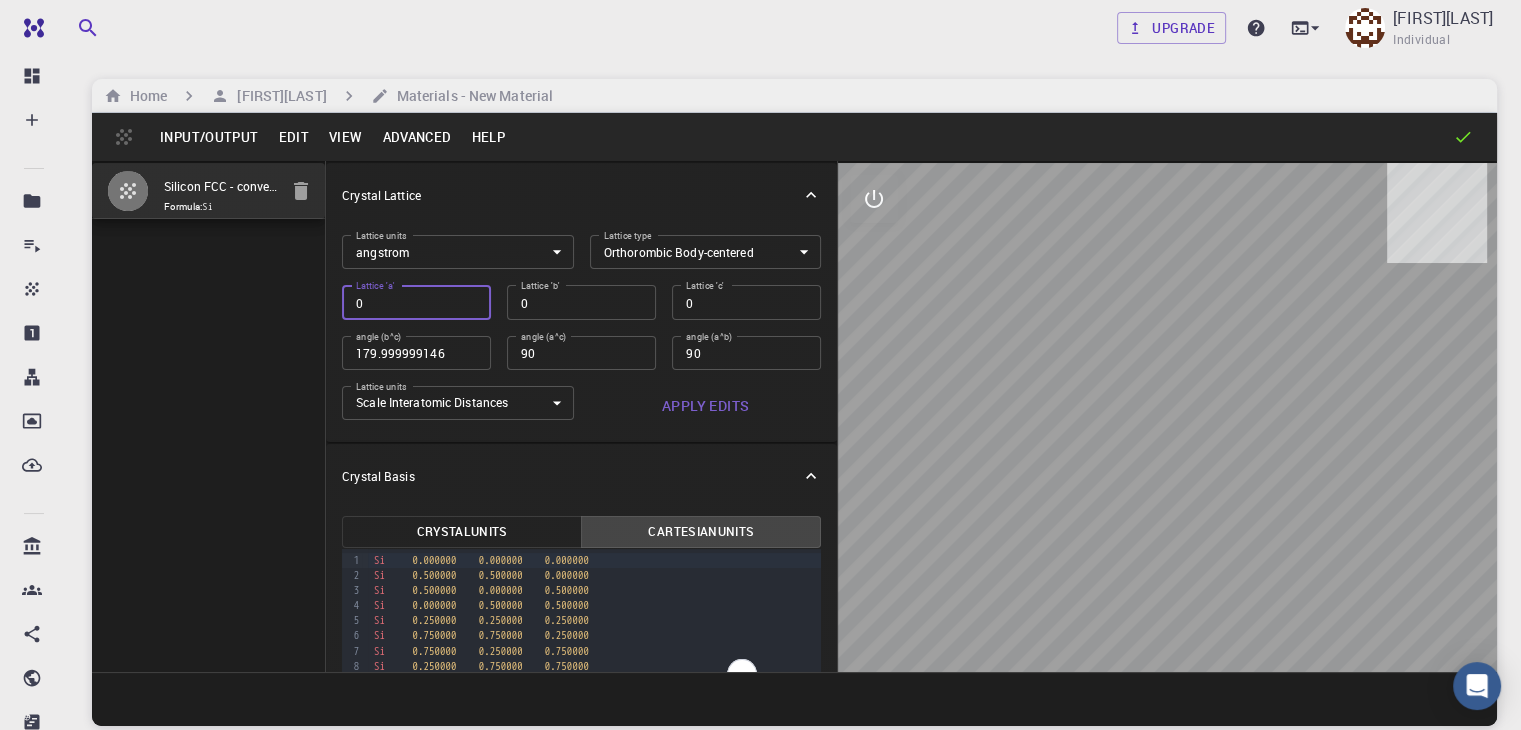 type on "09" 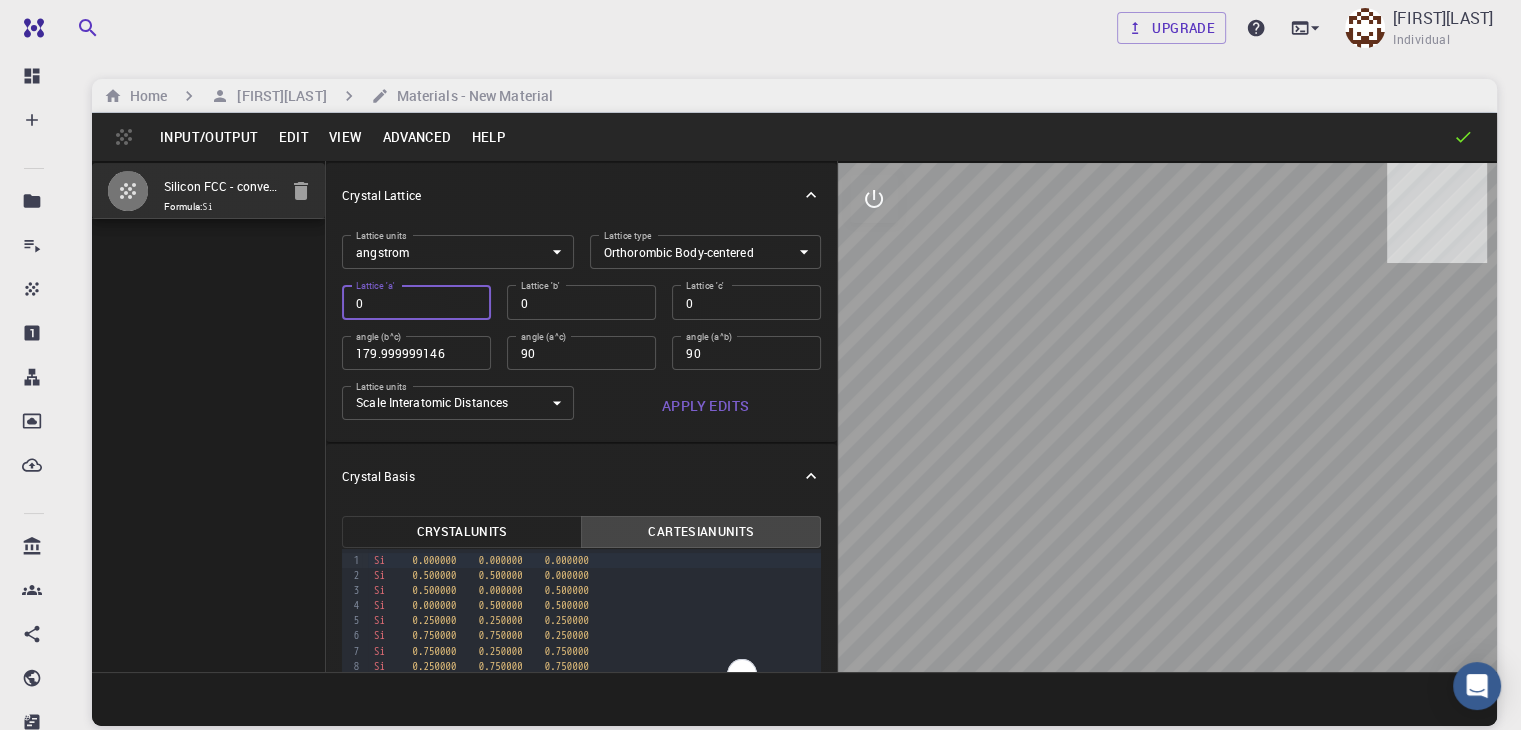 type on "9" 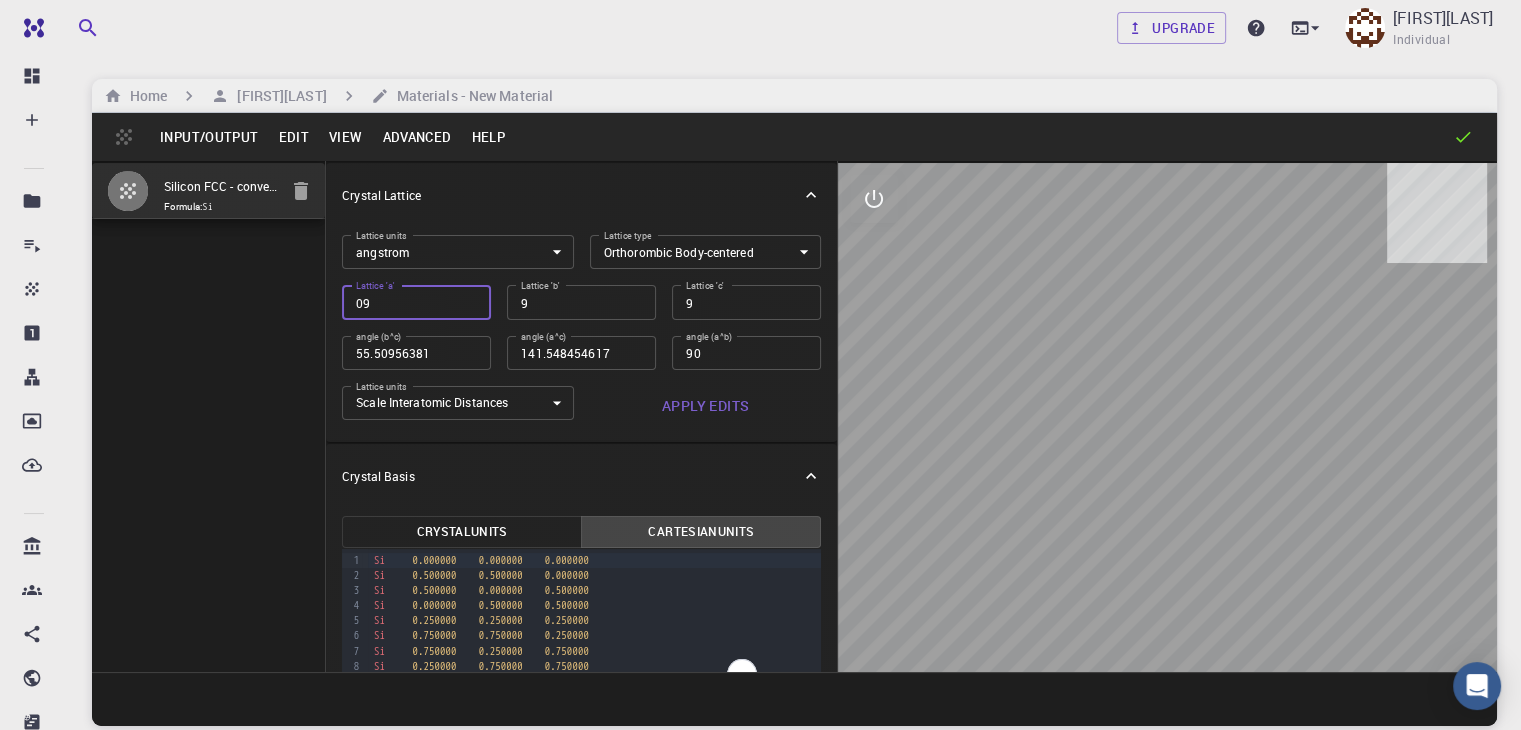 type on "141.548454617" 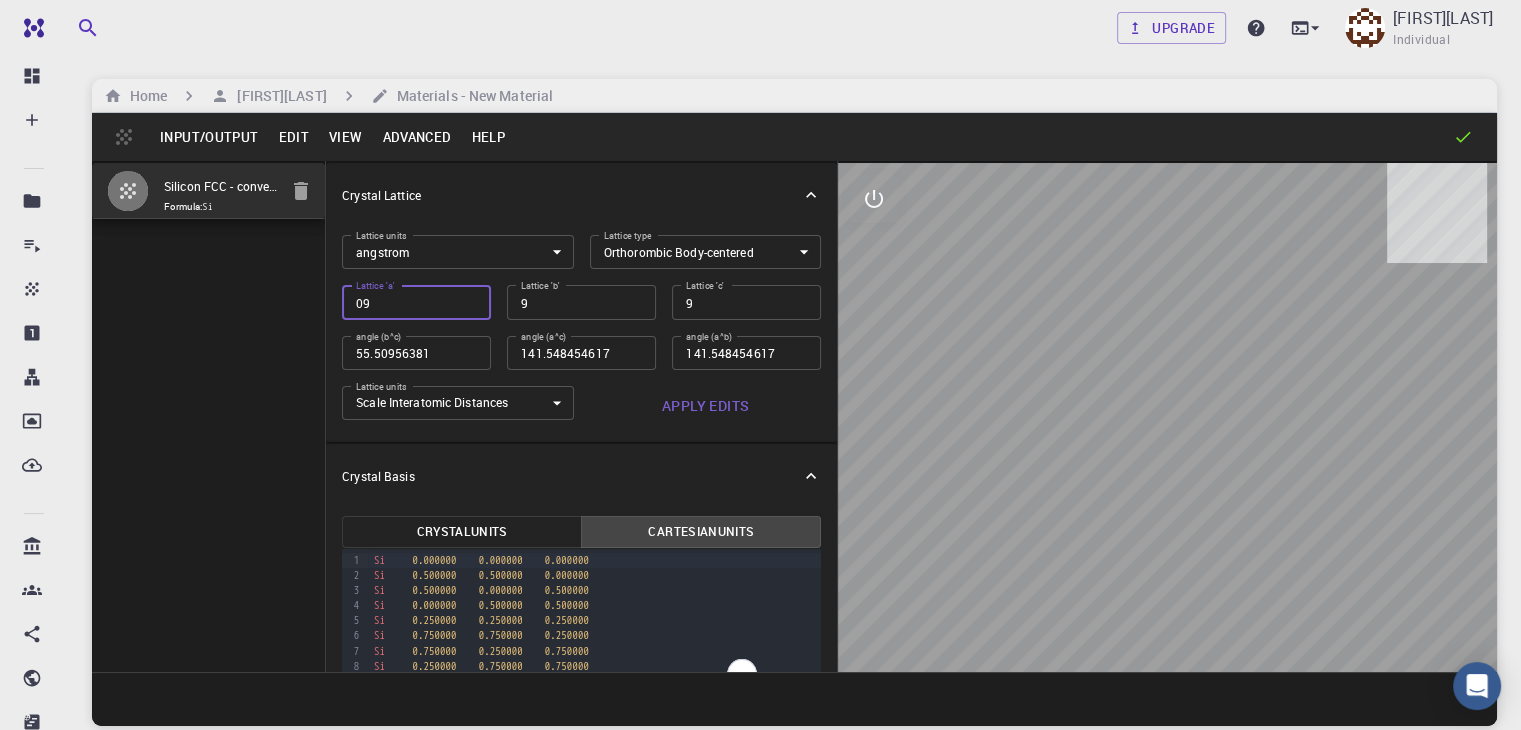 type on "09.7" 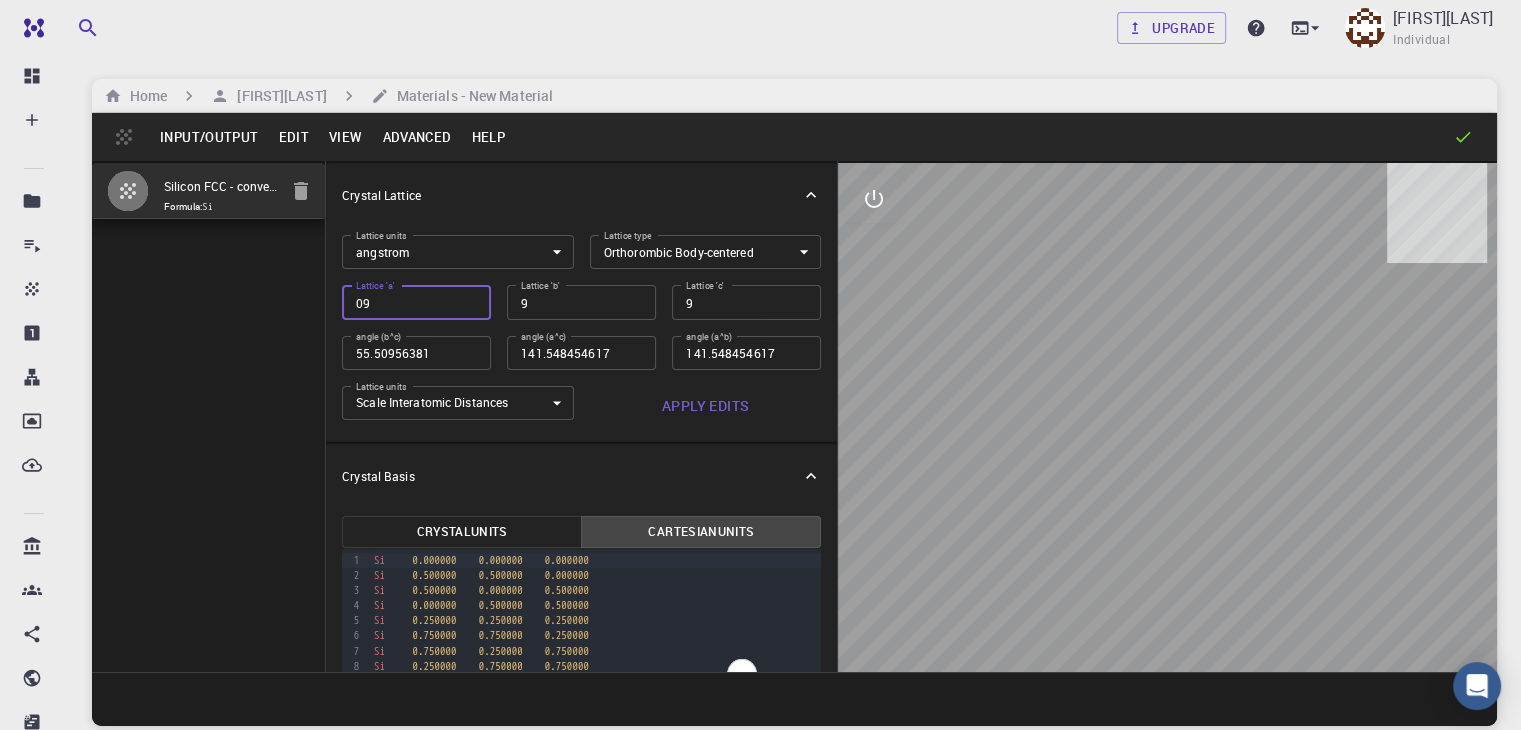 type on "9.7" 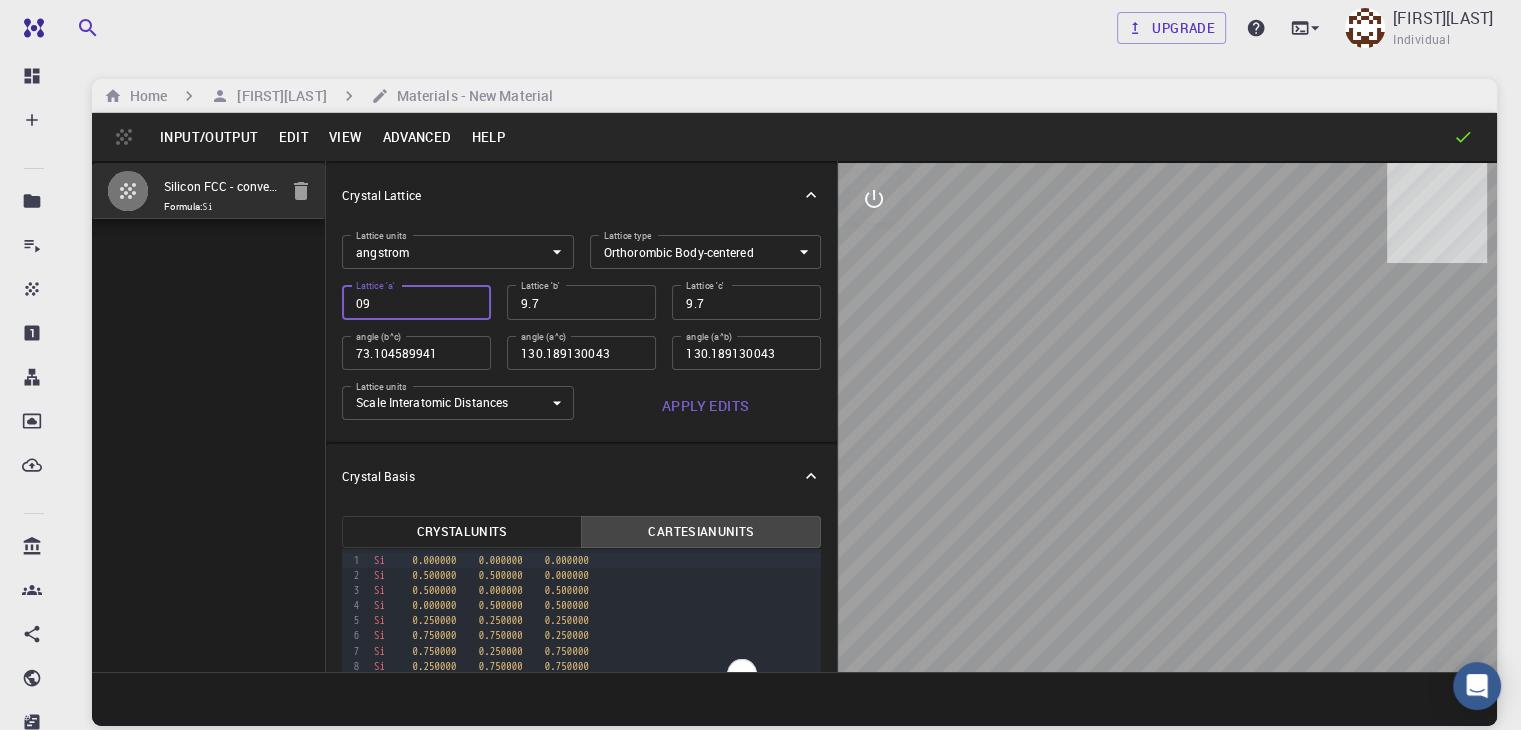 click on "09.7" at bounding box center (416, 302) 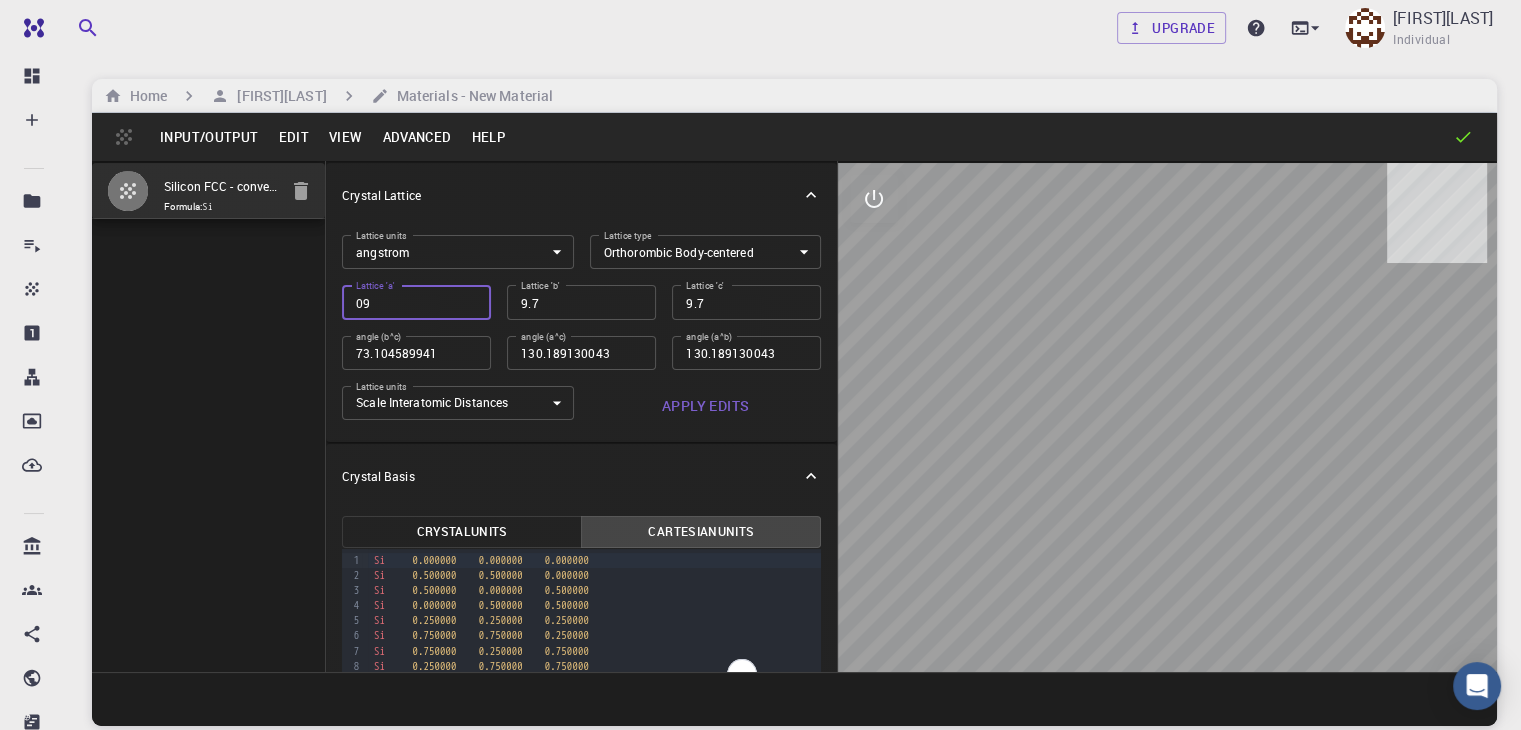 type on "9.7" 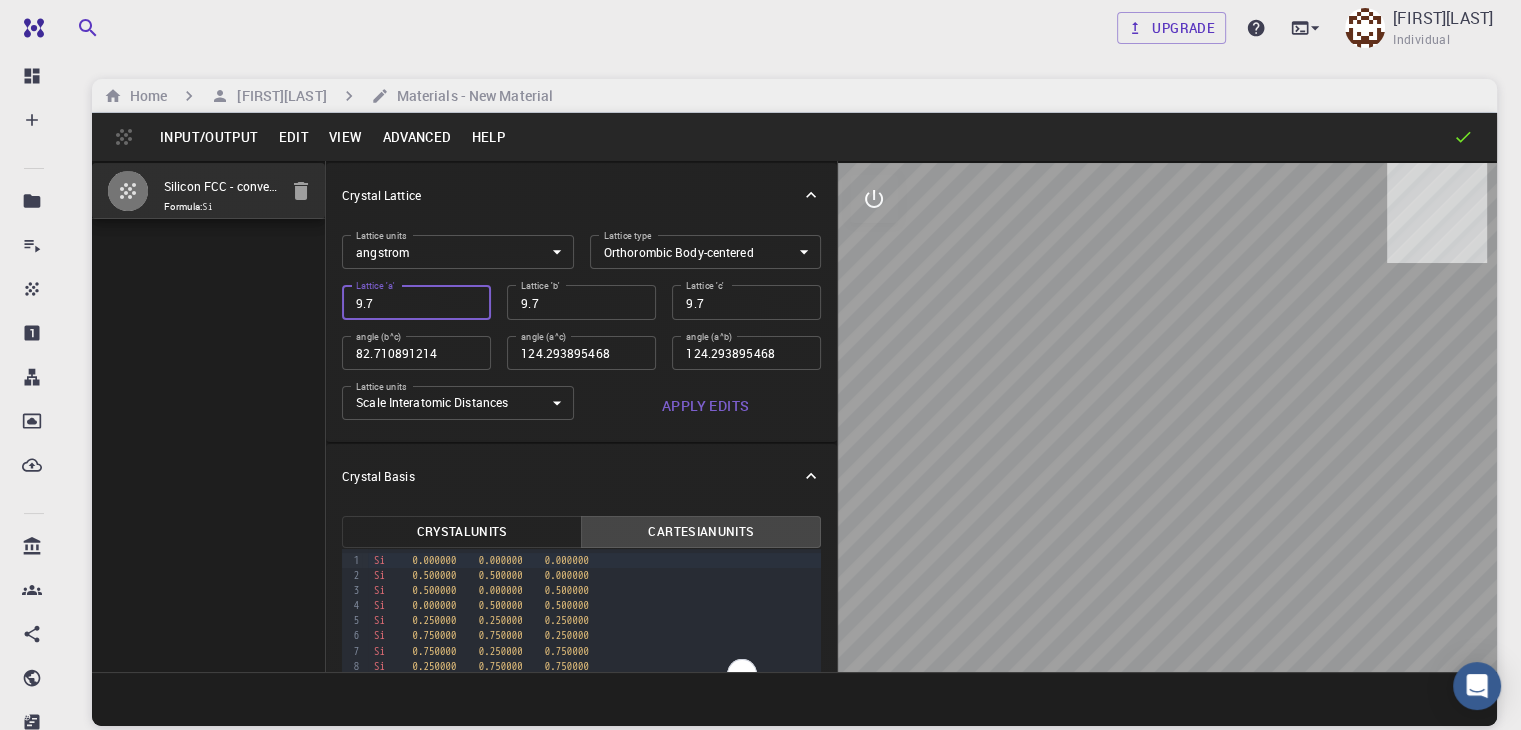 click on "9.7" at bounding box center (581, 302) 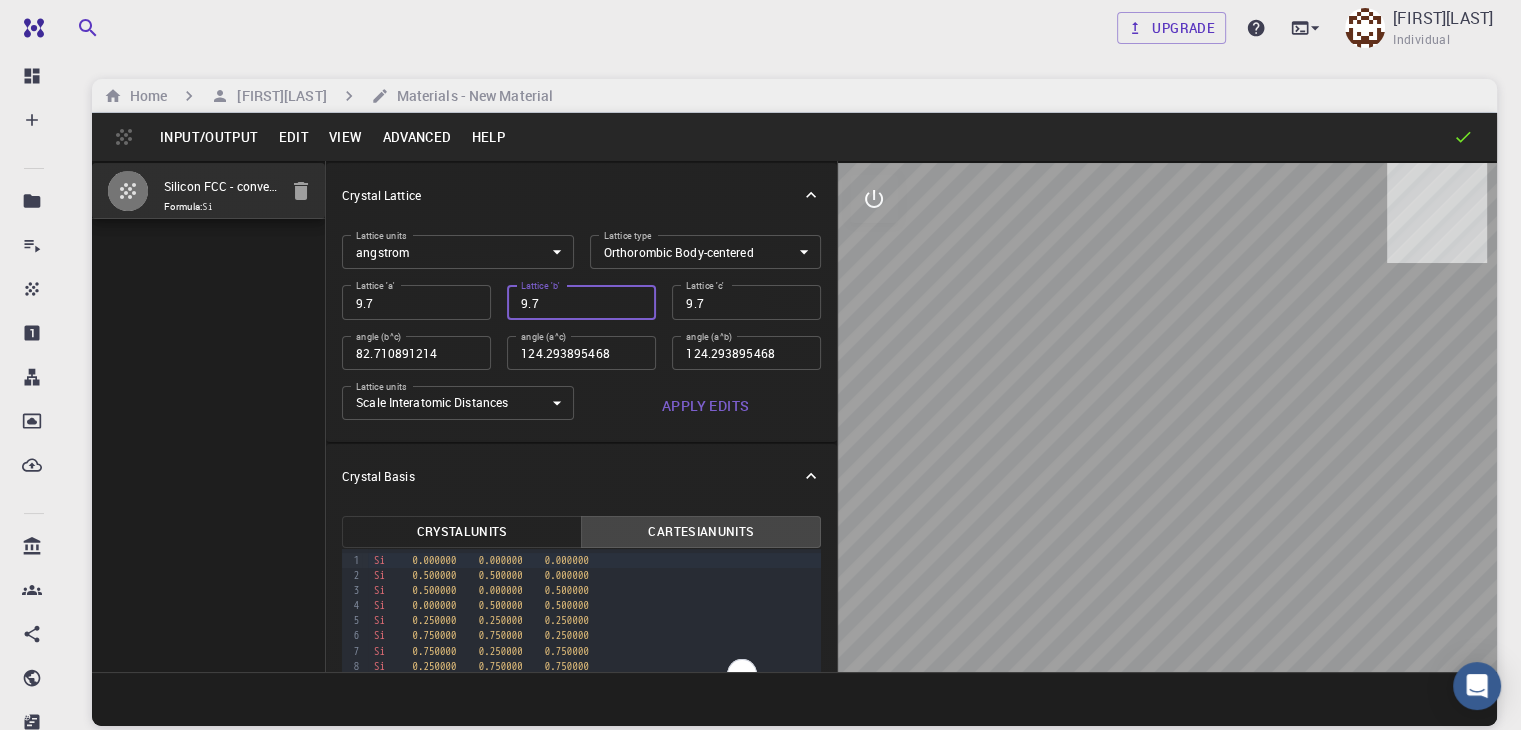 type on "6.461281467" 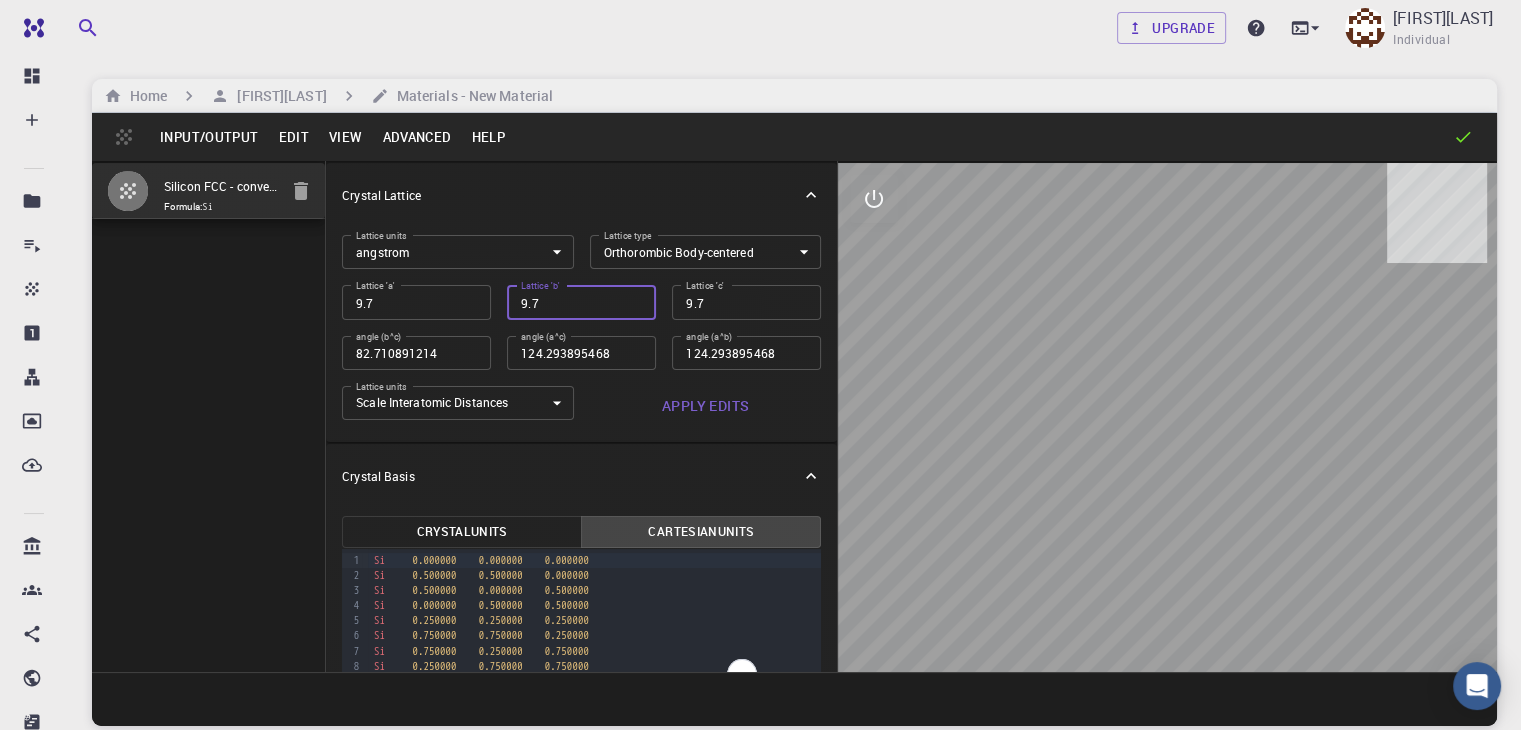 type on "6.461281467" 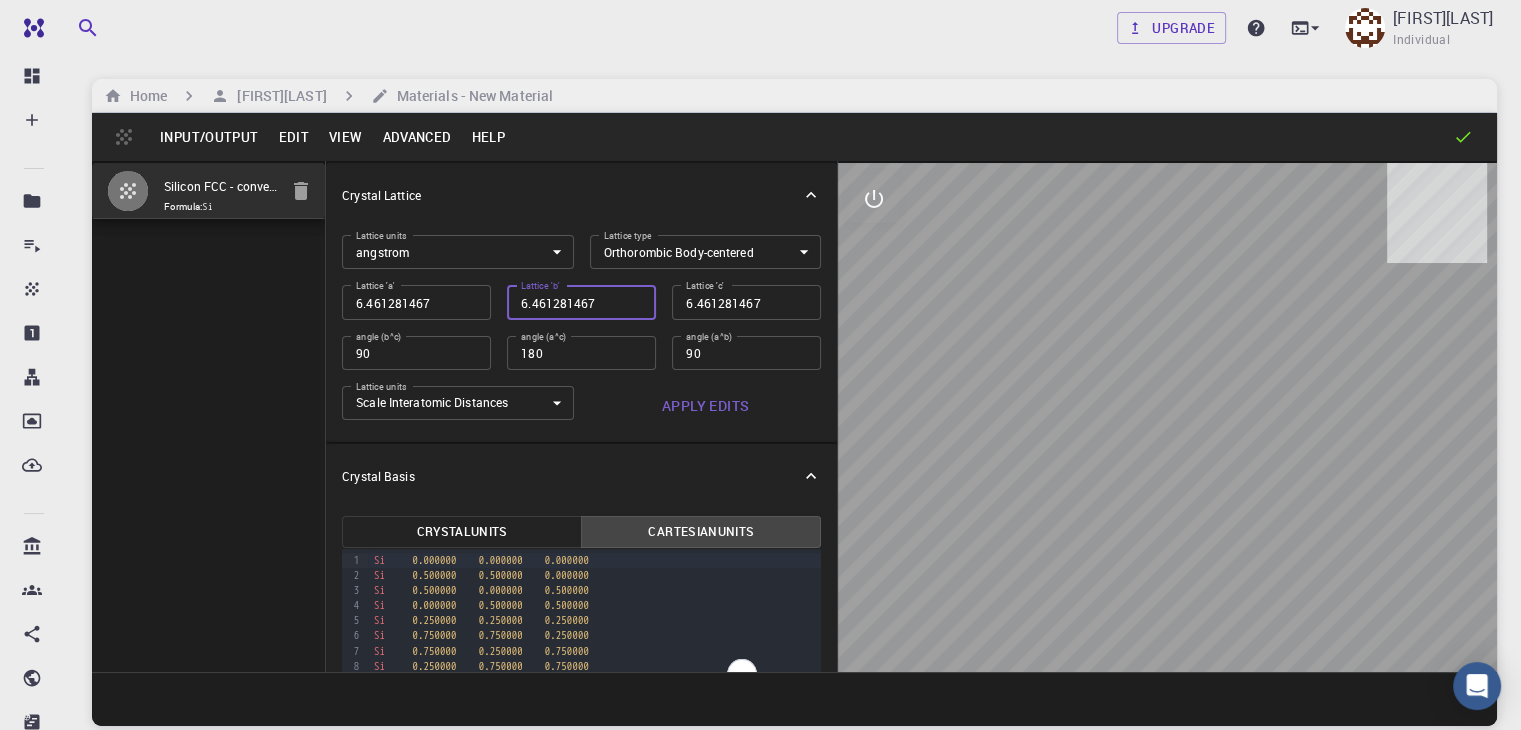 type on "4.56881594" 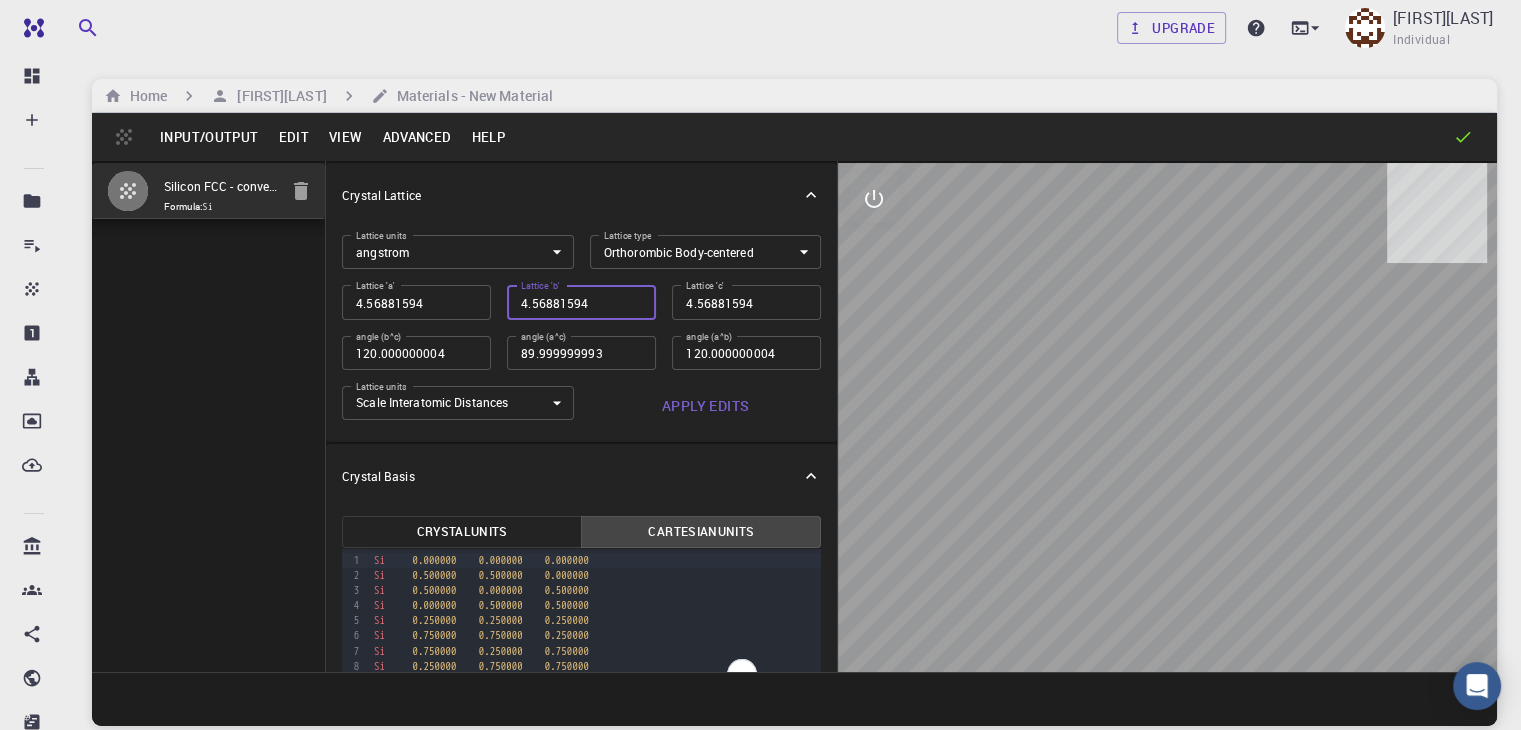 type on "4.568815941" 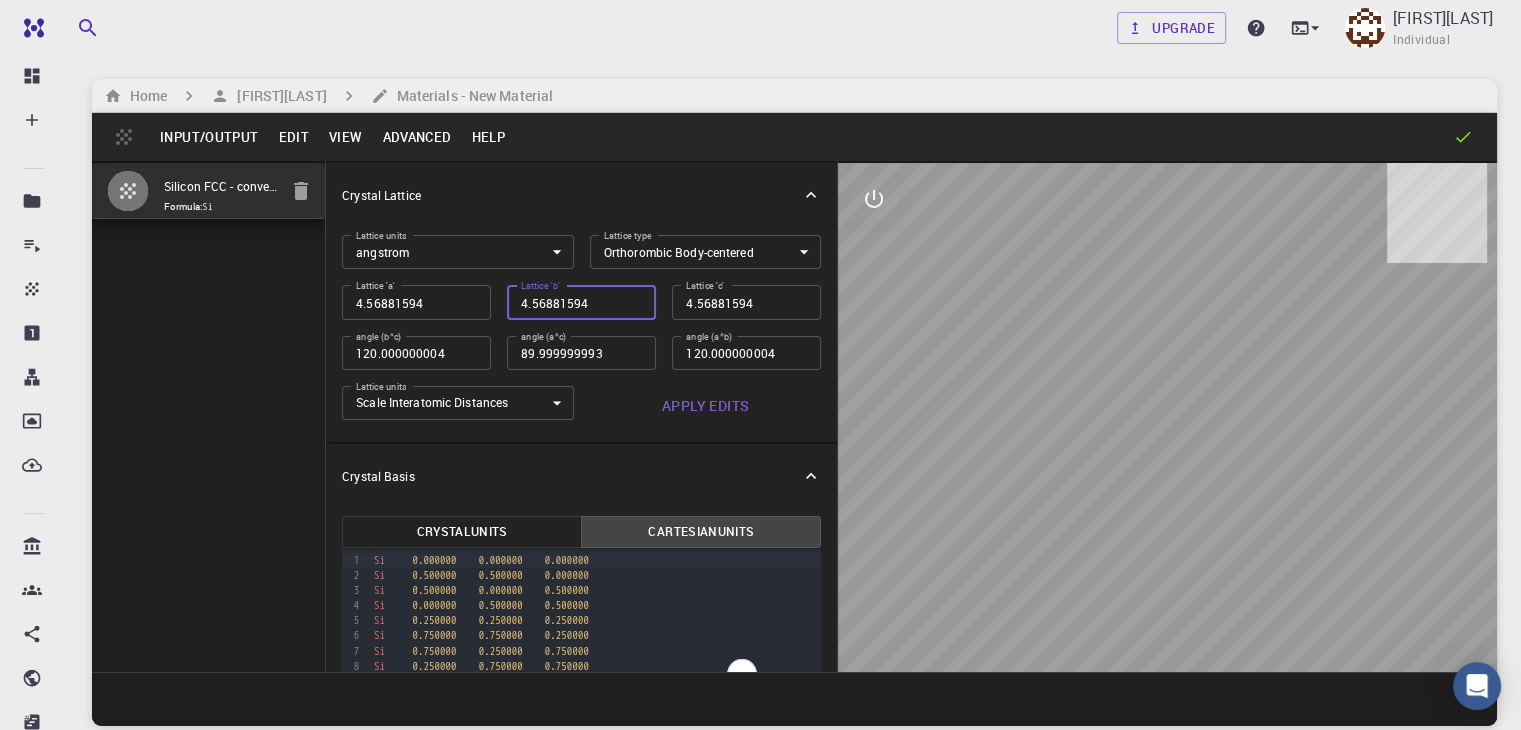type on "4.568815941" 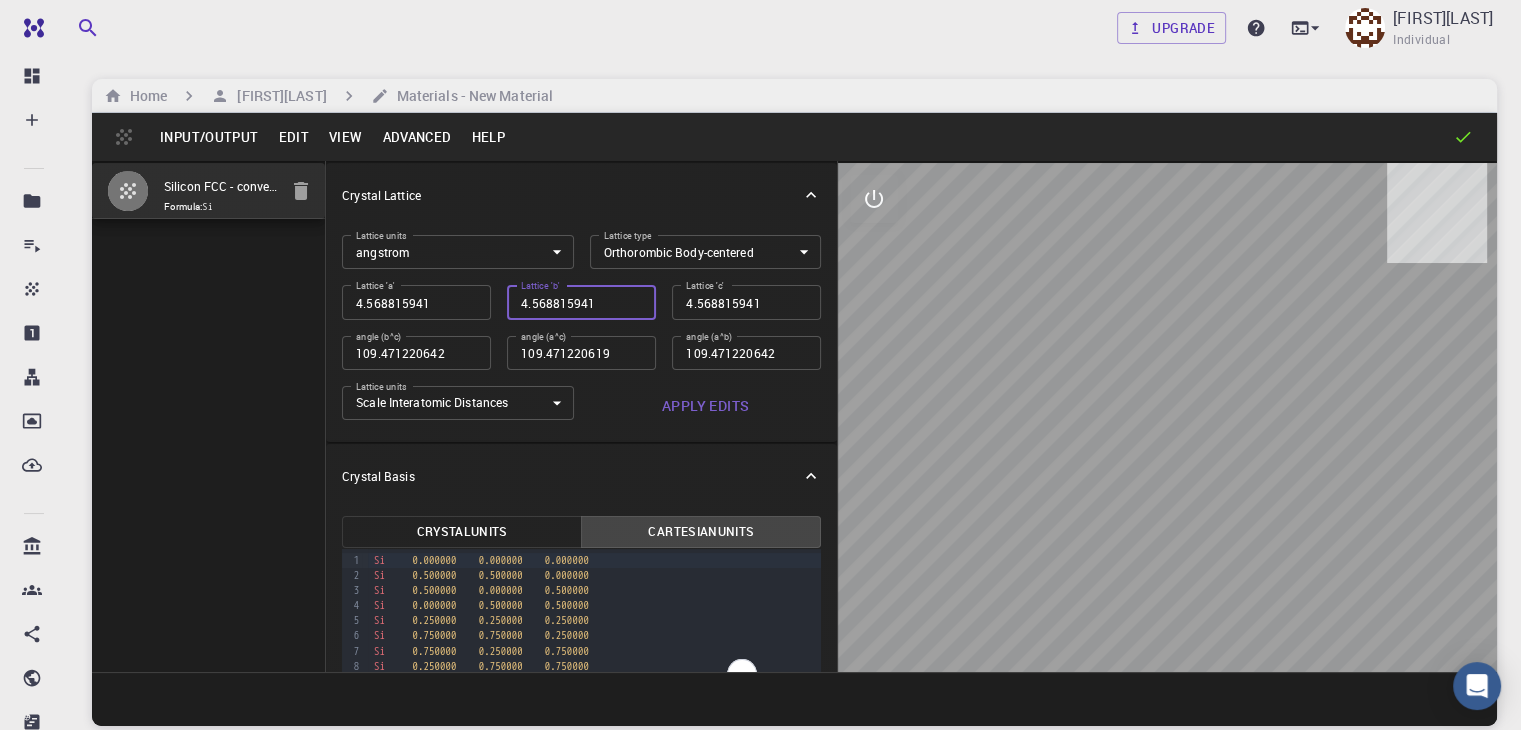 type on "4.568815941" 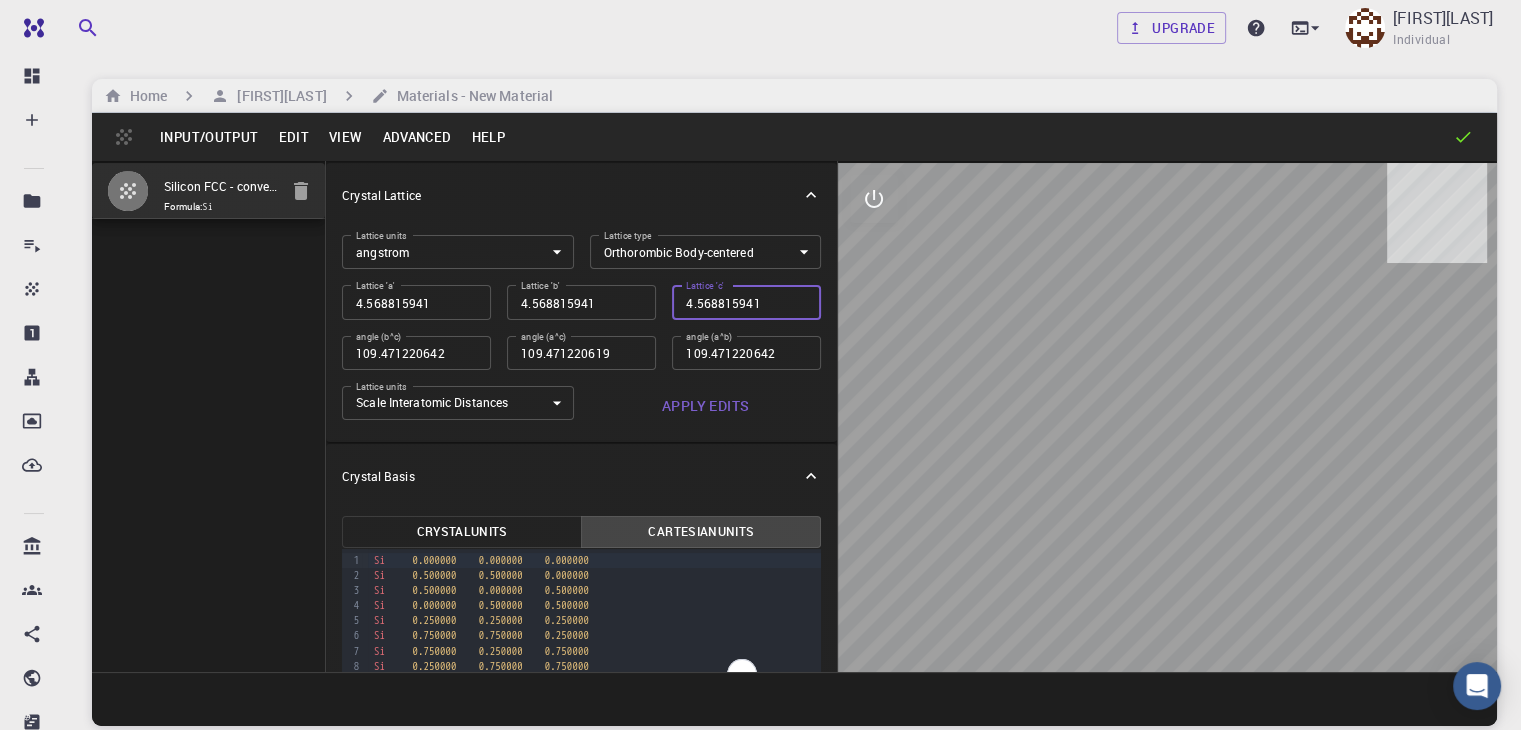 click on "4.568815941" at bounding box center [746, 302] 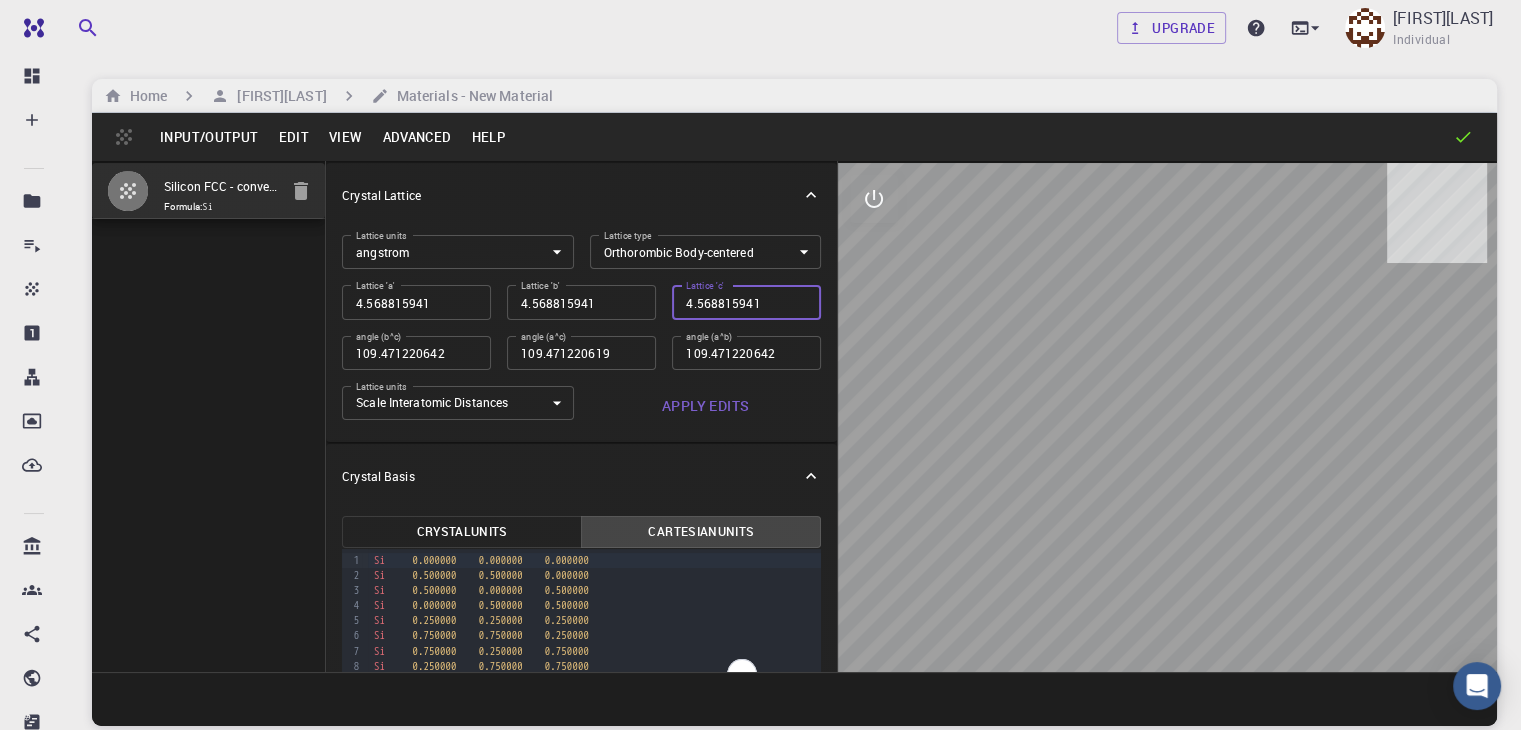 scroll, scrollTop: 0, scrollLeft: 0, axis: both 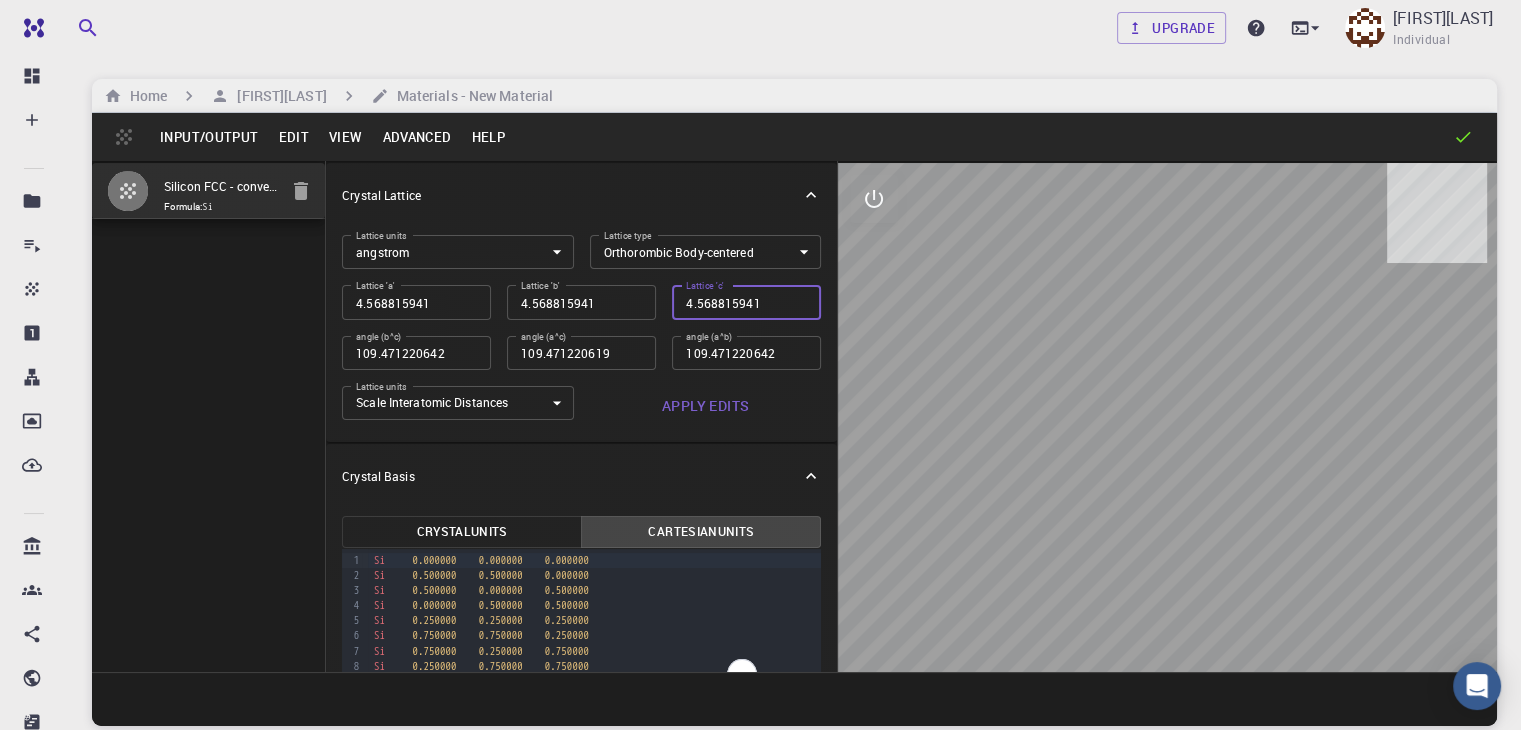 click on "View" at bounding box center (346, 137) 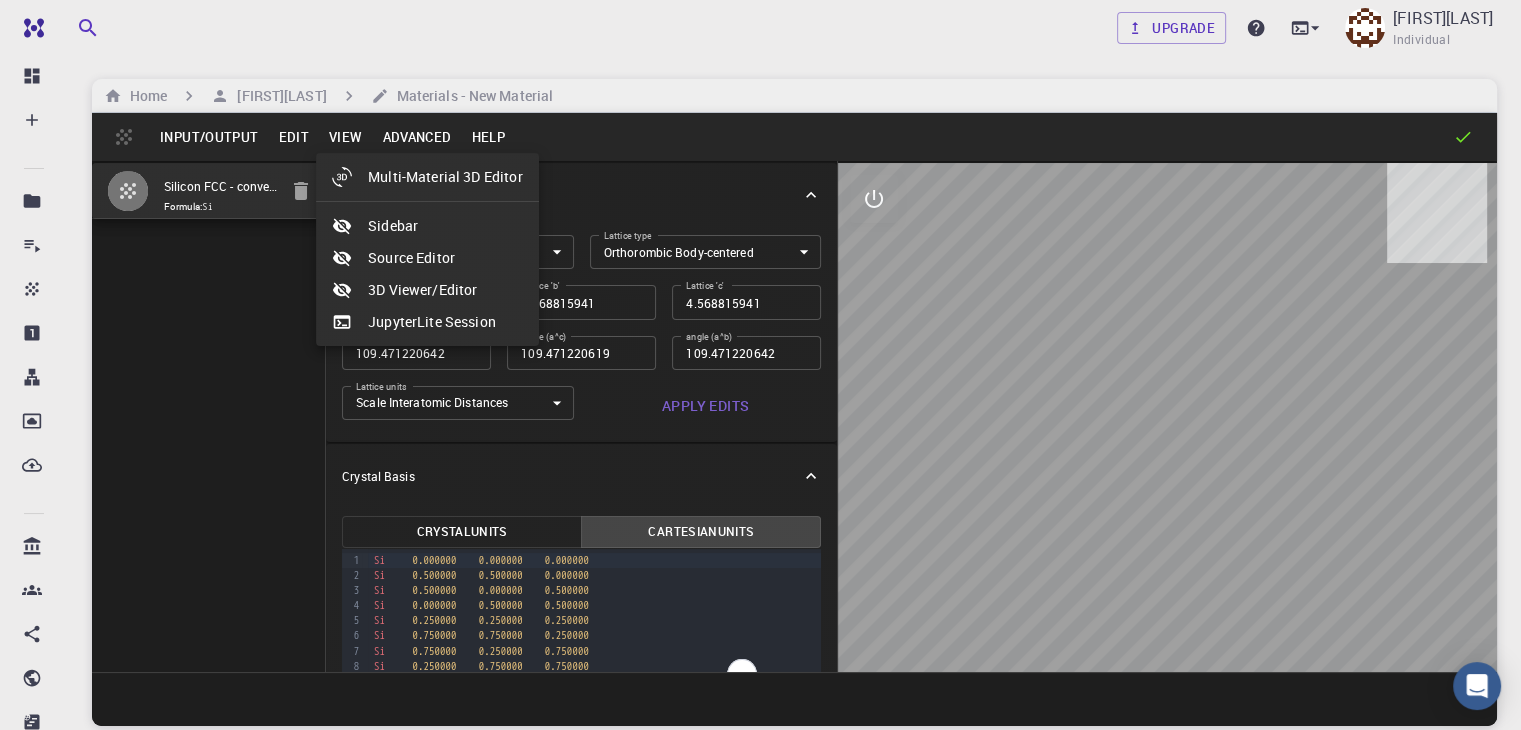 click at bounding box center [760, 365] 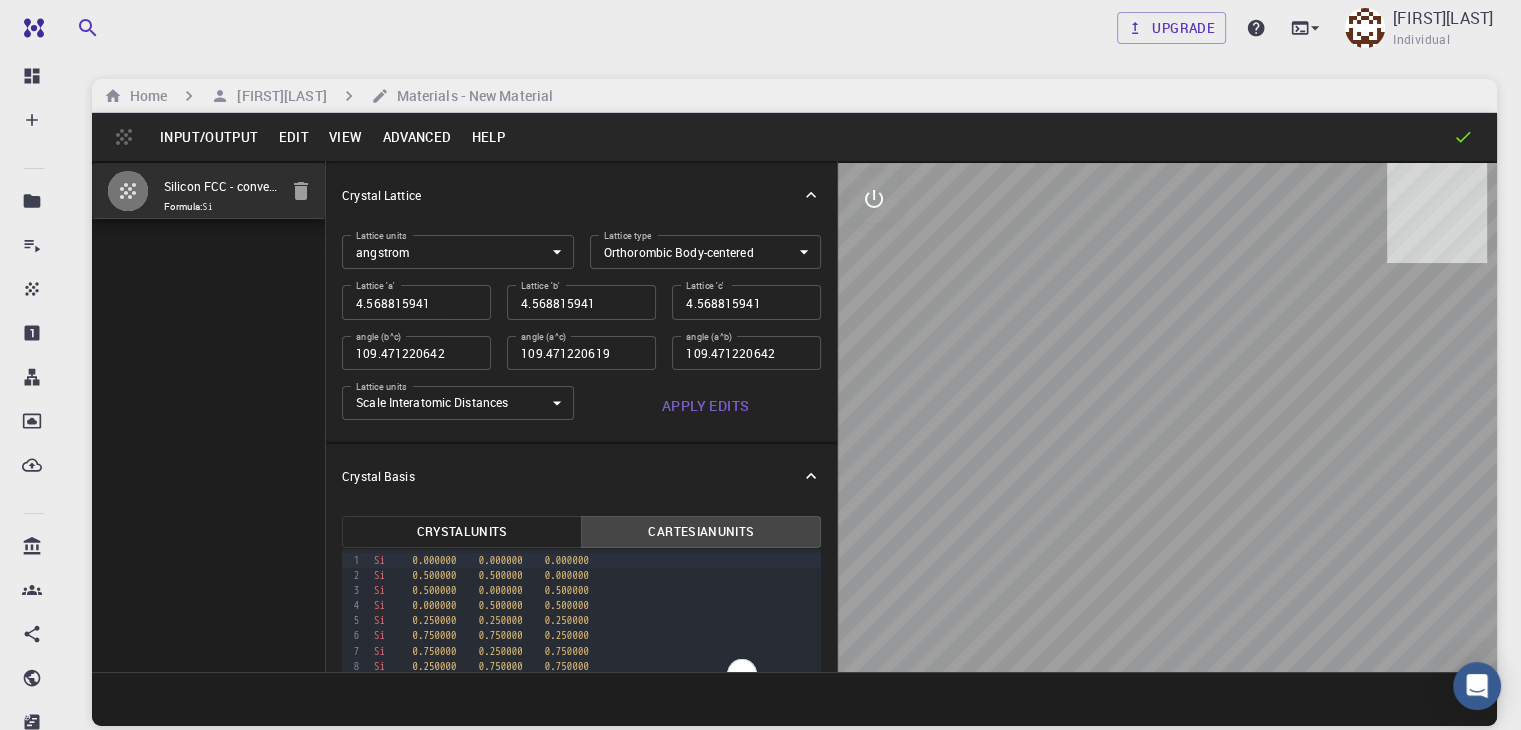 click on "Edit" at bounding box center (293, 137) 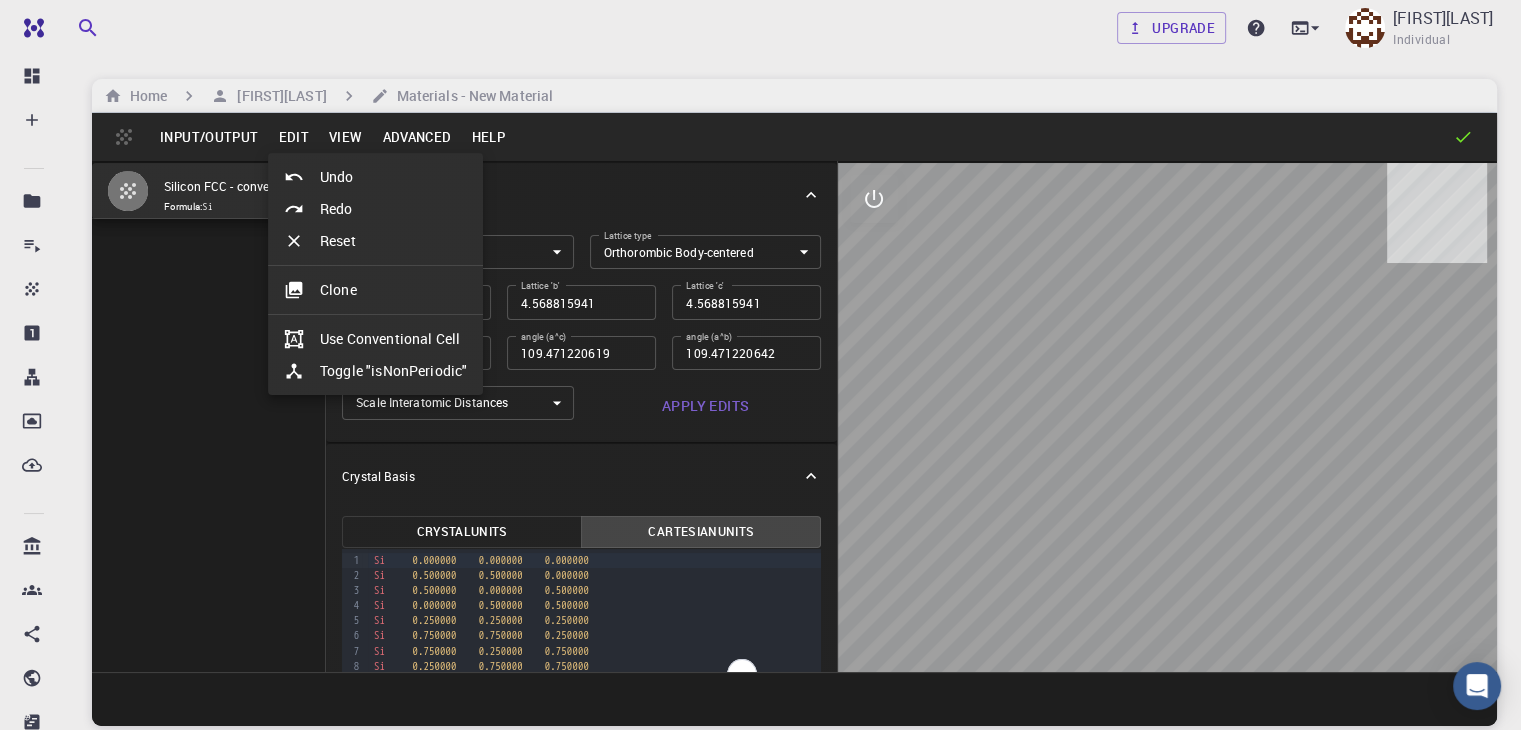 click at bounding box center (760, 365) 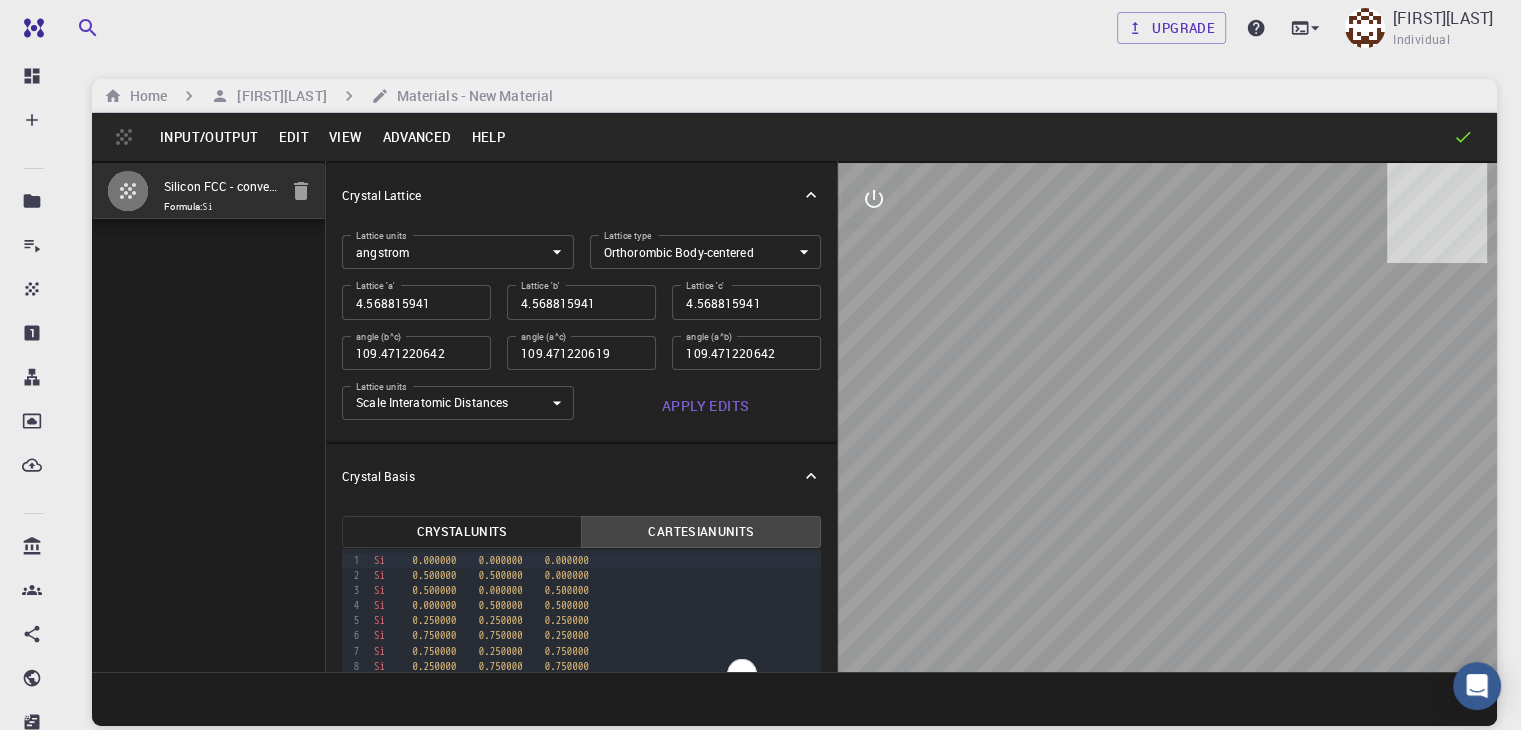 click on "Input/Output" at bounding box center (209, 137) 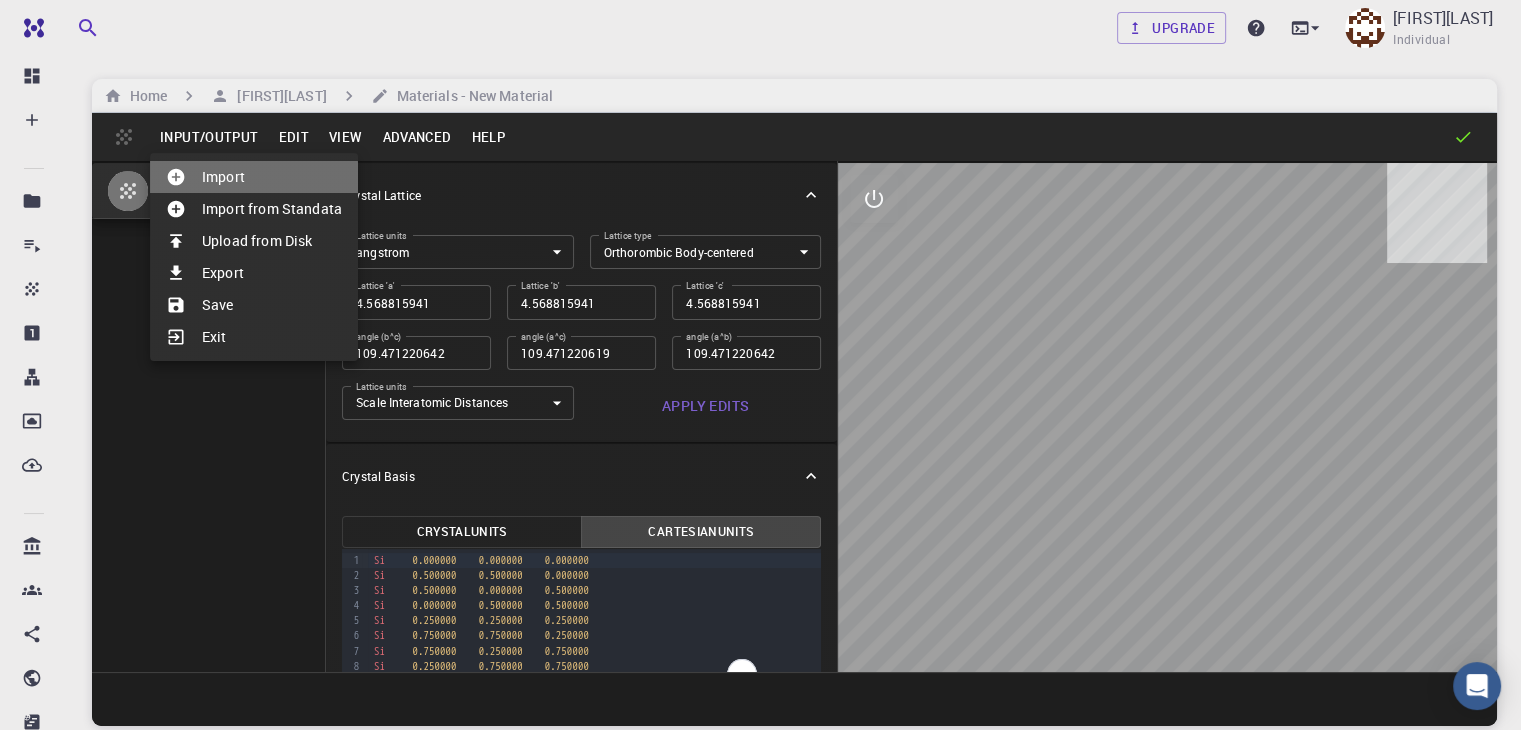 click on "Import" at bounding box center (254, 177) 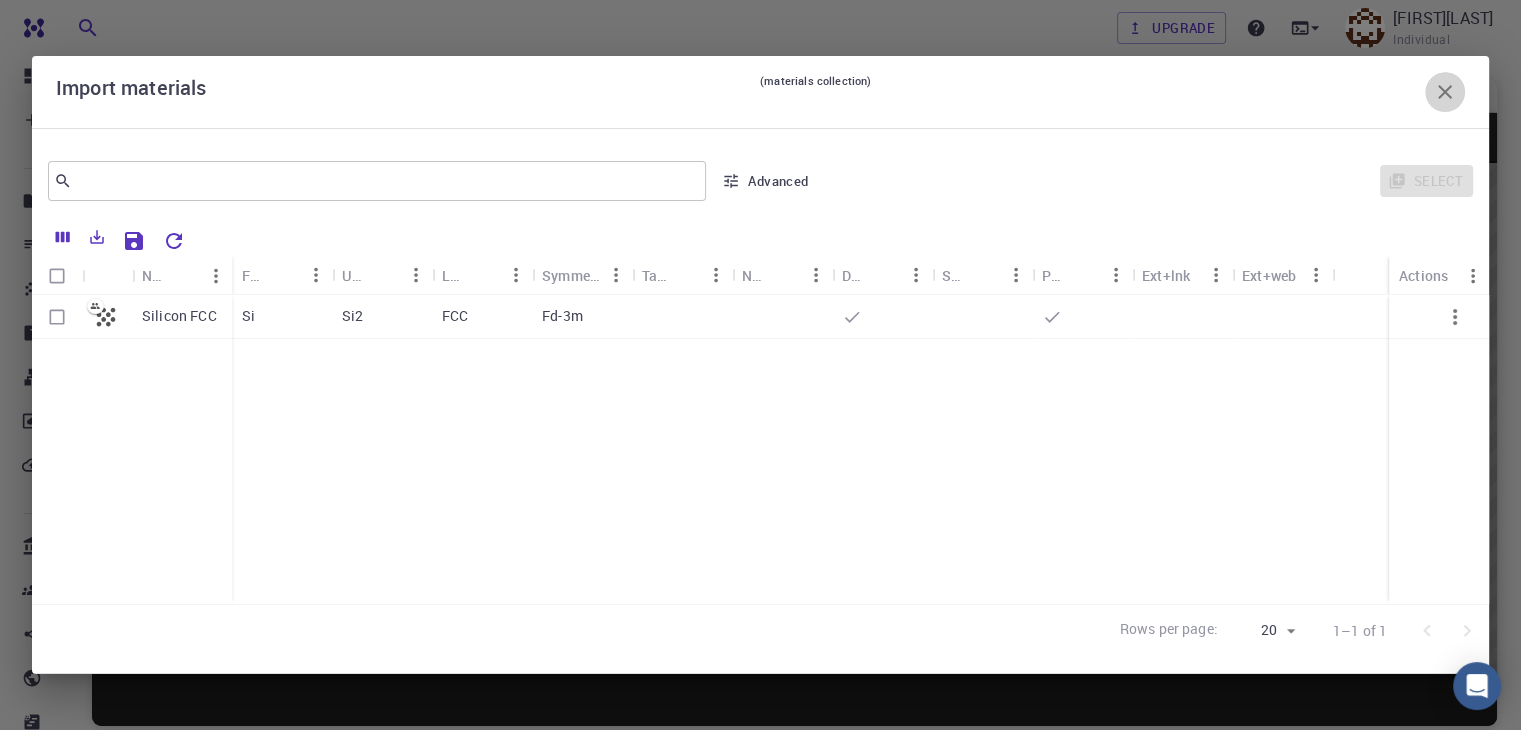 click 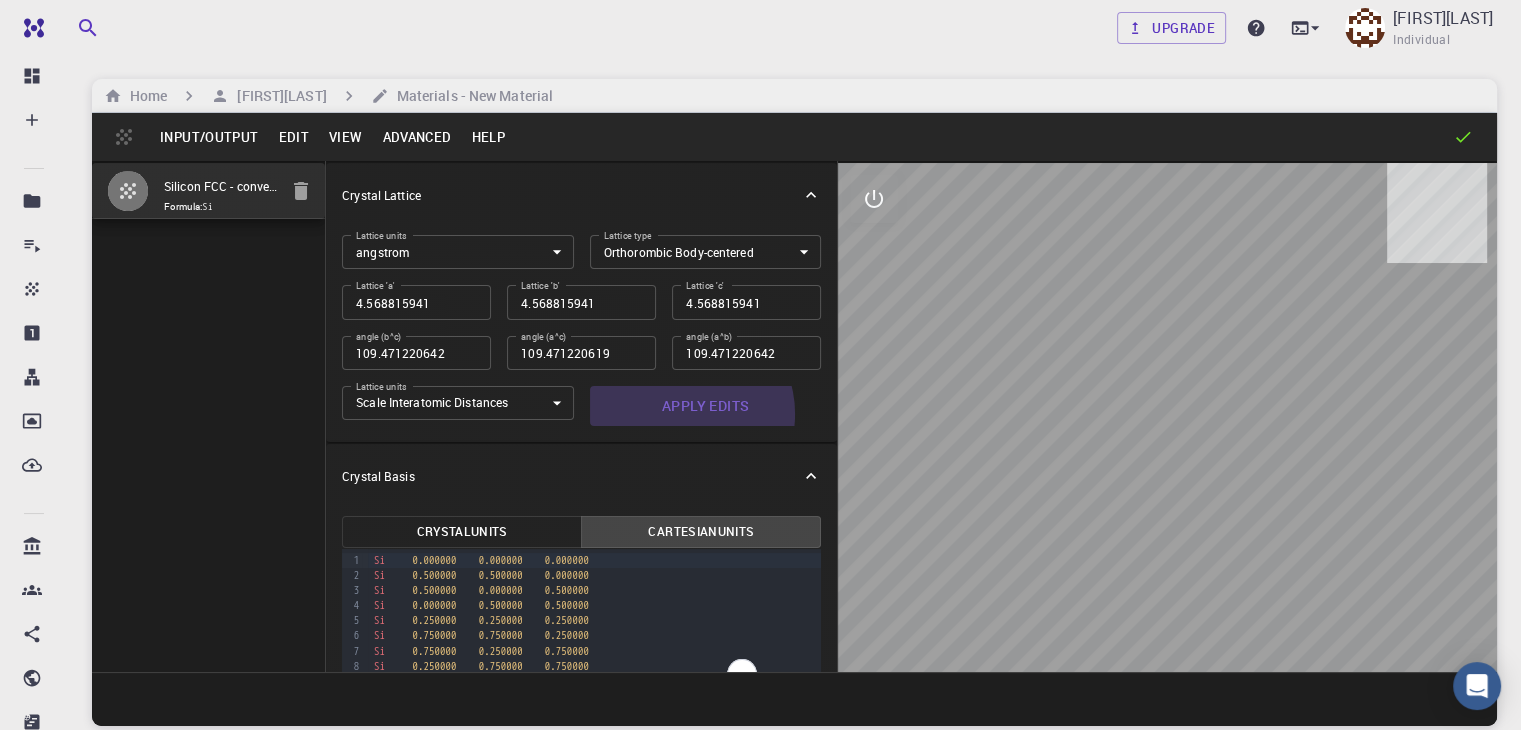 click on "Apply Edits" at bounding box center [706, 406] 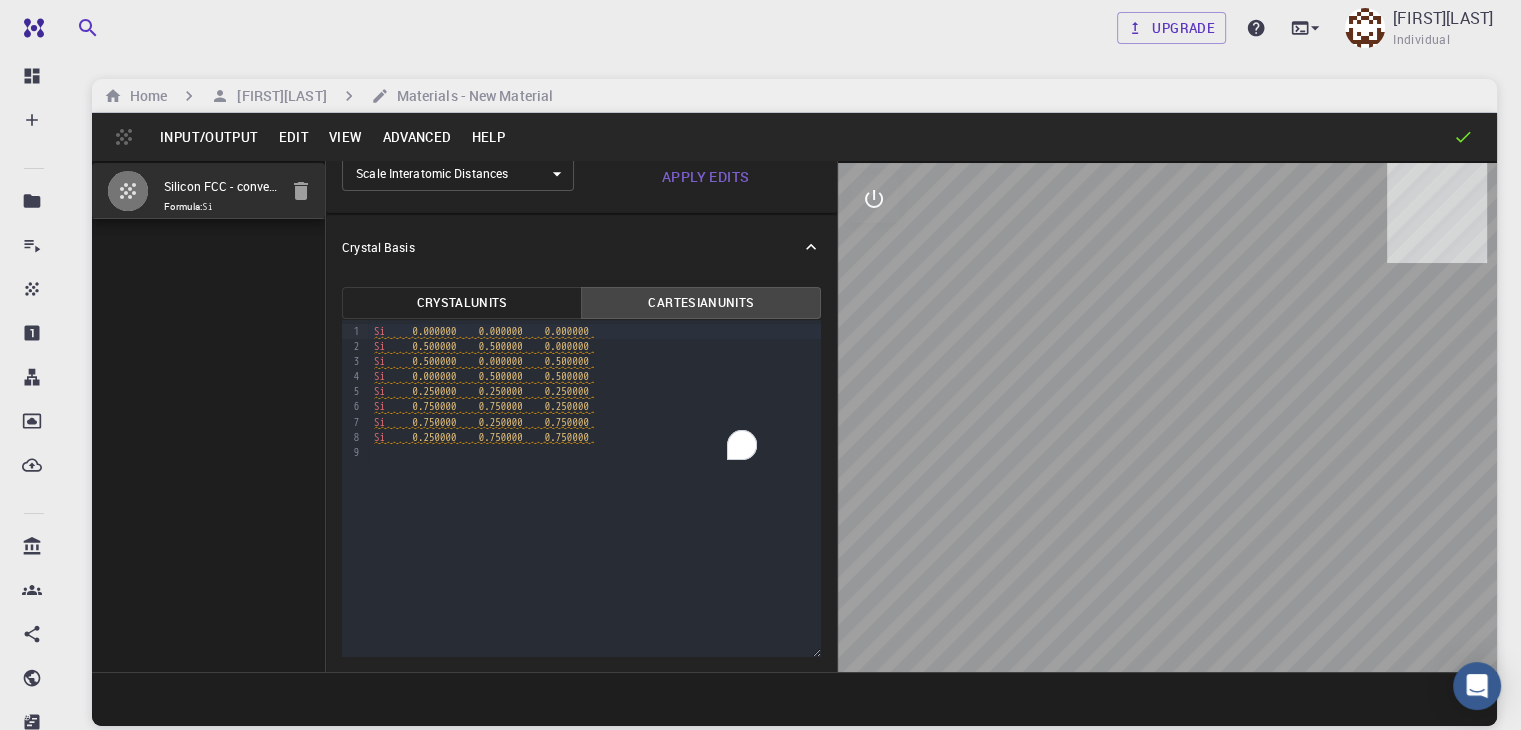 scroll, scrollTop: 0, scrollLeft: 0, axis: both 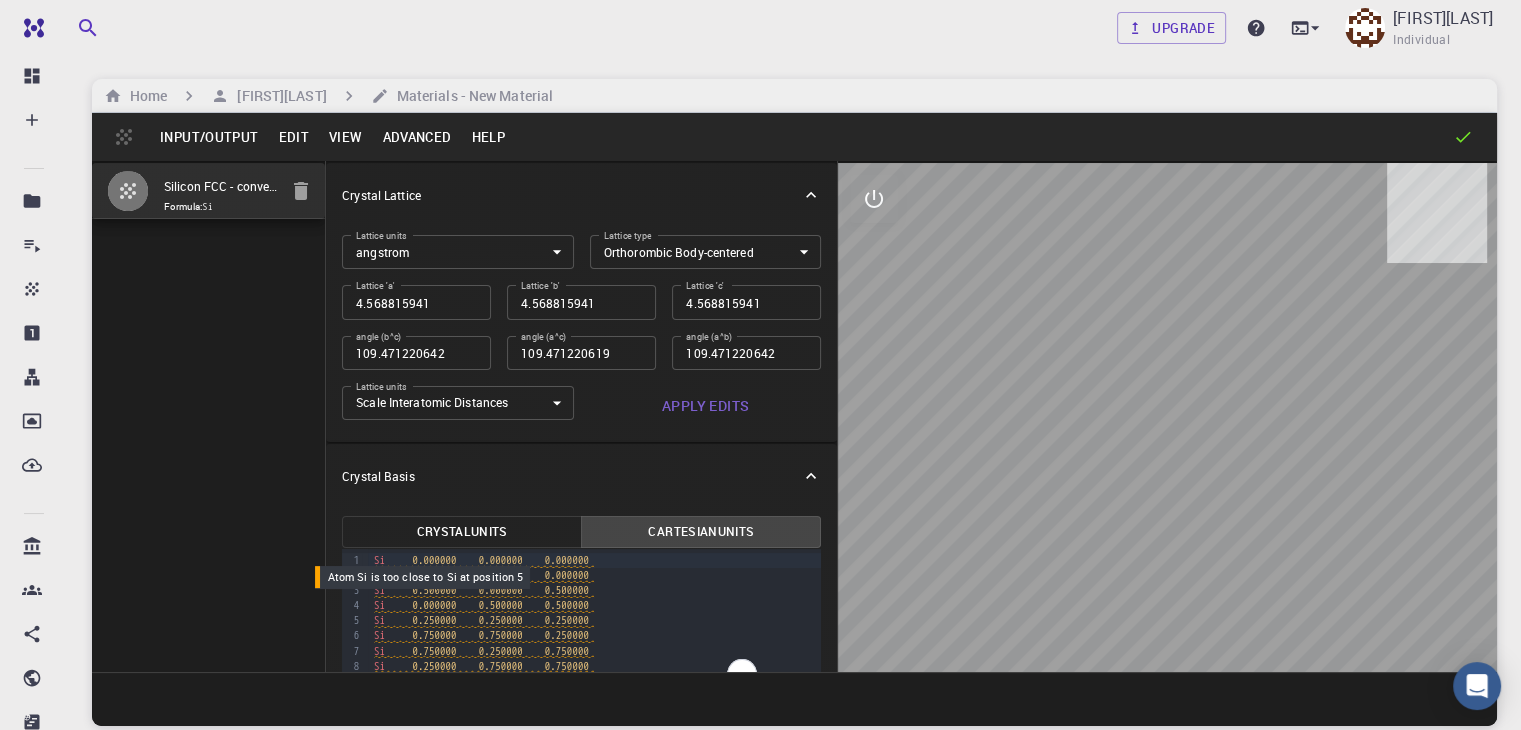 type 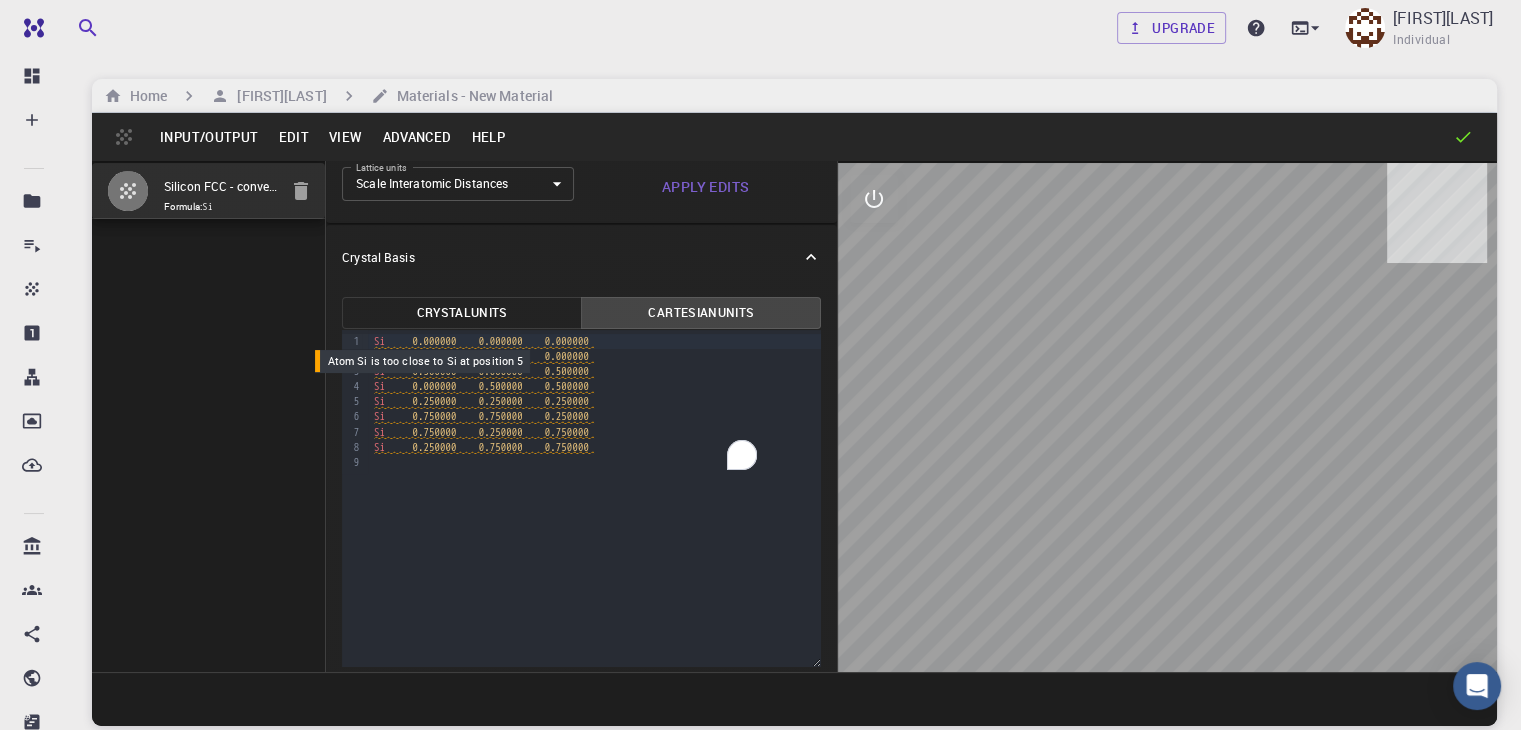 scroll, scrollTop: 220, scrollLeft: 0, axis: vertical 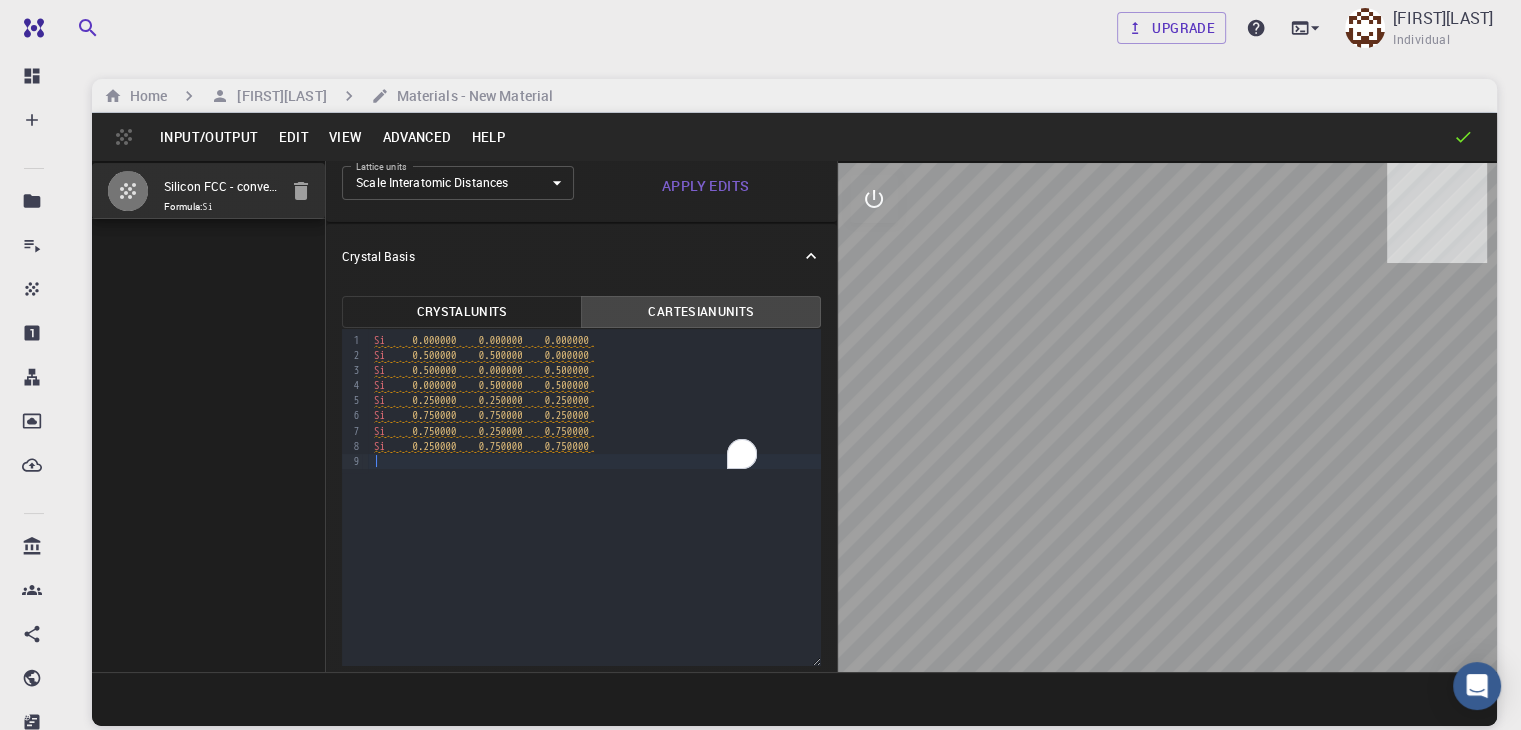drag, startPoint x: 558, startPoint y: 480, endPoint x: 554, endPoint y: 457, distance: 23.345236 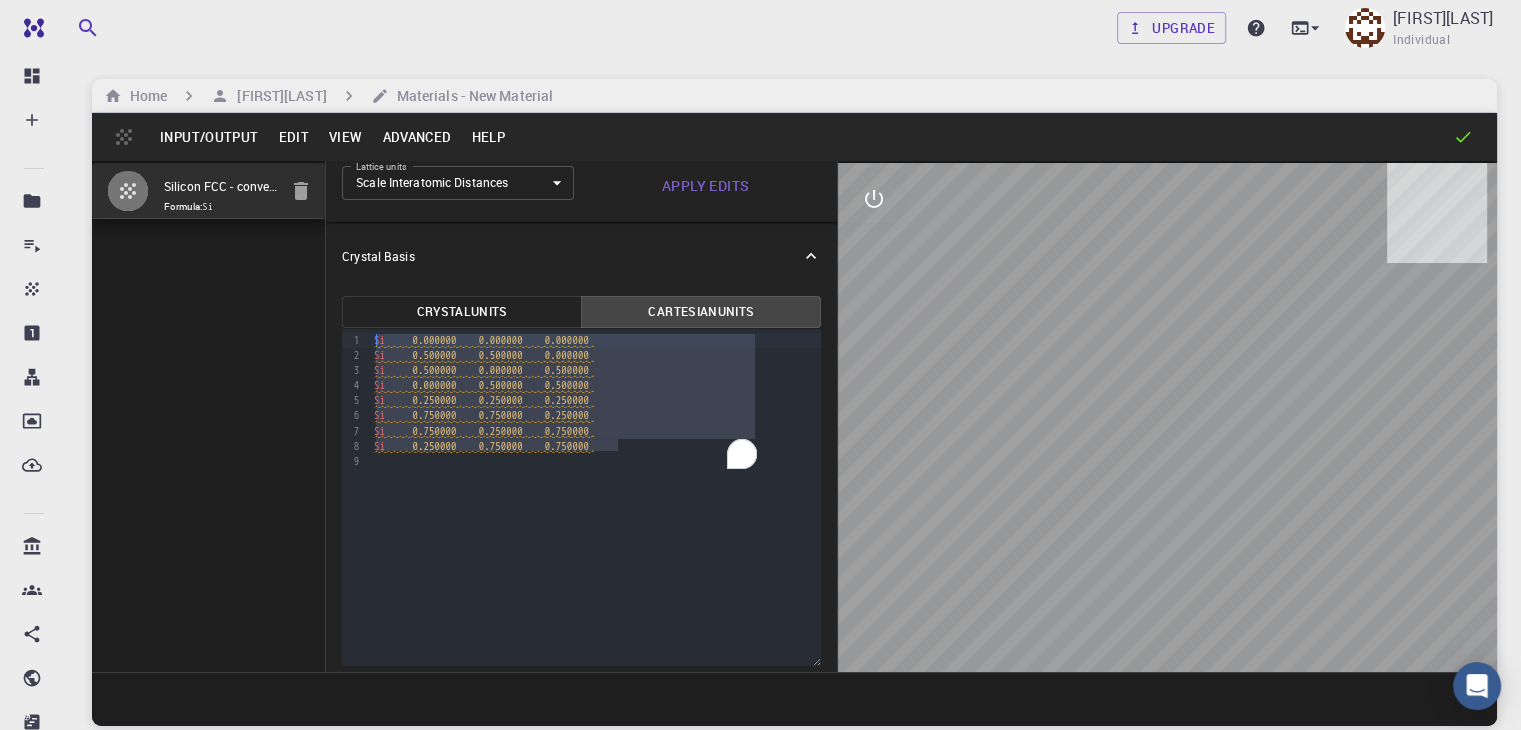 drag, startPoint x: 555, startPoint y: 442, endPoint x: 283, endPoint y: 321, distance: 297.69952 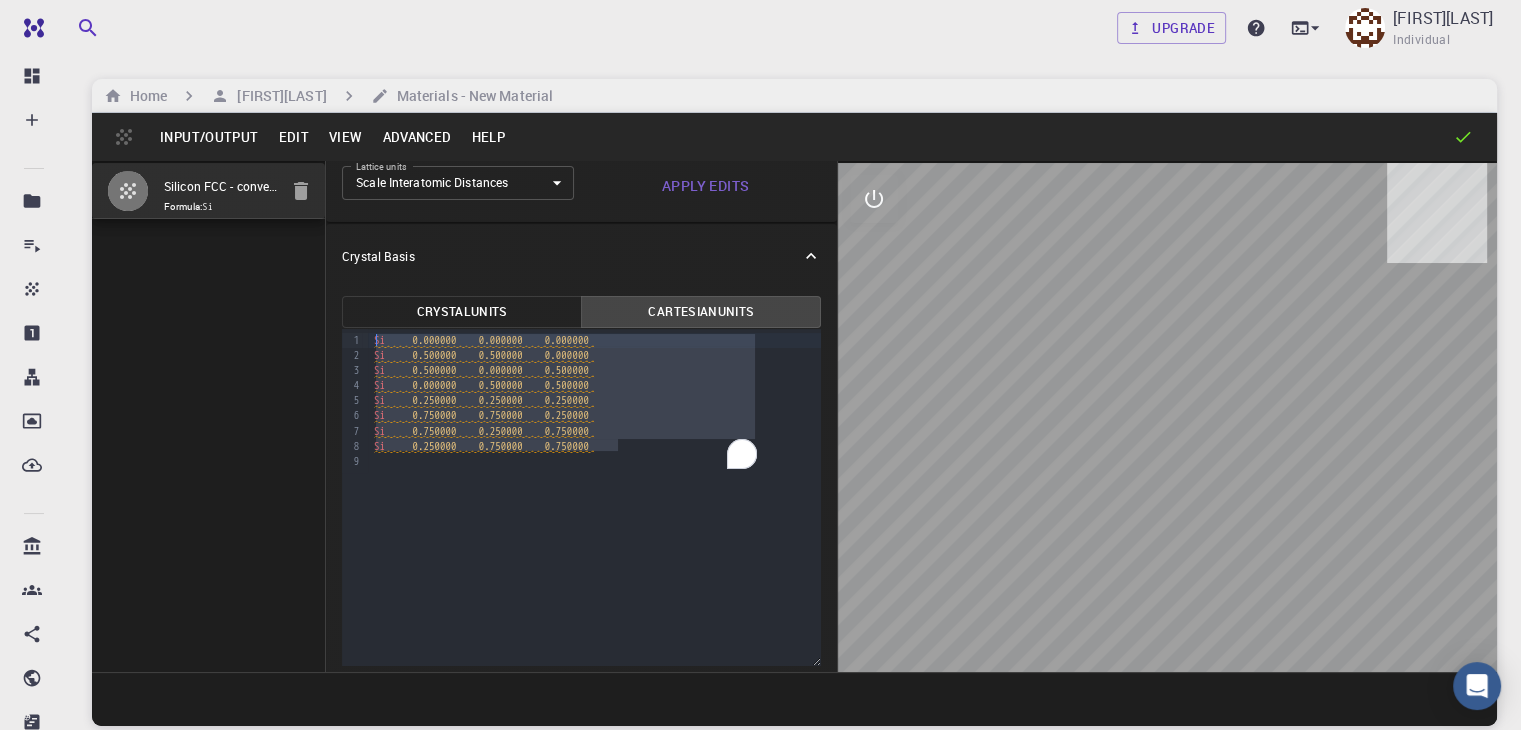 click on "Crystal  Units Cartesian  Units Selection deleted 9 1 2 3 4 5 6 7 8 9 › Si       0.000000      0.000000      0.000000   Si       0.500000      0.500000      0.000000   Si       0.500000      0.000000      0.500000   Si       0.000000      0.500000      0.500000   Si       0.250000      0.250000      0.250000   Si       0.750000      0.750000      0.250000   Si       0.750000      0.250000      0.750000   Si       0.250000      0.750000      0.750000" at bounding box center (581, 480) 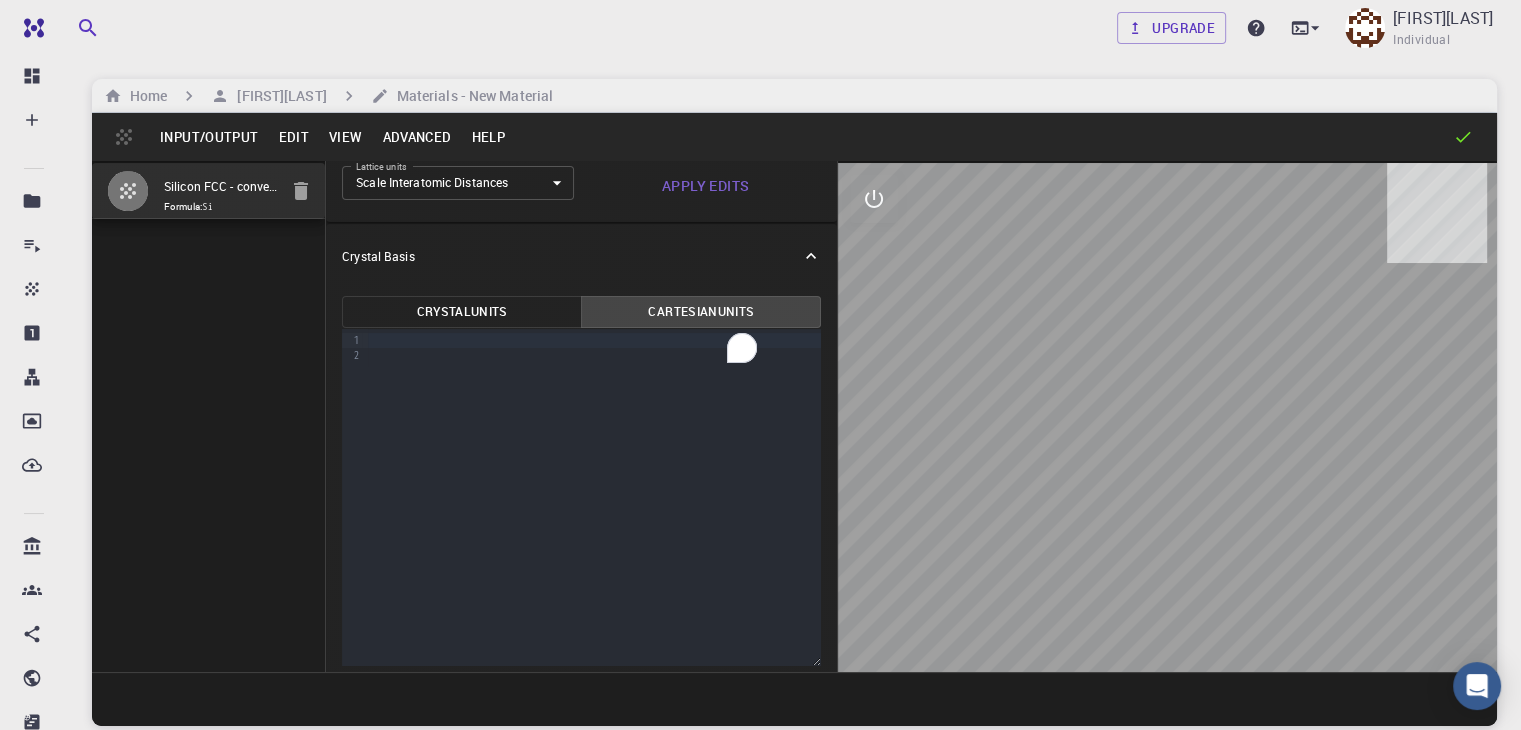 click on "Crystal Basis" at bounding box center (581, 256) 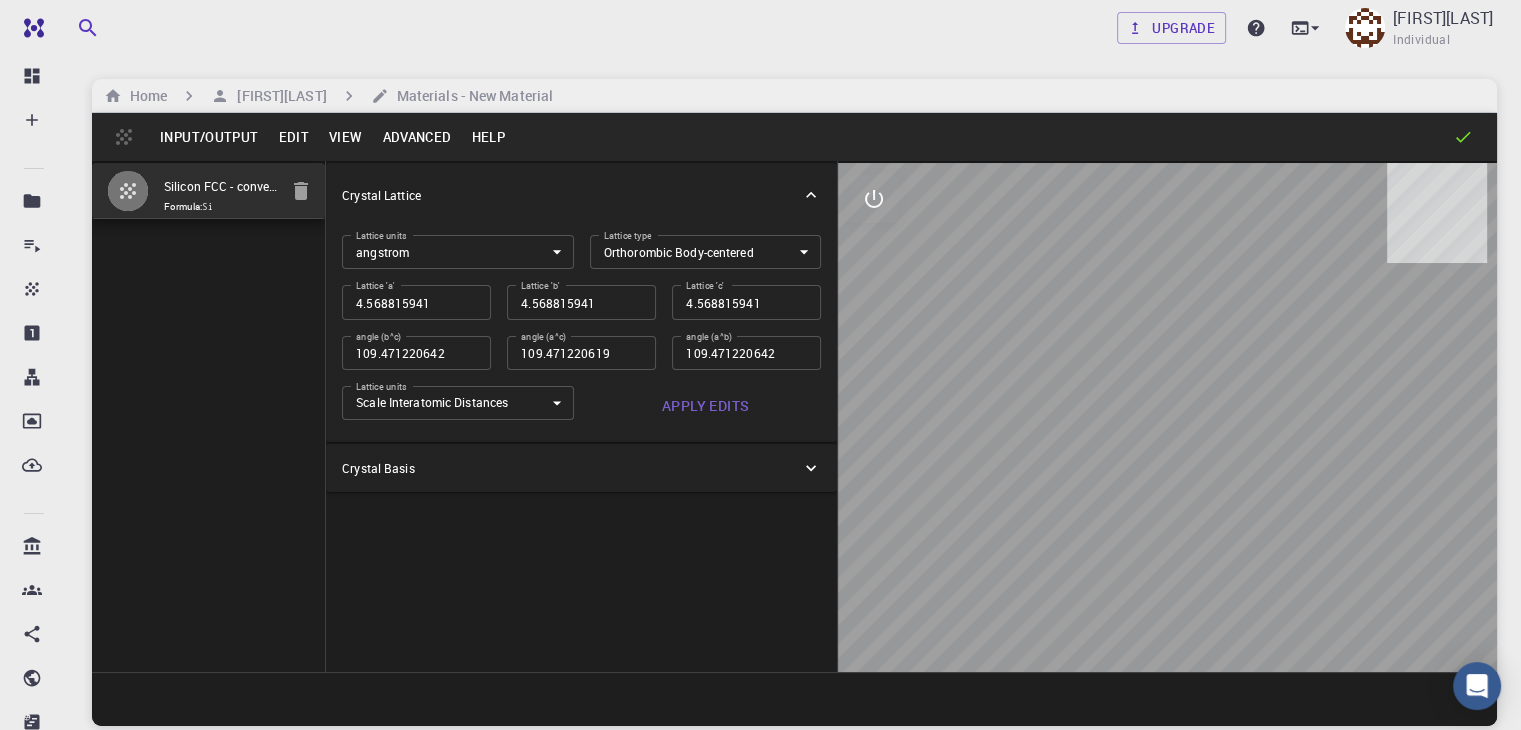 scroll, scrollTop: 0, scrollLeft: 0, axis: both 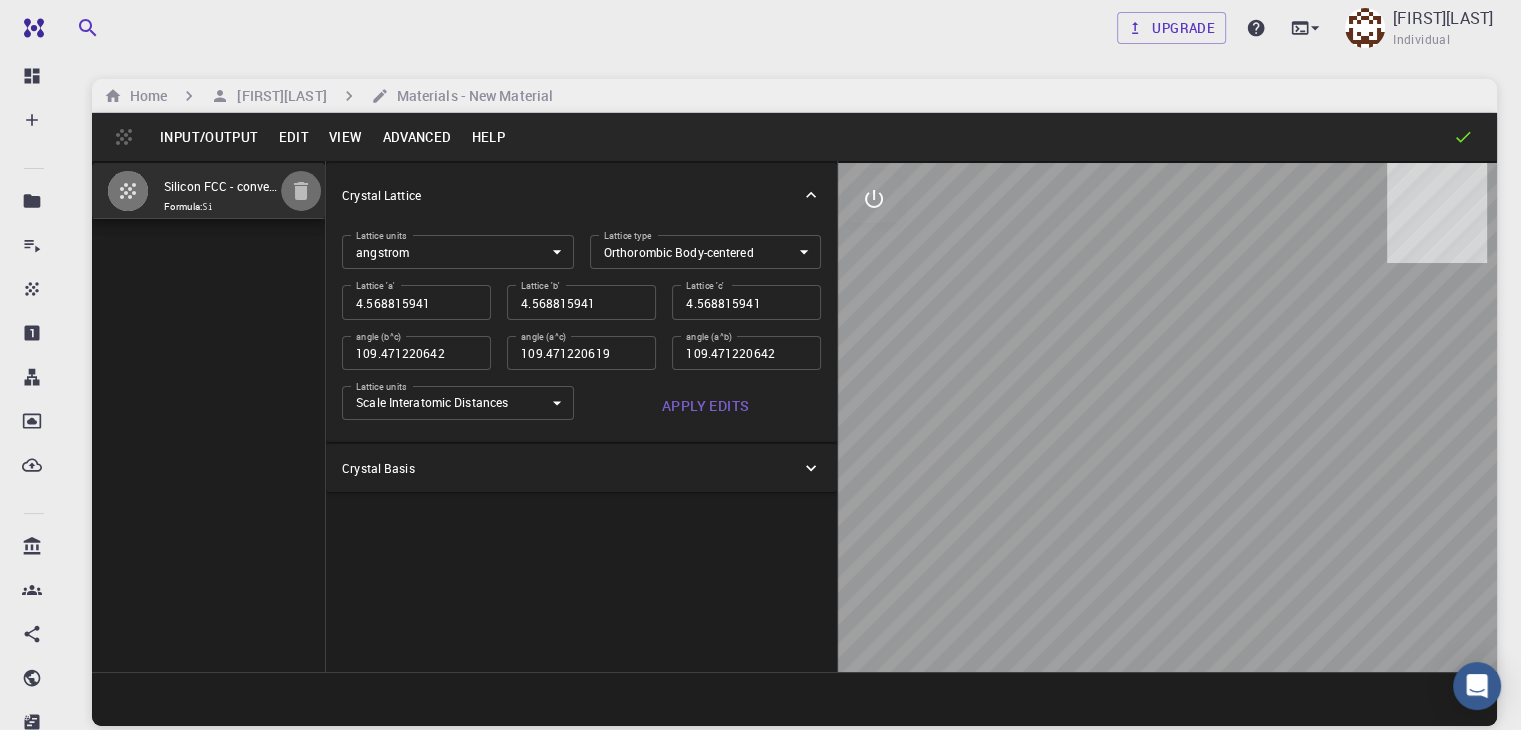 click at bounding box center (301, 191) 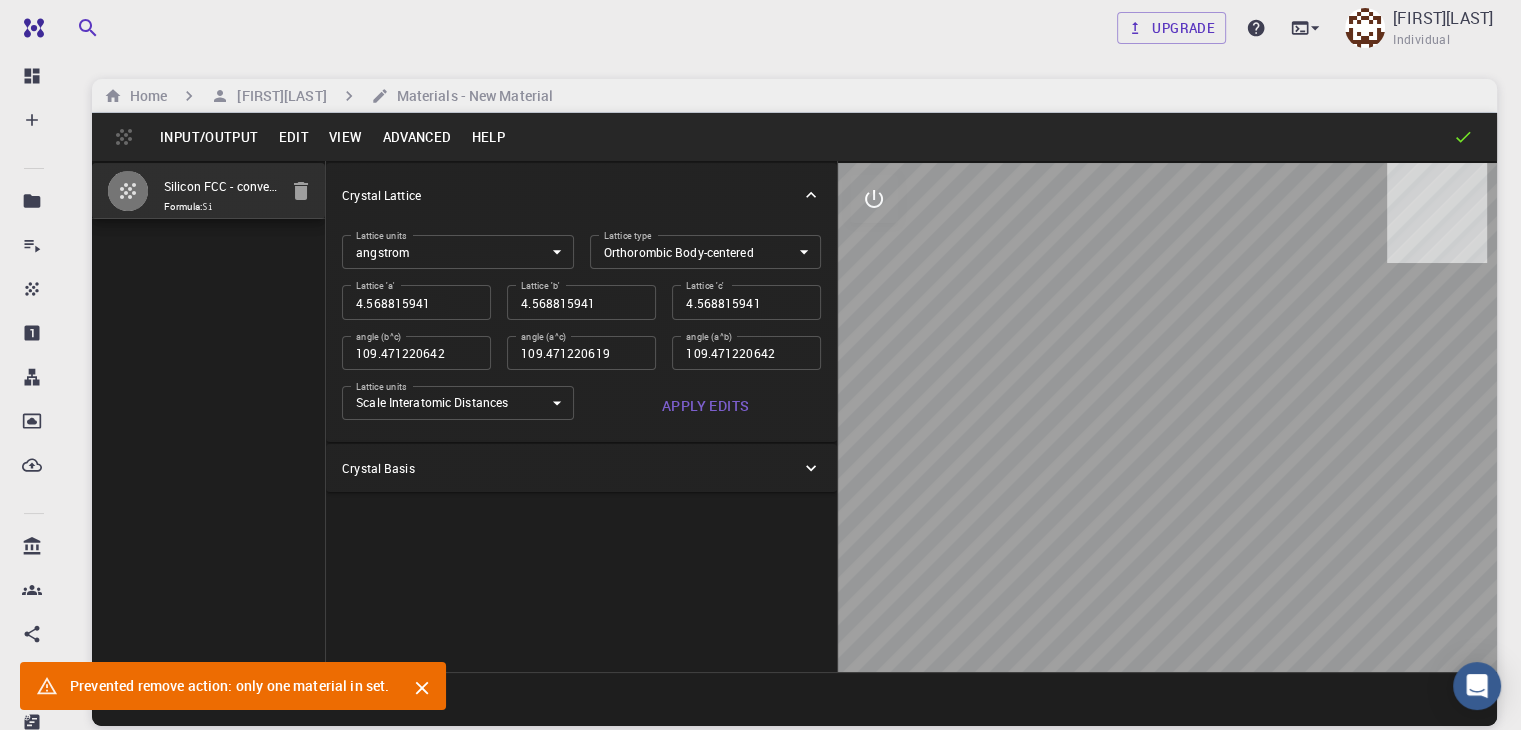 click 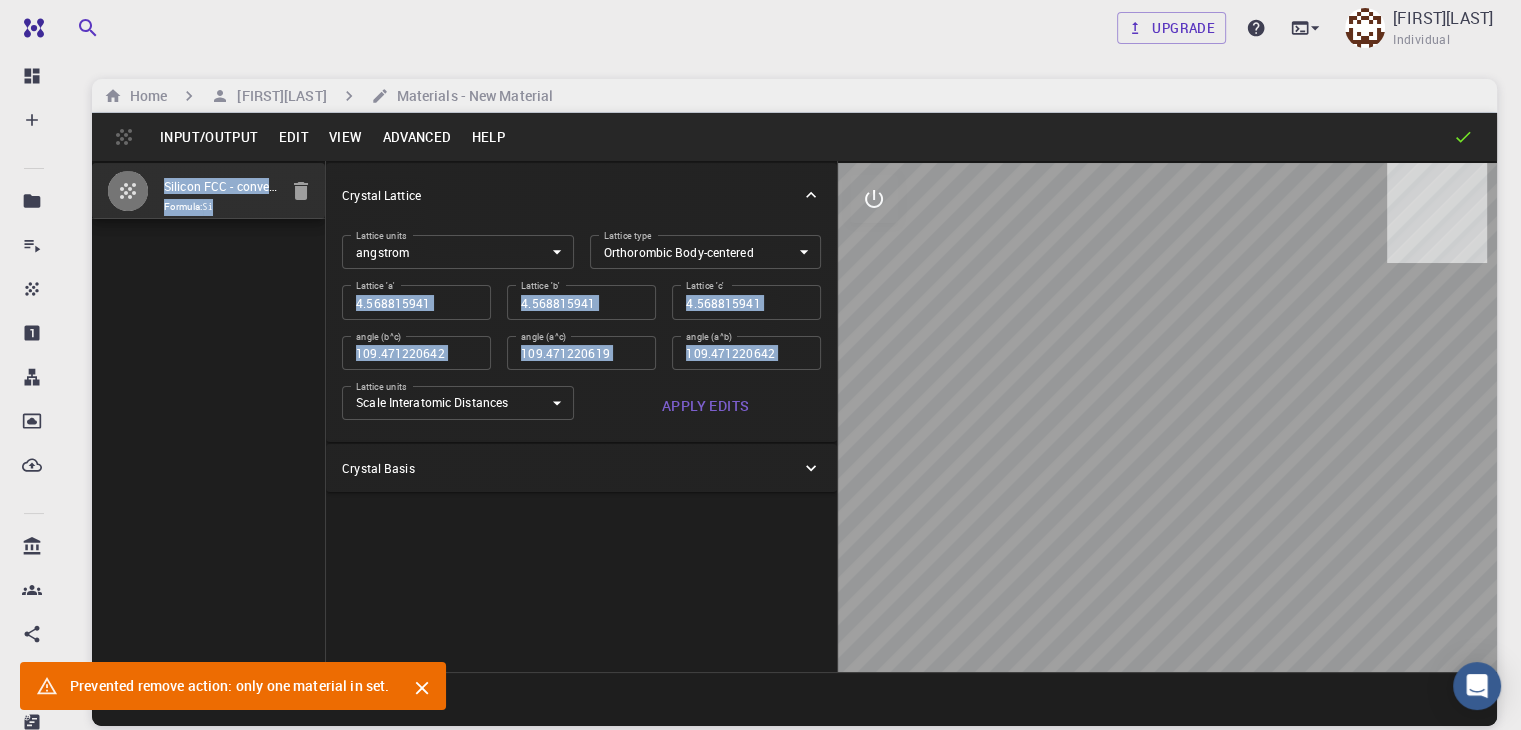 drag, startPoint x: 896, startPoint y: 117, endPoint x: 805, endPoint y: 206, distance: 127.28708 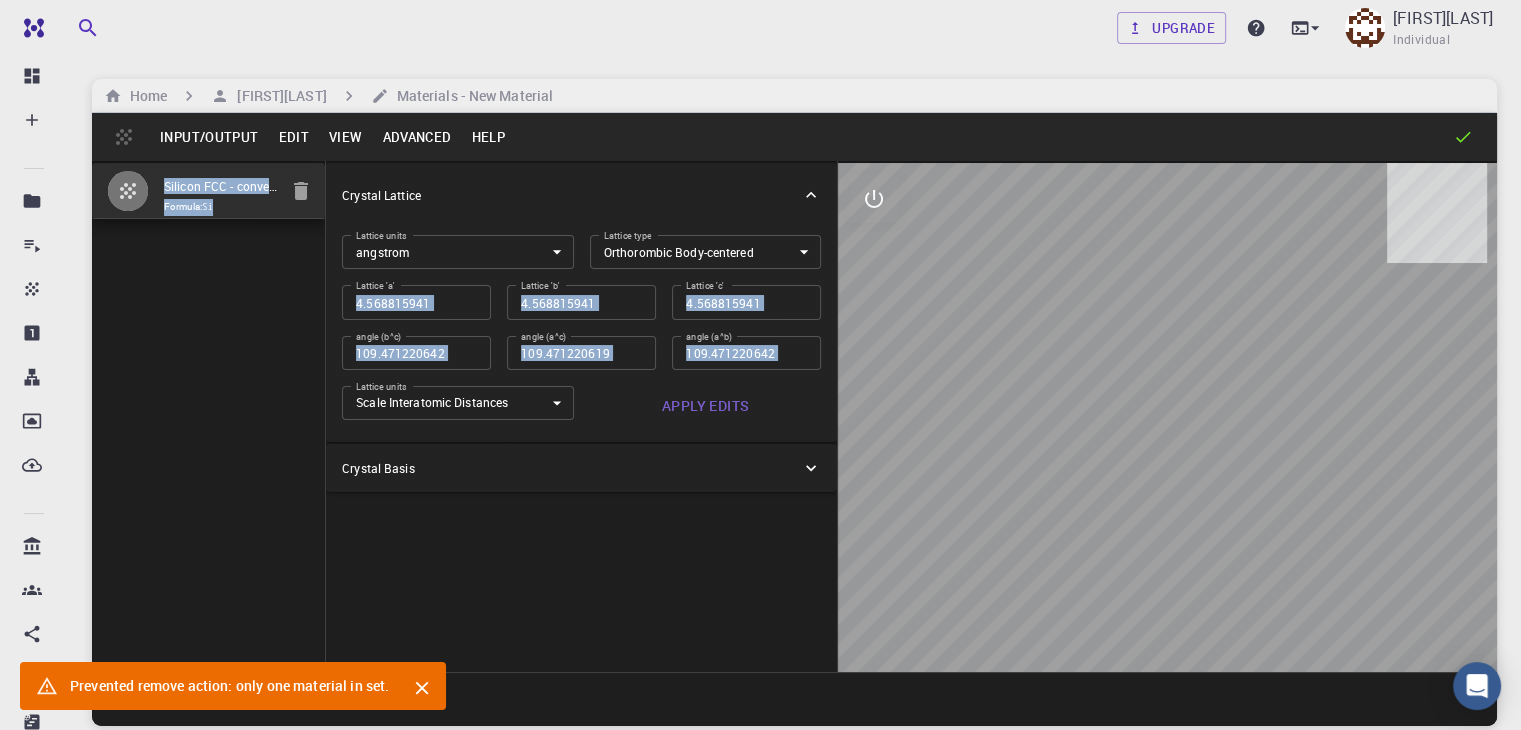 click on "Input/Output Edit View Advanced Help Silicon FCC - conventional cell Formula:  Si Crystal Lattice Lattice units angstrom angstrom Lattice units Lattice type Orthorombic Body-centered ORCI Lattice type Lattice 'a' 4.568815941 Lattice 'a' Lattice 'b' 4.568815941 Lattice 'b' Lattice 'c' 4.568815941 Lattice 'c' angle (b^c) 109.471220642 angle (b^c) angle (a^c) 109.471220619 angle (a^c) angle (a^b) 109.471220642 angle (a^b) Lattice units Scale Interatomic Distances 0 Lattice units Apply Edits Crystal Basis Crystal  Units Cartesian  Units Selection deleted 9 1 2 ›" at bounding box center (794, 419) 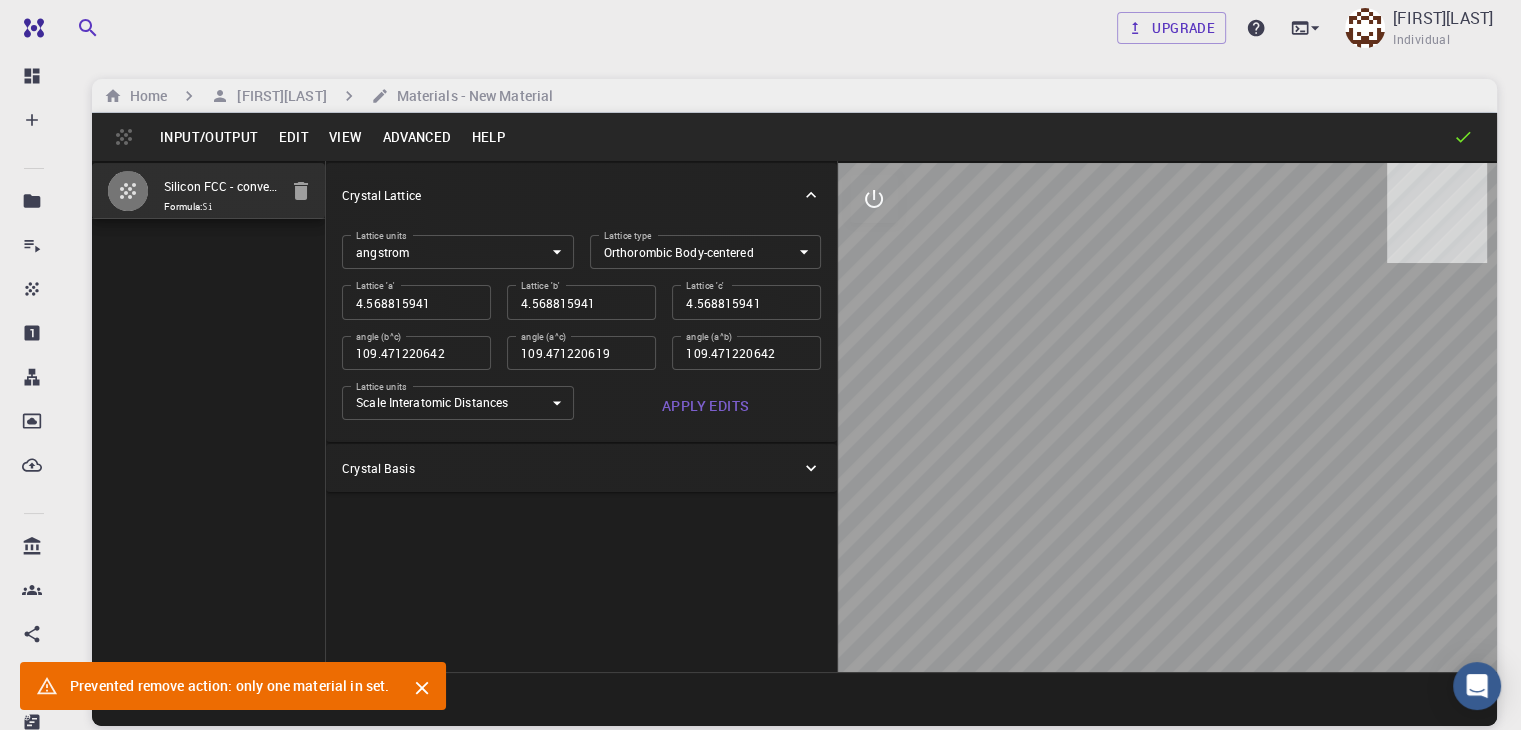 click on "Input/Output Edit View Advanced Help" at bounding box center (794, 137) 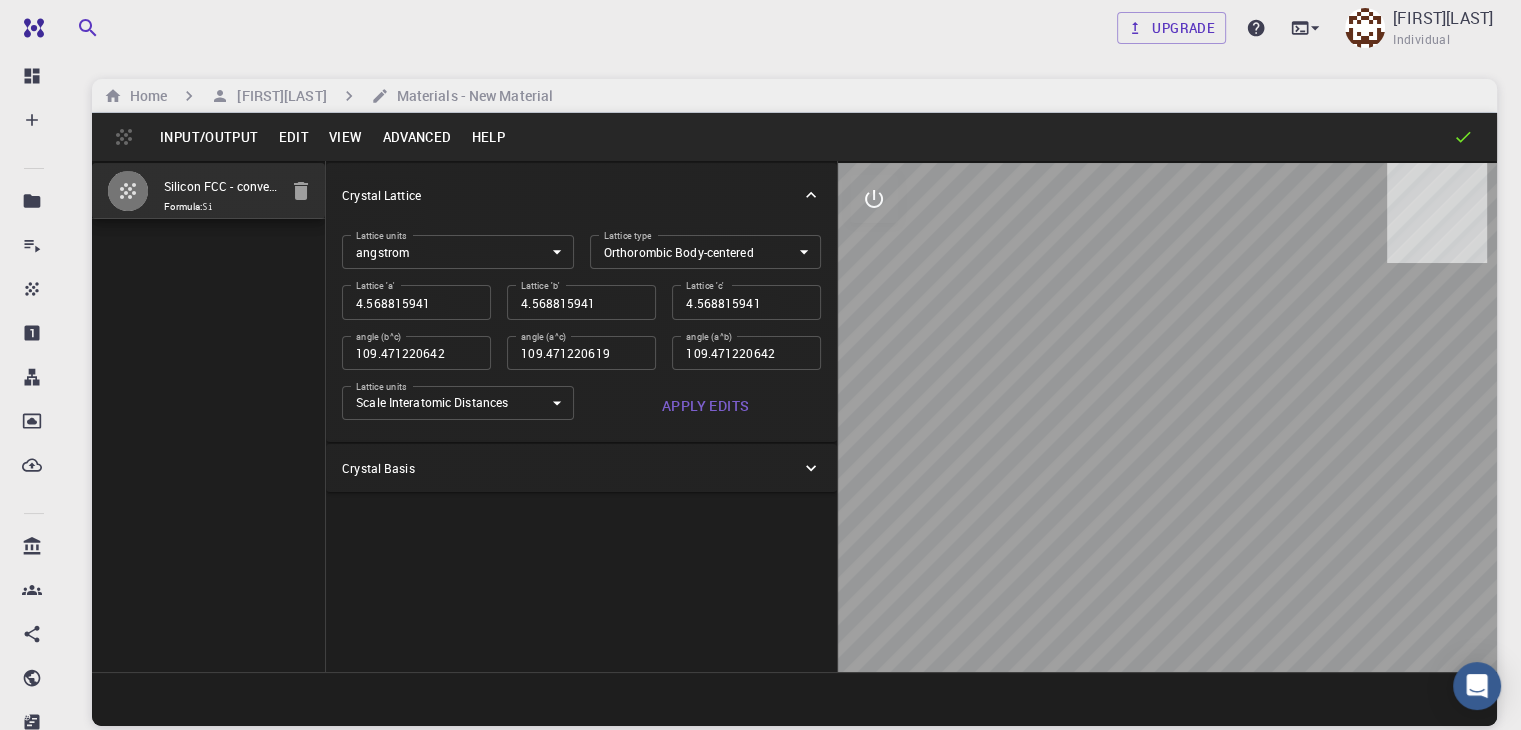 click on "Input/Output" at bounding box center [209, 137] 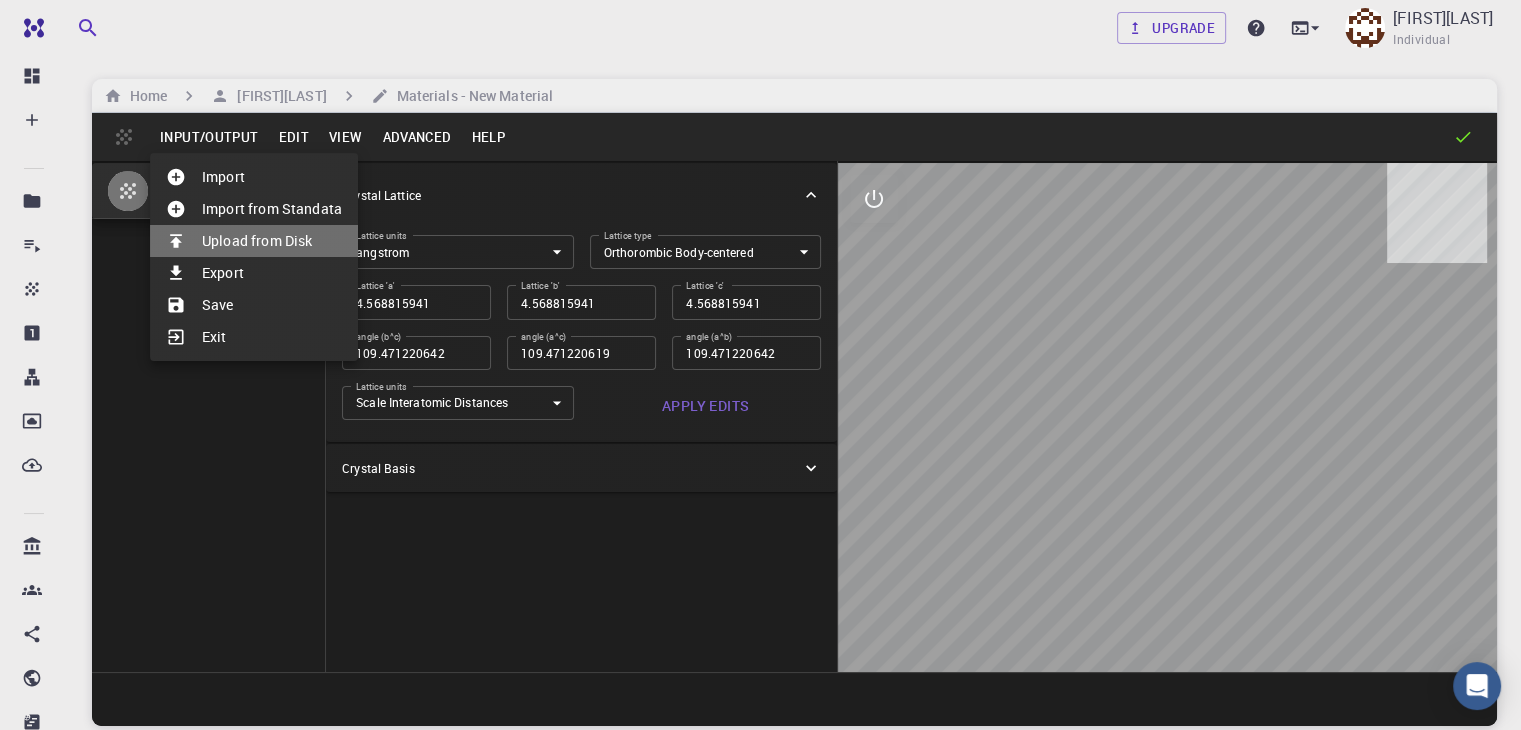 click on "Upload from Disk" at bounding box center (254, 241) 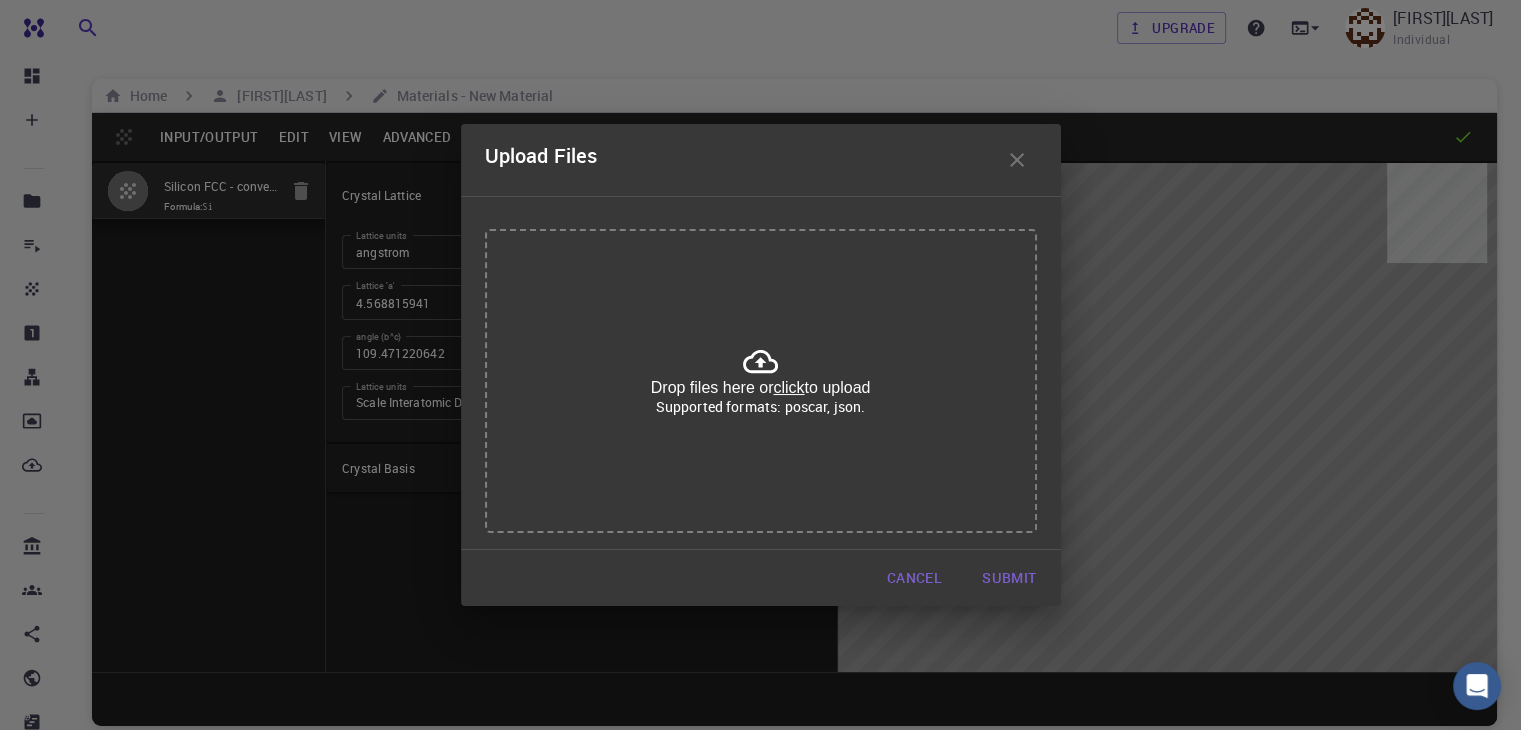 click on "click" at bounding box center [788, 387] 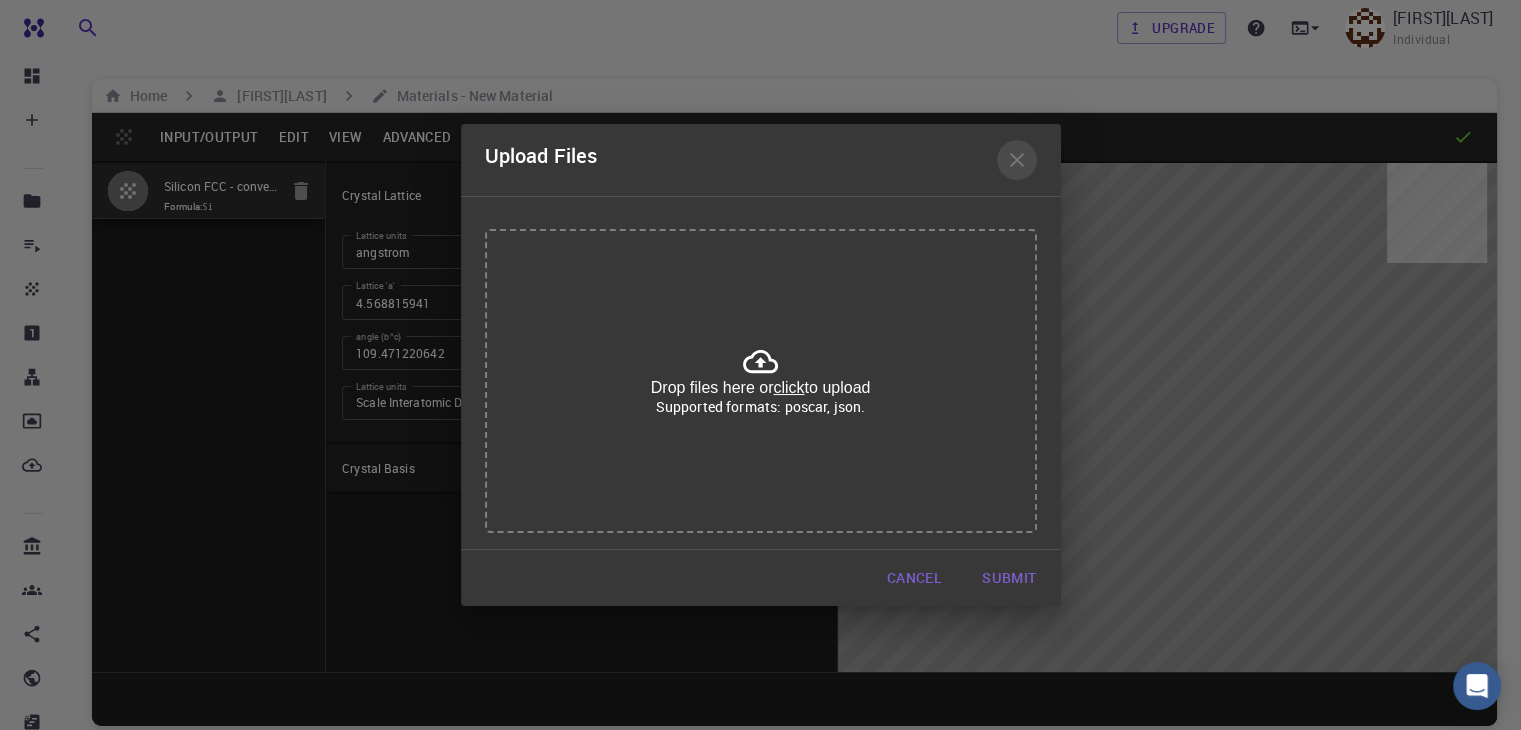 click 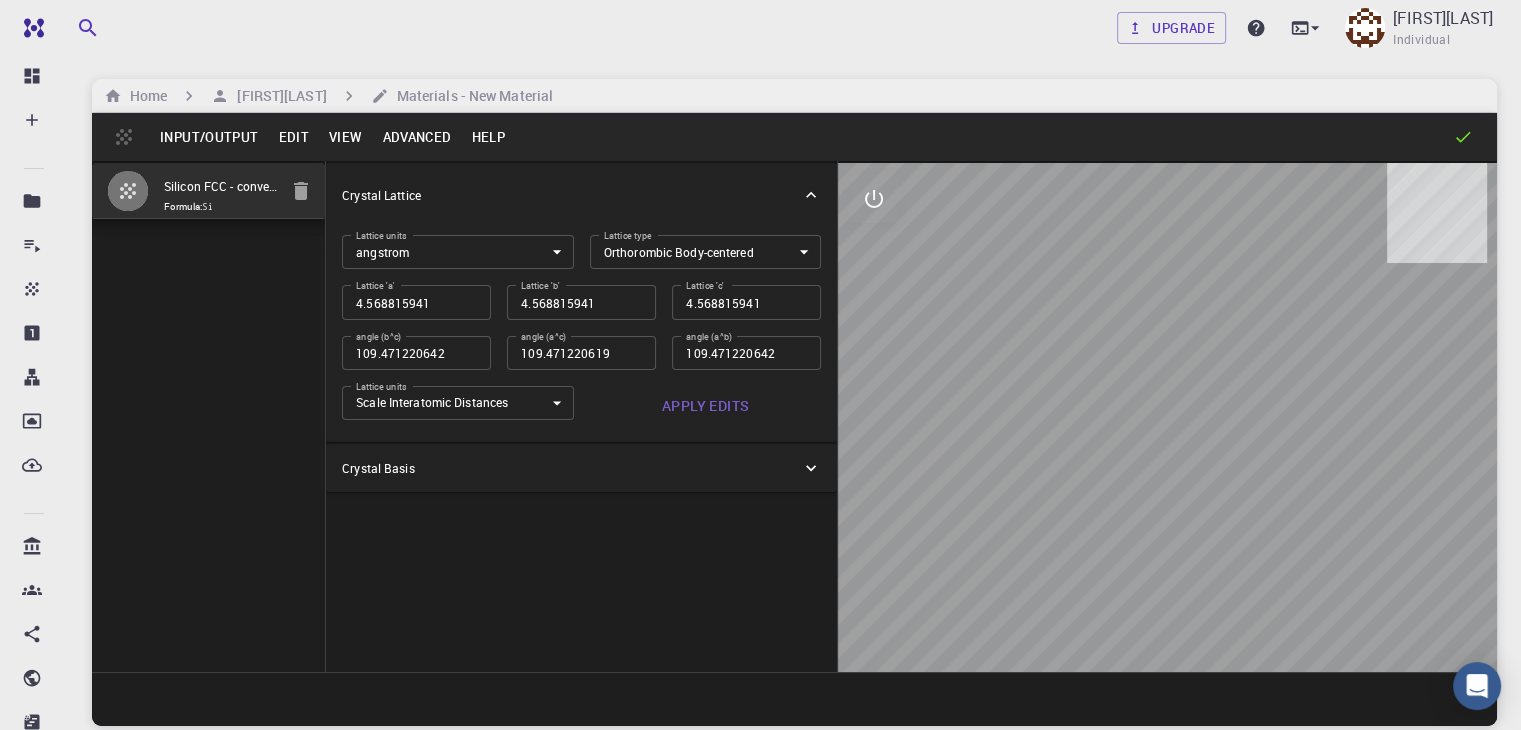 scroll, scrollTop: 0, scrollLeft: 0, axis: both 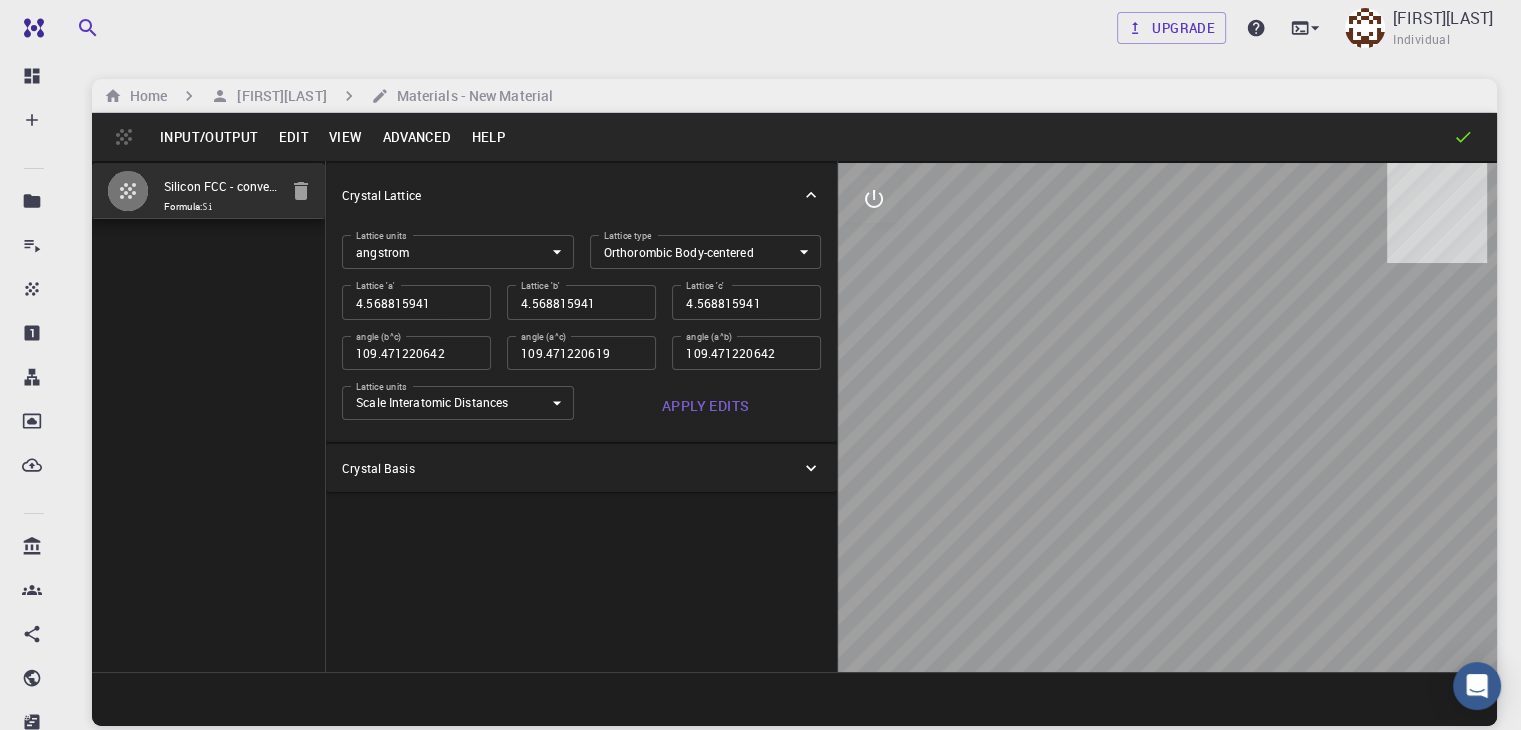 click at bounding box center (1167, 417) 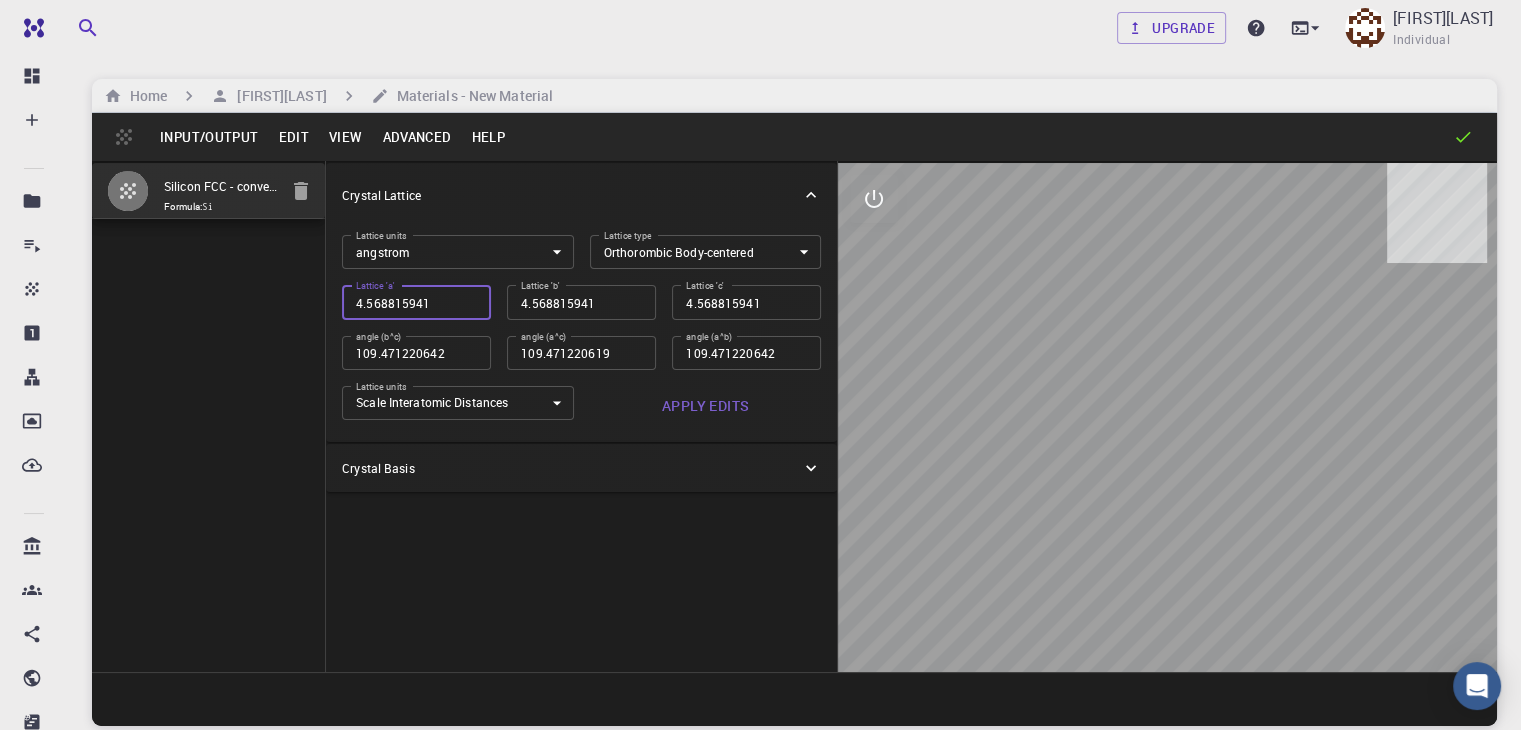 click on "4.568815941" at bounding box center [416, 302] 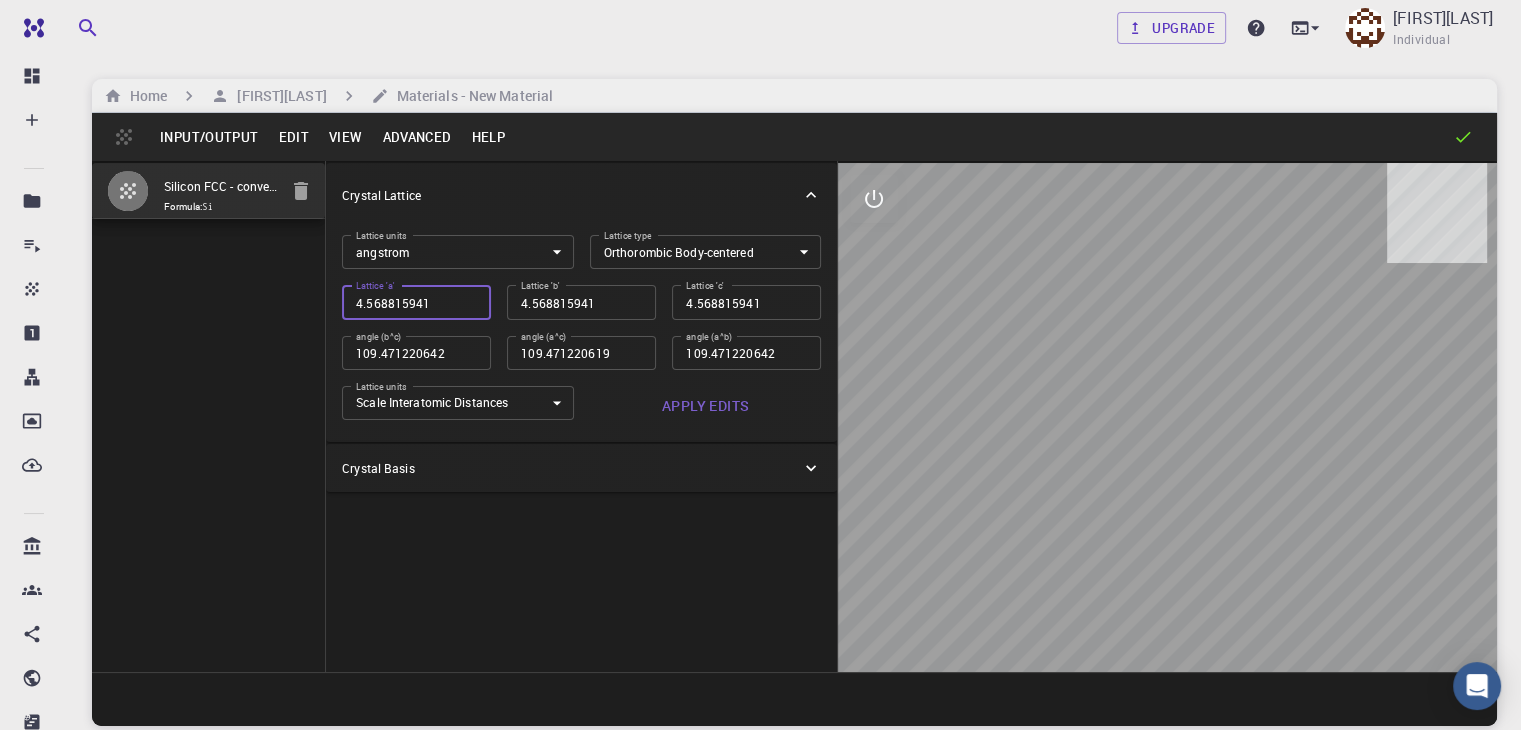 type on "9" 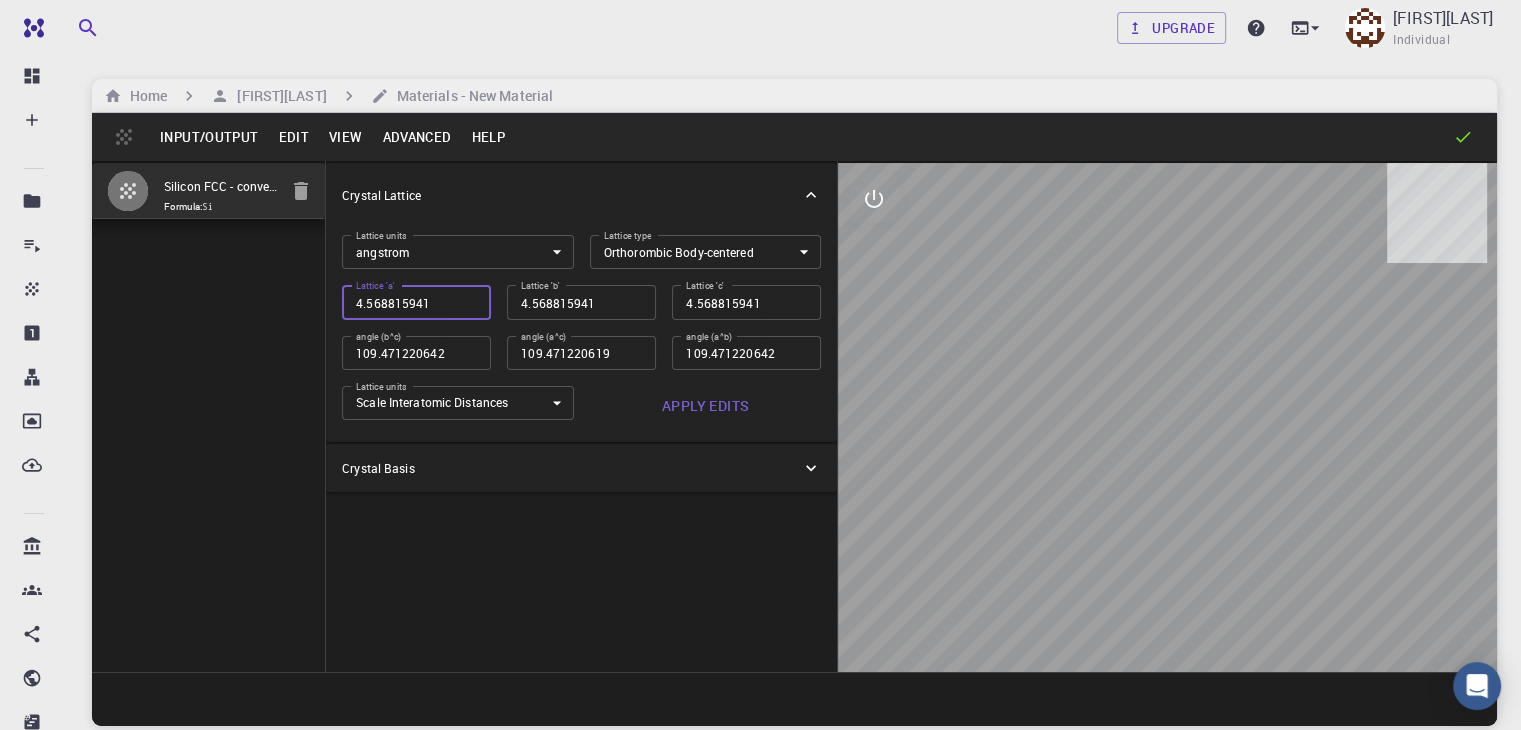 type on "9" 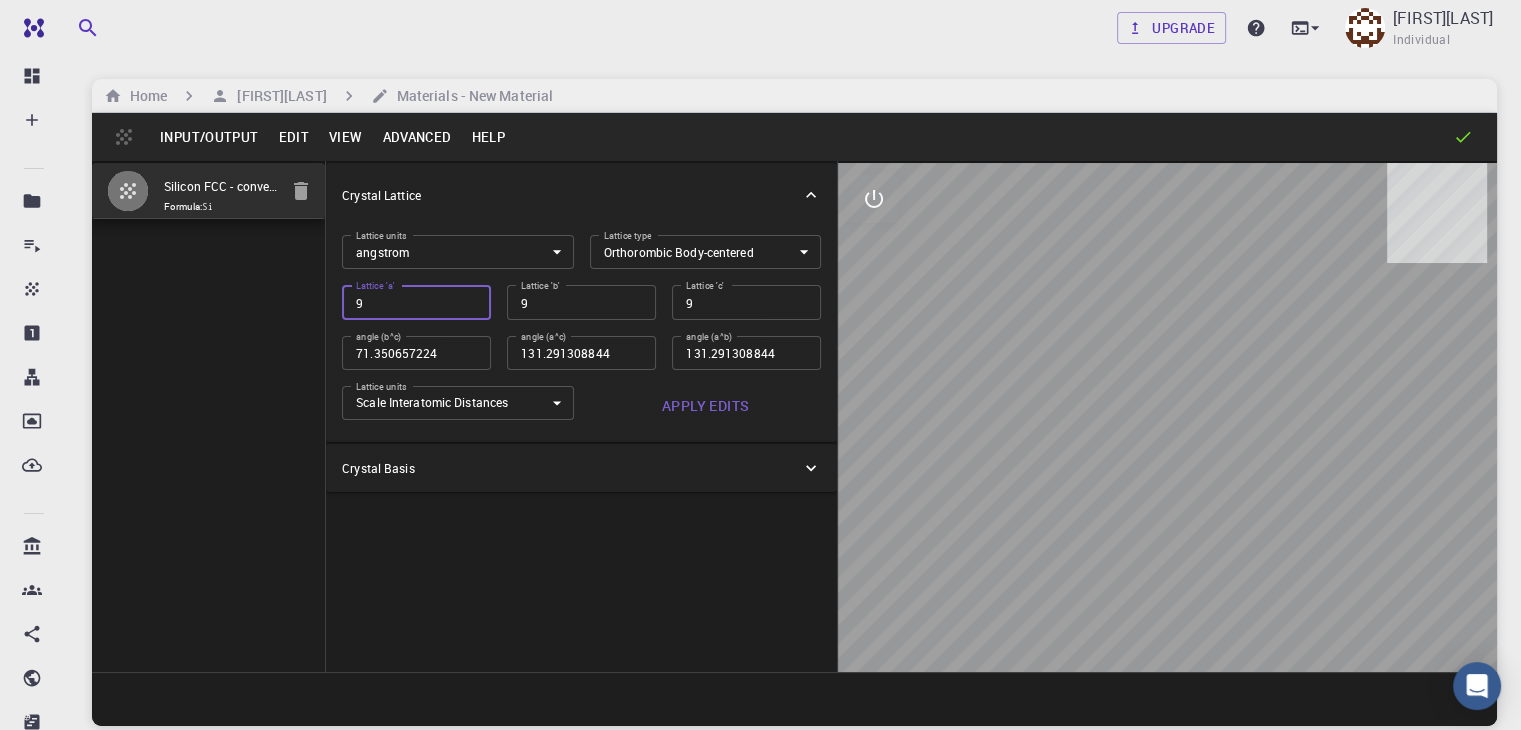 type on "90" 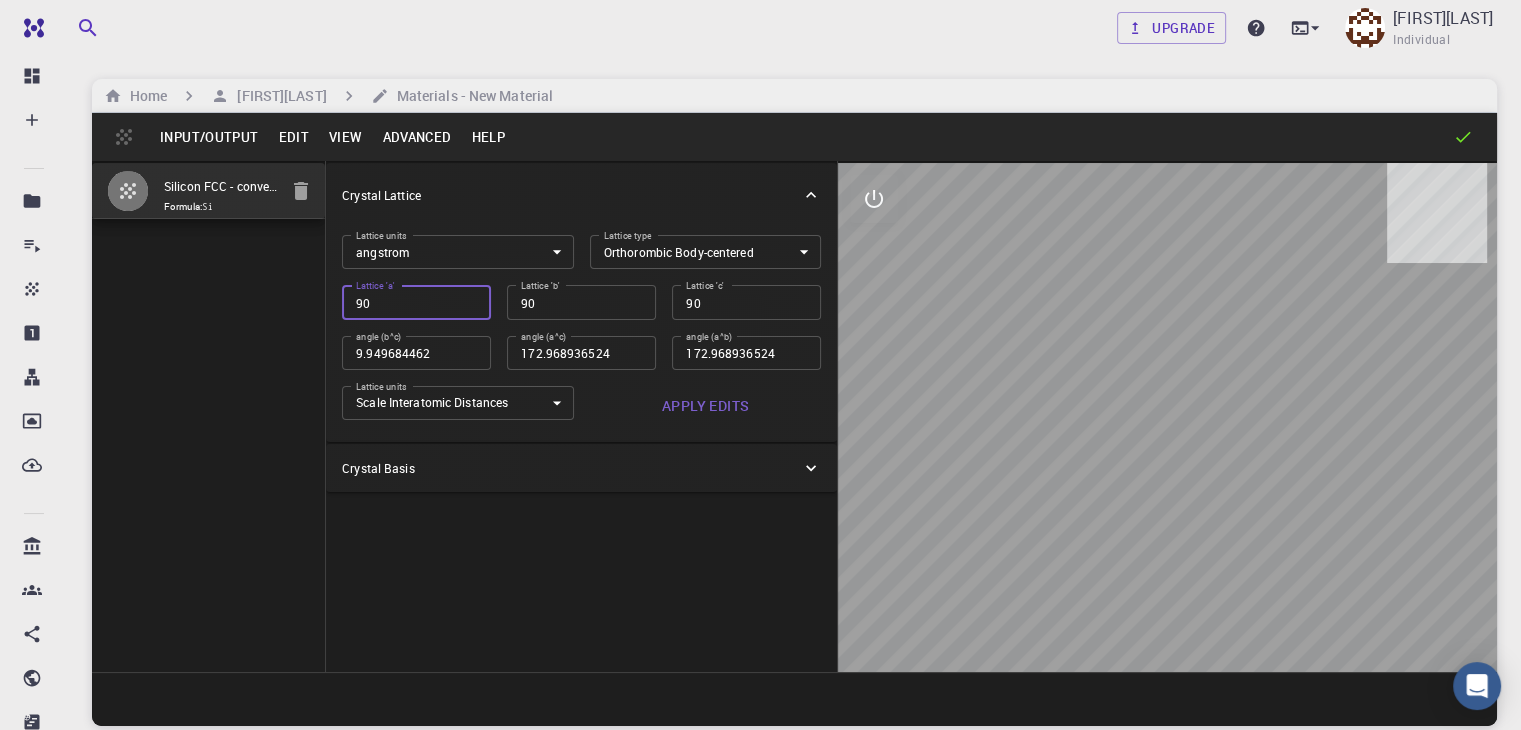 type on "90" 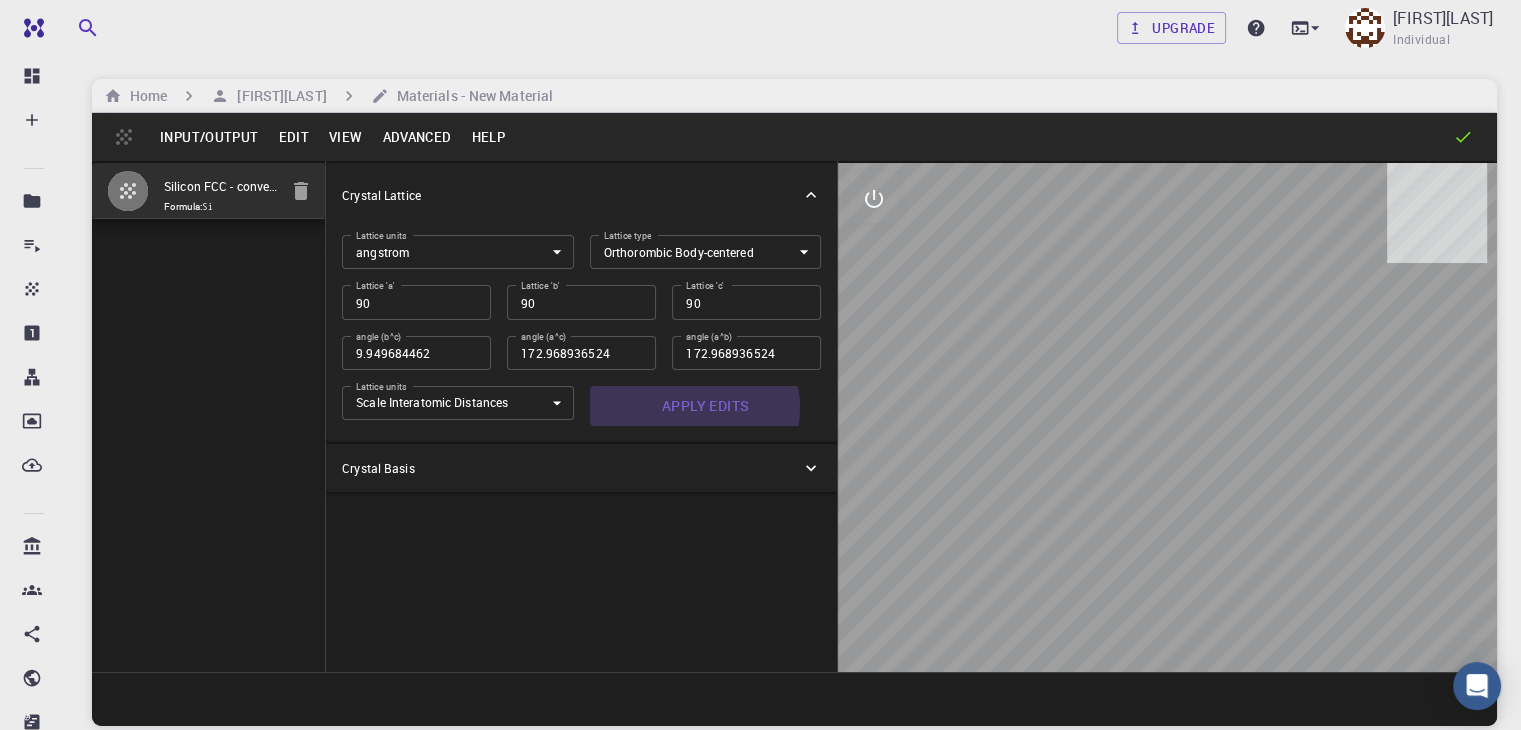 click on "Apply Edits" at bounding box center (706, 406) 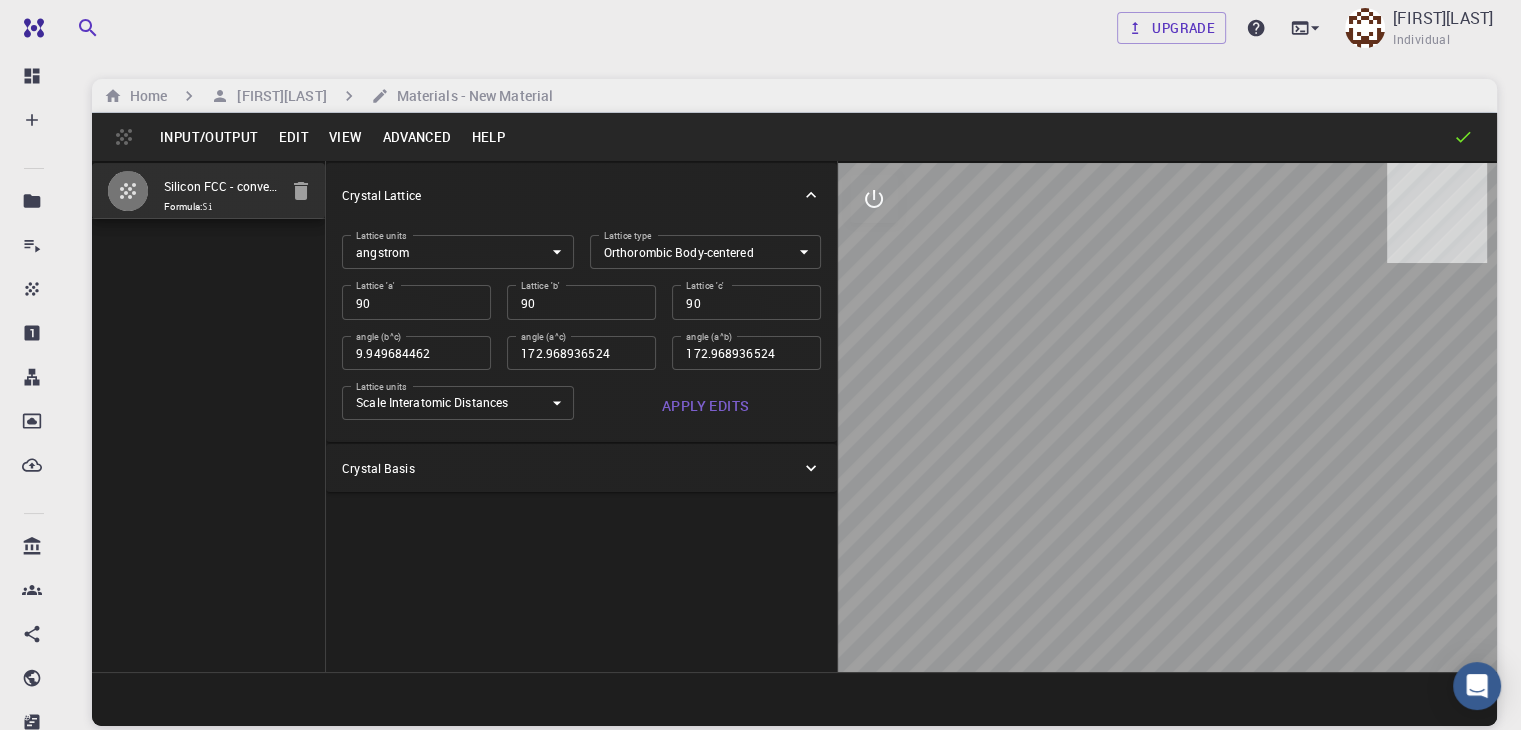 drag, startPoint x: 1090, startPoint y: 329, endPoint x: 959, endPoint y: 373, distance: 138.1919 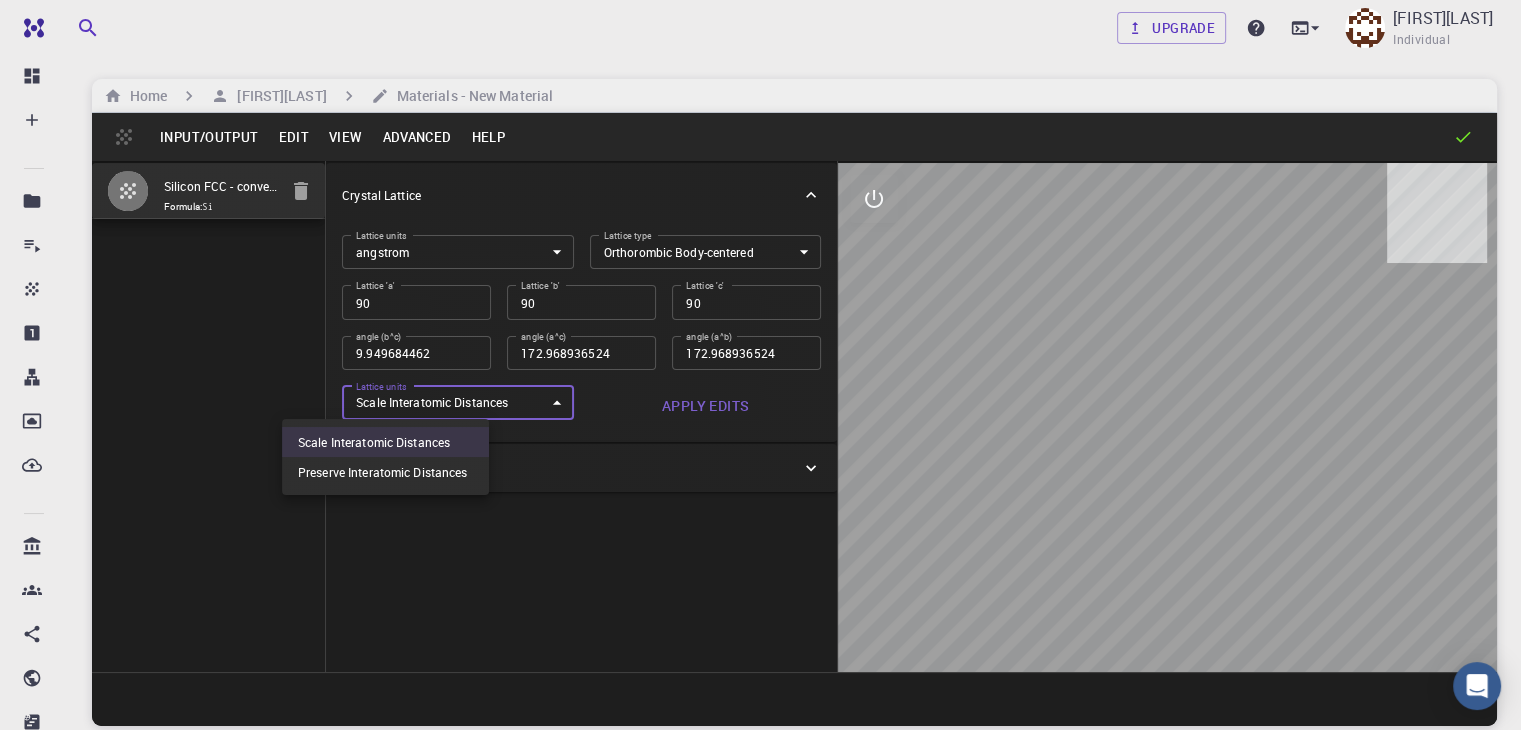 click on "Free Dashboard Create New Job New Material Create Material Upload File Import from Bank Import from 3rd Party New Workflow New Project Projects Jobs Materials Properties Workflows Dropbox External Uploads Bank Materials Workflows Accounts Shared with me Shared publicly Shared externally Documentation Contact Support Compute load: Low Upgrade Hasantheeka Senthilkumar Individual Home Hasantheeka Senthilkumar Materials - New Material Input/Output Edit View Advanced Help Silicon FCC - conventional cell Formula:  Si Crystal Lattice Lattice units angstrom angstrom Lattice units Lattice type Orthorombic Body-centered ORCI Lattice type Lattice 'a' 90 Lattice 'a' Lattice 'b' 90 Lattice 'b' Lattice 'c' 90 Lattice 'c' angle (b^c) 9.949684462 angle (b^c) angle (a^c) 172.968936524 angle (a^c) angle (a^b) 172.968936524 angle (a^b) Lattice units Scale Interatomic Distances 0 Lattice units Apply Edits Crystal Basis Crystal  Units Cartesian  Units Selection deleted 9 1 2 › ©  2025   Exabyte Inc.   ." at bounding box center [760, 441] 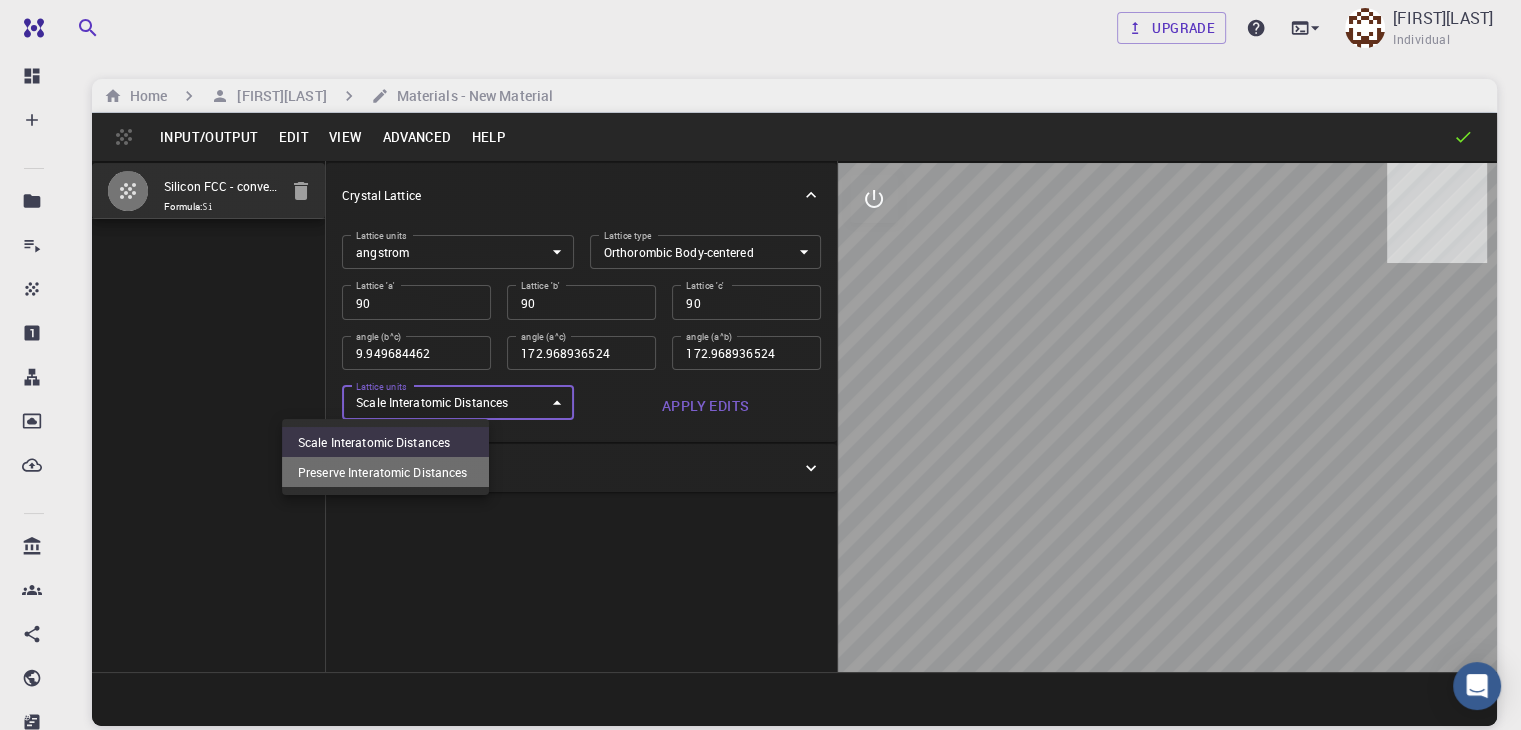 click on "Preserve Interatomic Distances" at bounding box center (385, 472) 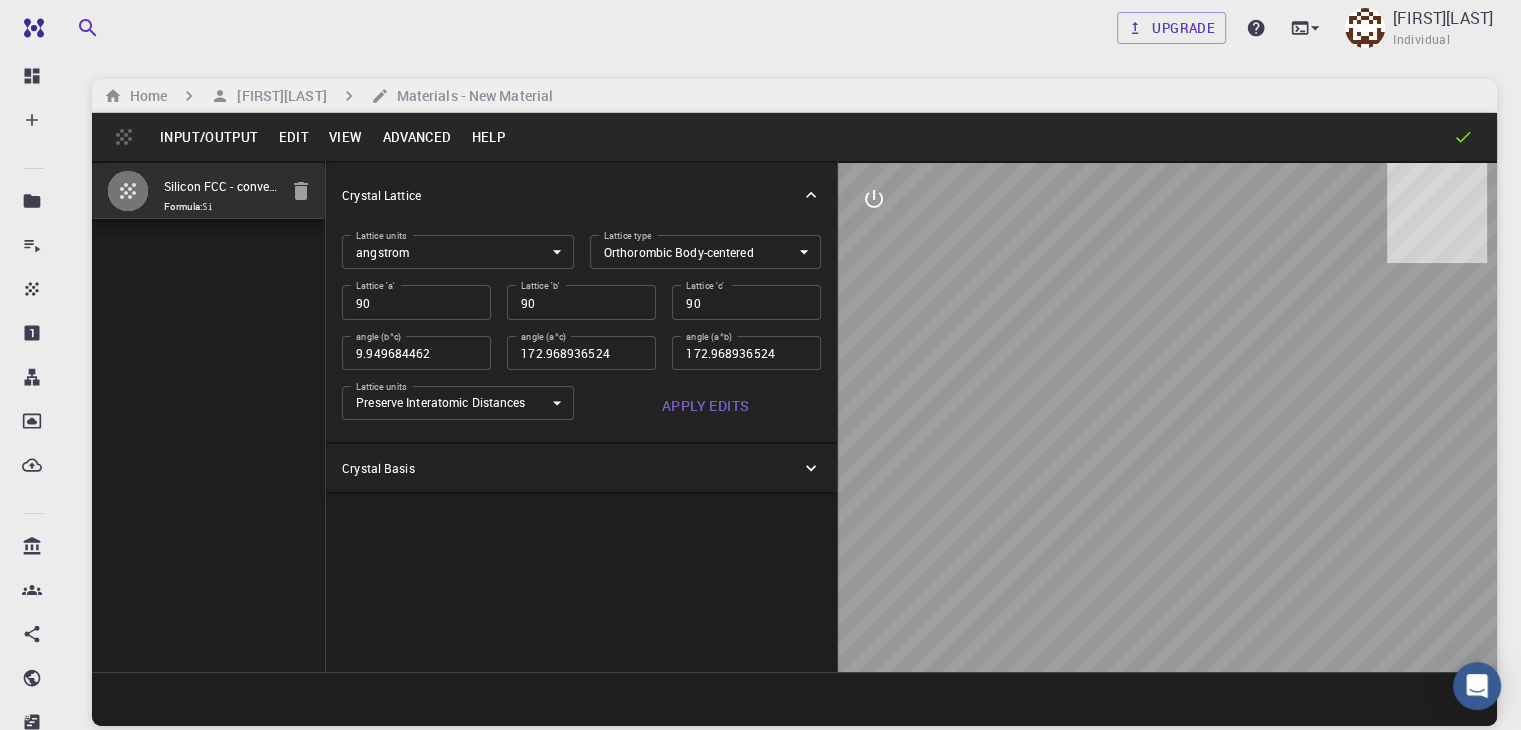 click on "Crystal Basis" at bounding box center [571, 468] 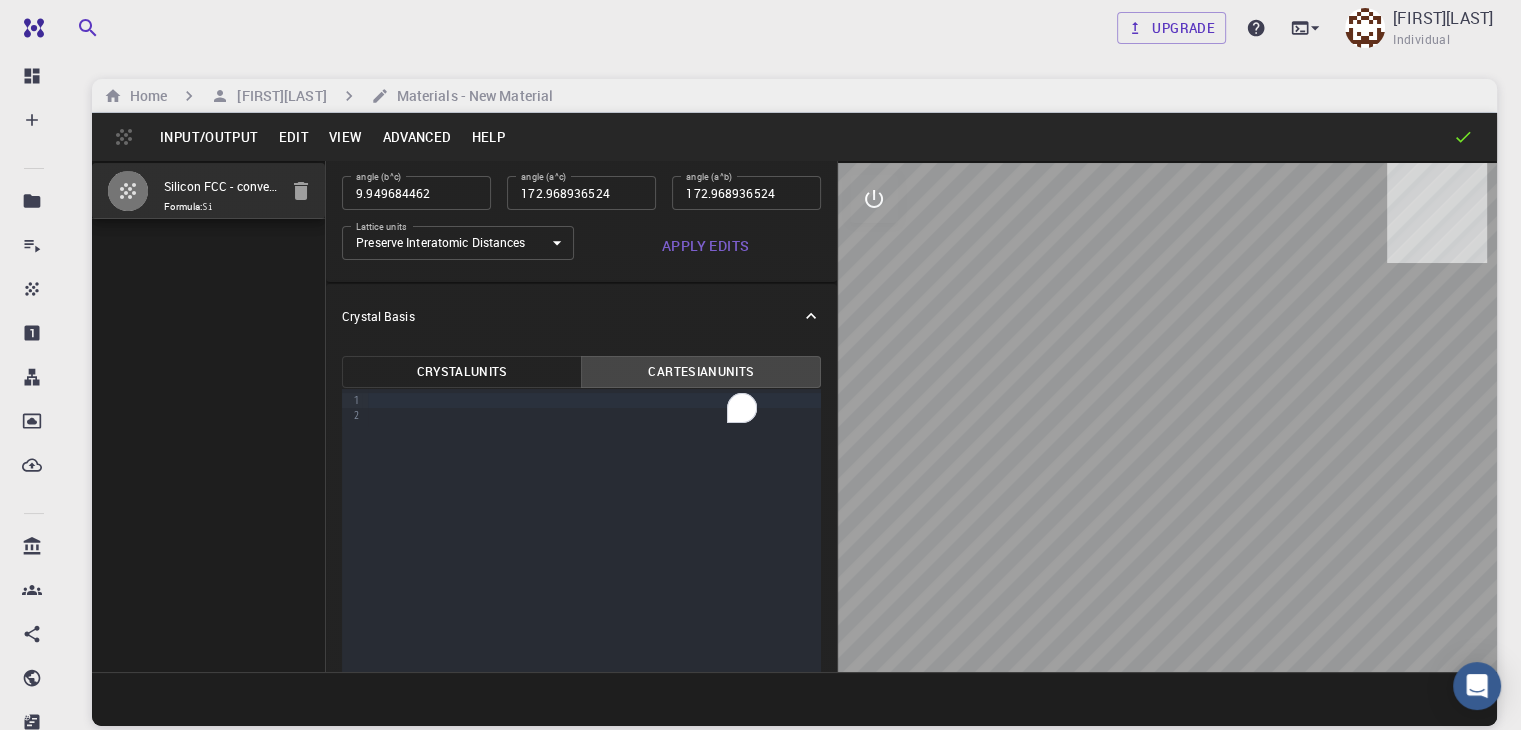 scroll, scrollTop: 229, scrollLeft: 0, axis: vertical 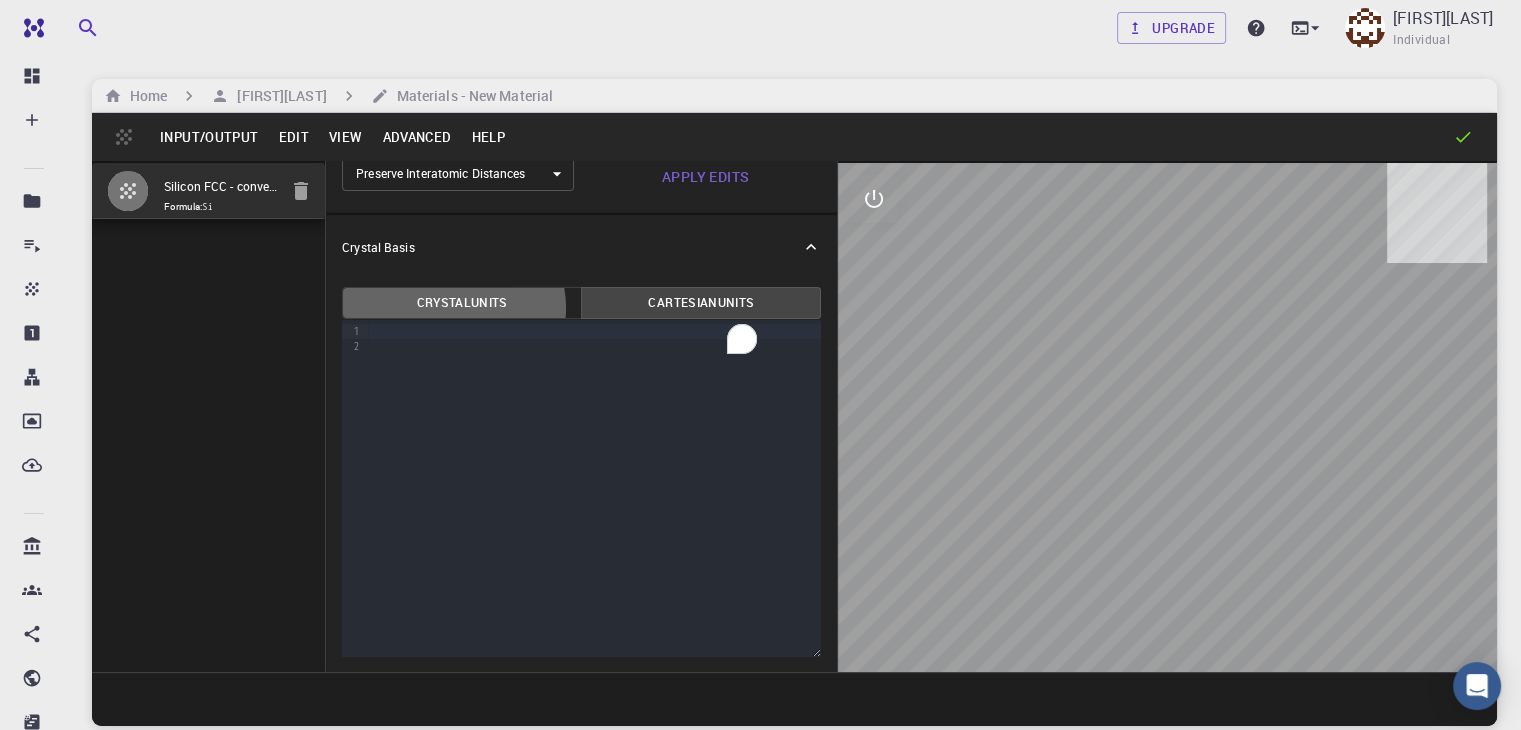 click on "Crystal  Units" at bounding box center [462, 303] 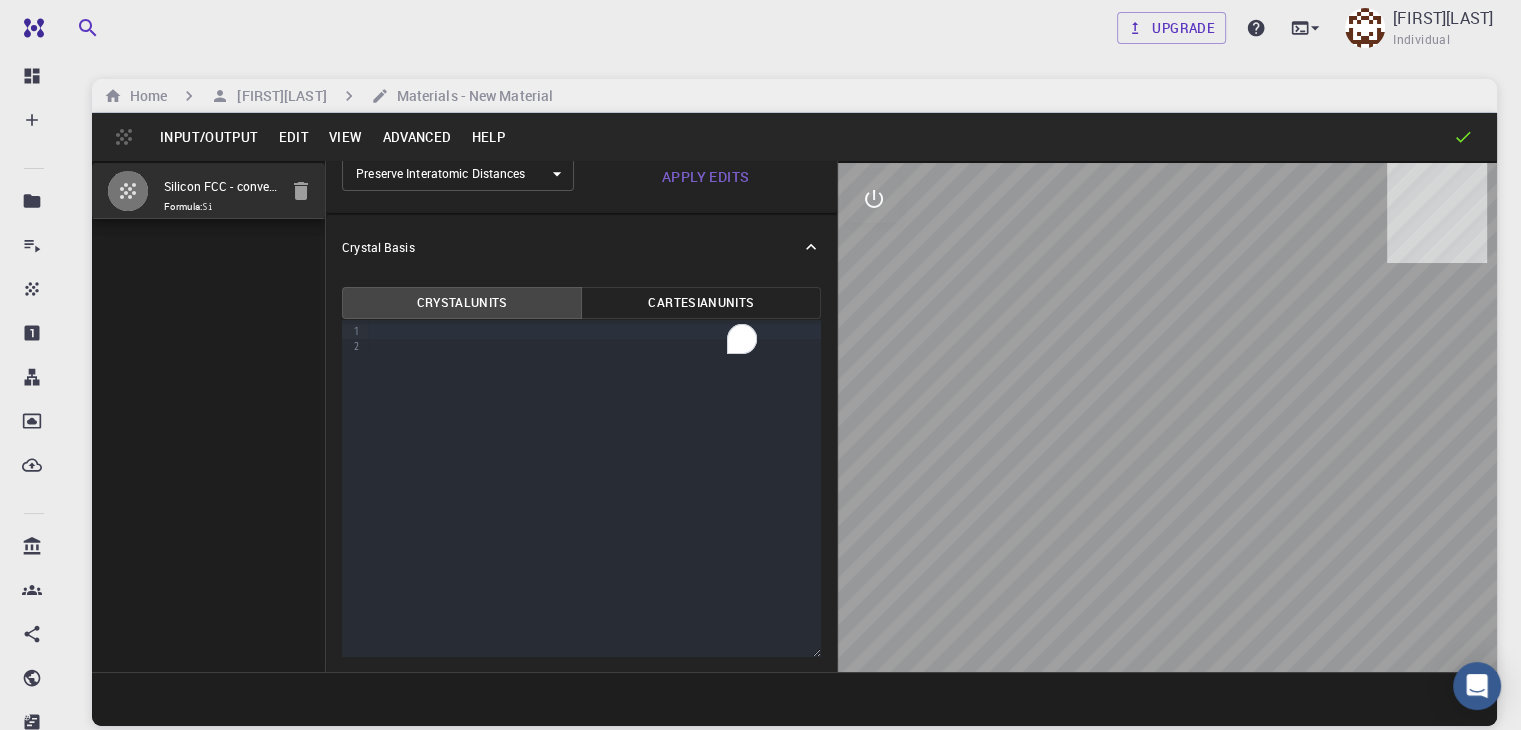 type on "crystal" 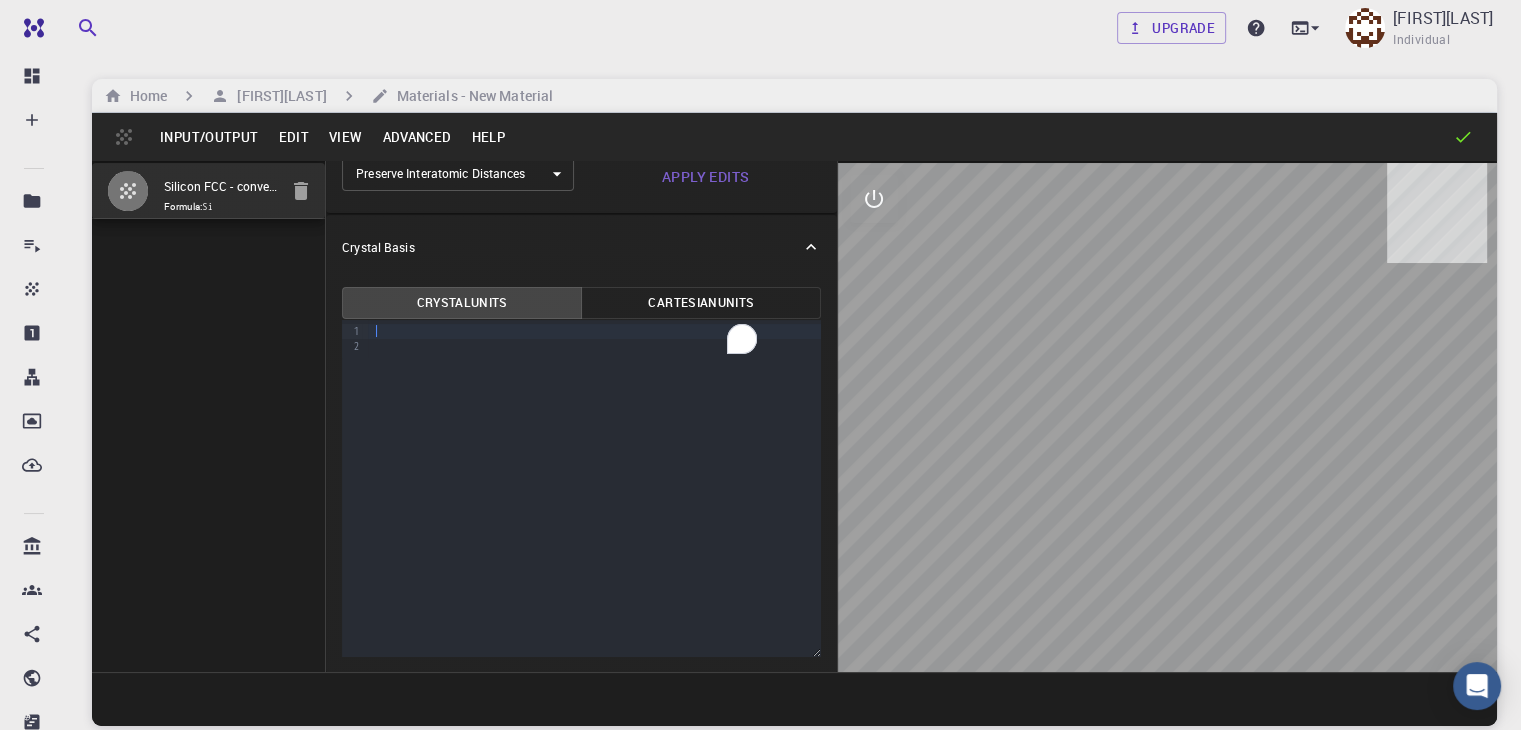 click at bounding box center (595, 331) 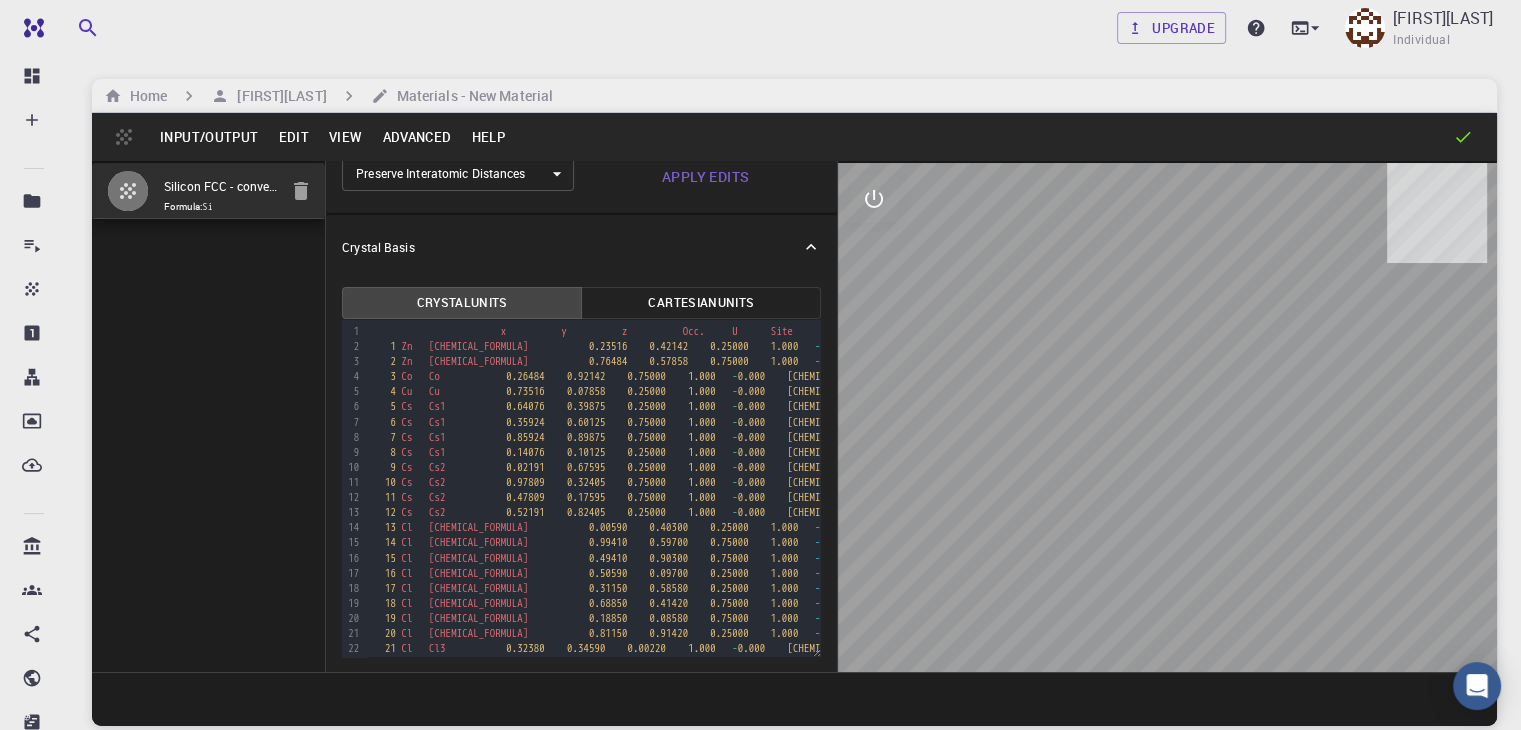 scroll, scrollTop: 139, scrollLeft: 0, axis: vertical 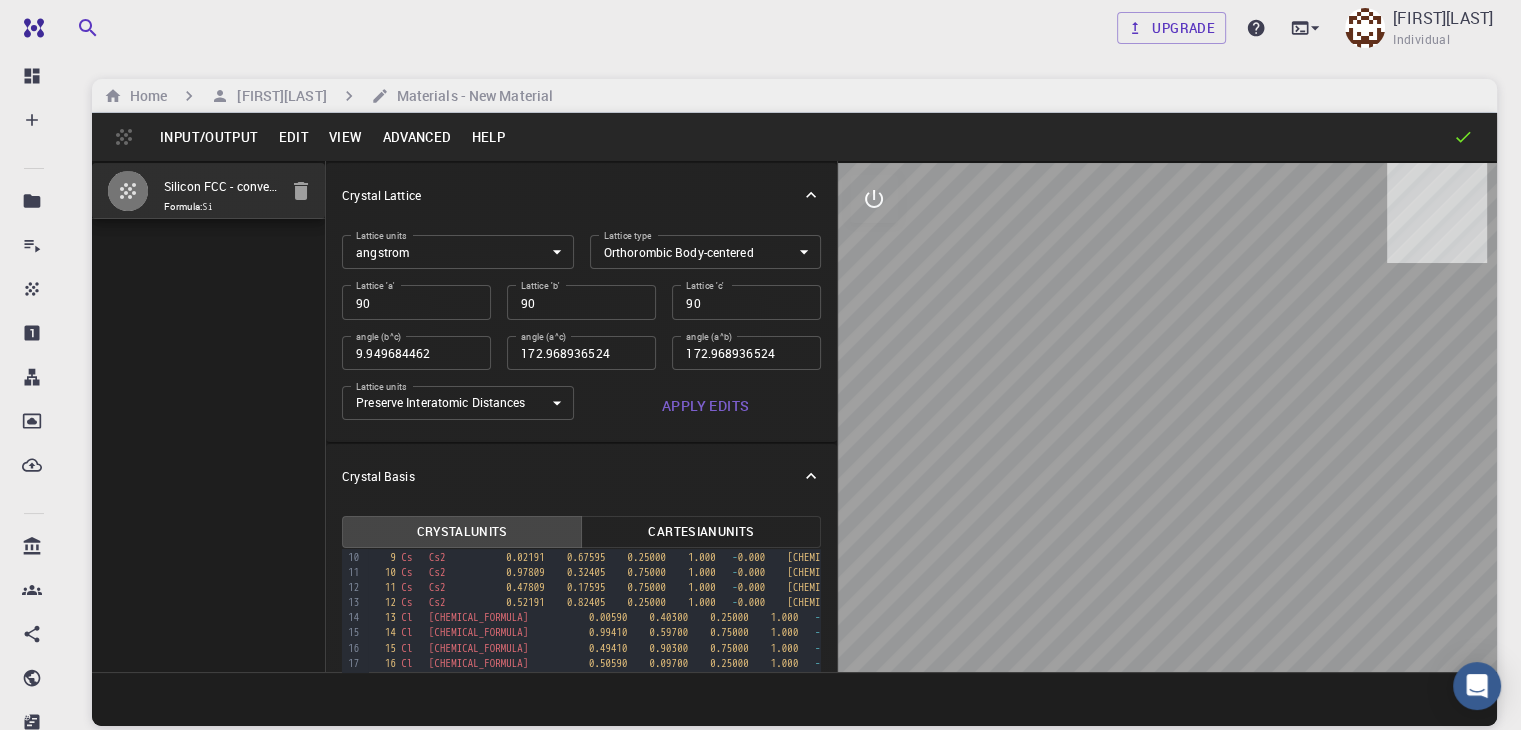 click on "Apply Edits" at bounding box center [706, 406] 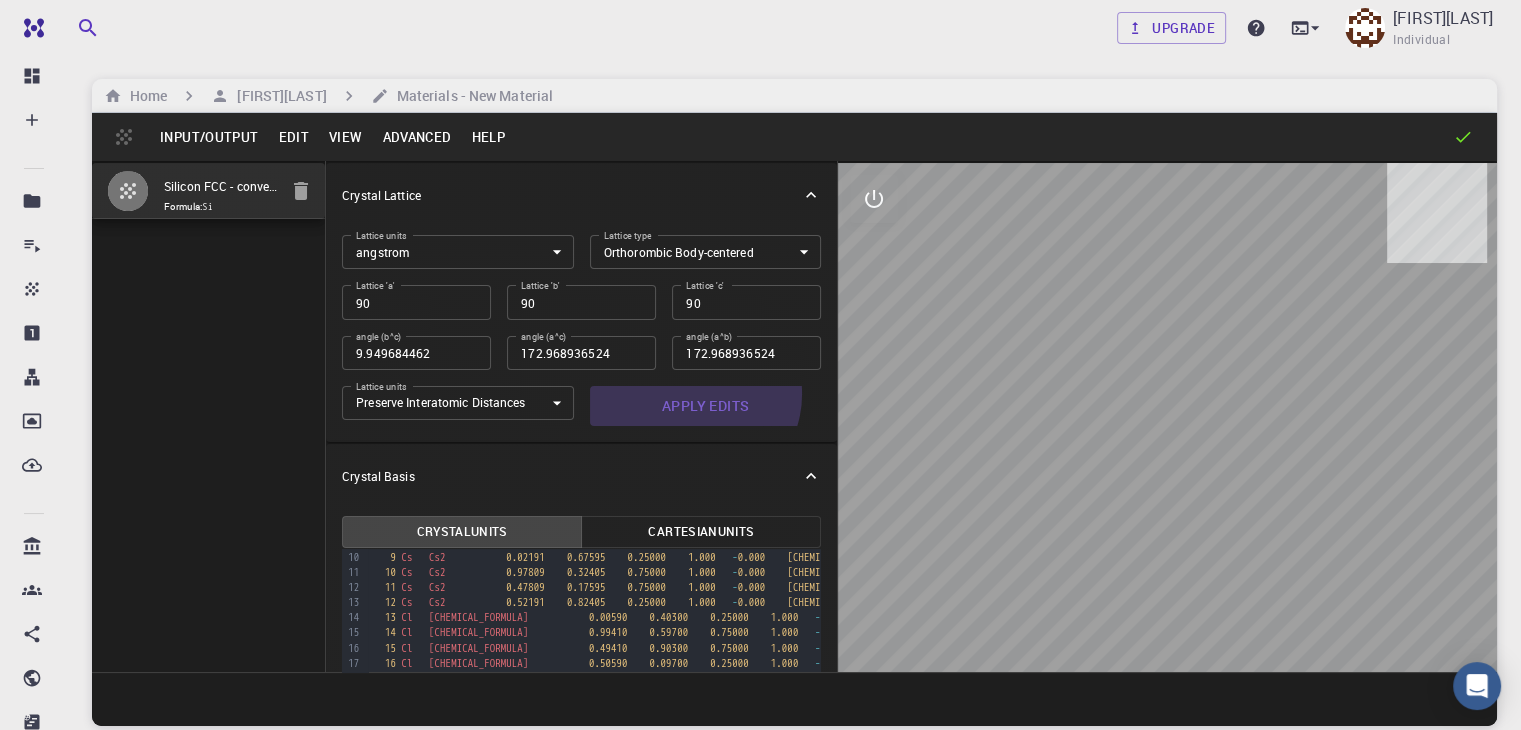 click on "Apply Edits" at bounding box center (706, 406) 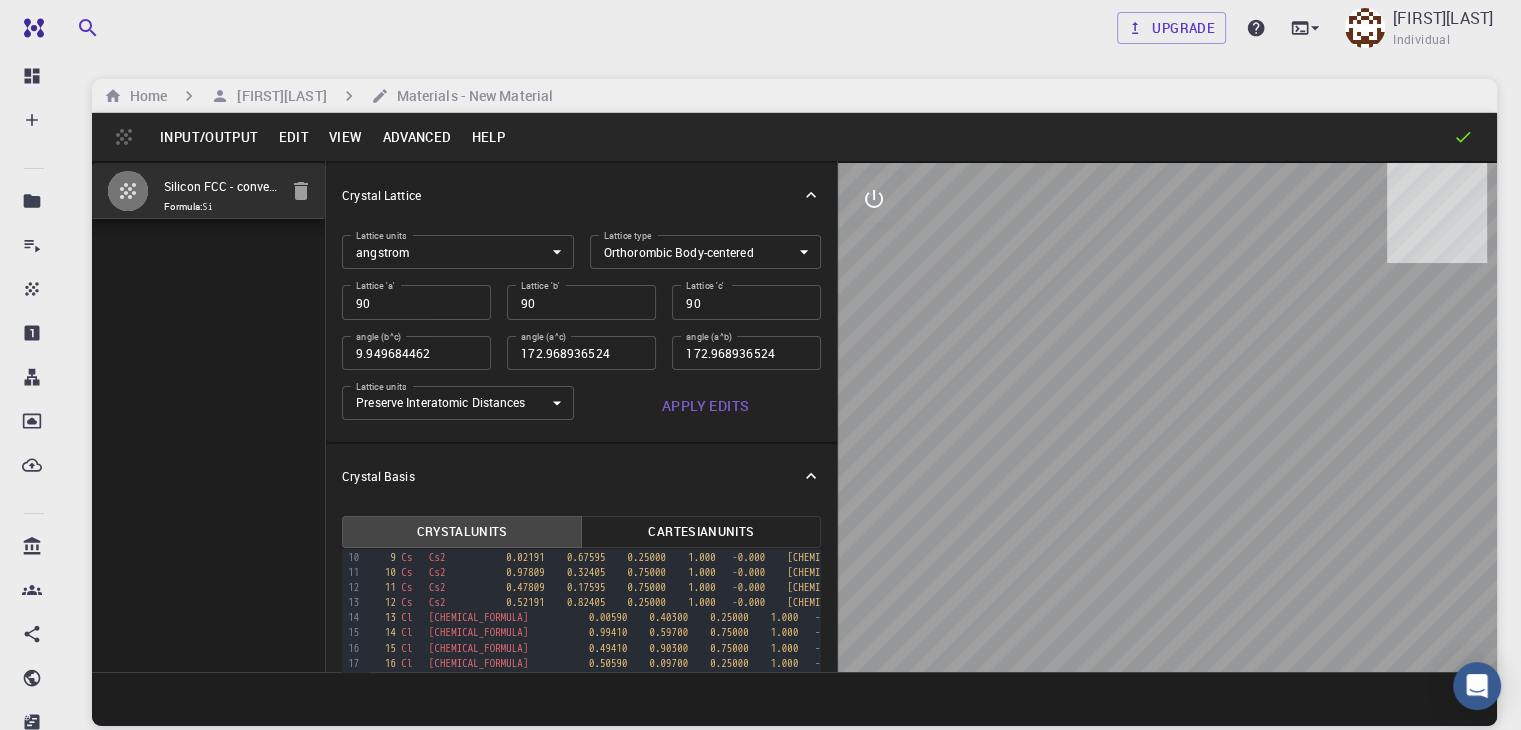 drag, startPoint x: 1132, startPoint y: 489, endPoint x: 931, endPoint y: 526, distance: 204.3771 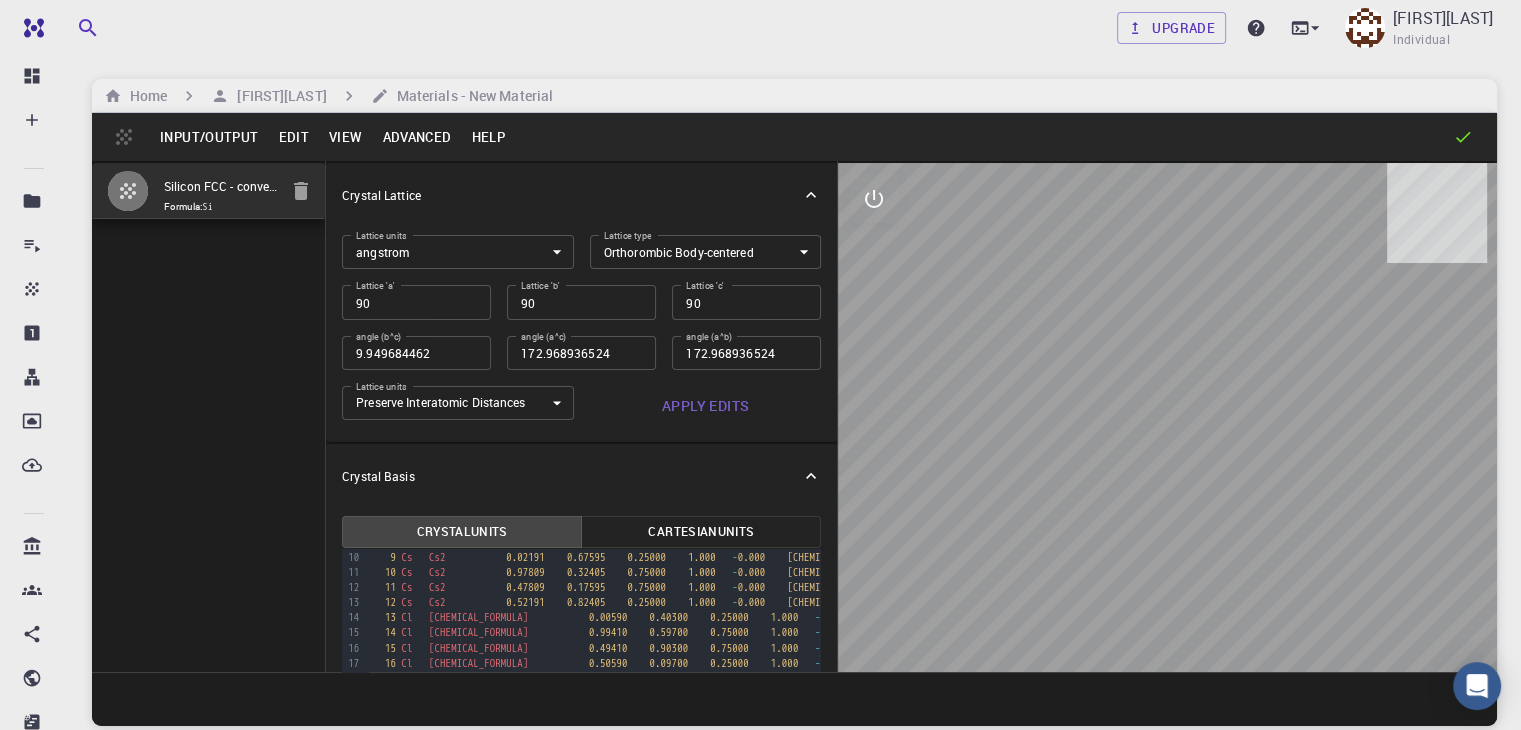 click on "Advanced" at bounding box center [416, 137] 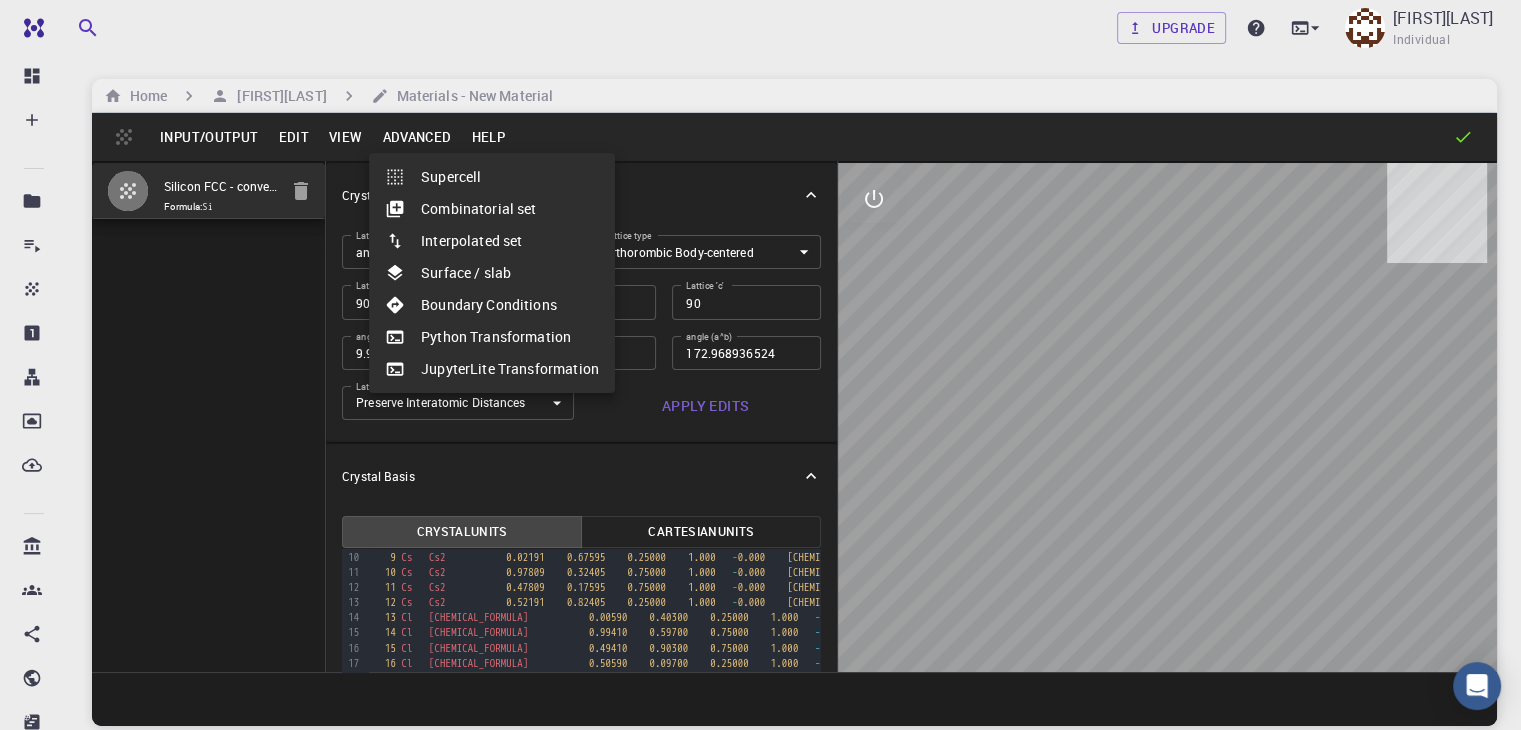 click at bounding box center (760, 365) 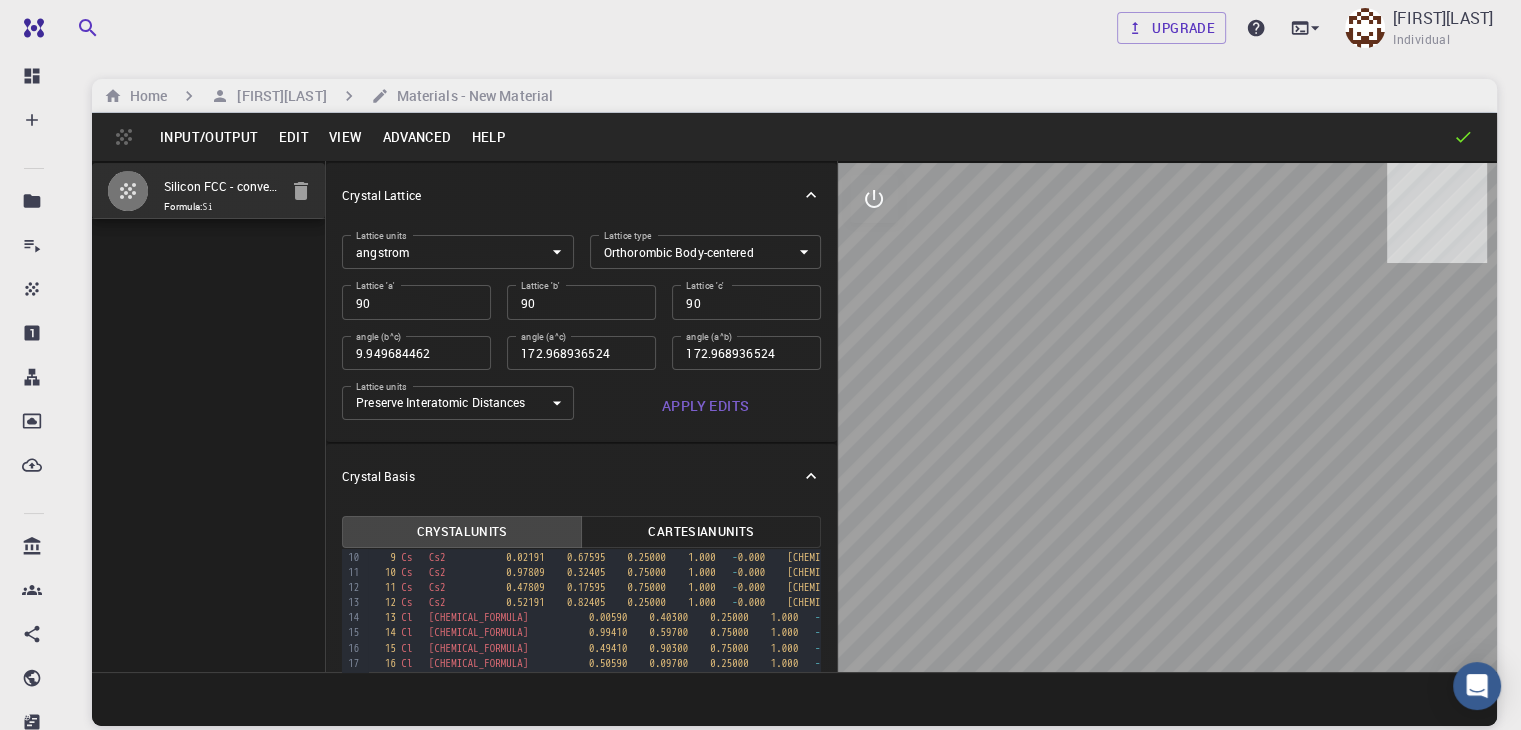 click on "View" at bounding box center (346, 137) 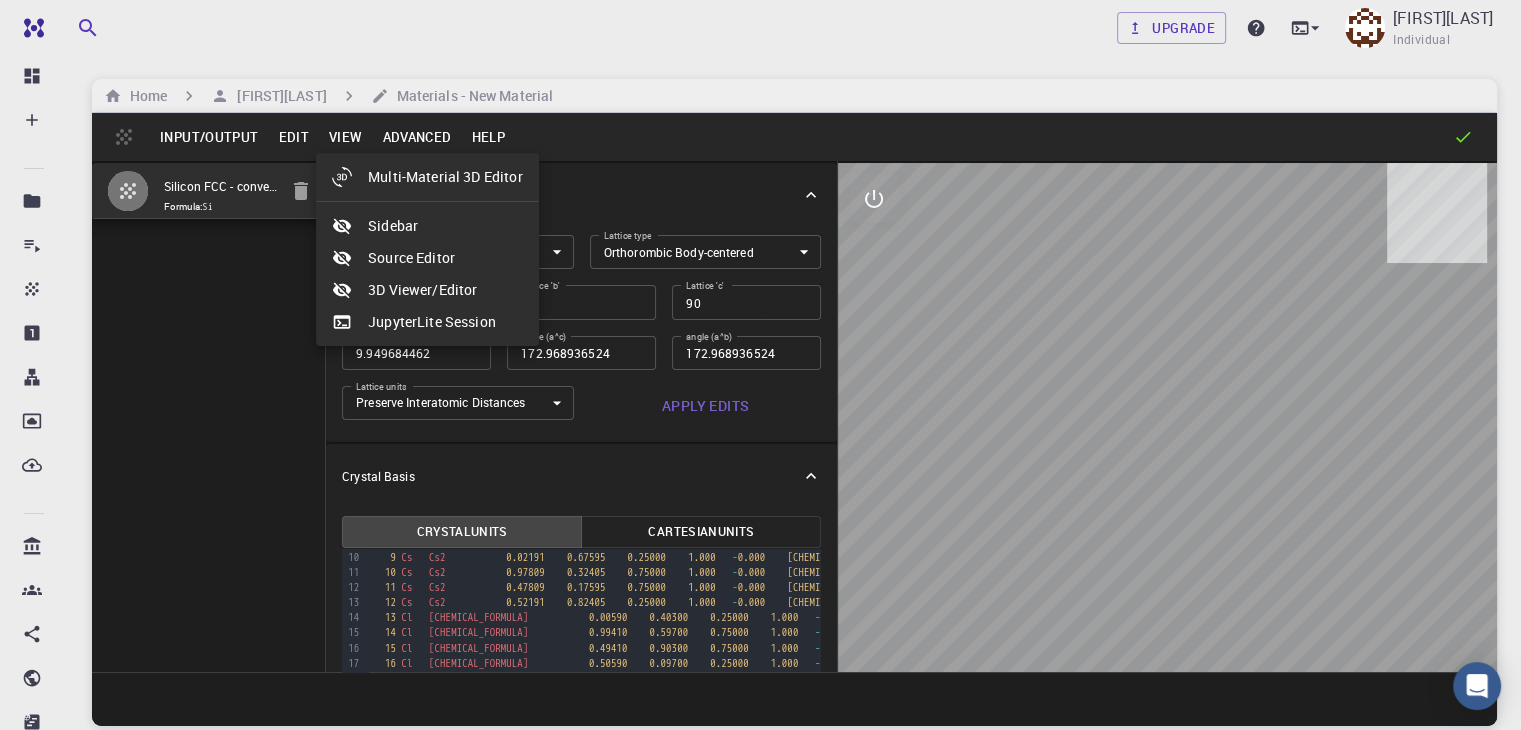 click at bounding box center (760, 365) 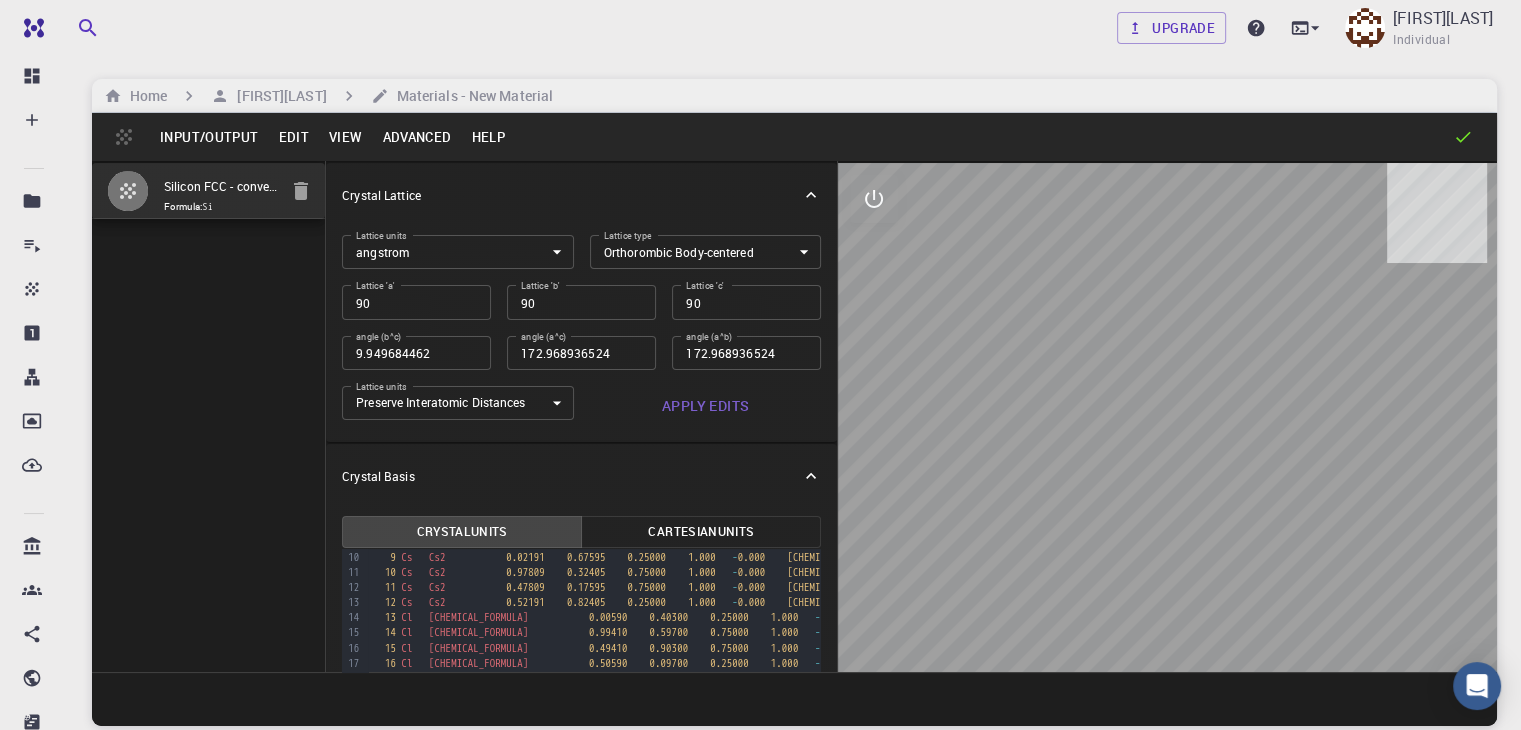 click on "Edit" at bounding box center (293, 137) 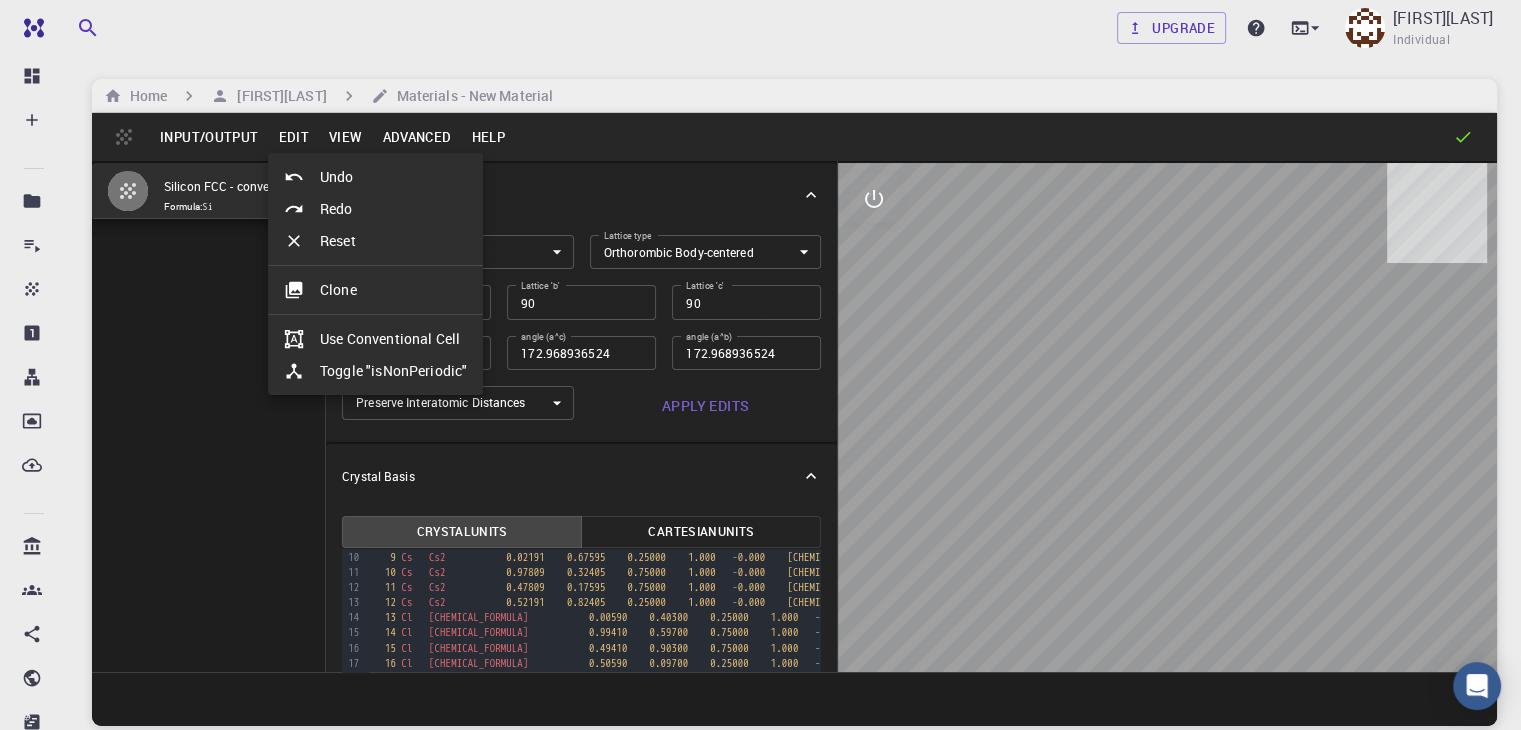 click at bounding box center (760, 365) 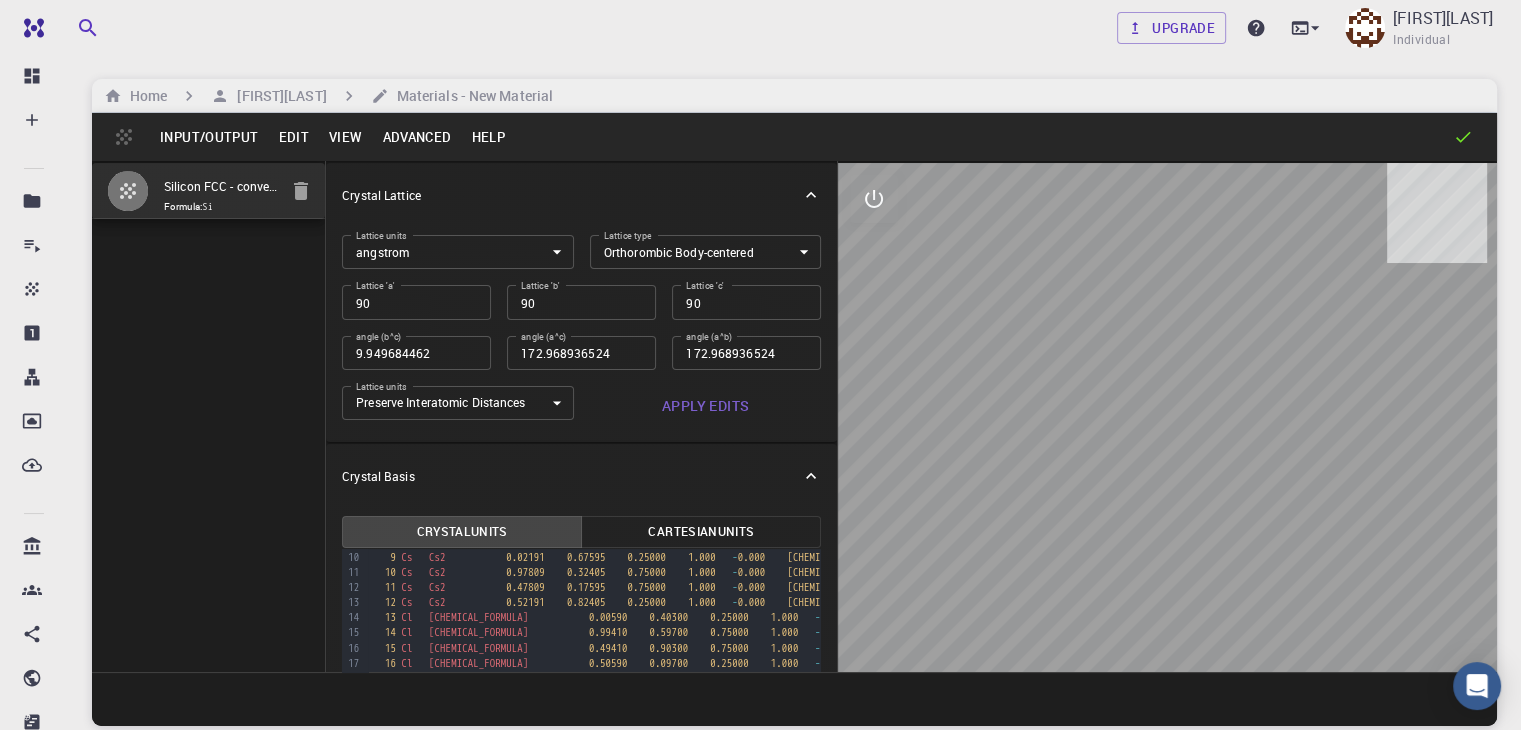 click on "Input/Output" at bounding box center (209, 137) 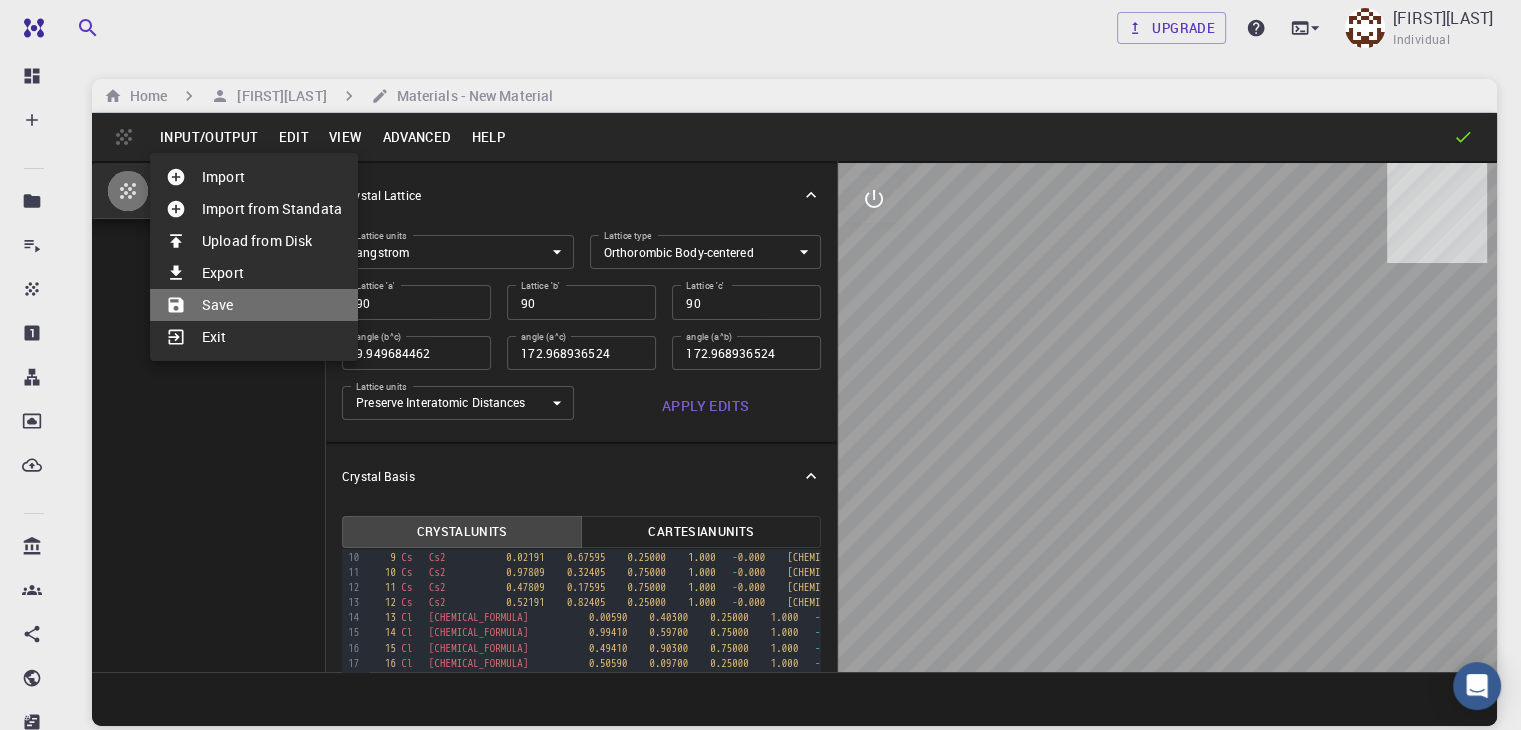 click on "Save" at bounding box center (254, 305) 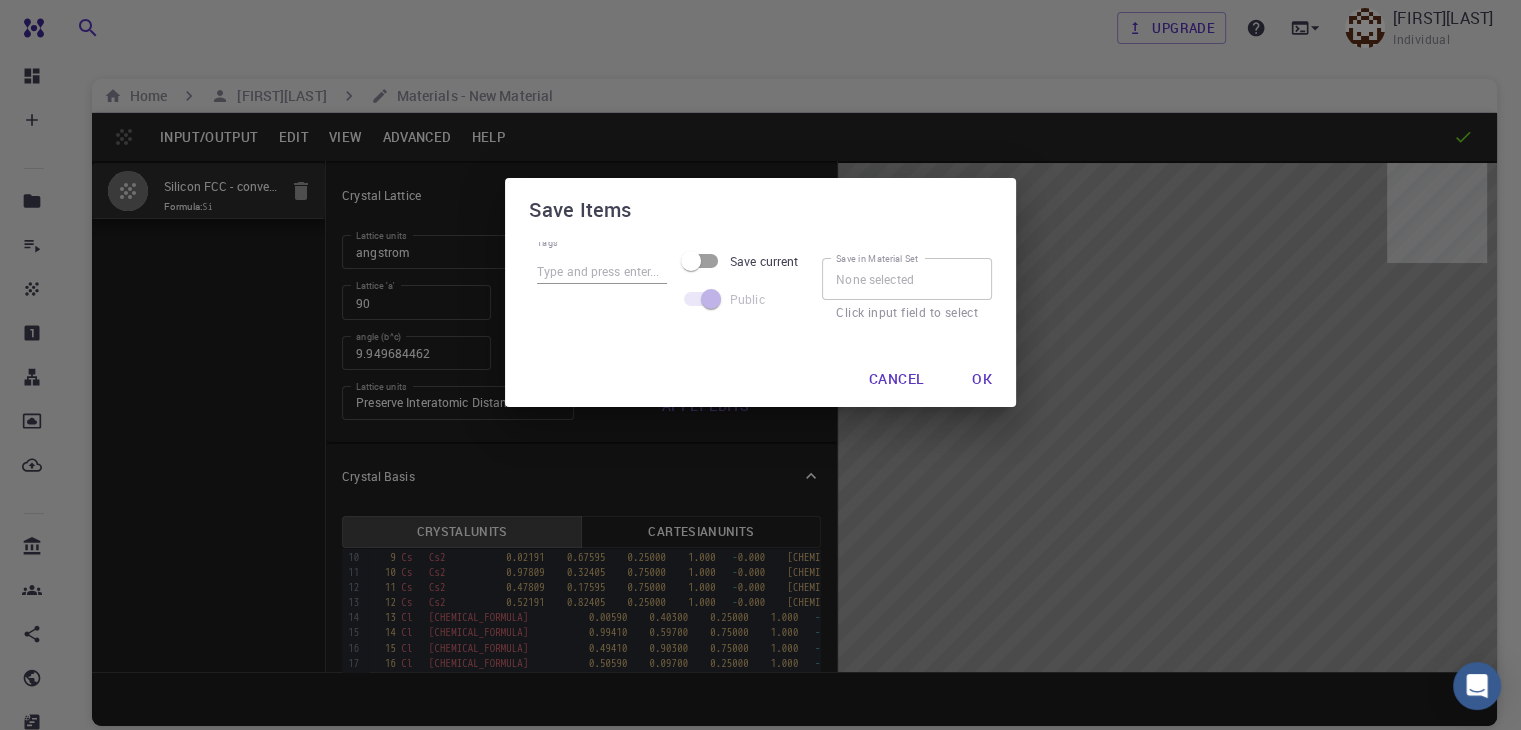 click on "Save in Material Set" at bounding box center [907, 279] 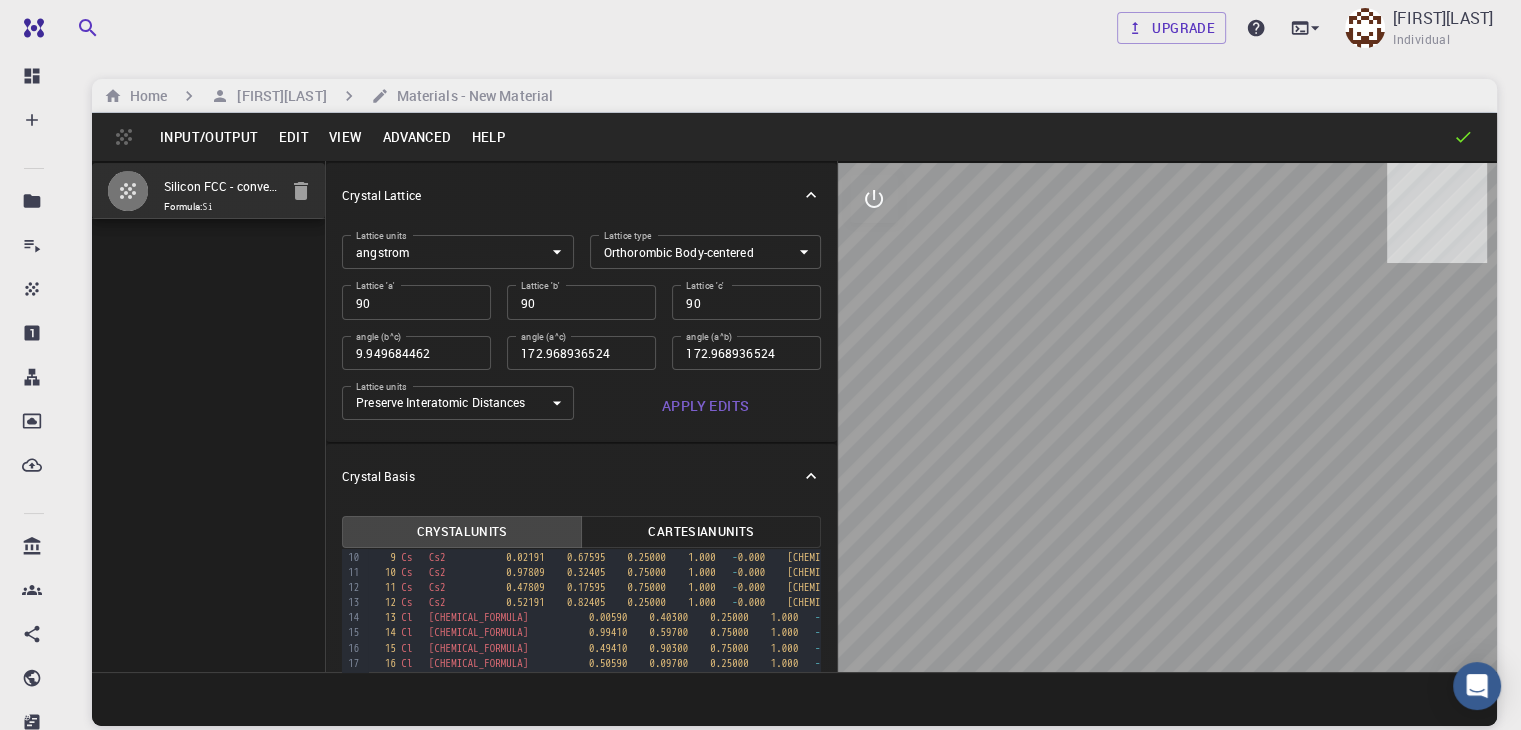 drag, startPoint x: 1130, startPoint y: 488, endPoint x: 948, endPoint y: 516, distance: 184.14125 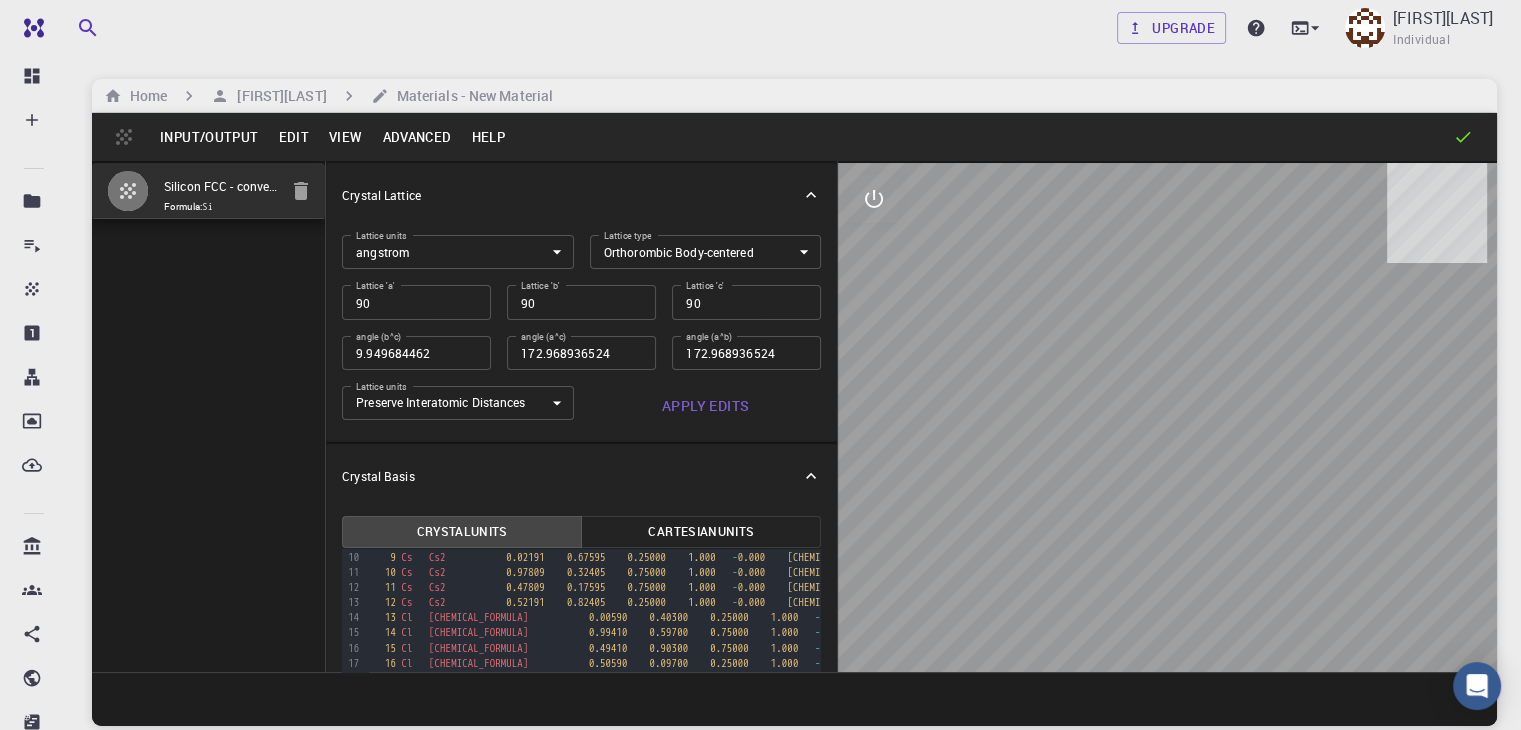 click at bounding box center (1167, 417) 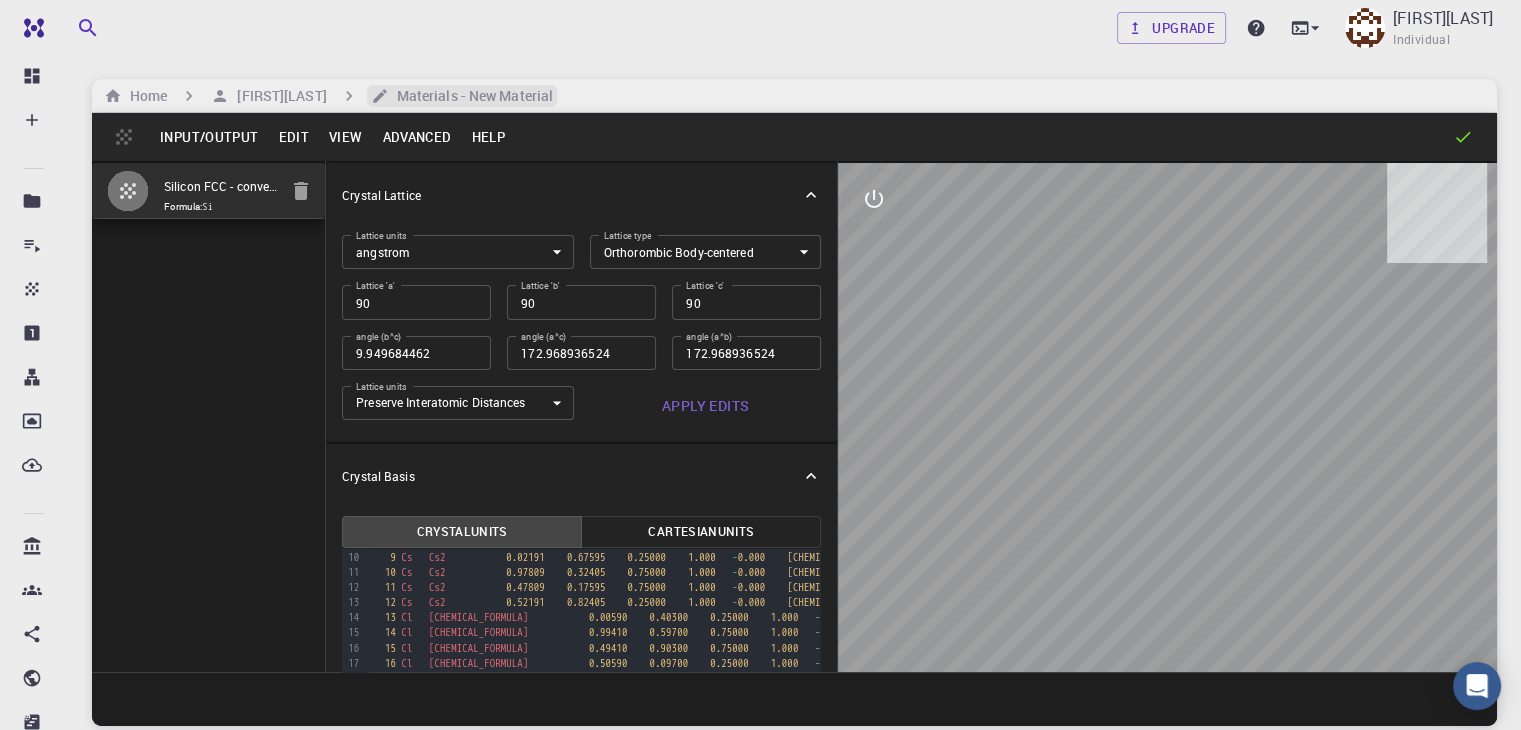 click on "Materials - New Material" at bounding box center [471, 96] 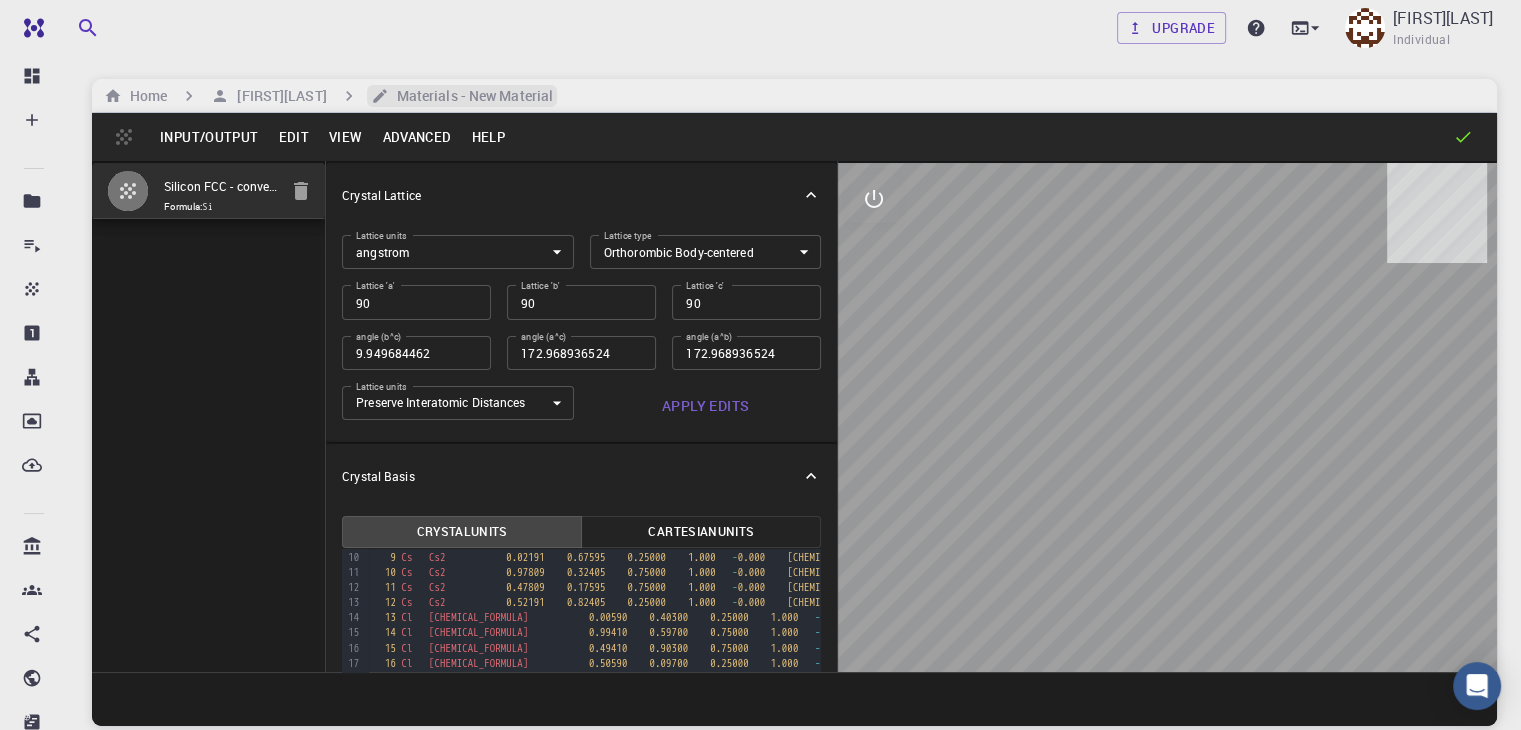 click on "Materials - New Material" at bounding box center (471, 96) 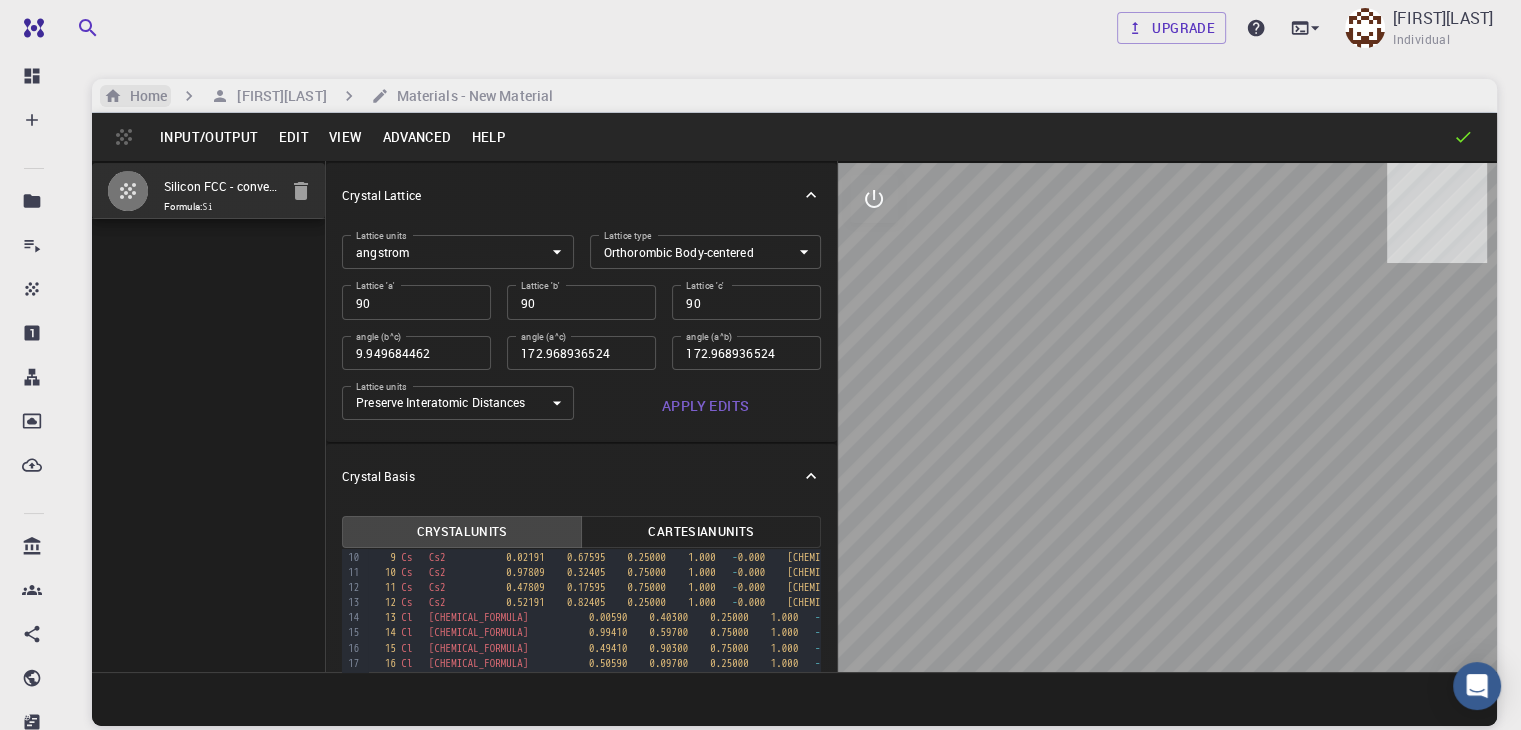 click on "Home" at bounding box center (144, 96) 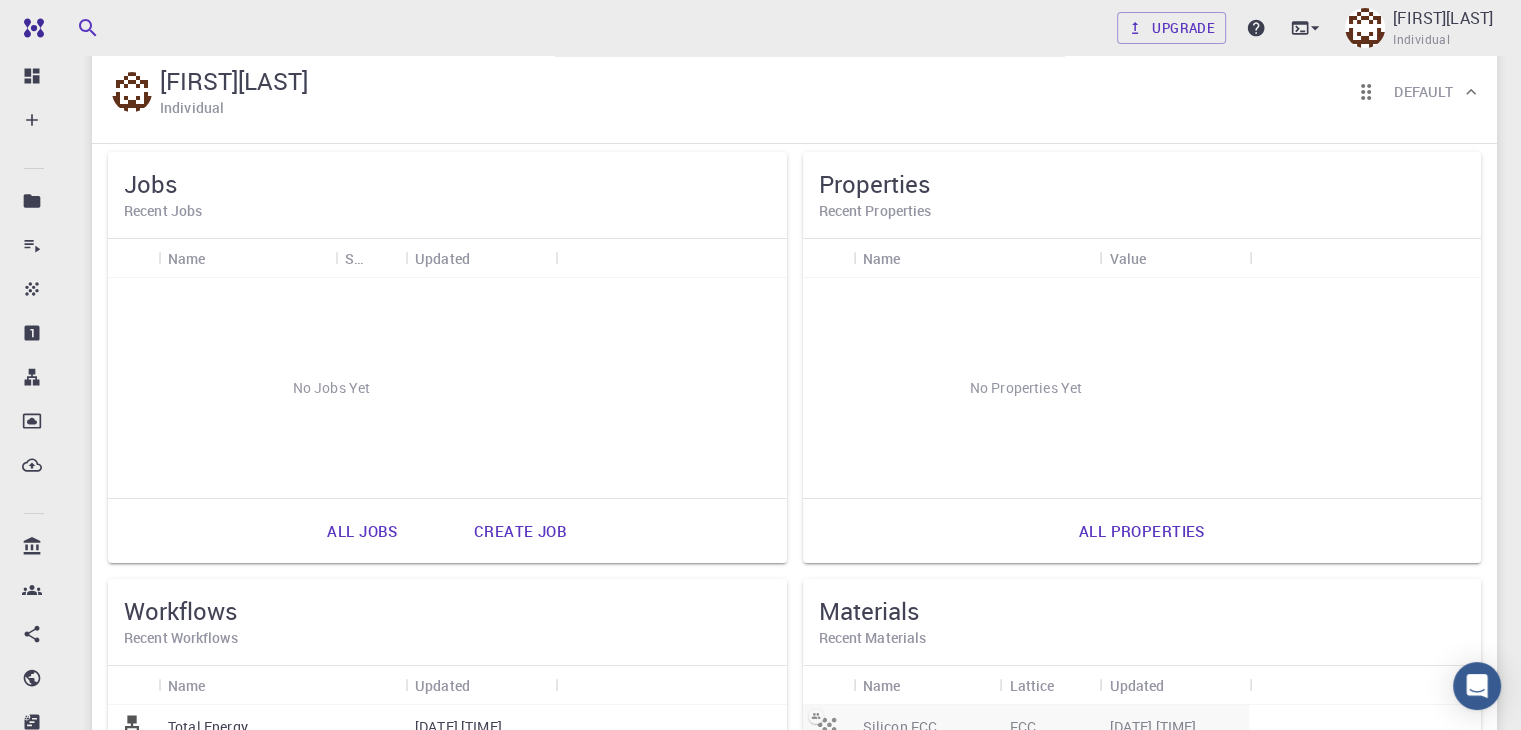 scroll, scrollTop: 0, scrollLeft: 0, axis: both 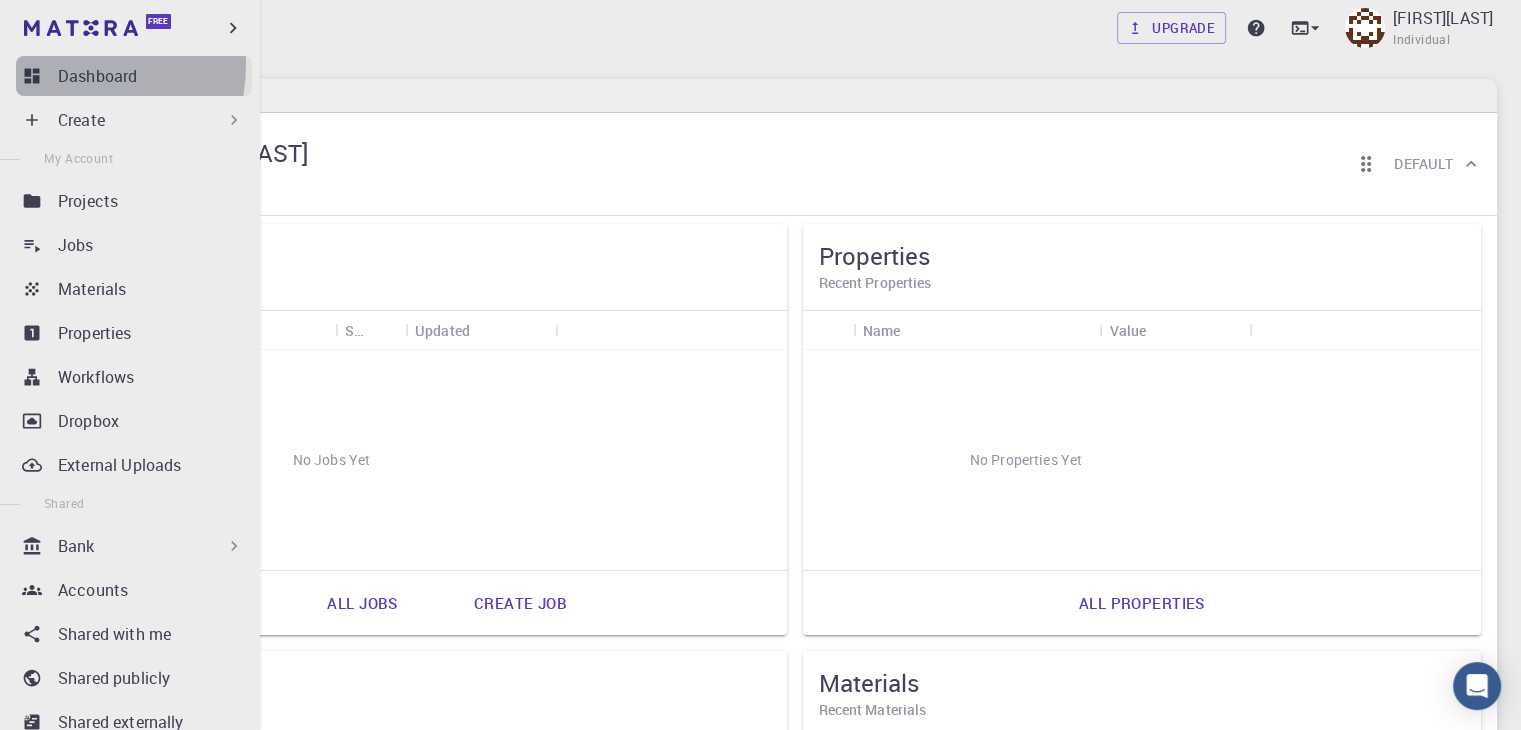 click on "Dashboard" at bounding box center [134, 76] 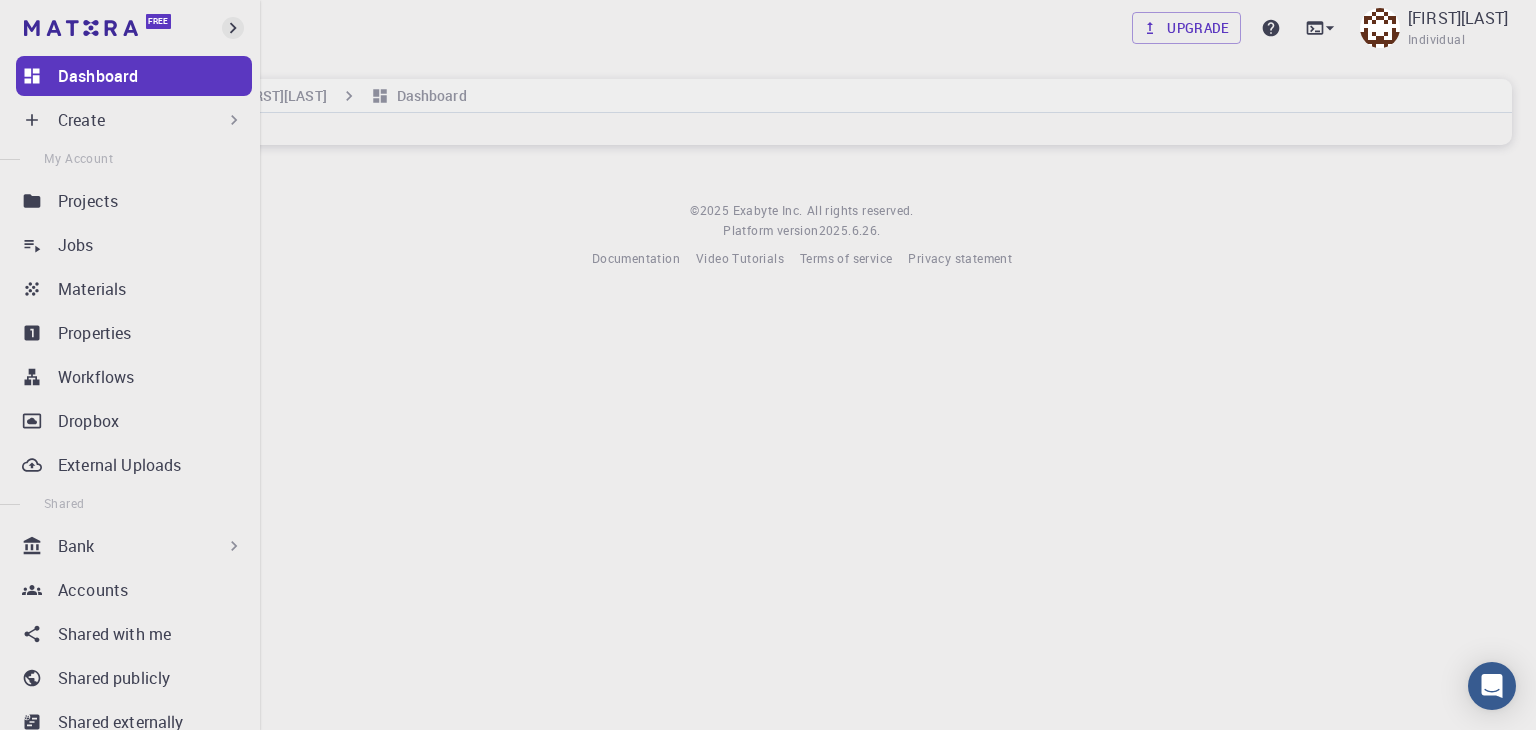 click 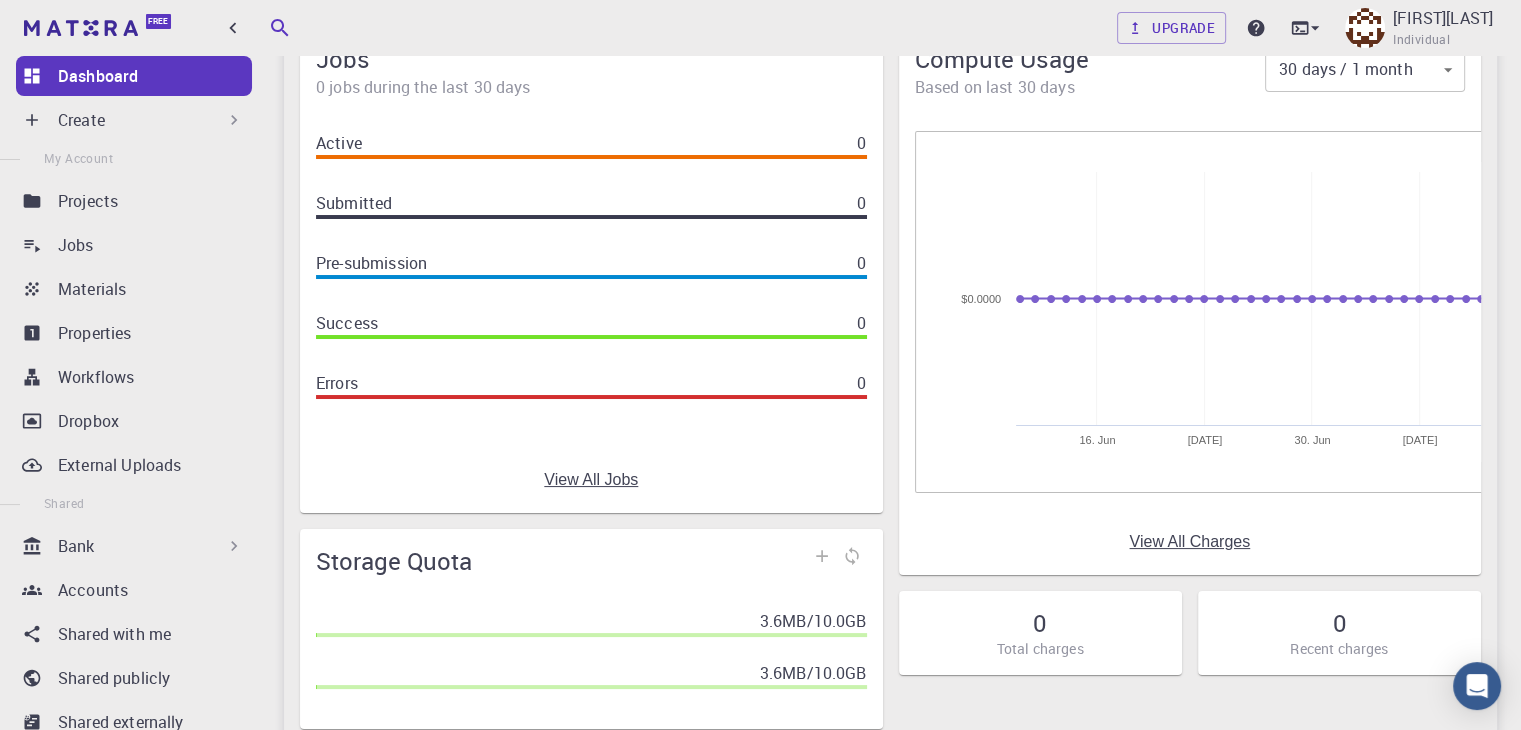scroll, scrollTop: 0, scrollLeft: 0, axis: both 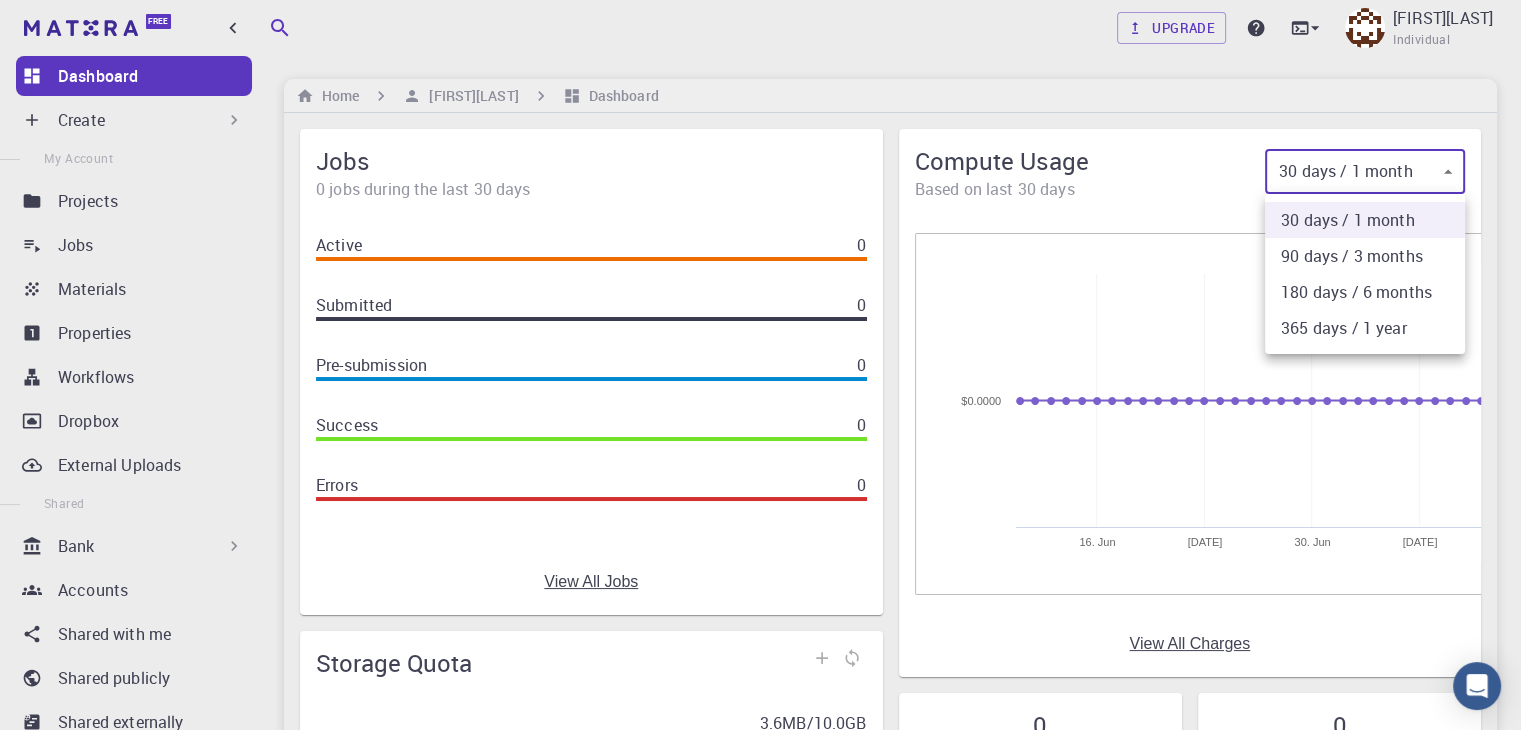 click on "Free Dashboard Create New Job New Material Create Material Upload File Import from Bank Import from 3rd Party New Workflow New Project My Account Projects Jobs Materials Properties Workflows Dropbox External Uploads Shared Bank Materials Workflows Accounts Shared with me Shared publicly Shared externally Help Documentation Contact Support Status Compute load: Low Upgrade Hasantheeka Senthilkumar Individual Home Hasantheeka Senthilkumar Dashboard Jobs 0 jobs during the last 30 days Active 0 Submitted 0 Pre-submission 0 Success 0 Errors 0 View All Jobs Storage Quota 3.6MB / 10.0GB 3.6MB / 10.0GB Compute Usage Based on last 30 days 30 days / 1 month 30 ​ Created with Highcharts 6.2.0 16. Jun 23. Jun 30. Jun 7. Jul $0.0000 View All Charges 0 Total charges 0 Recent charges ©  2025   Exabyte Inc.   All rights reserved. Platform version  2025.6.26 . Documentation Video Tutorials Terms of service Privacy statement
30 days / 1 month 90 days / 3 months 180 days / 6 months" at bounding box center (760, 501) 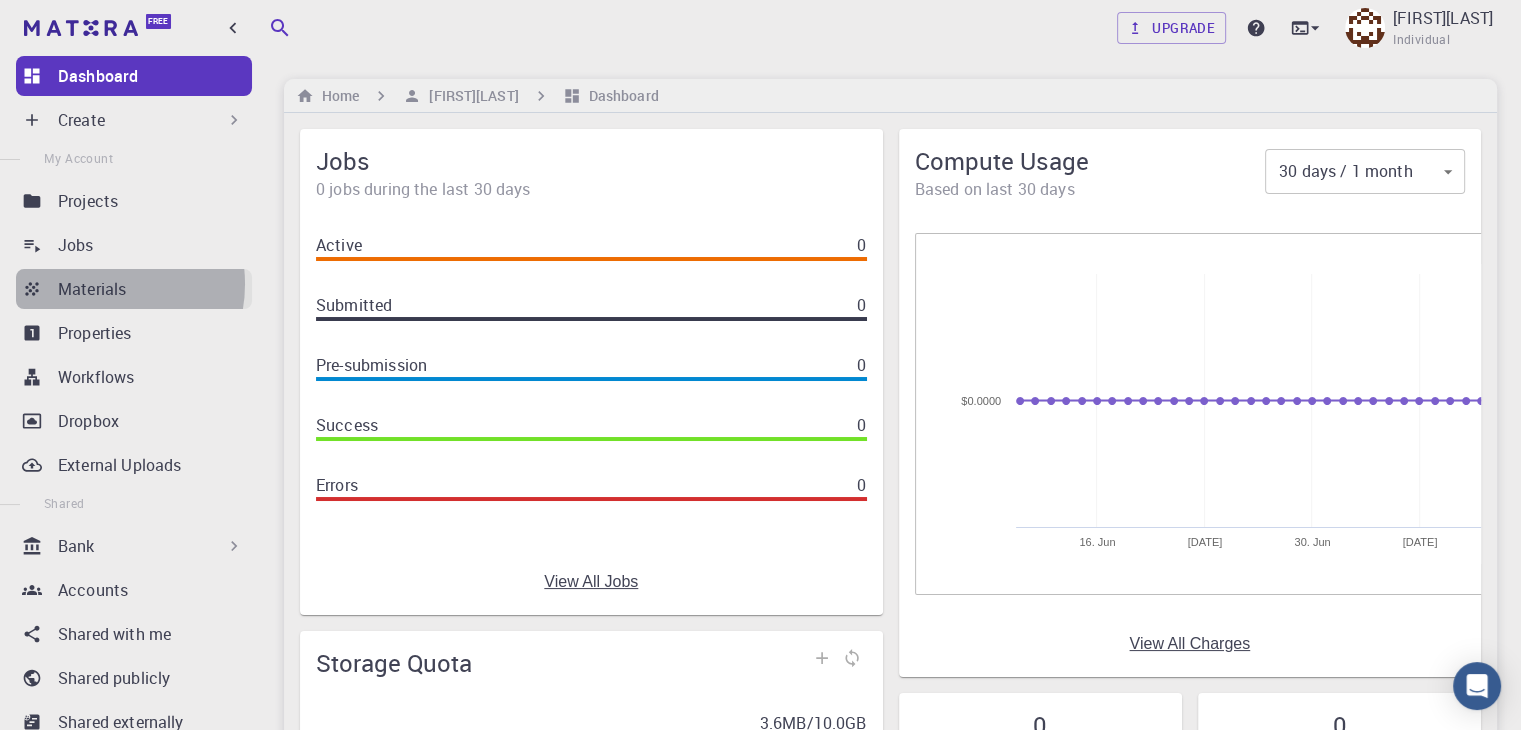 click on "Materials" at bounding box center (92, 289) 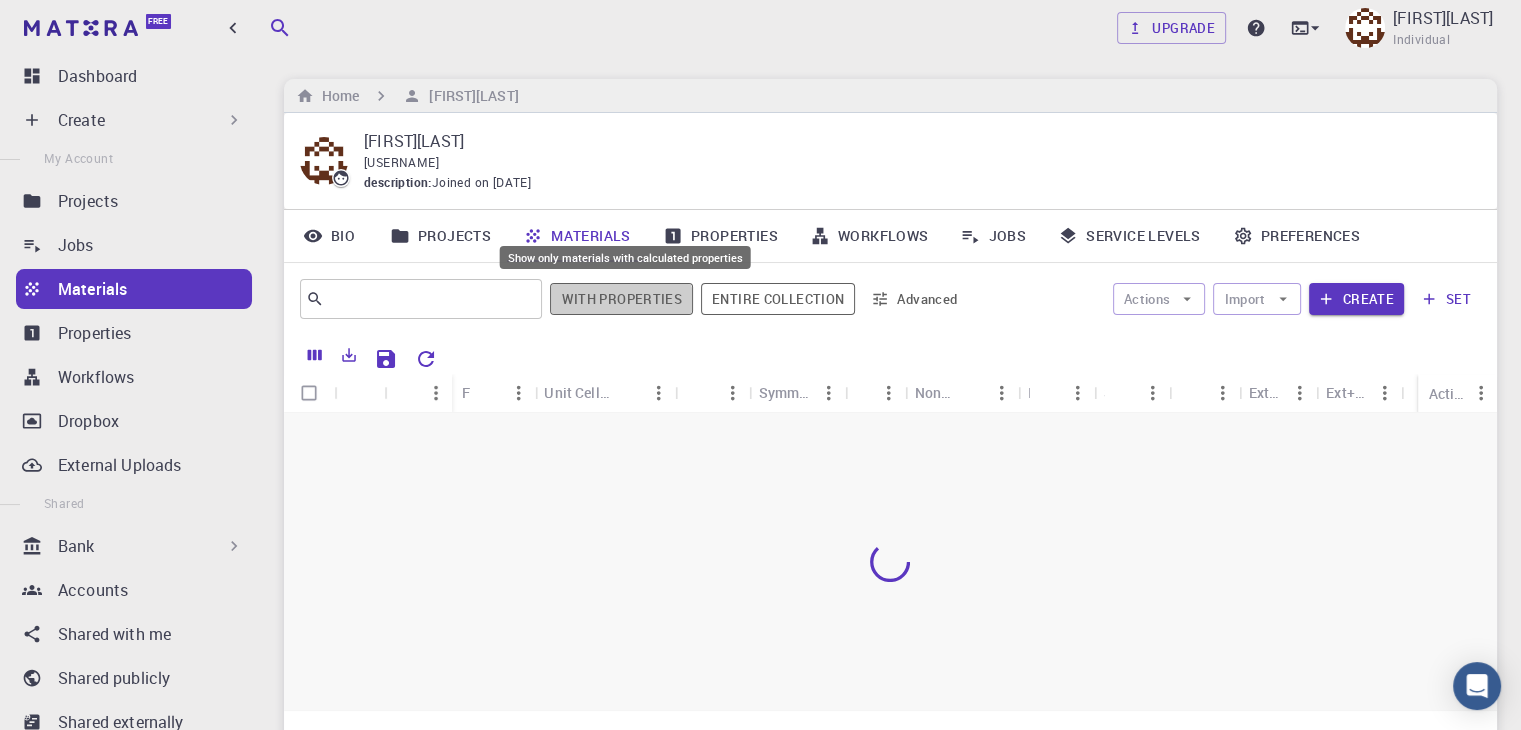 click on "With properties" at bounding box center (621, 299) 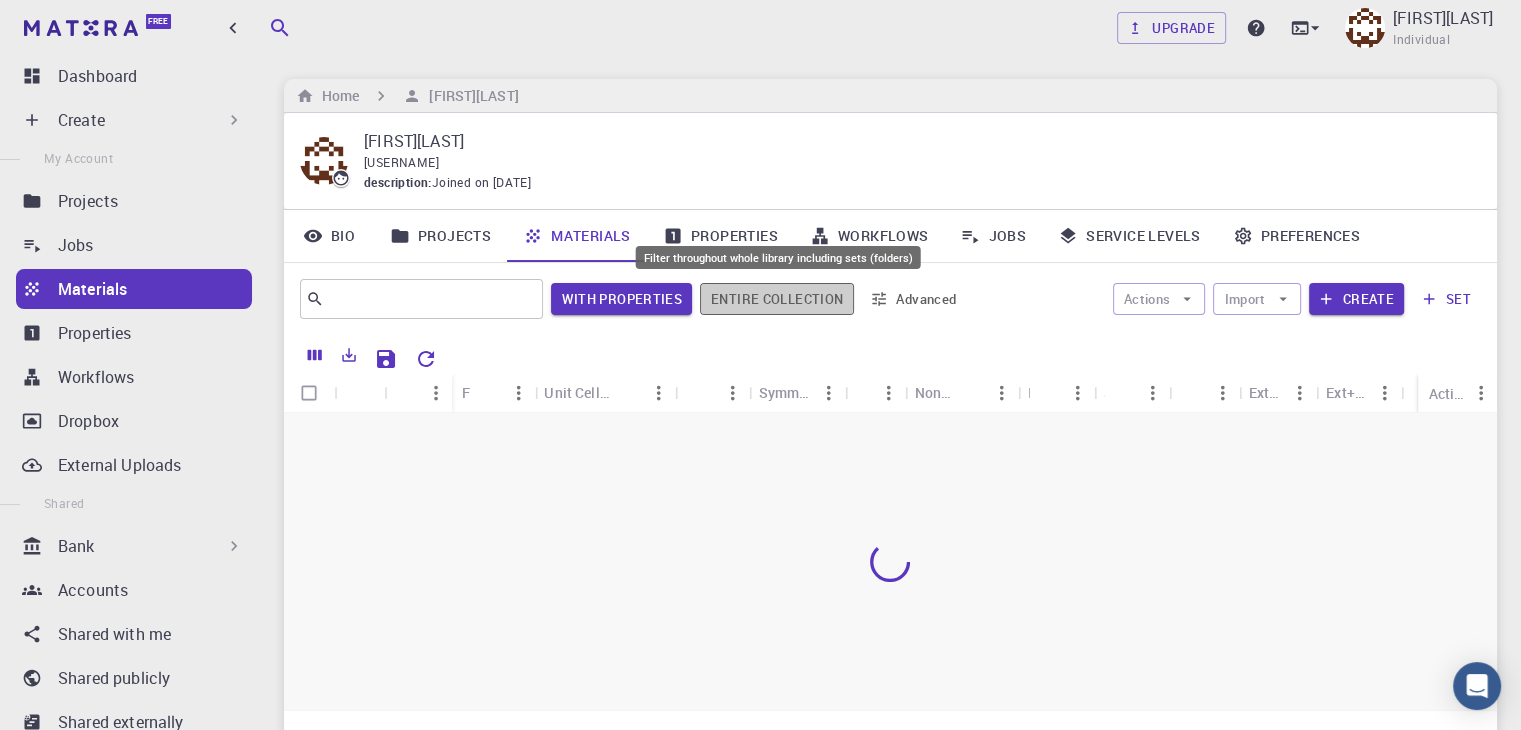 click on "Entire collection" at bounding box center (777, 299) 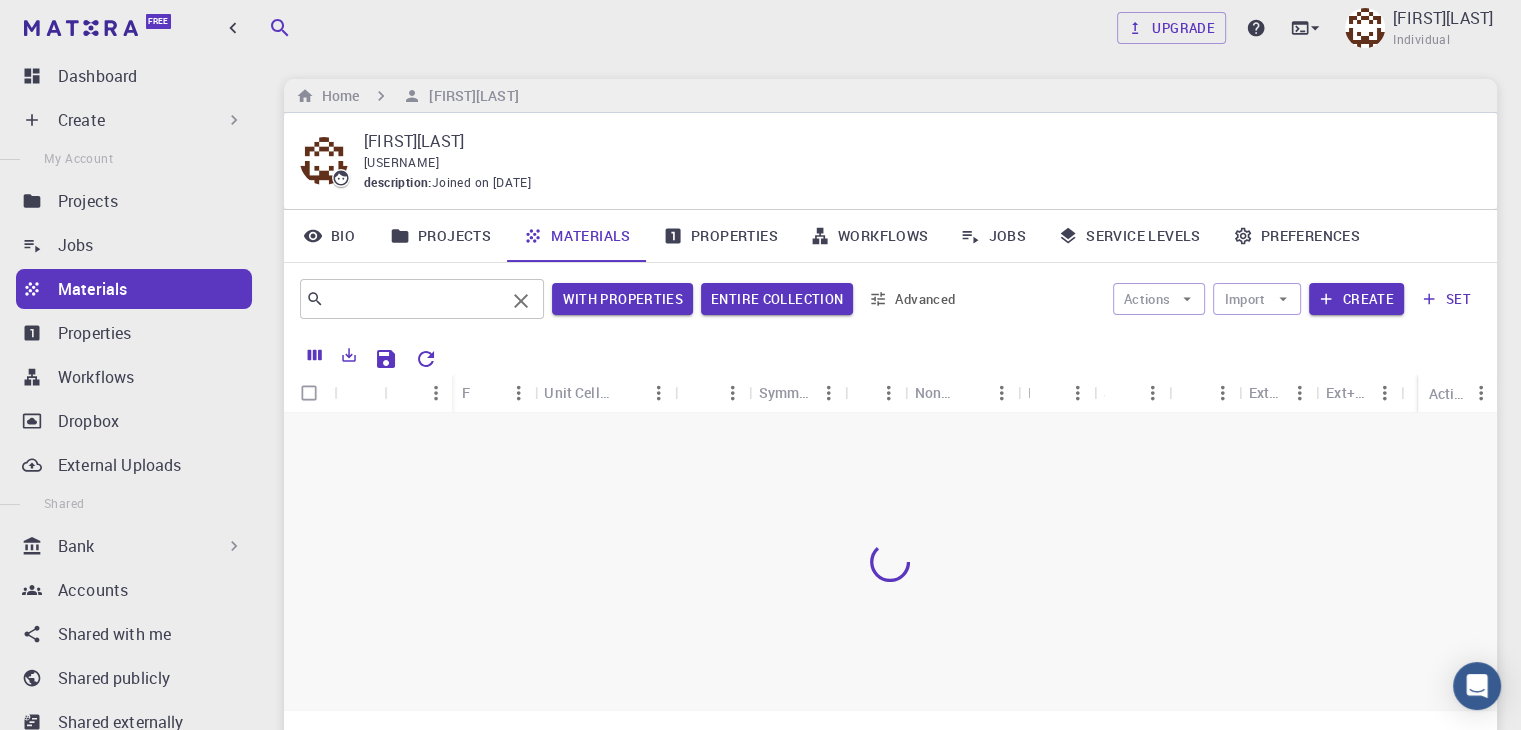 click on "​" at bounding box center [422, 299] 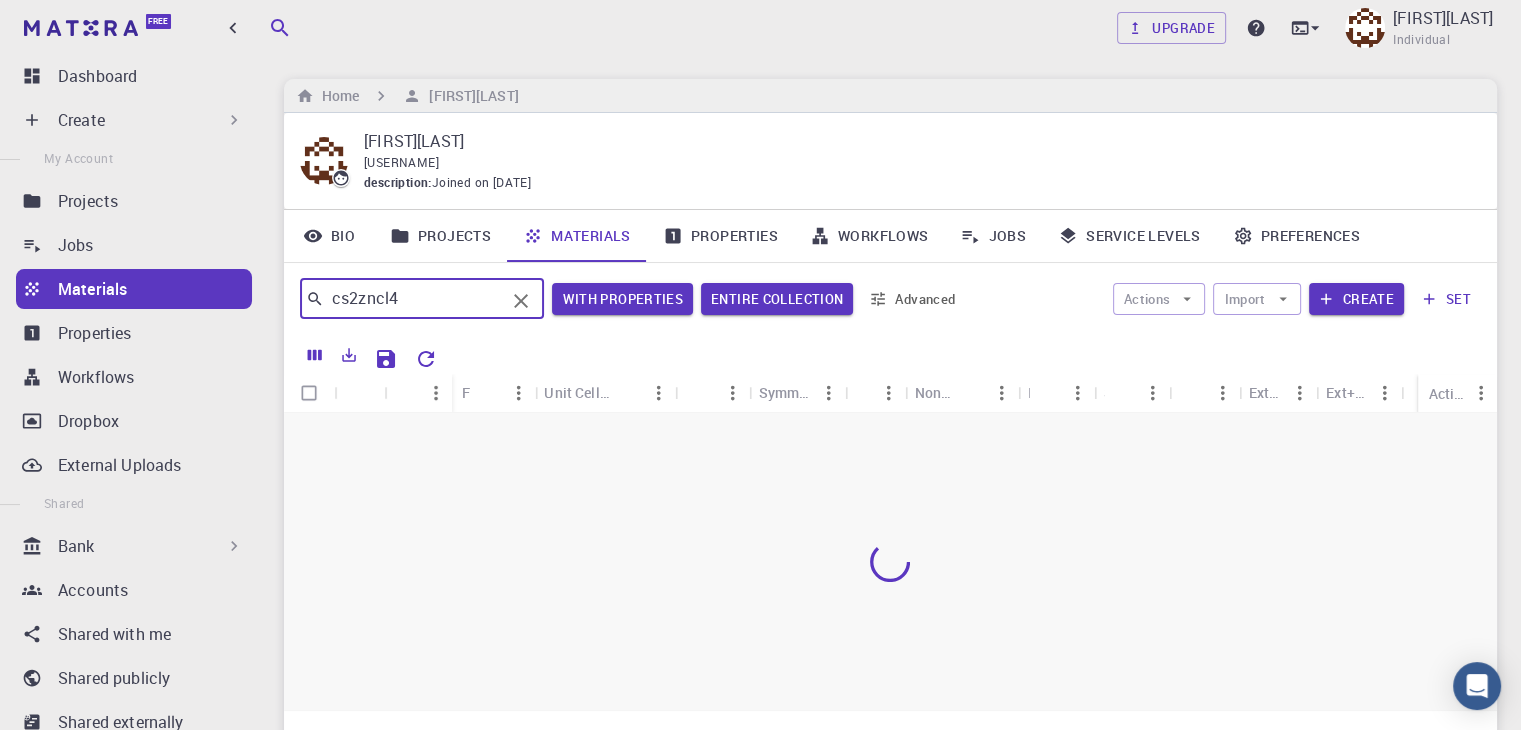 type on "cs2zncl4" 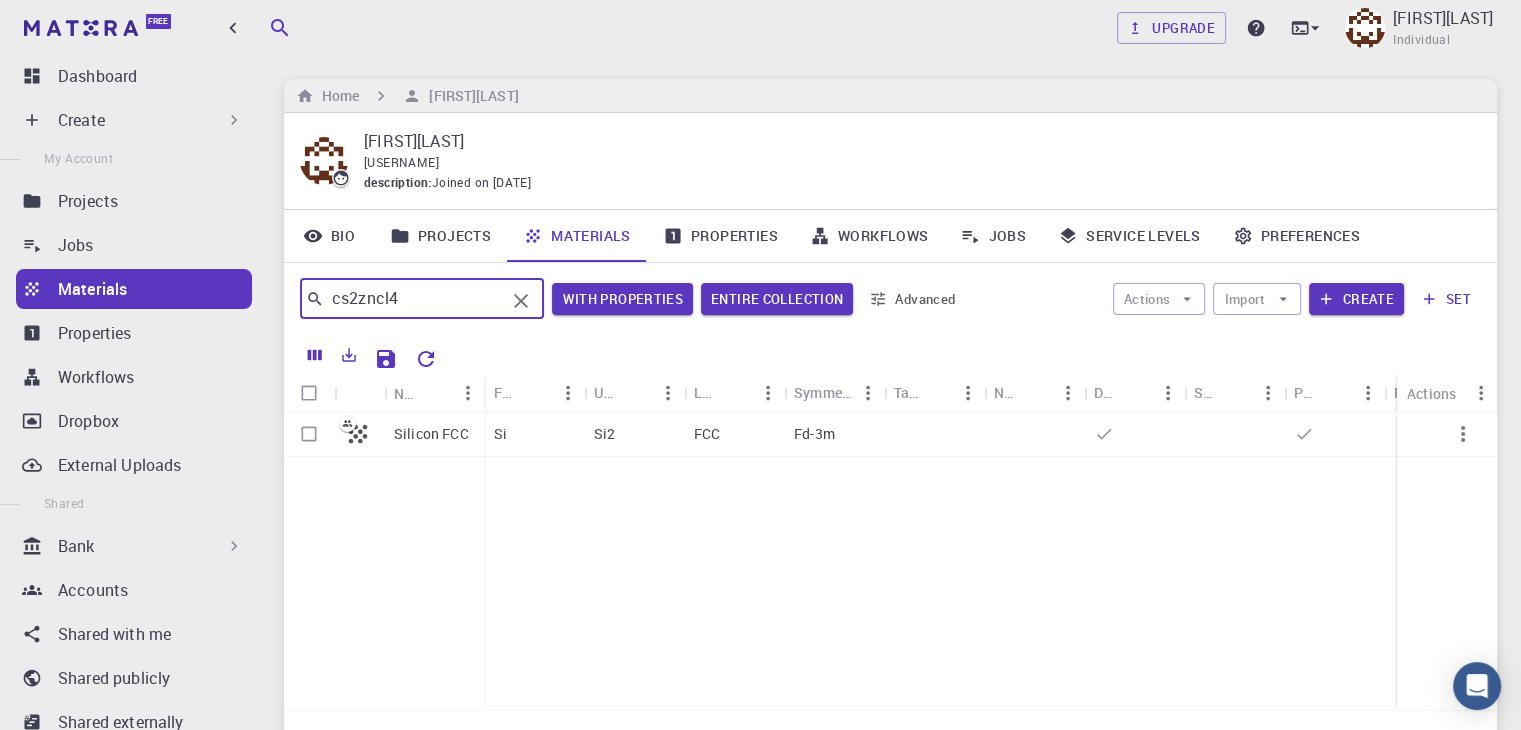 click 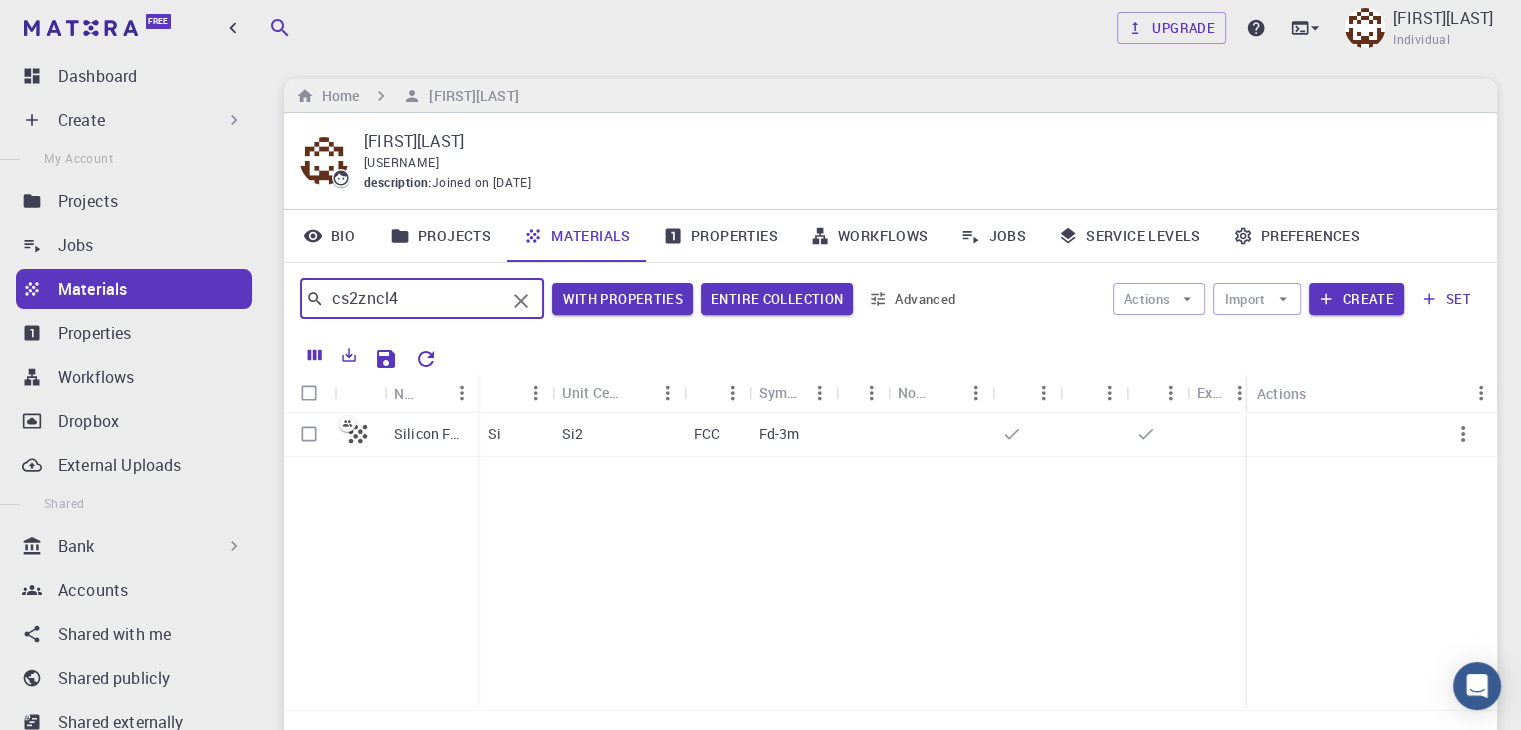 type 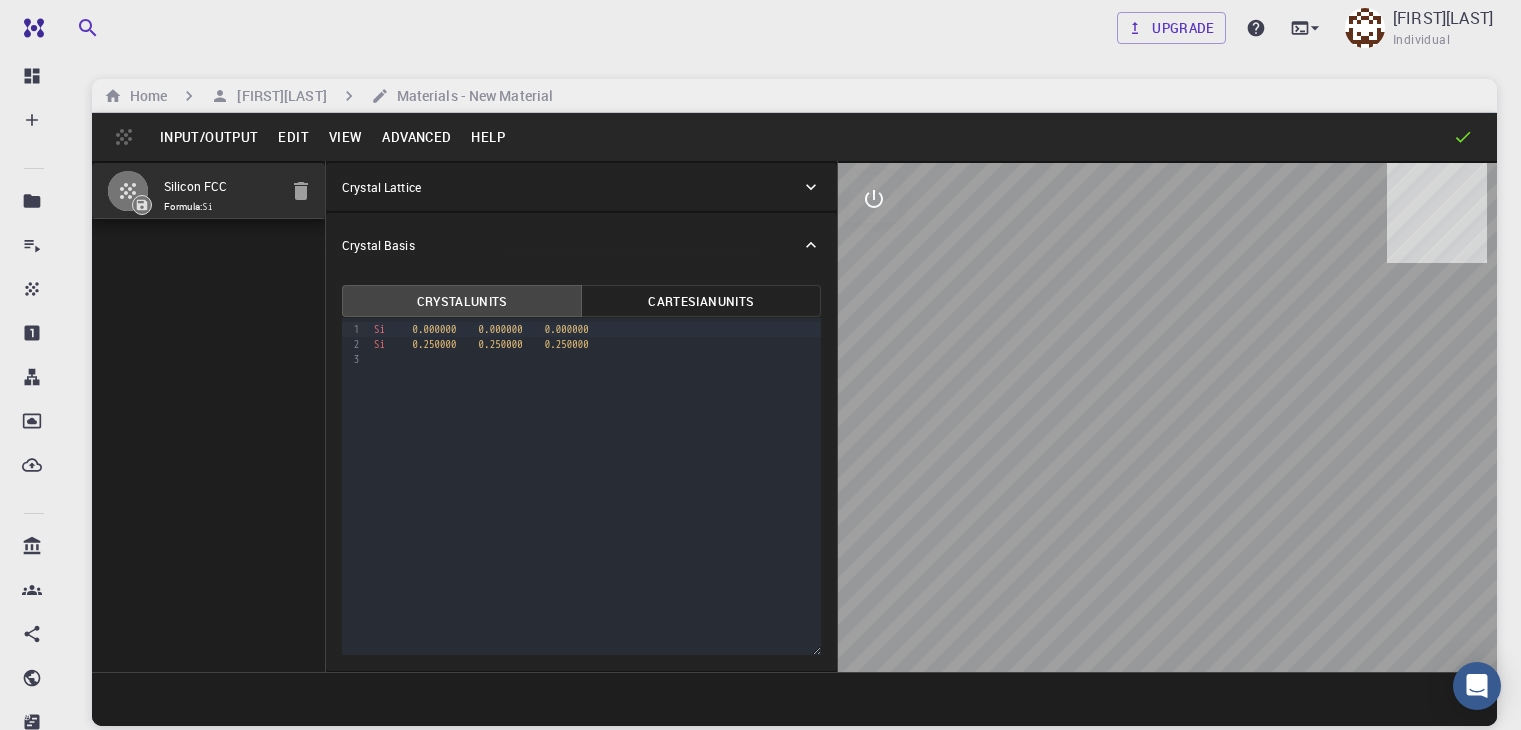 scroll, scrollTop: 0, scrollLeft: 0, axis: both 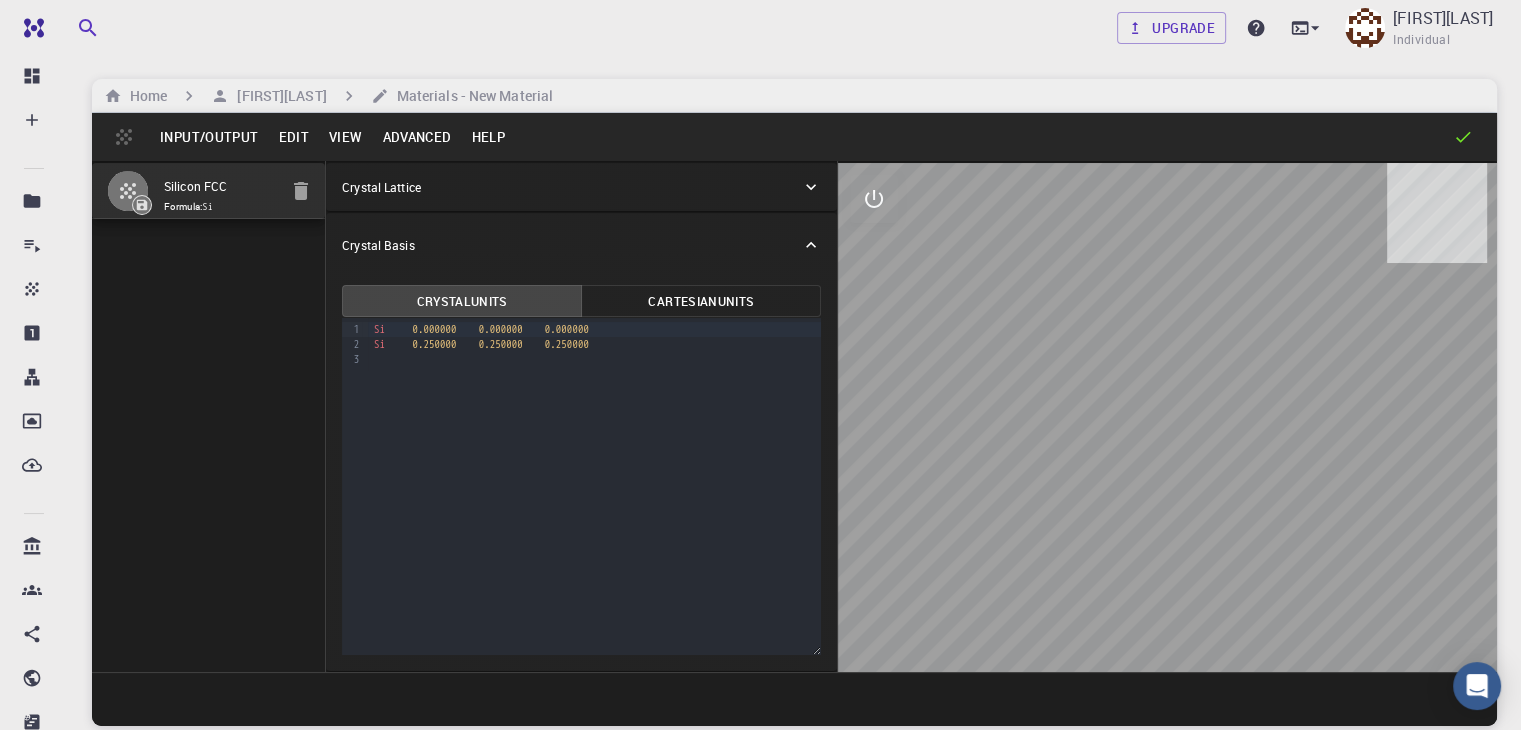 click on "View" at bounding box center [346, 137] 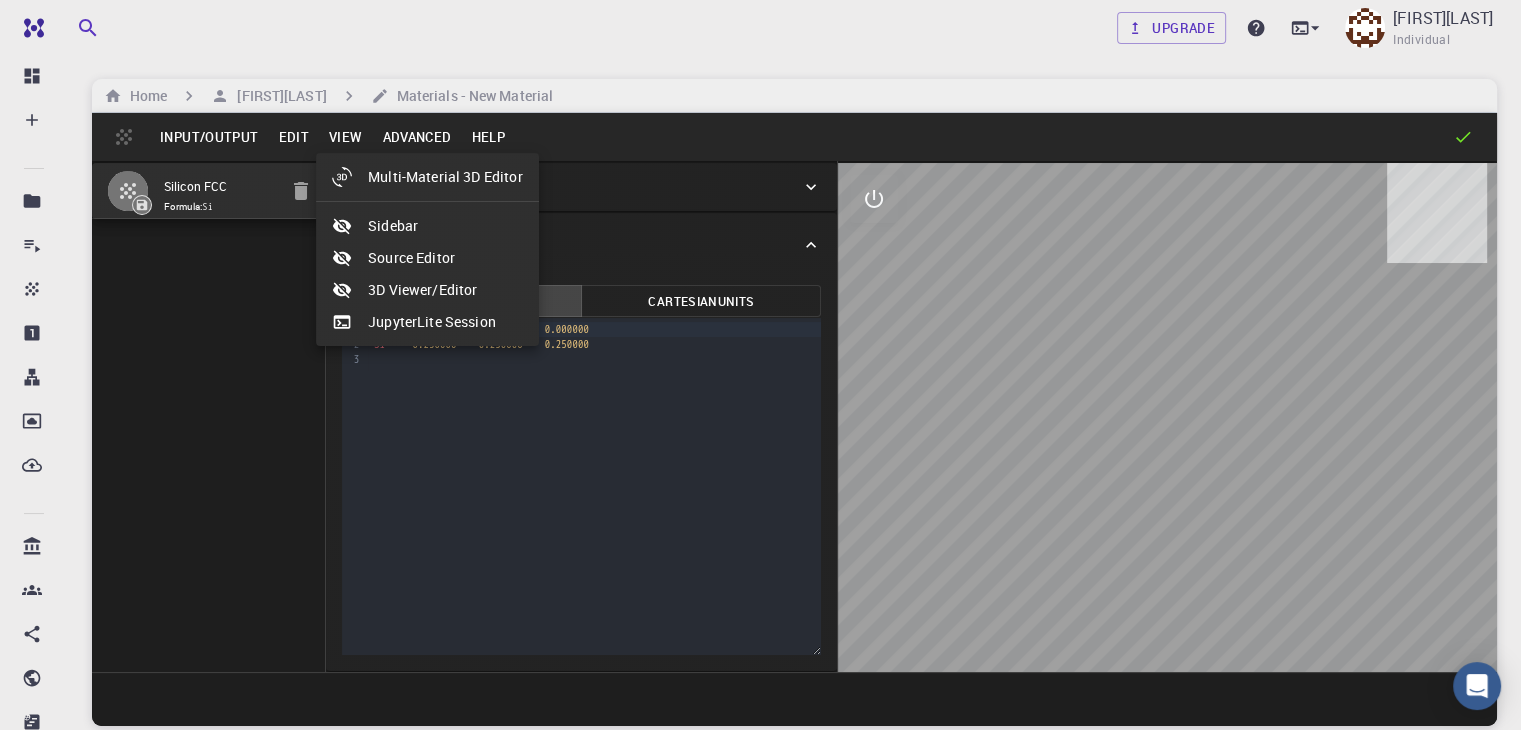 drag, startPoint x: 206, startPoint y: 126, endPoint x: 238, endPoint y: 137, distance: 33.83785 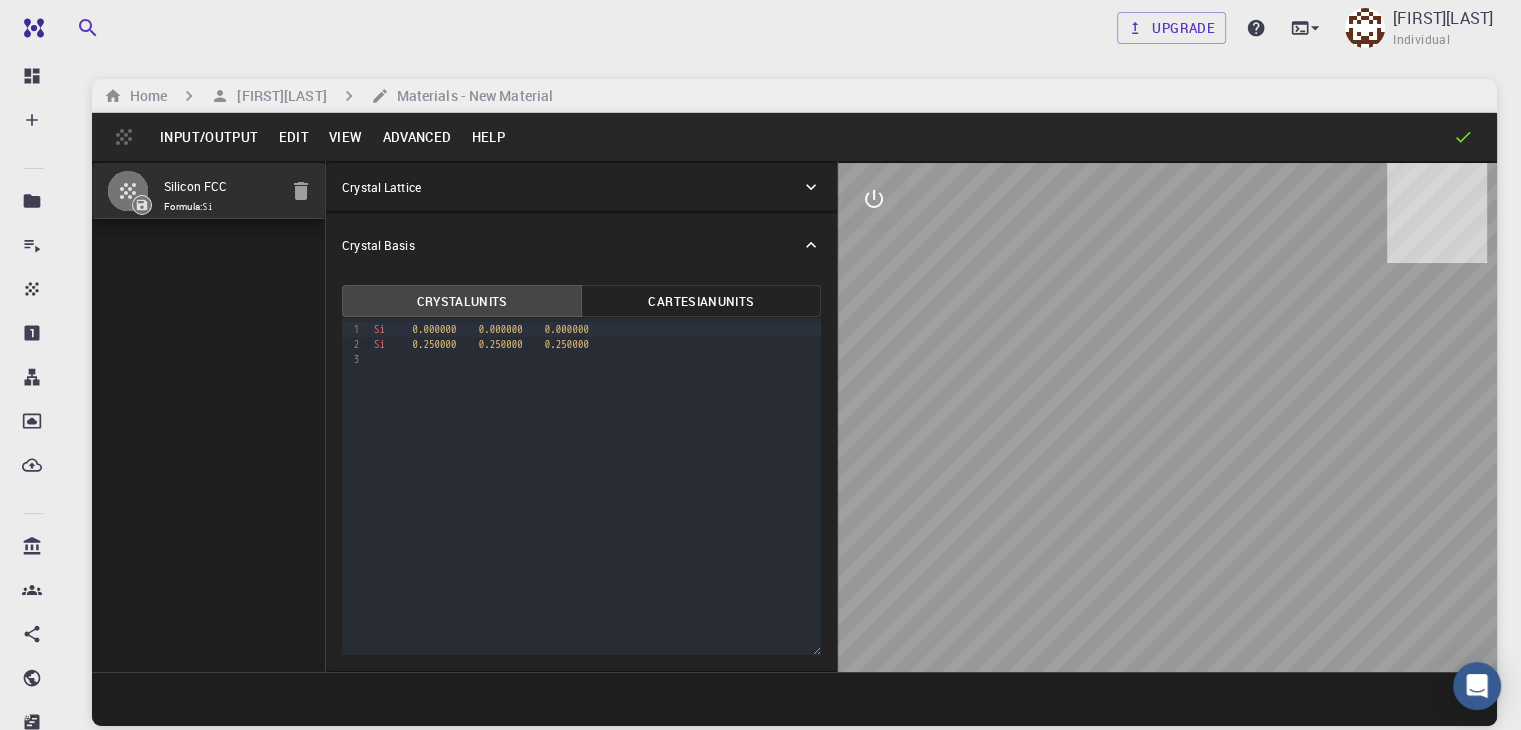 click on "Input/Output" at bounding box center (209, 137) 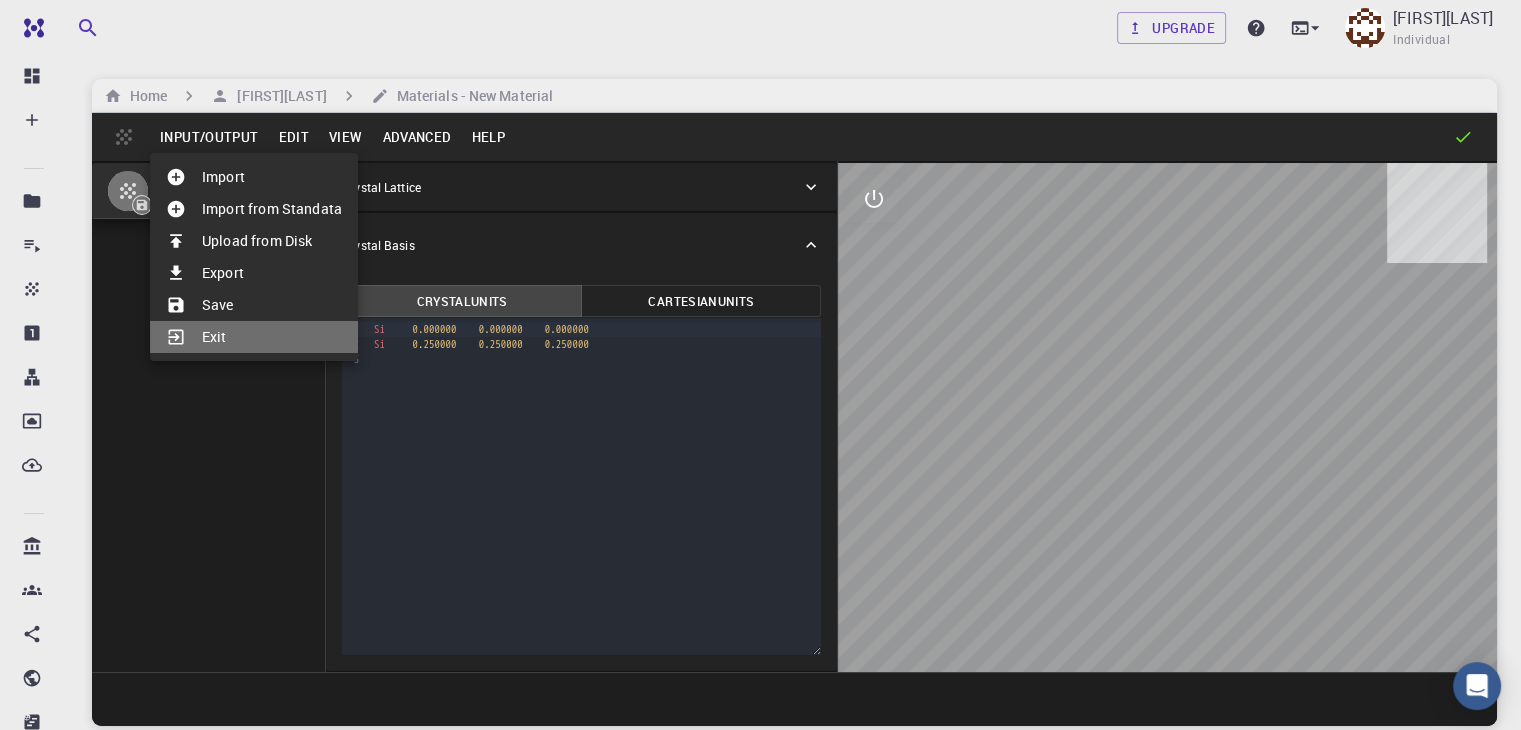 click on "Exit" at bounding box center [254, 337] 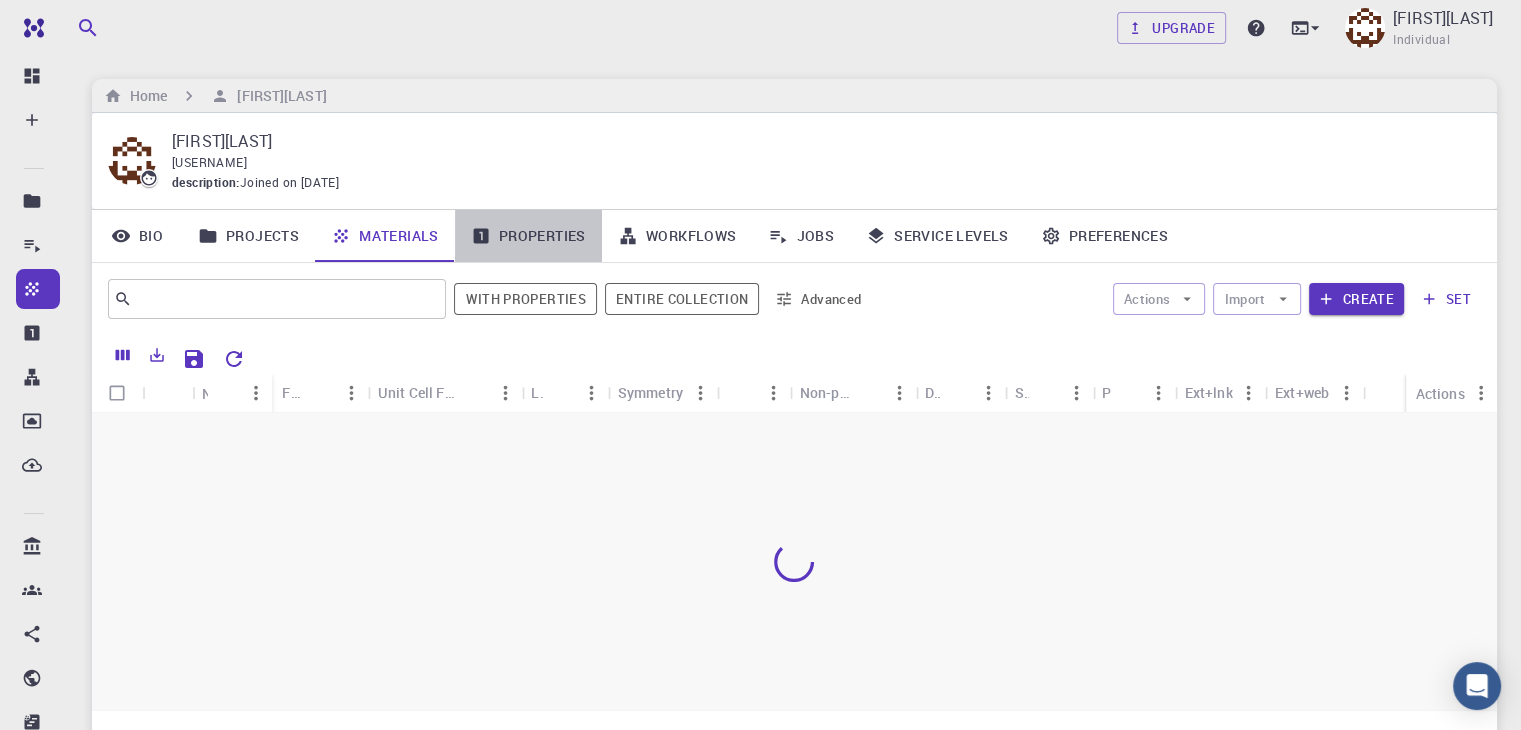 click on "Properties" at bounding box center [528, 236] 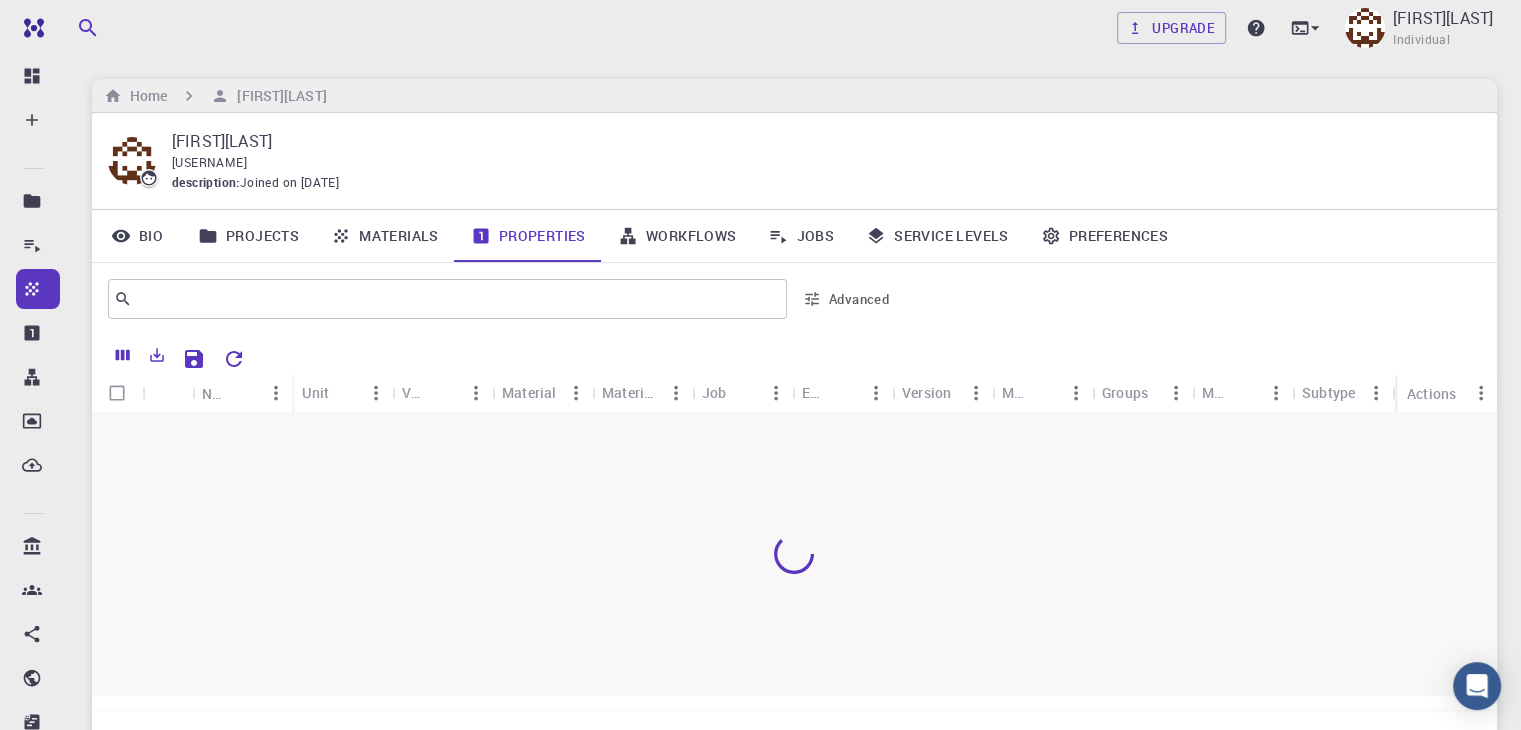 click on "Projects" at bounding box center (248, 236) 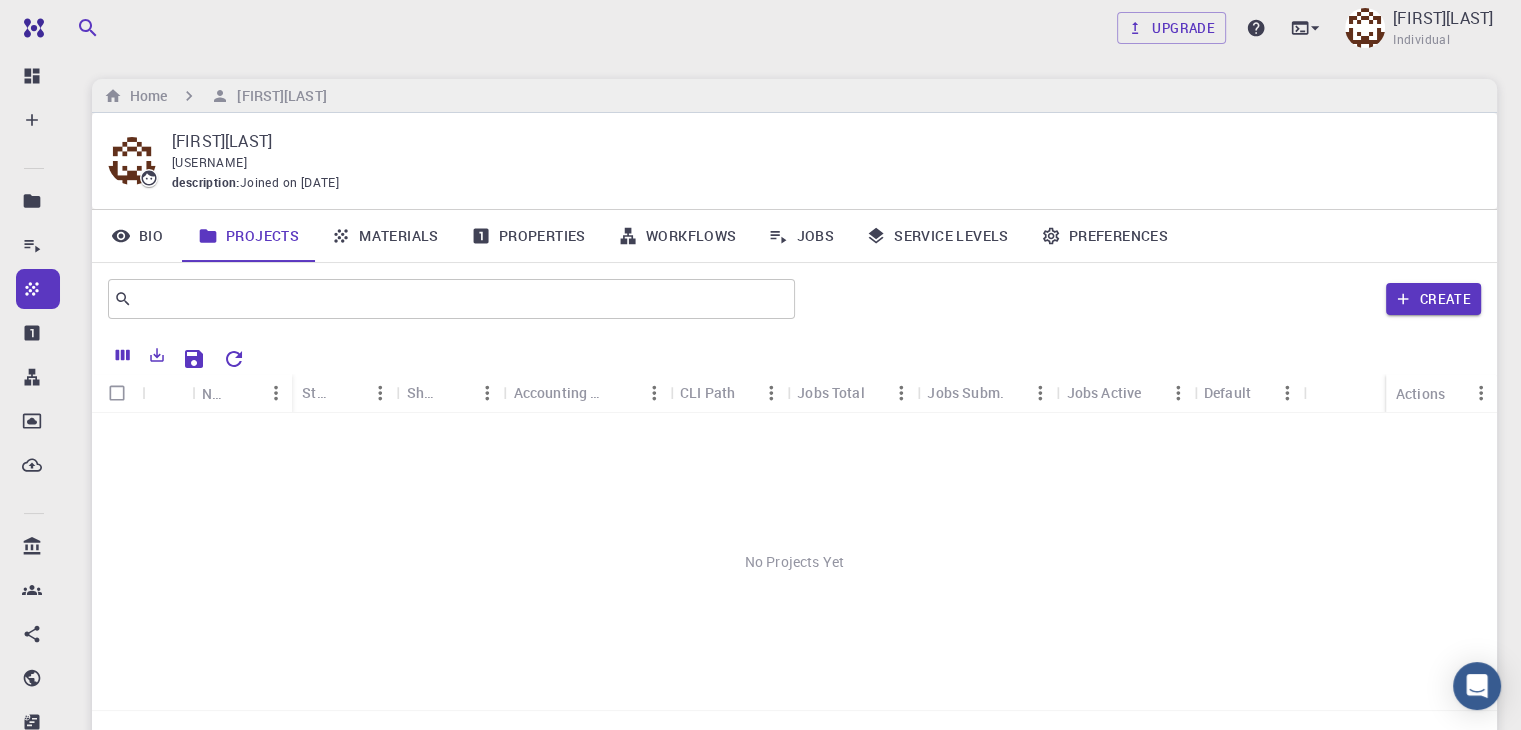 scroll, scrollTop: 148, scrollLeft: 0, axis: vertical 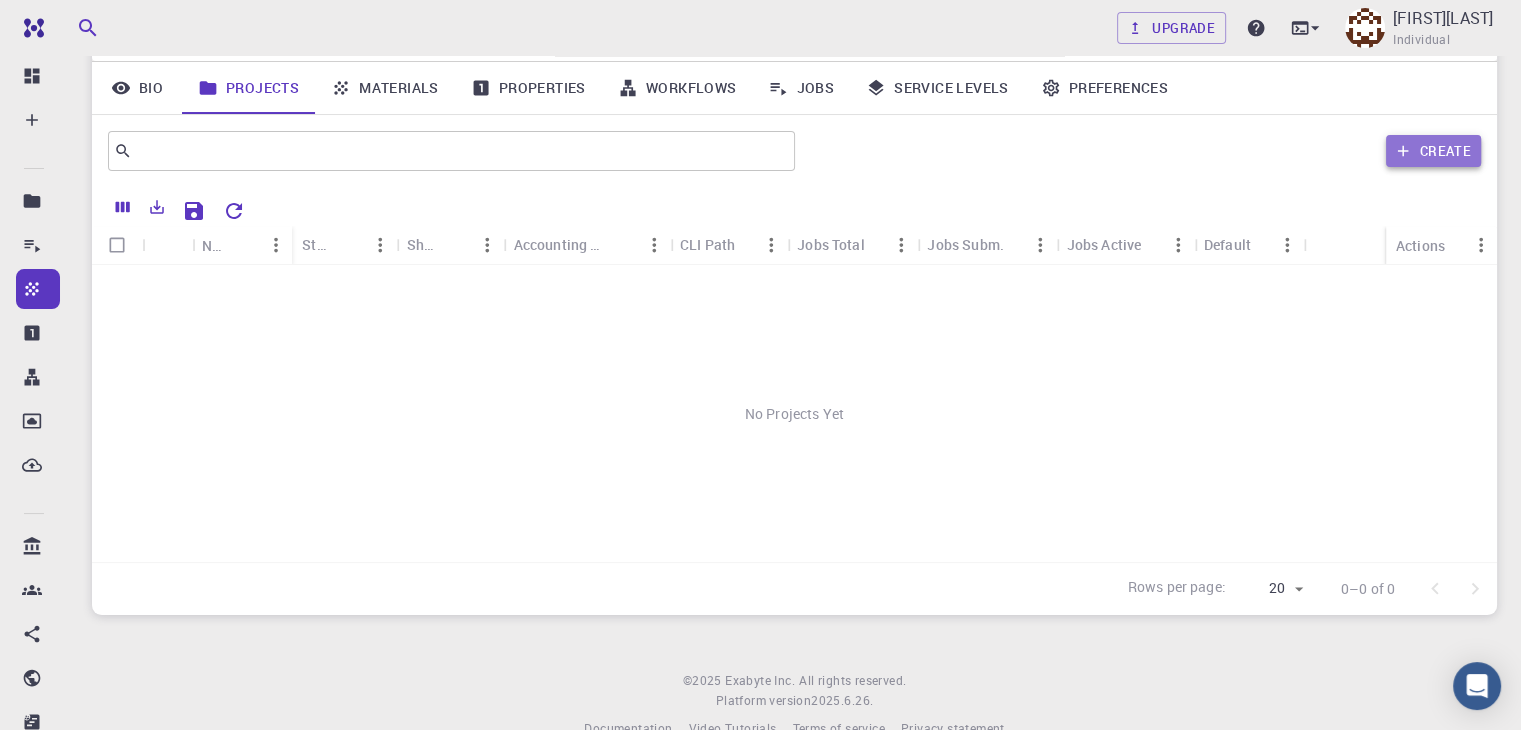 click on "Create" at bounding box center [1433, 151] 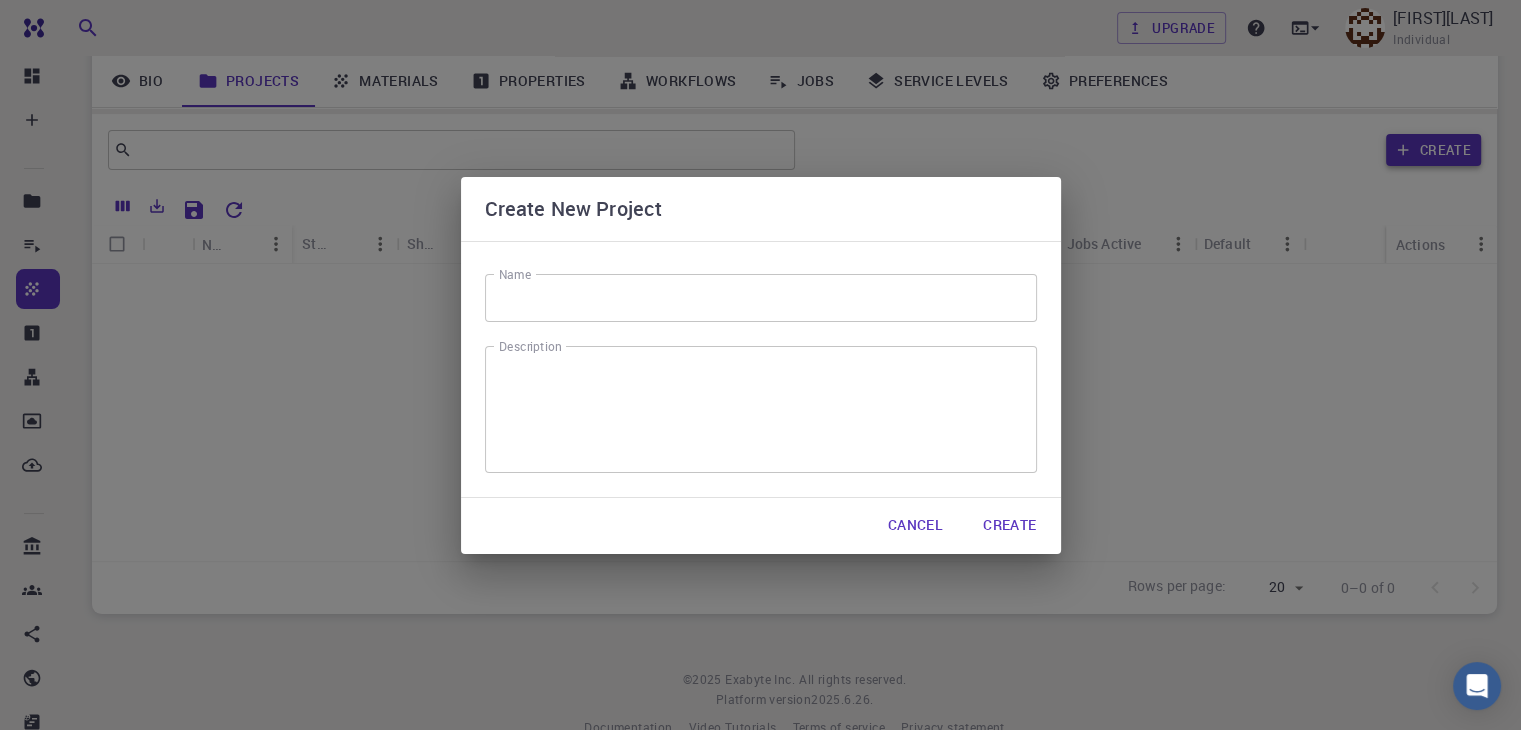 scroll, scrollTop: 188, scrollLeft: 0, axis: vertical 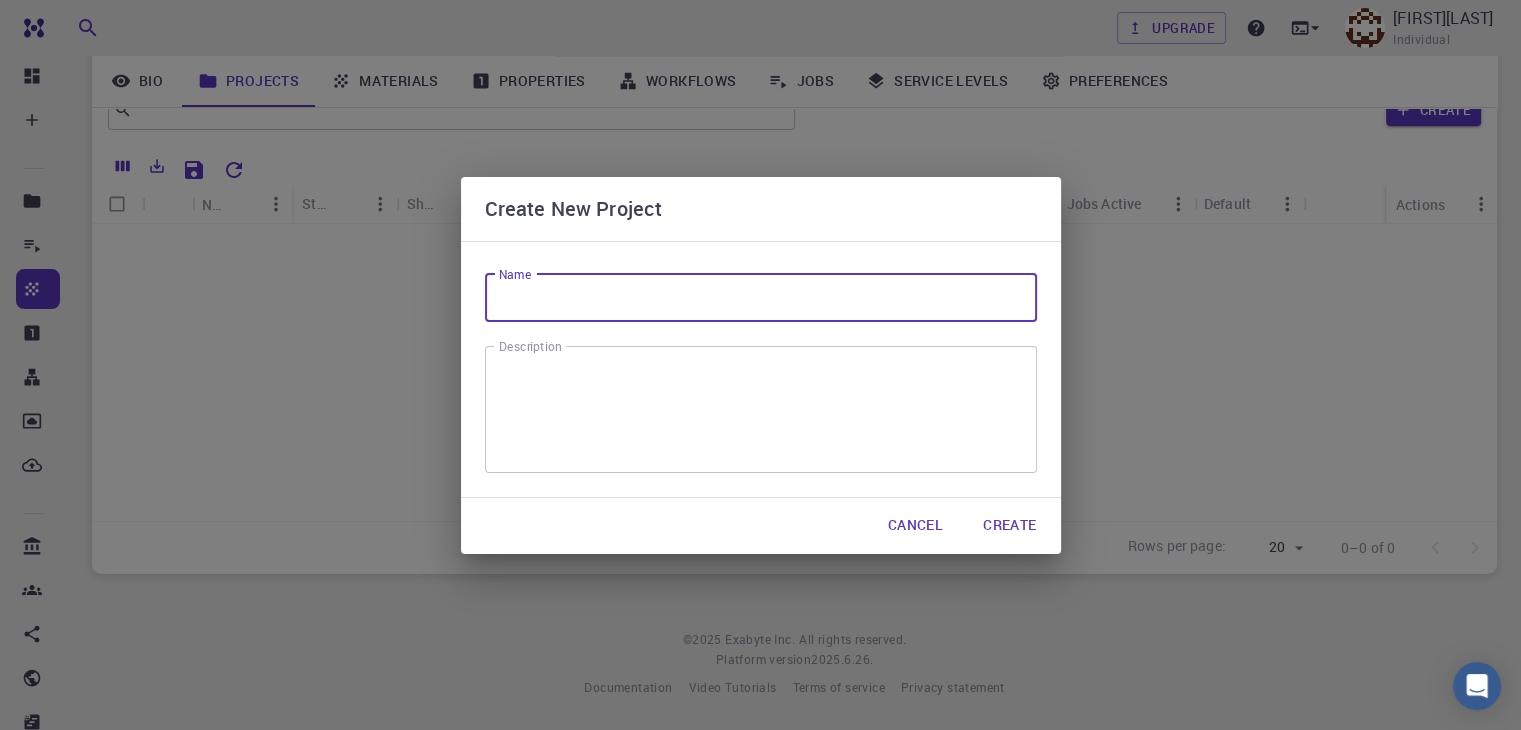 click on "Name" at bounding box center [761, 298] 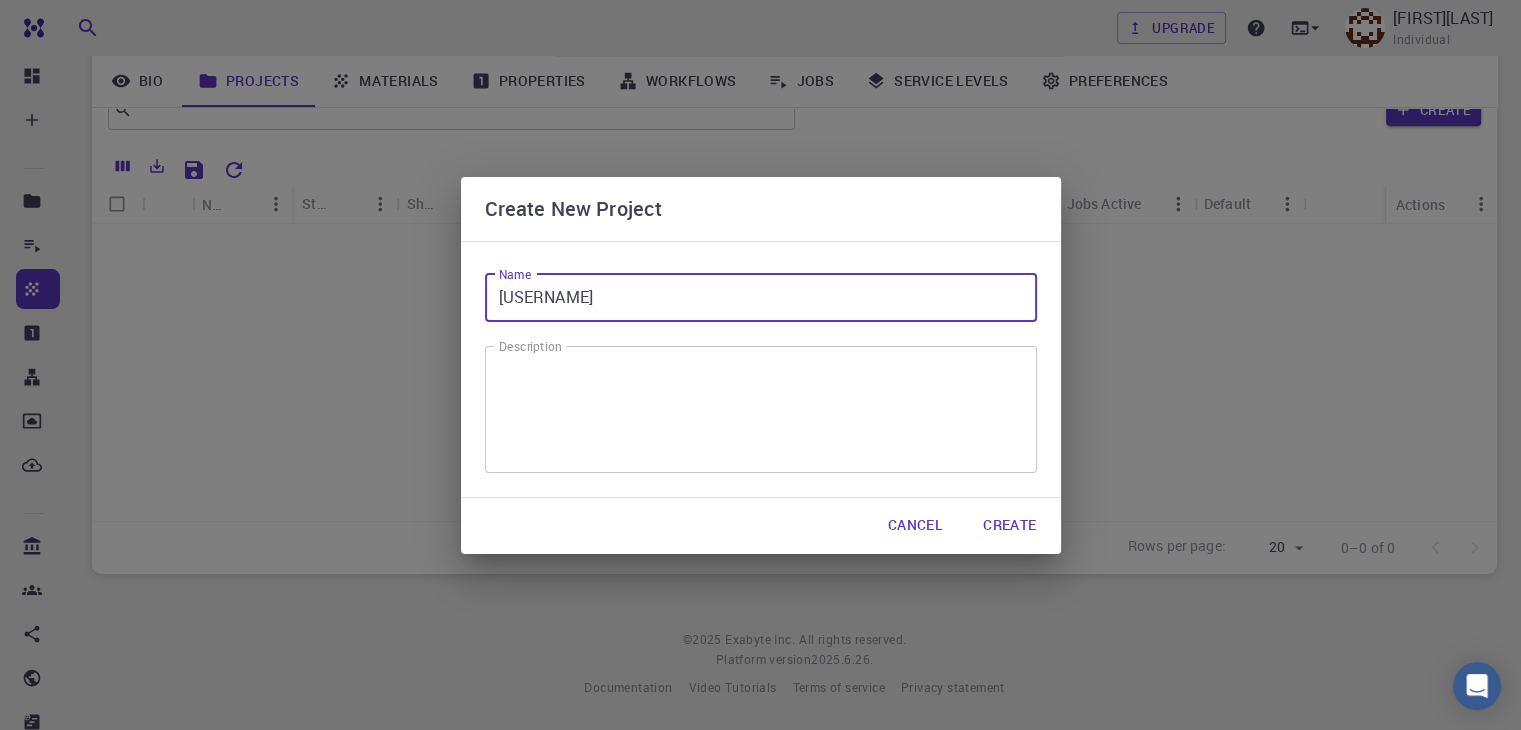 type on "CUCO" 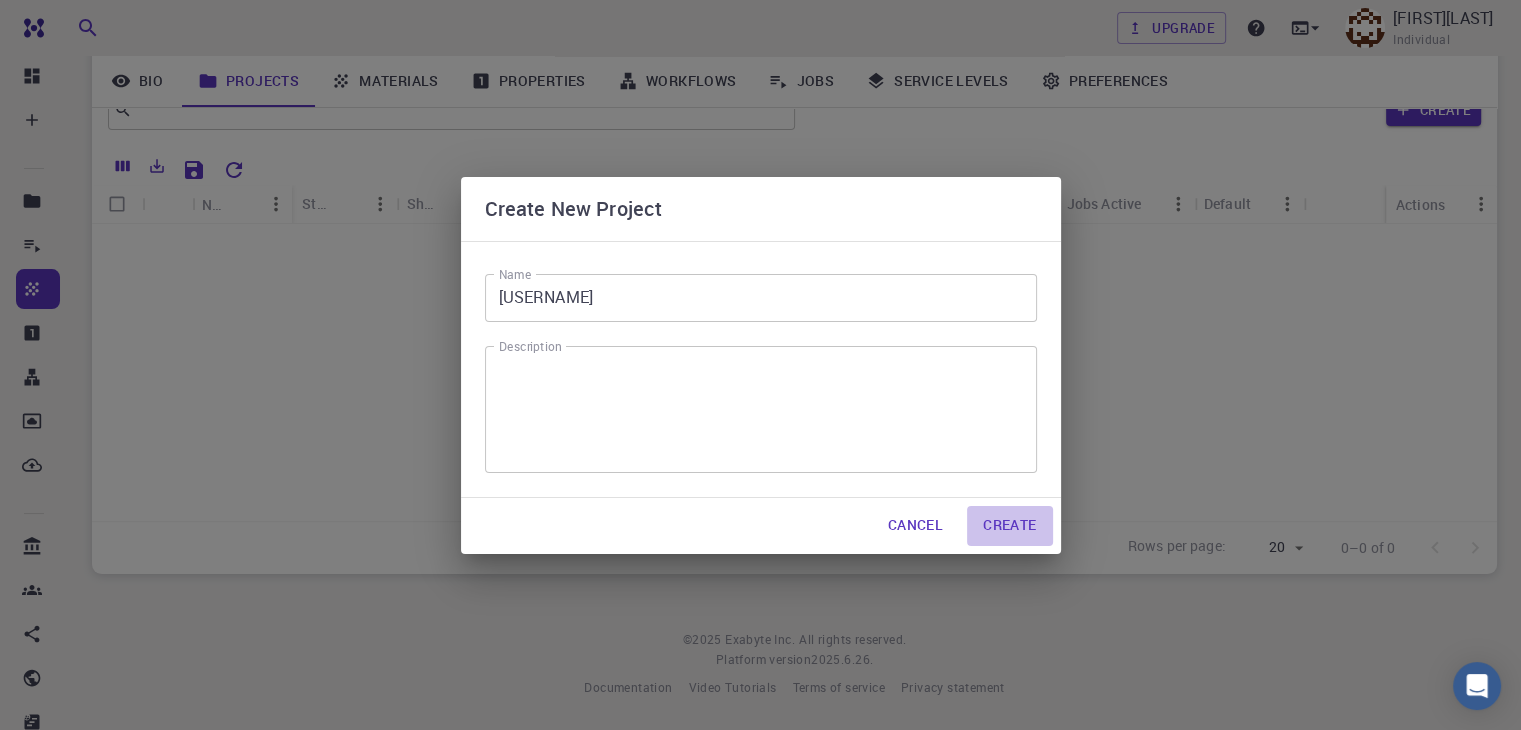 click on "Create" at bounding box center [1009, 526] 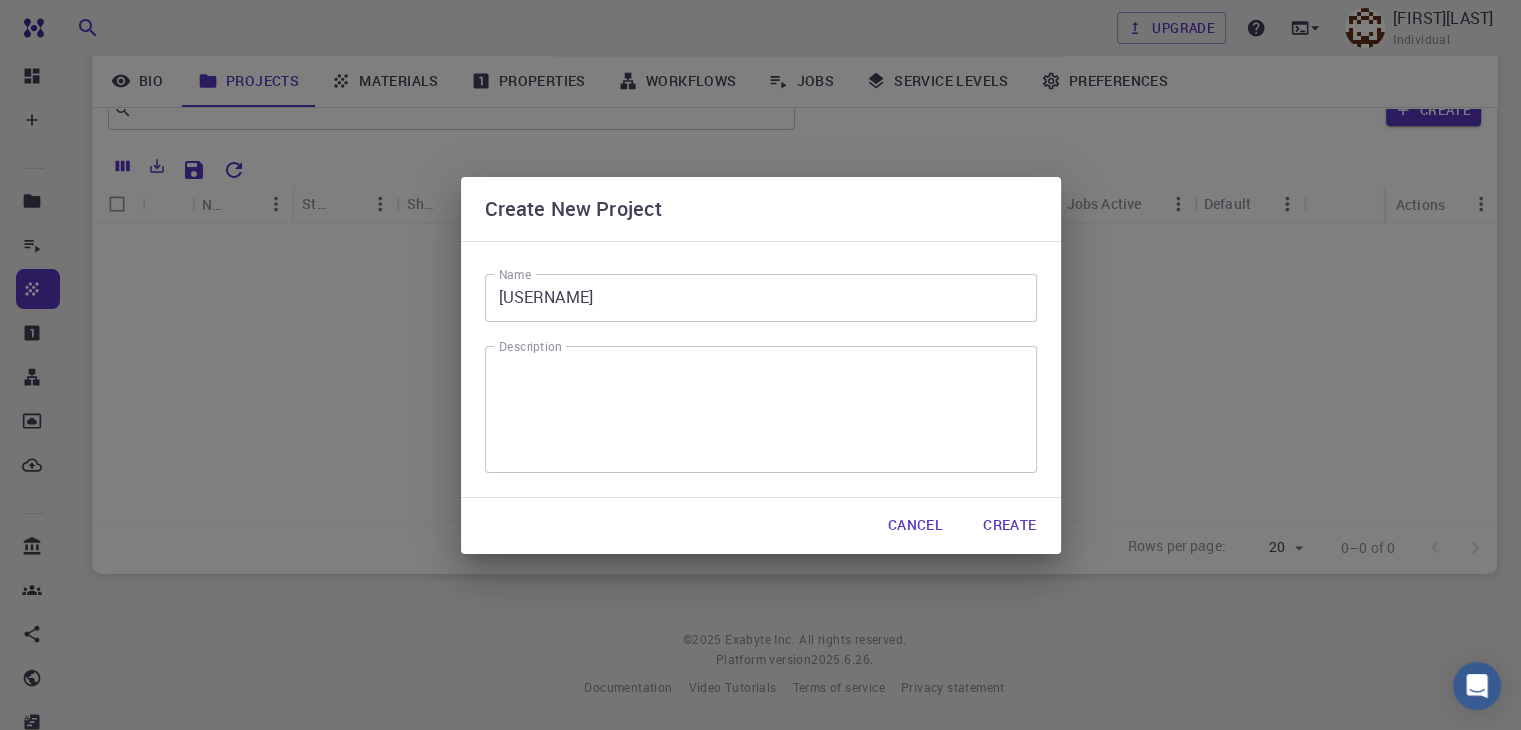click on "Create" at bounding box center [1009, 526] 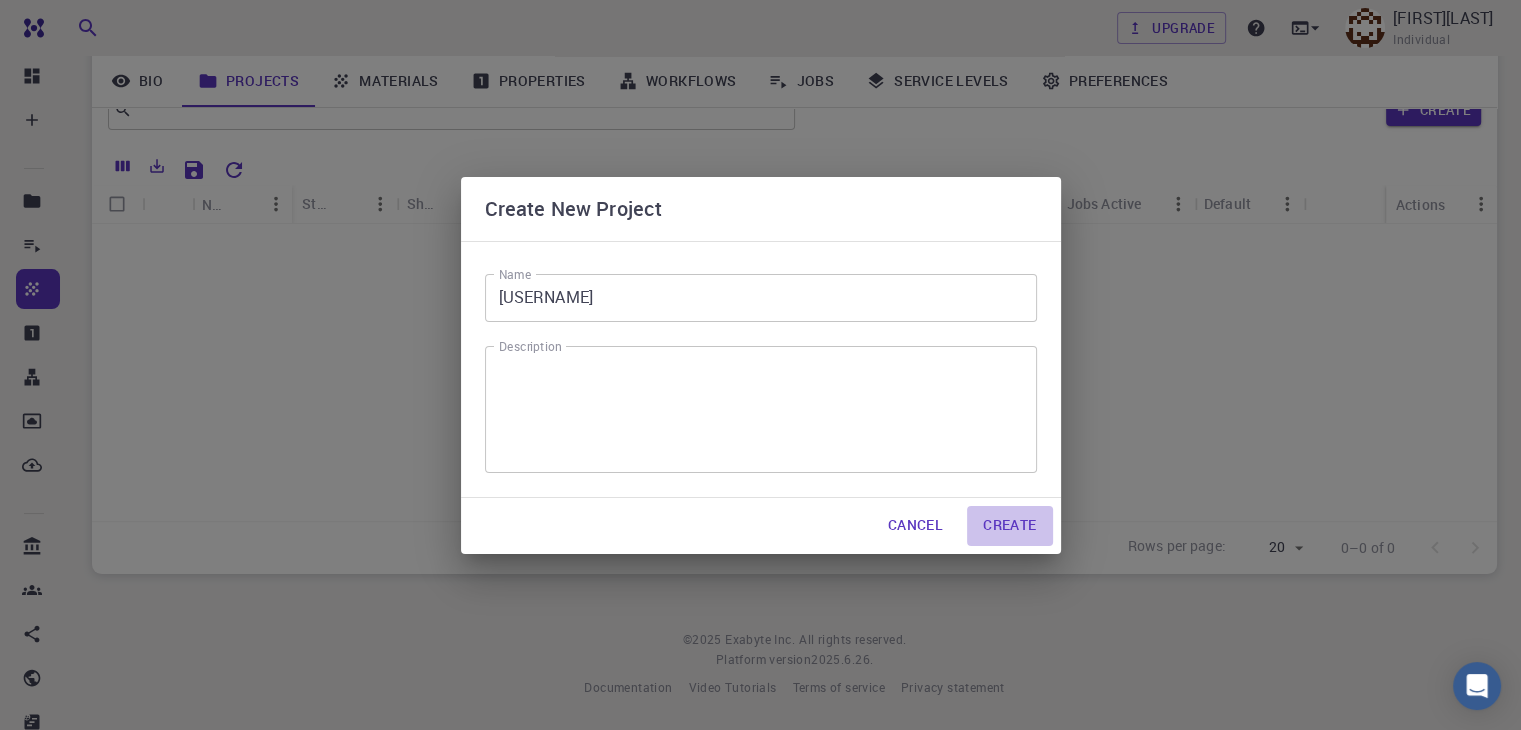 click on "Create" at bounding box center [1009, 526] 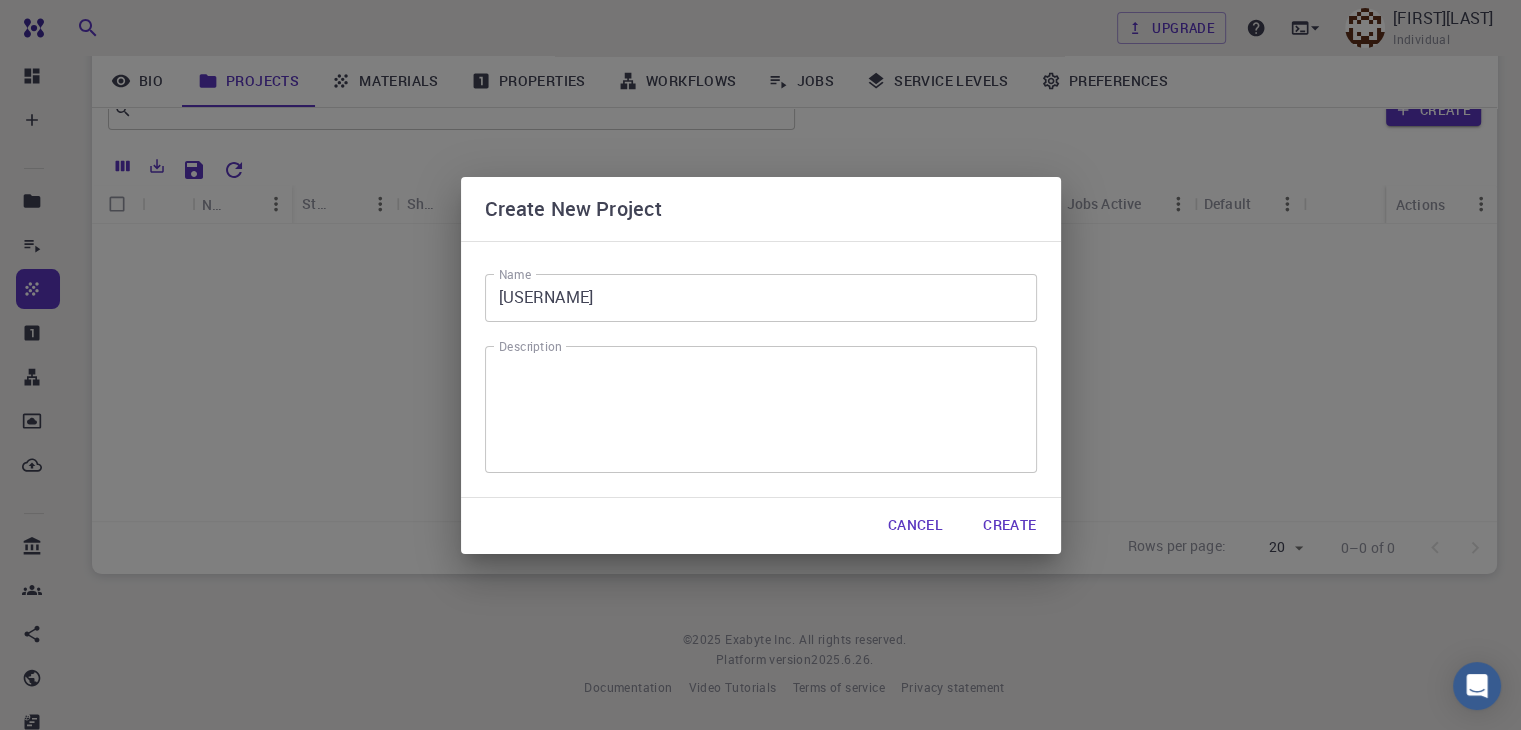 click on "Create" at bounding box center [1009, 526] 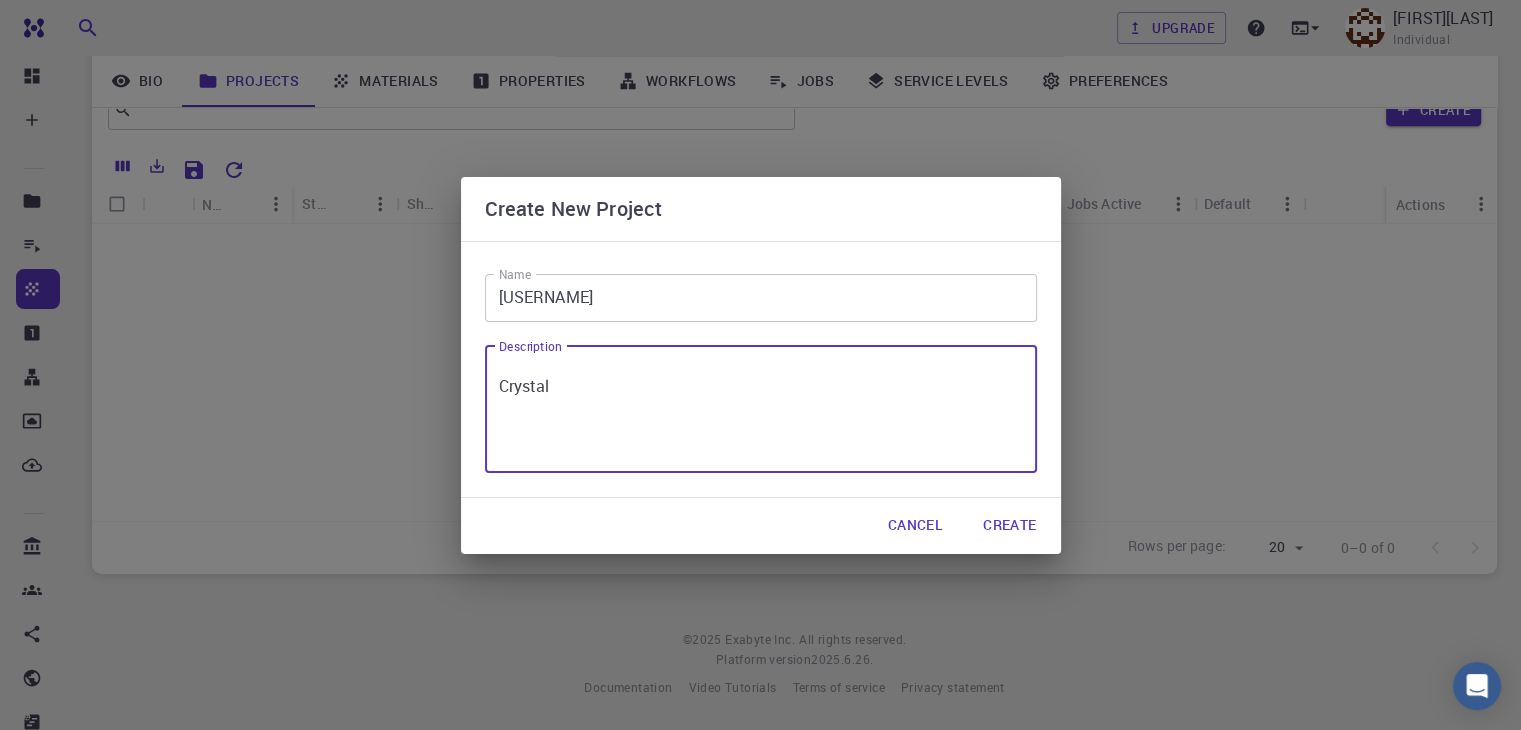 type on "Crystal" 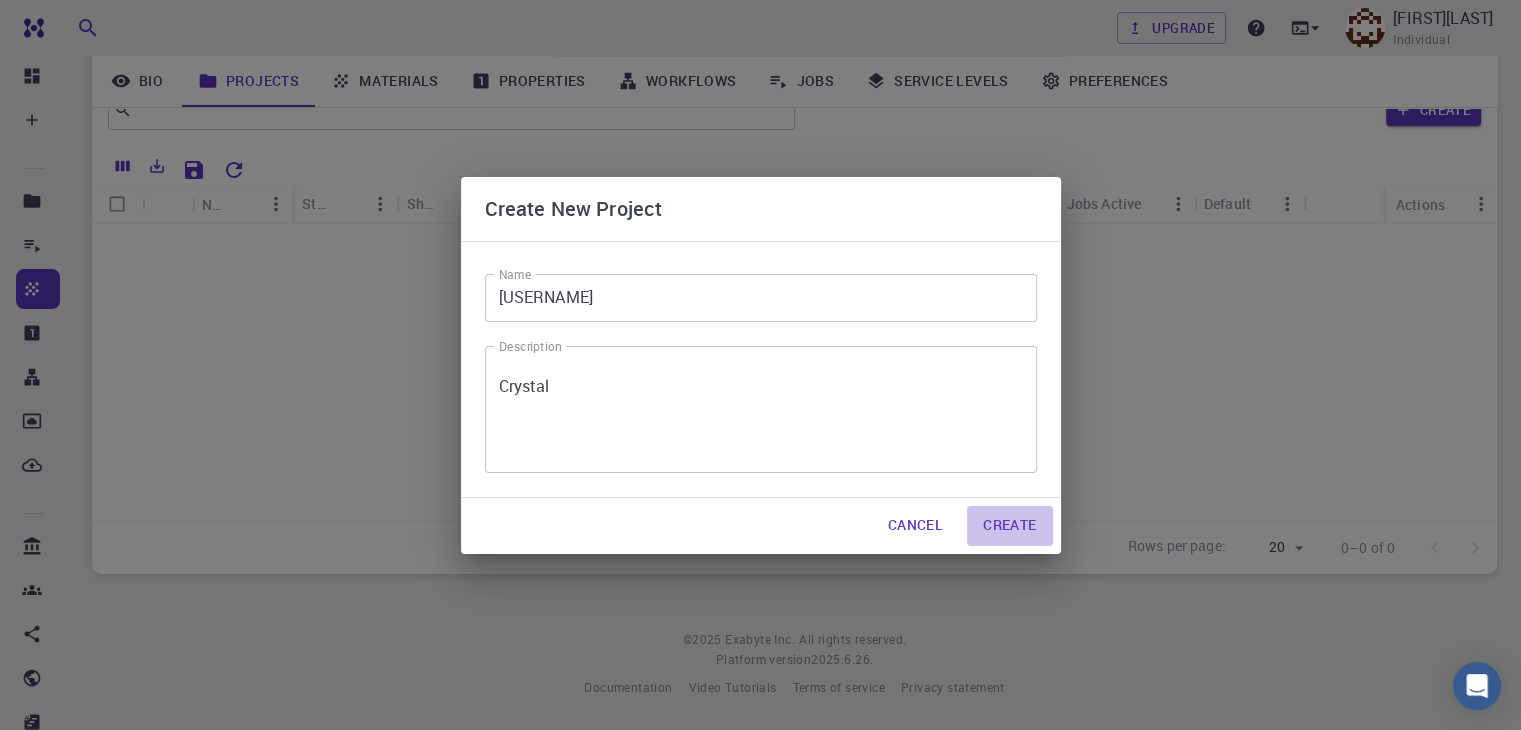 click on "Create" at bounding box center (1009, 526) 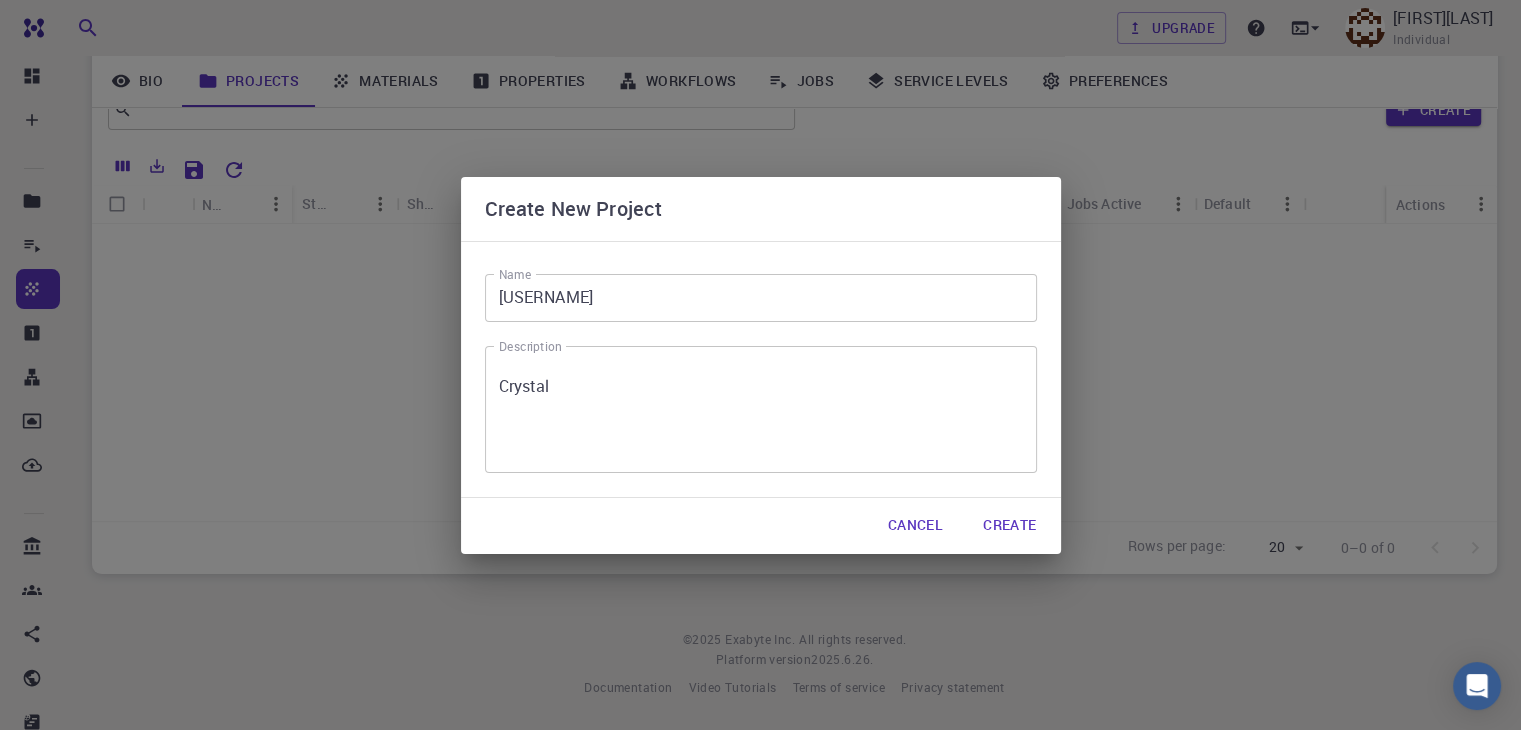 click on "Create" at bounding box center [1009, 526] 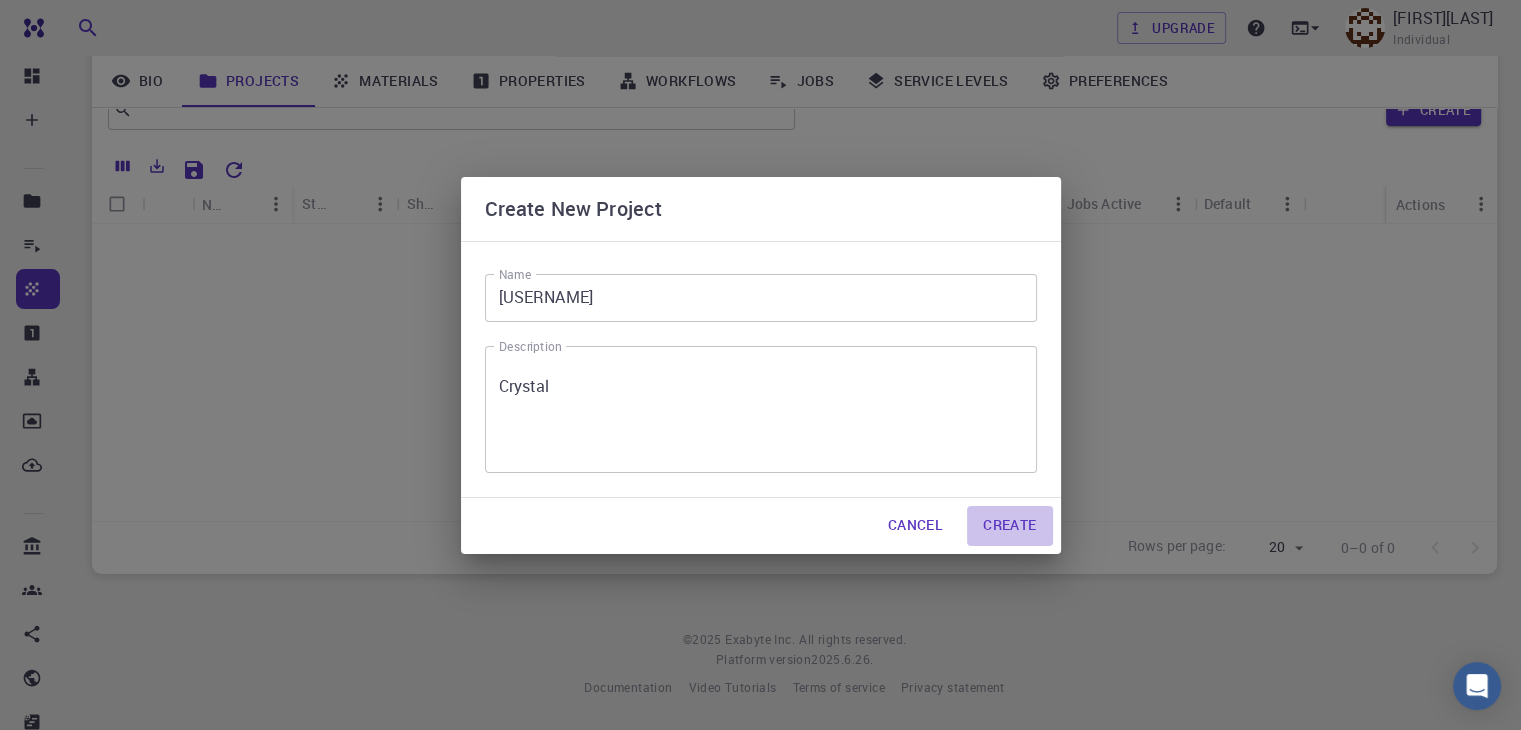 click on "Create" at bounding box center (1009, 526) 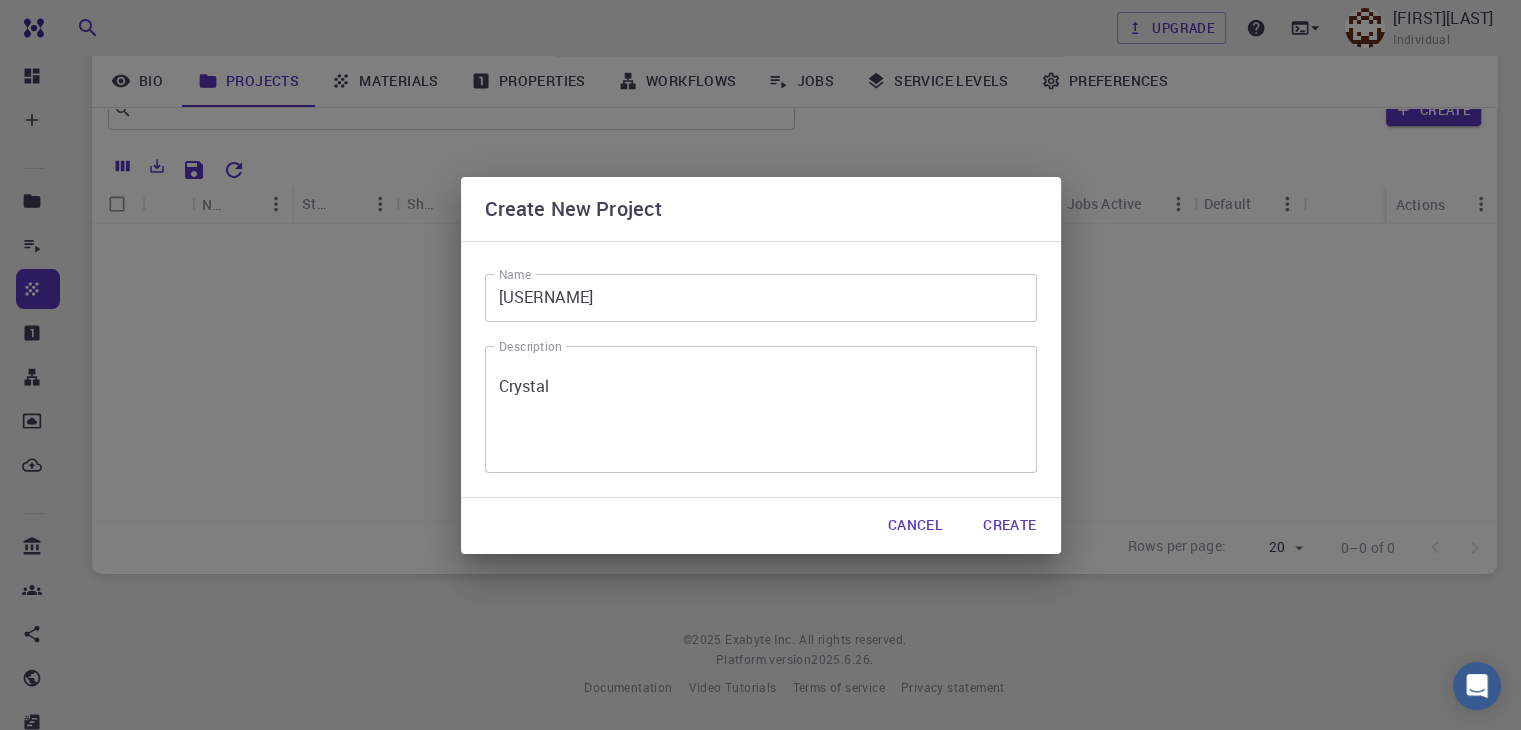click on "Create" at bounding box center (1009, 526) 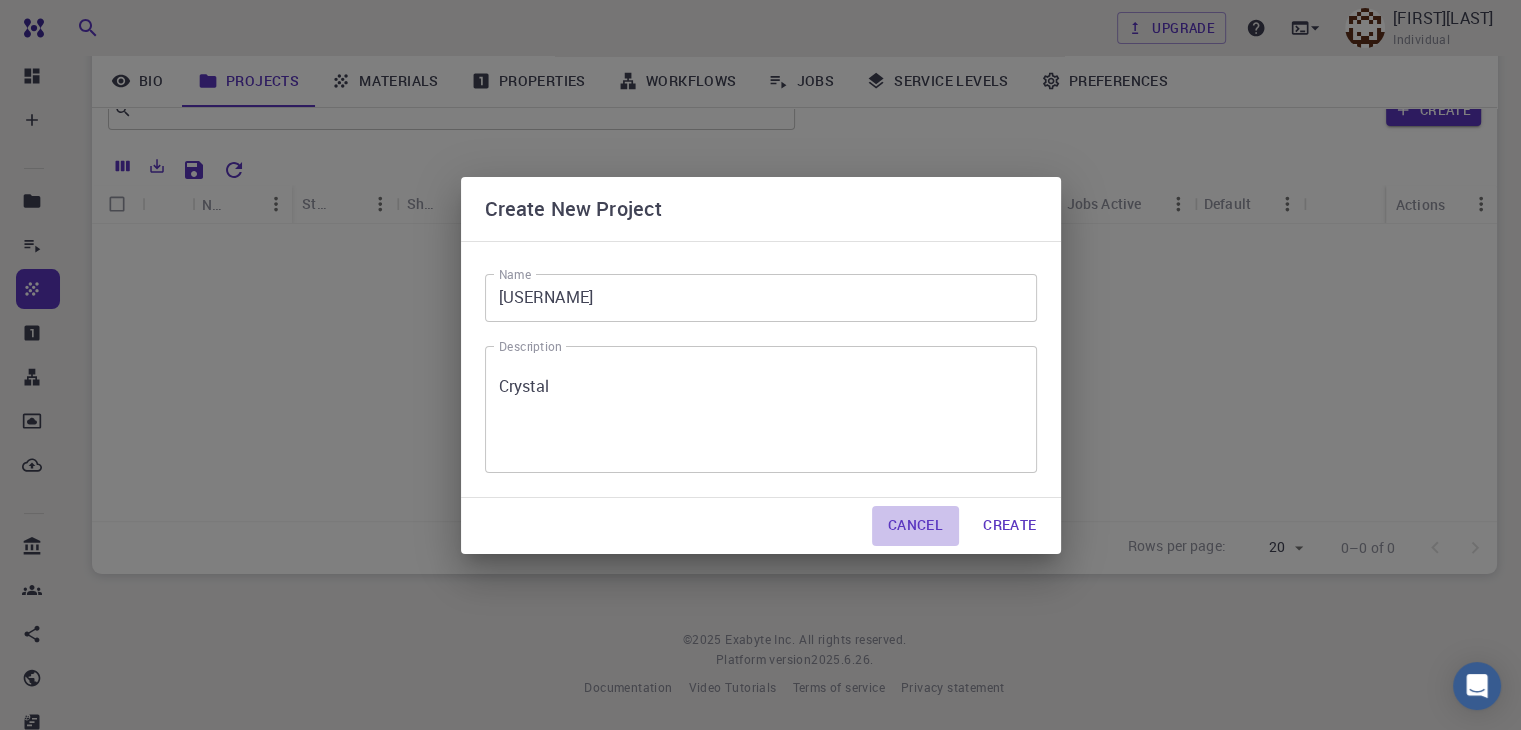click on "Cancel" at bounding box center [915, 526] 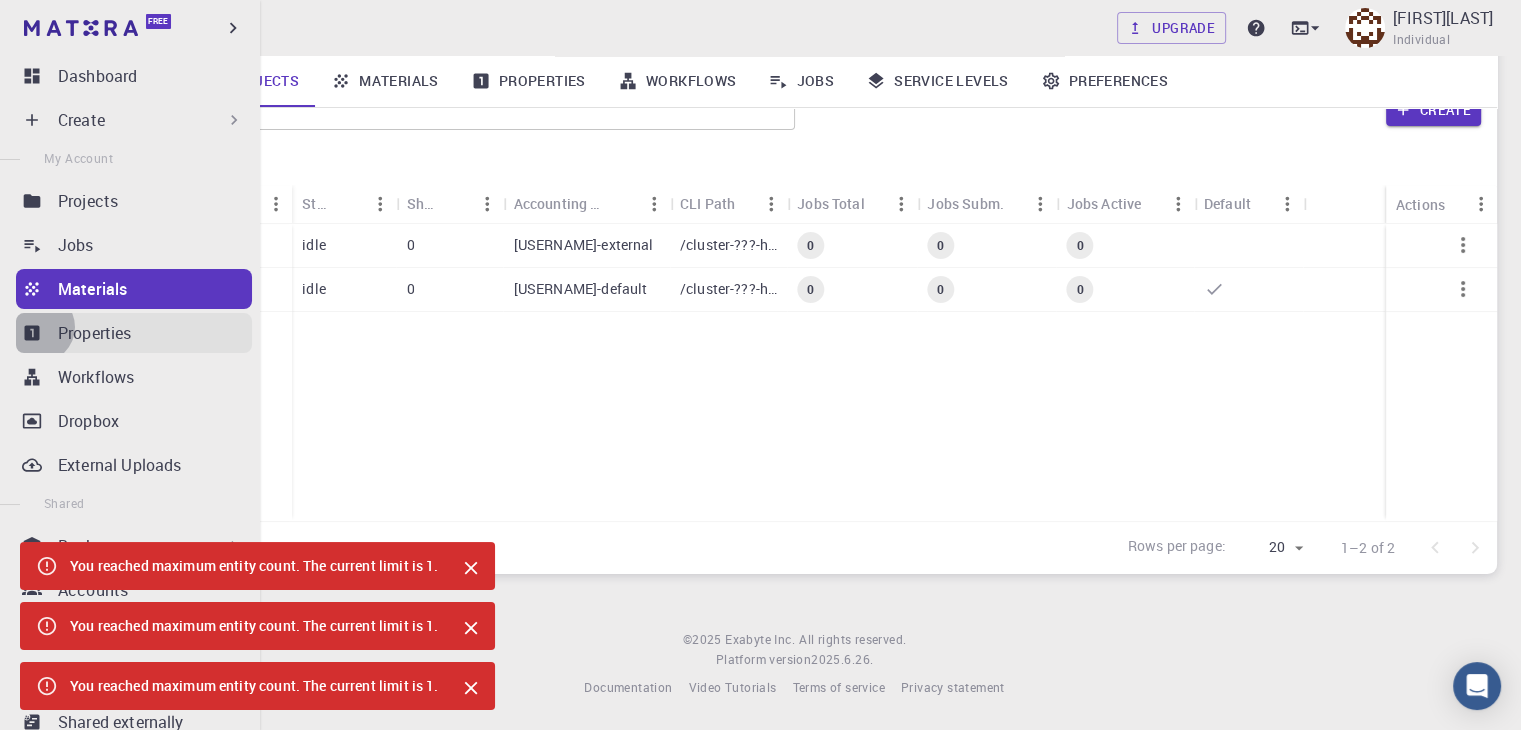click 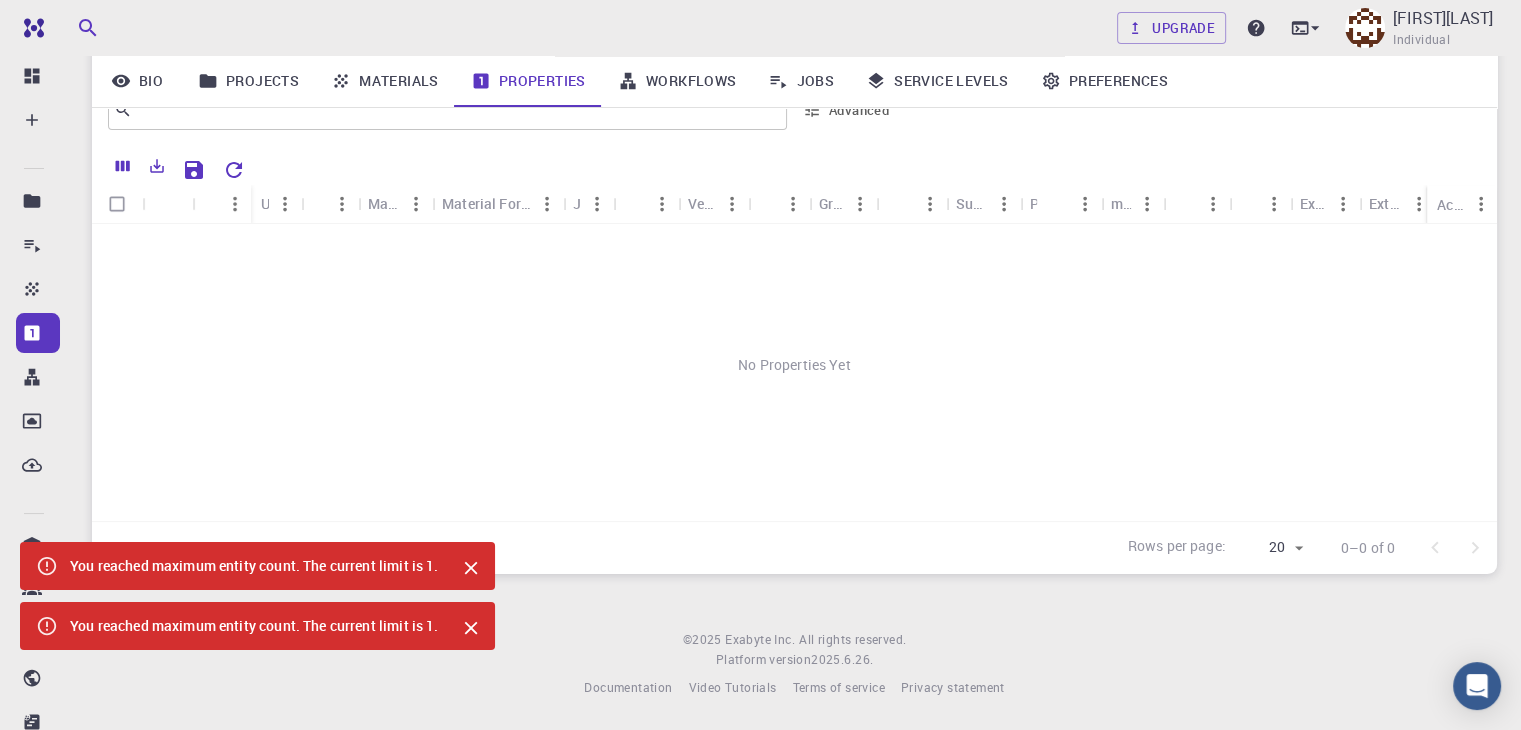click 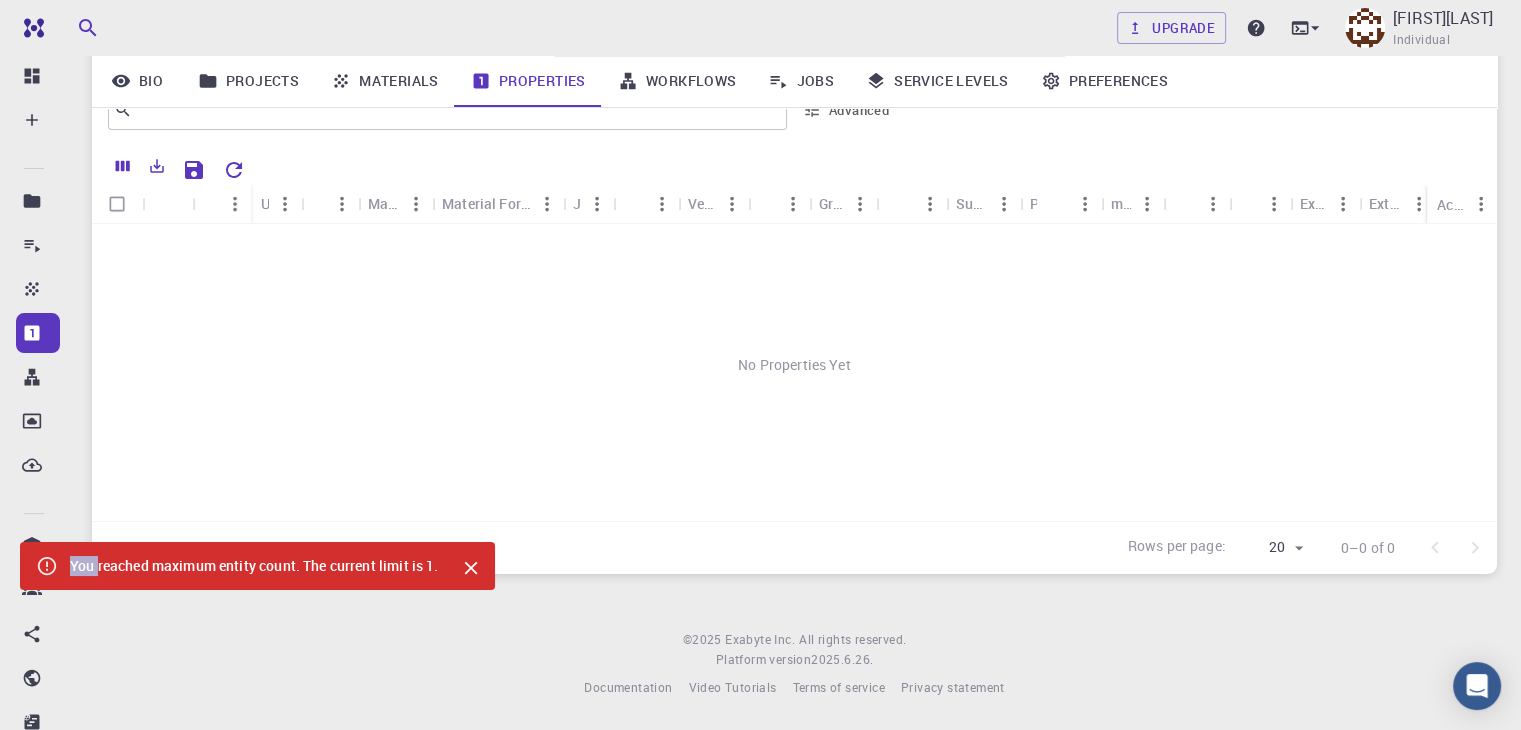 click on "You reached maximum entity count. The current limit is 1. You reached maximum entity count. The current limit is 1. You reached maximum entity count. The current limit is 1." at bounding box center [257, 626] 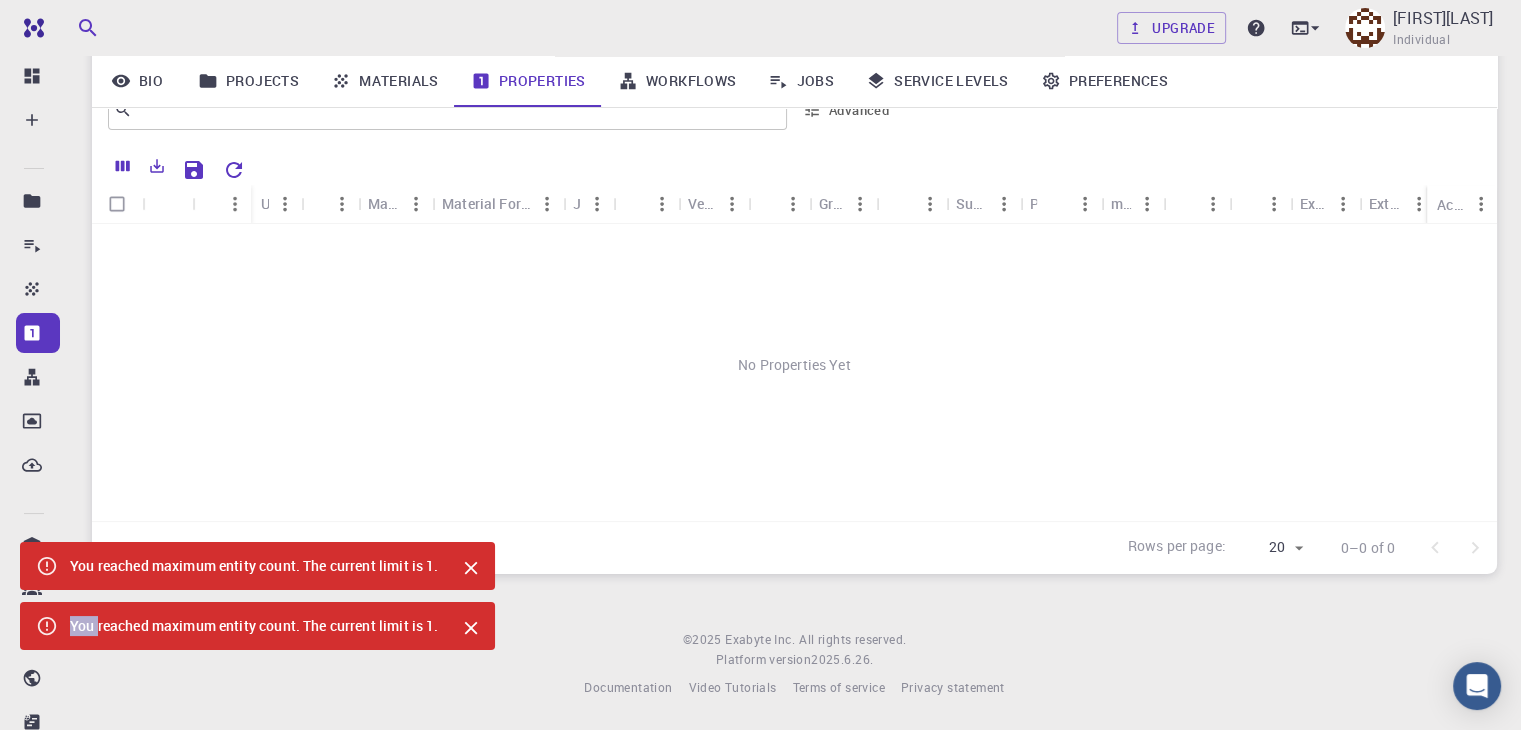 click 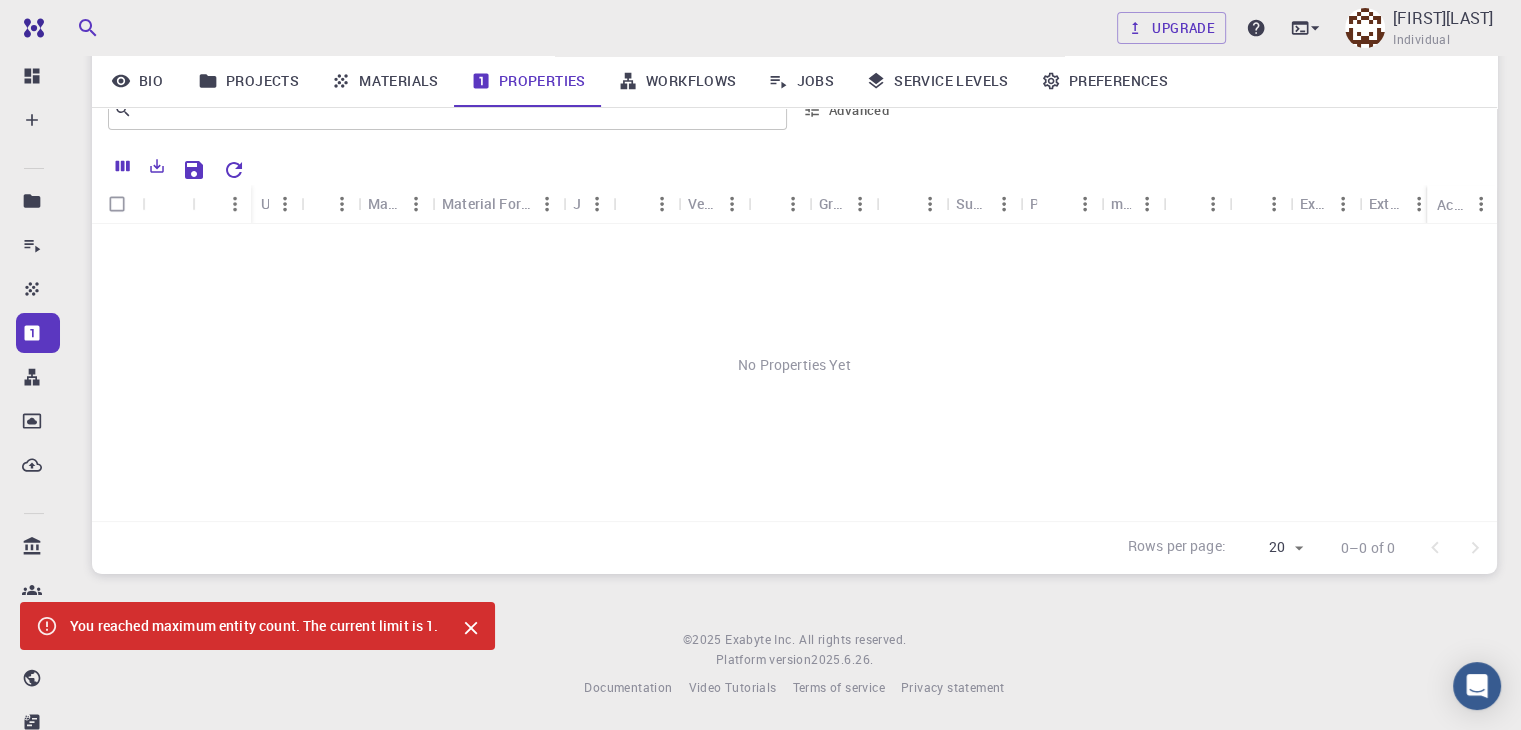 click on "You reached maximum entity count. The current limit is 1. You reached maximum entity count. The current limit is 1. You reached maximum entity count. The current limit is 1." at bounding box center [257, 656] 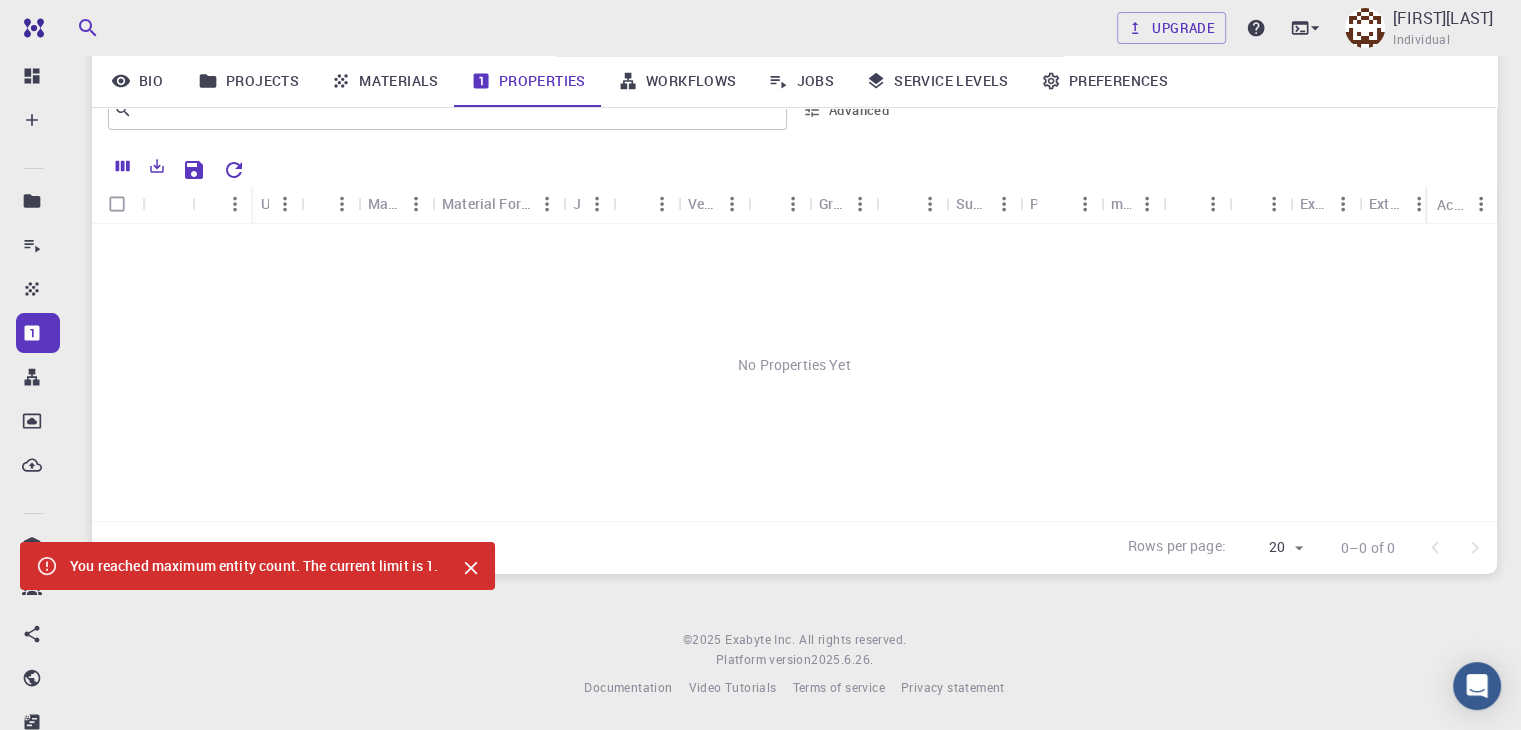click on "You reached maximum entity count. The current limit is 1. You reached maximum entity count. The current limit is 1. You reached maximum entity count. The current limit is 1." at bounding box center [257, 626] 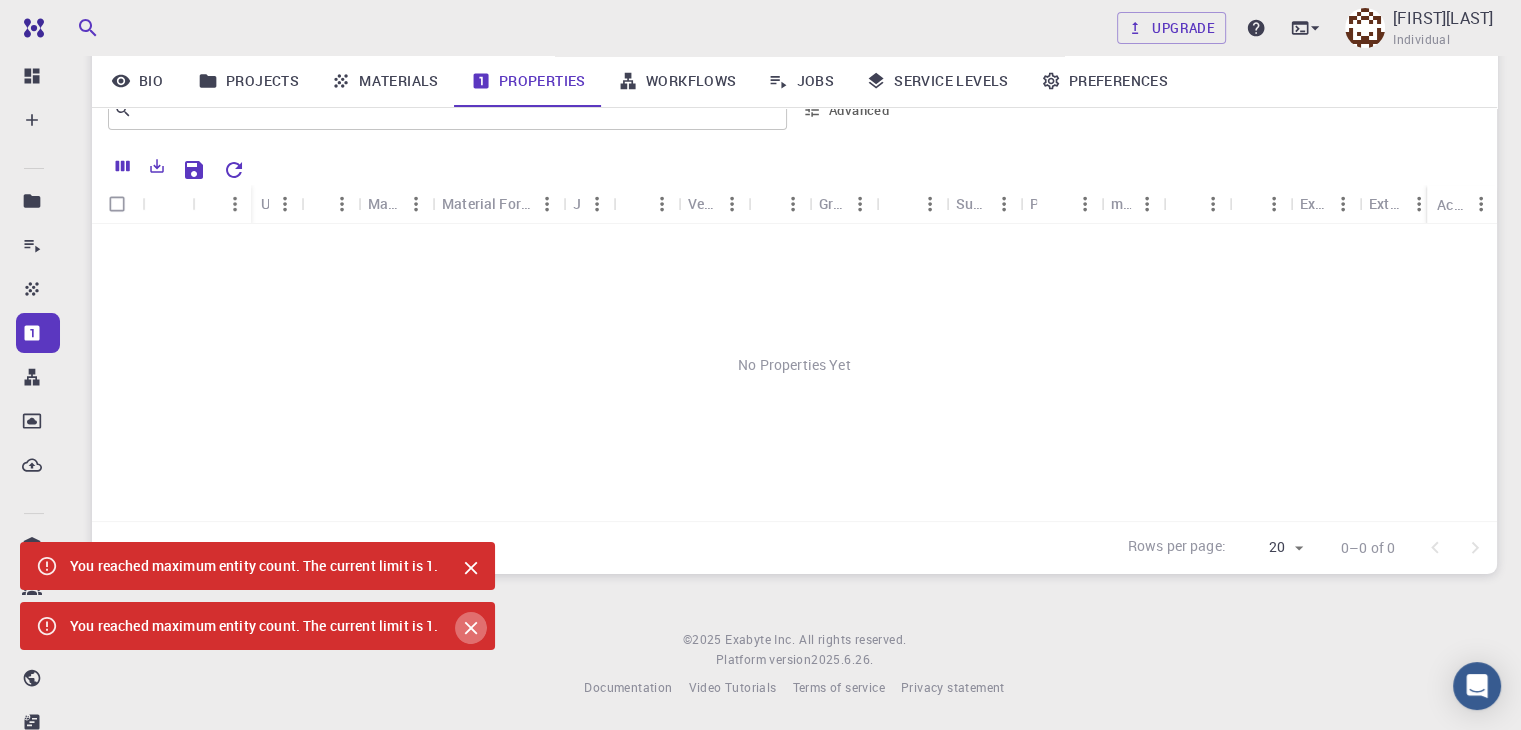 click 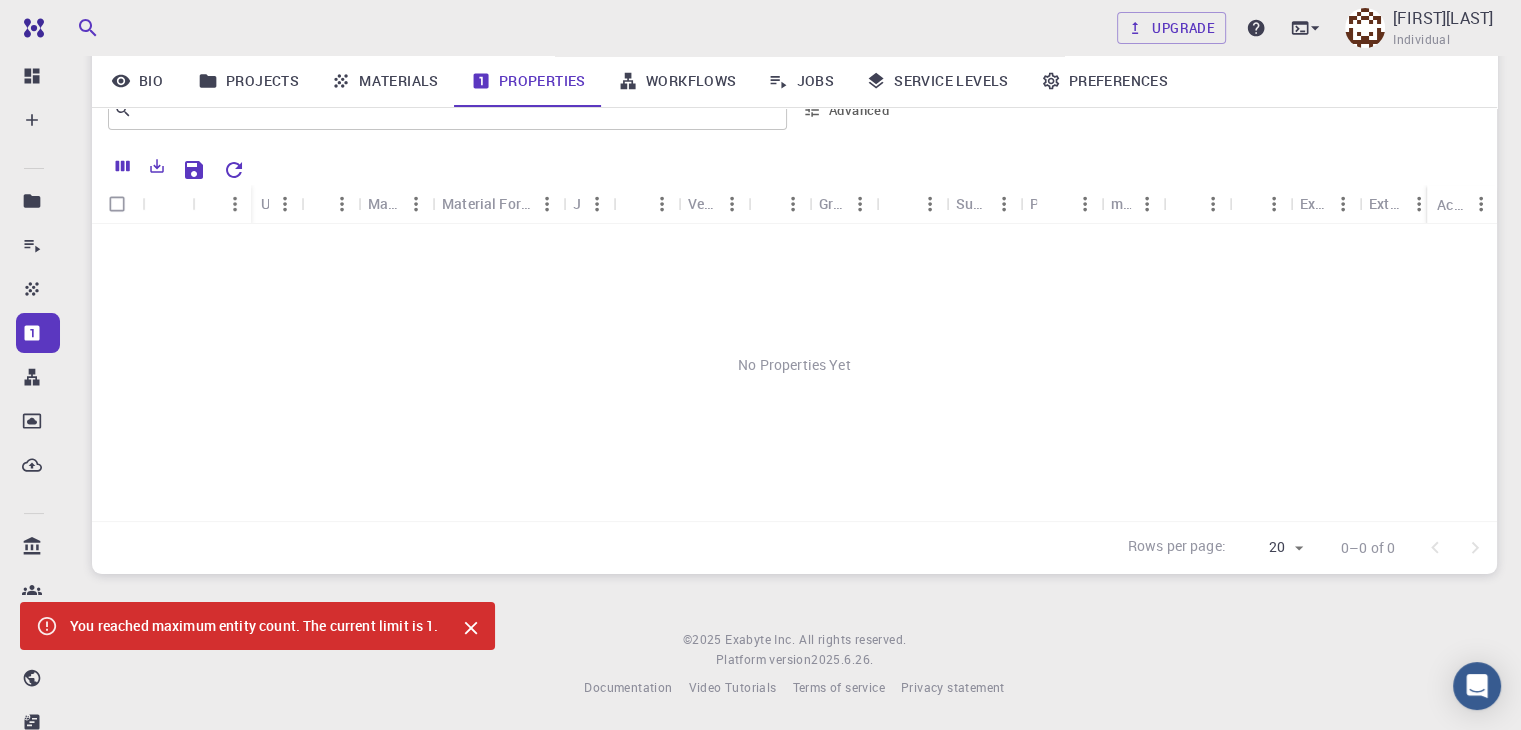 click on "You reached maximum entity count. The current limit is 1. You reached maximum entity count. The current limit is 1. You reached maximum entity count. The current limit is 1." at bounding box center [257, 656] 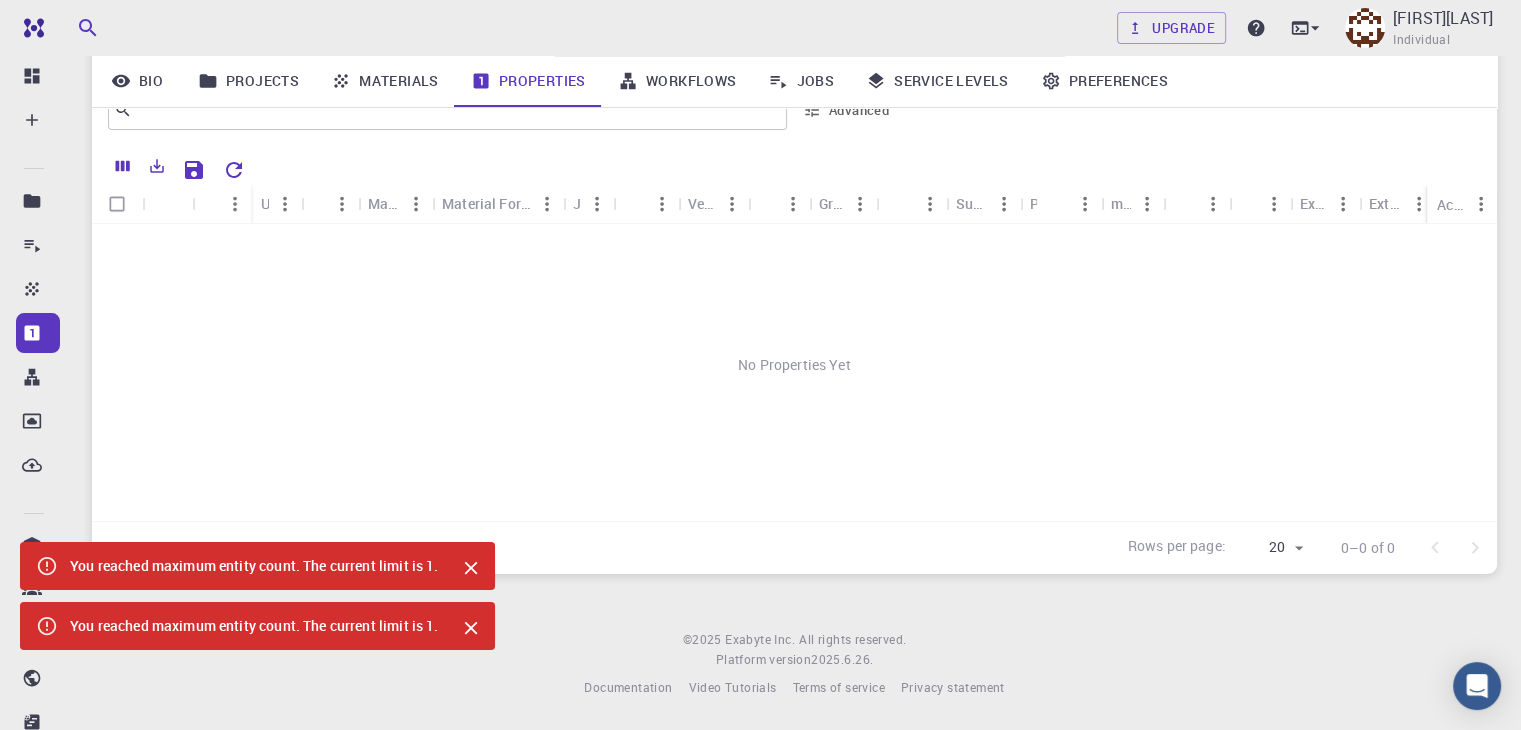 click at bounding box center (463, 626) 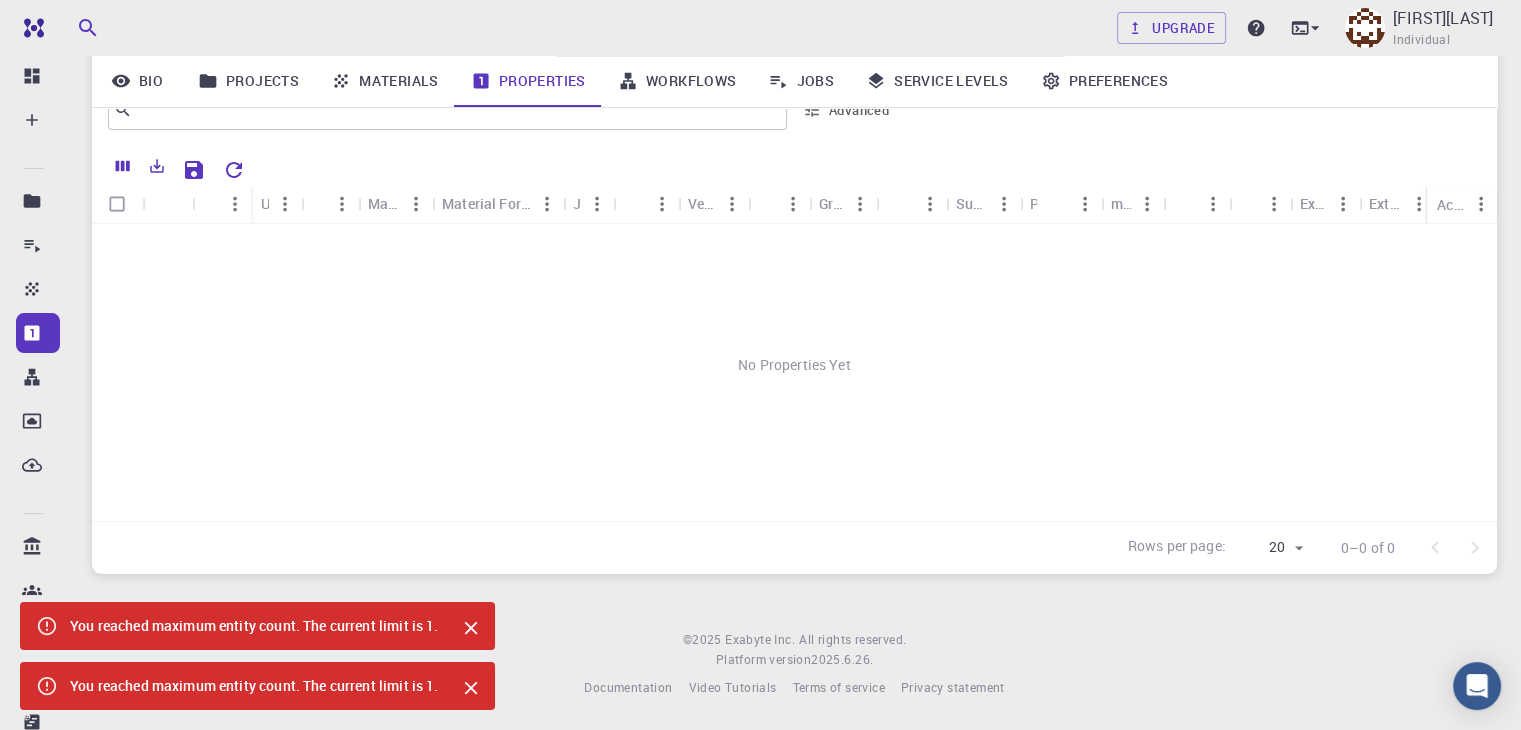click at bounding box center (471, 628) 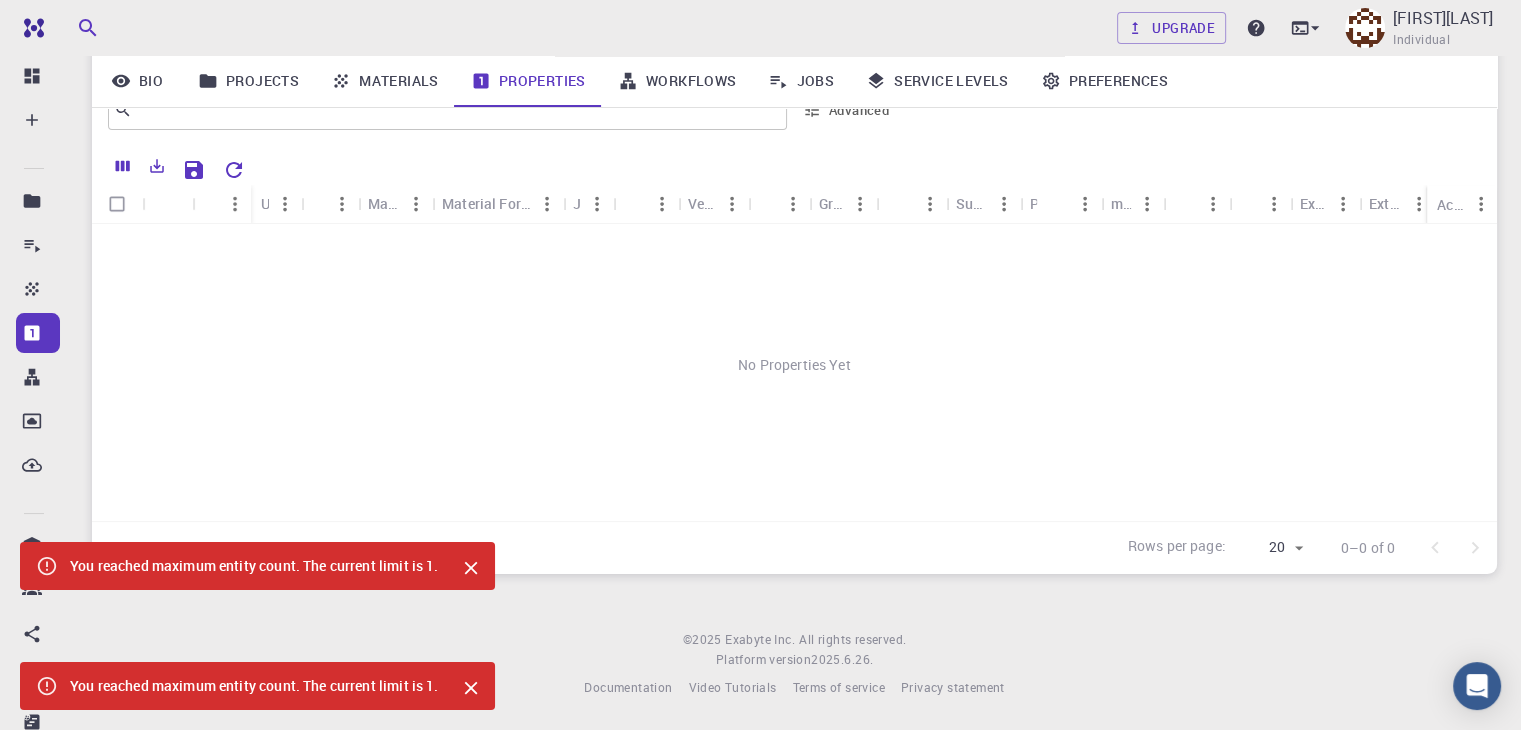 click on "You reached maximum entity count. The current limit is 1." at bounding box center (257, 626) 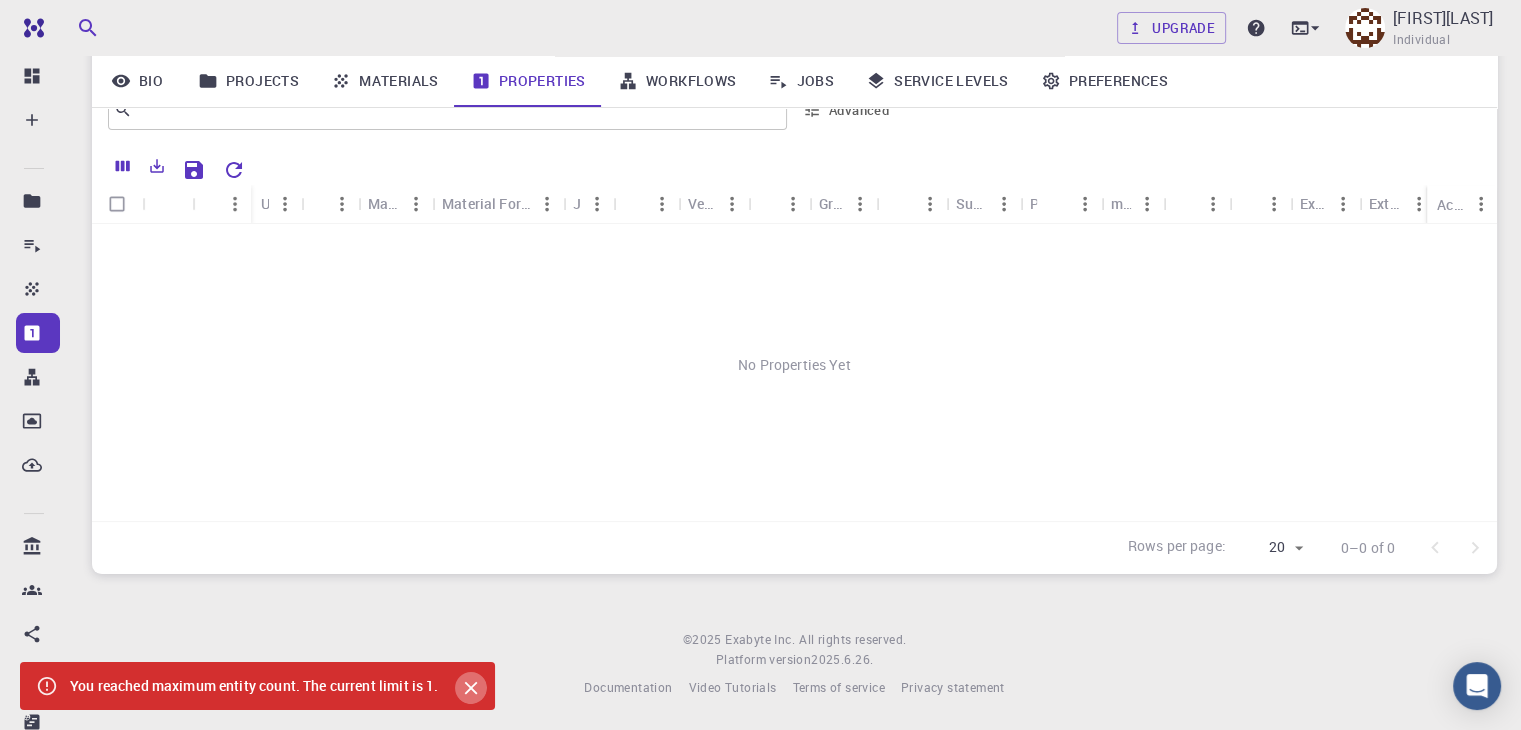 click 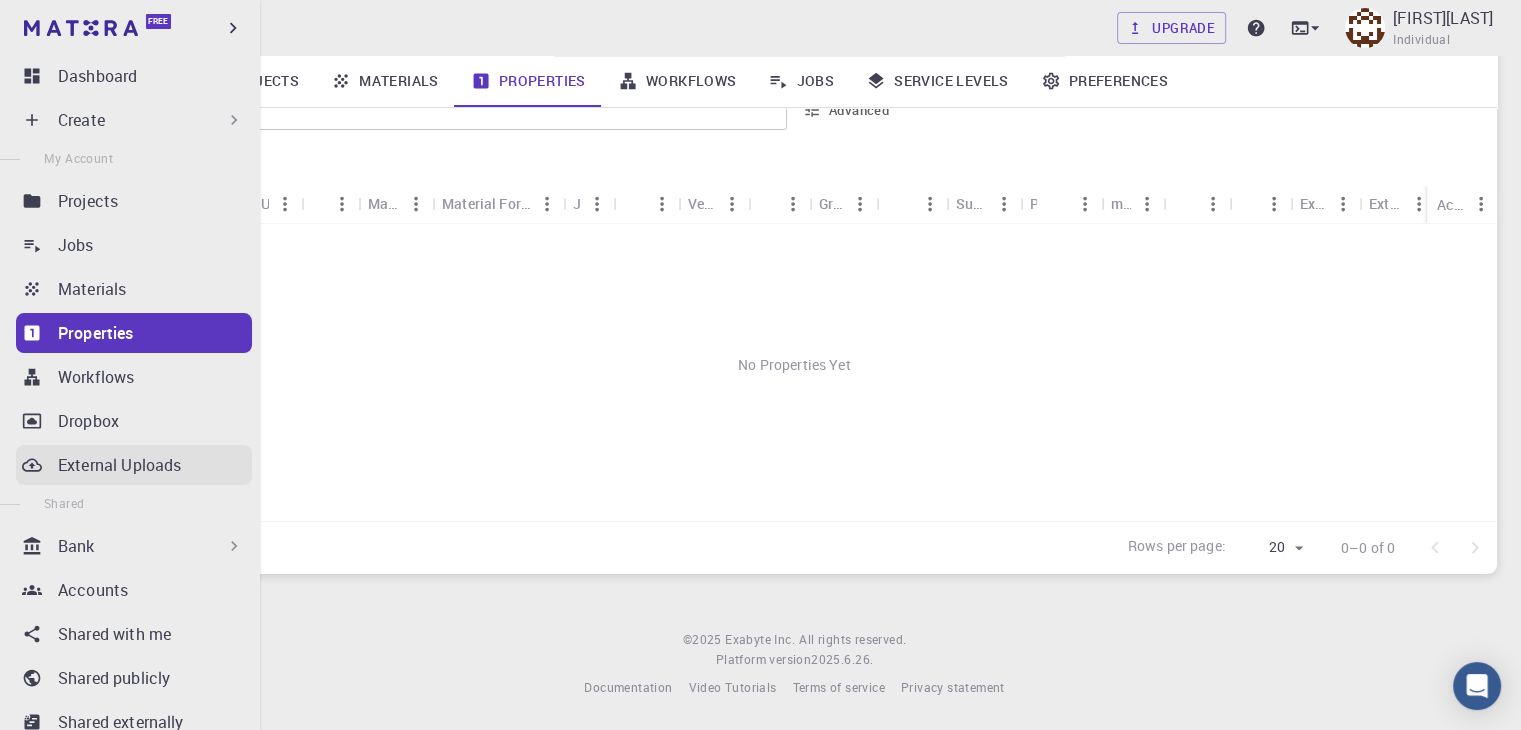 click 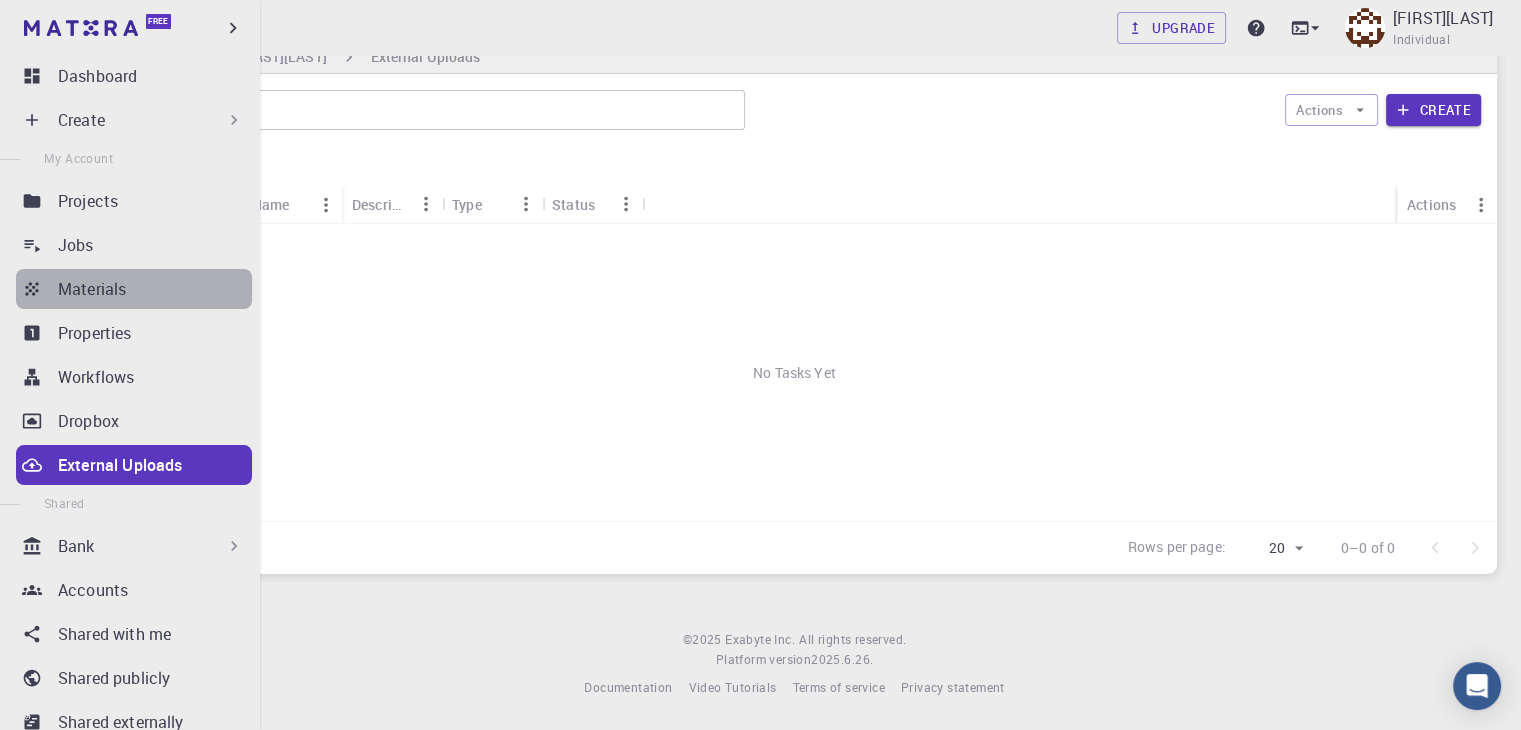 click on "Materials" at bounding box center (134, 289) 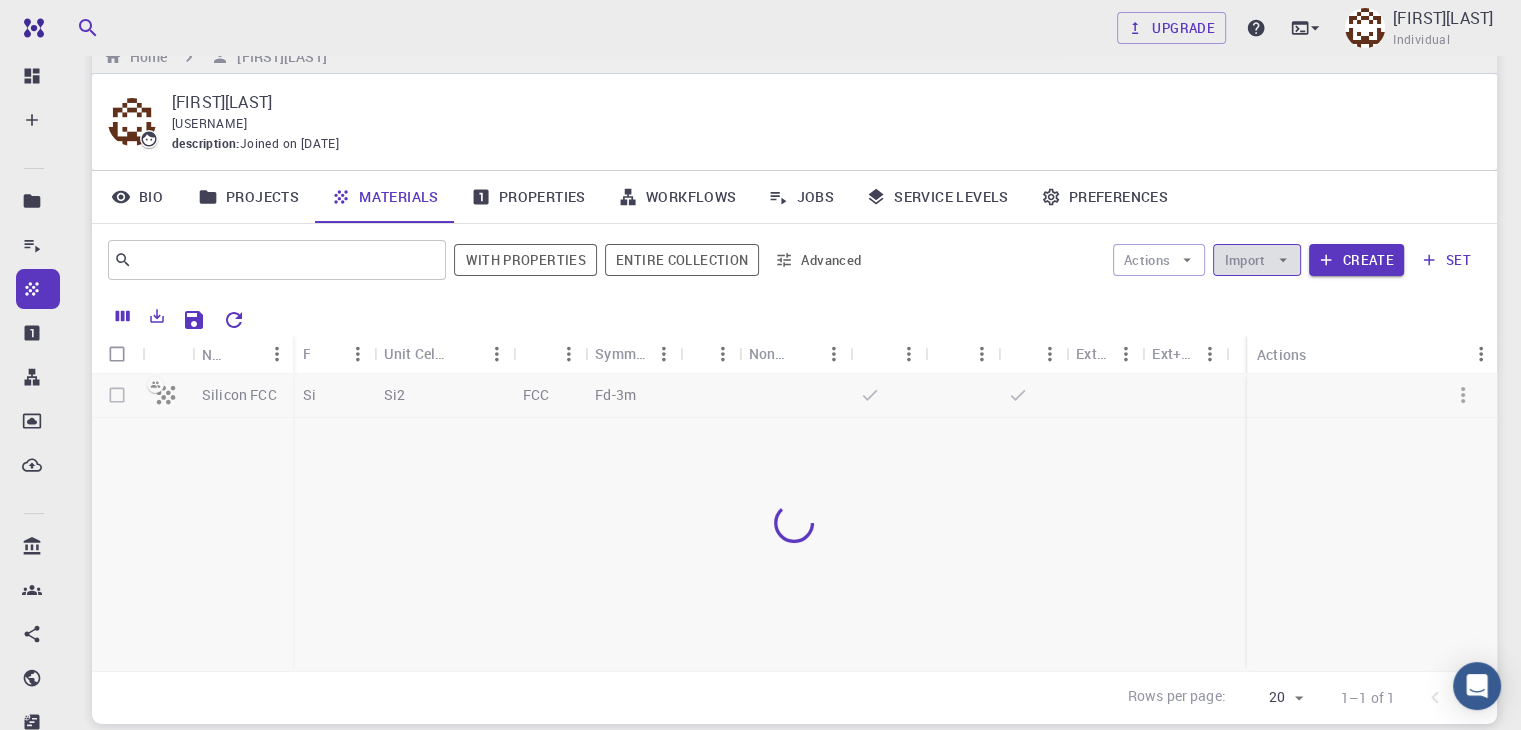 click on "Import" at bounding box center [1256, 260] 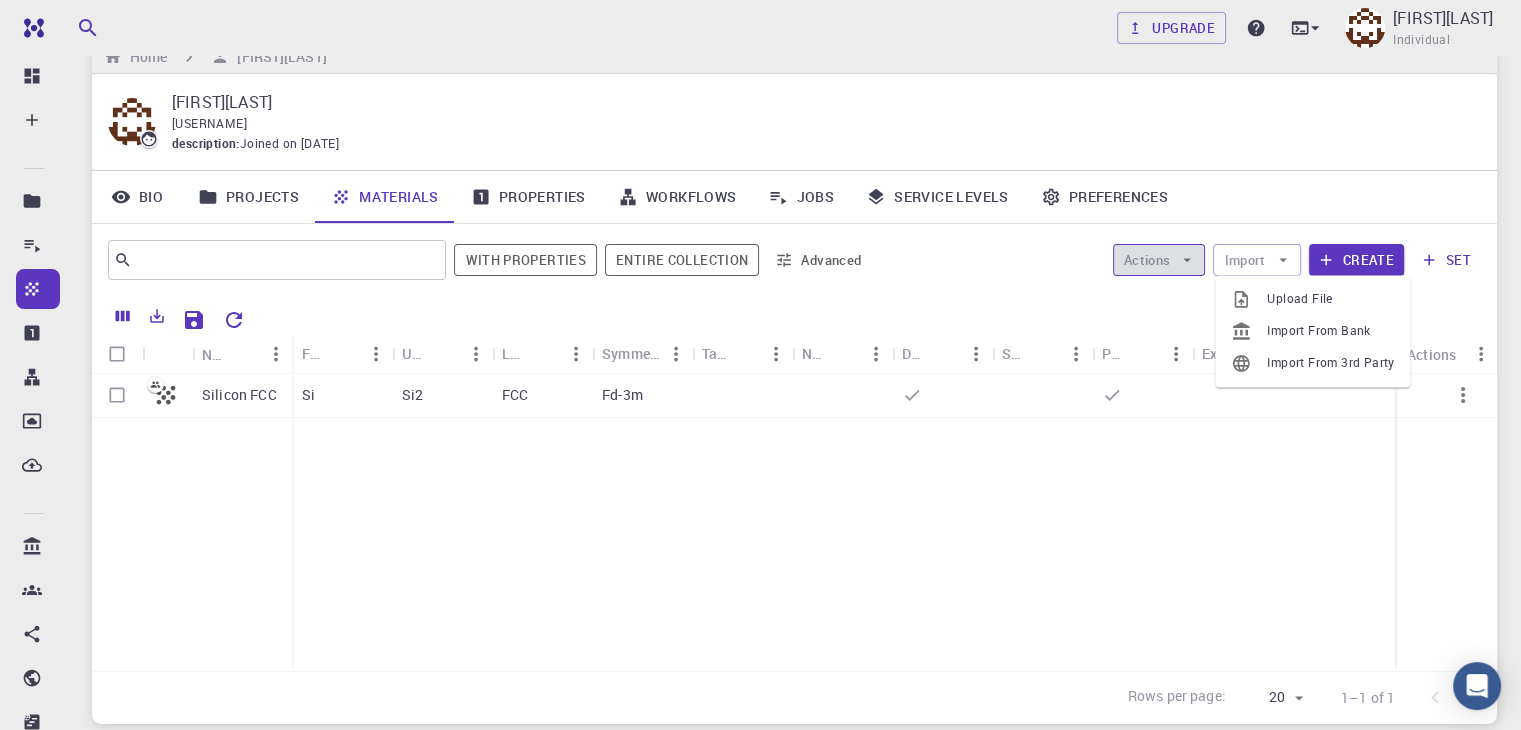 click 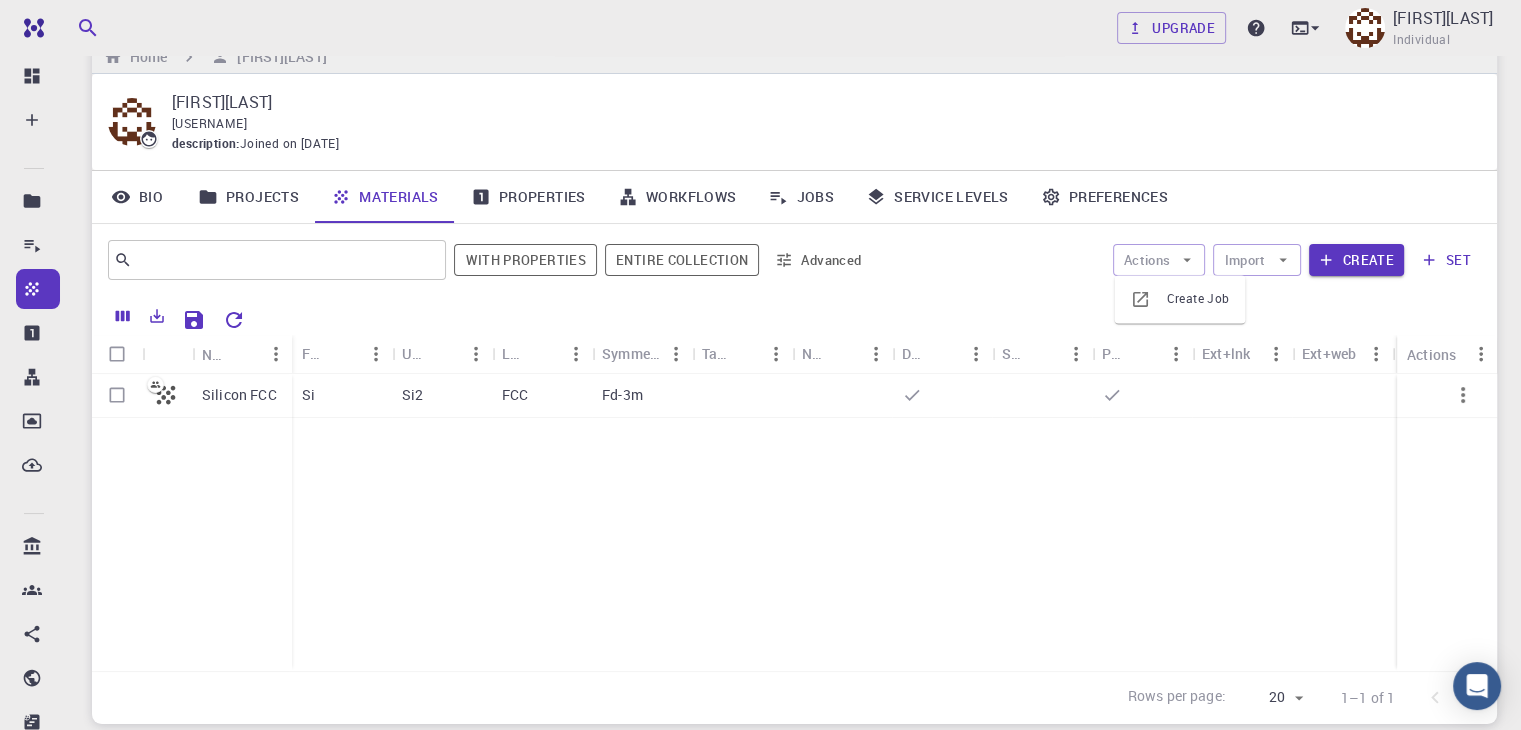 click on "Actions Import Create set" at bounding box center (1180, 260) 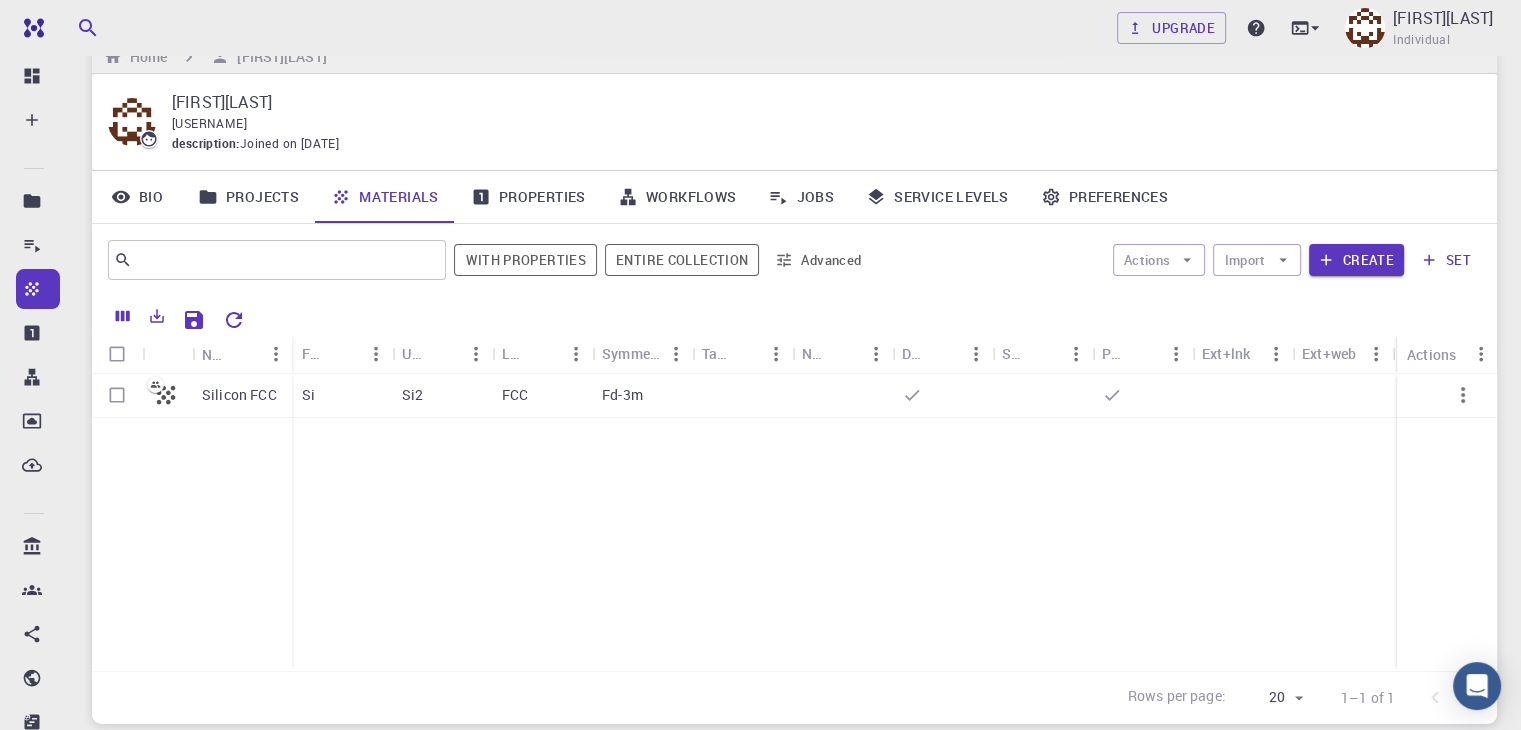 scroll, scrollTop: 0, scrollLeft: 0, axis: both 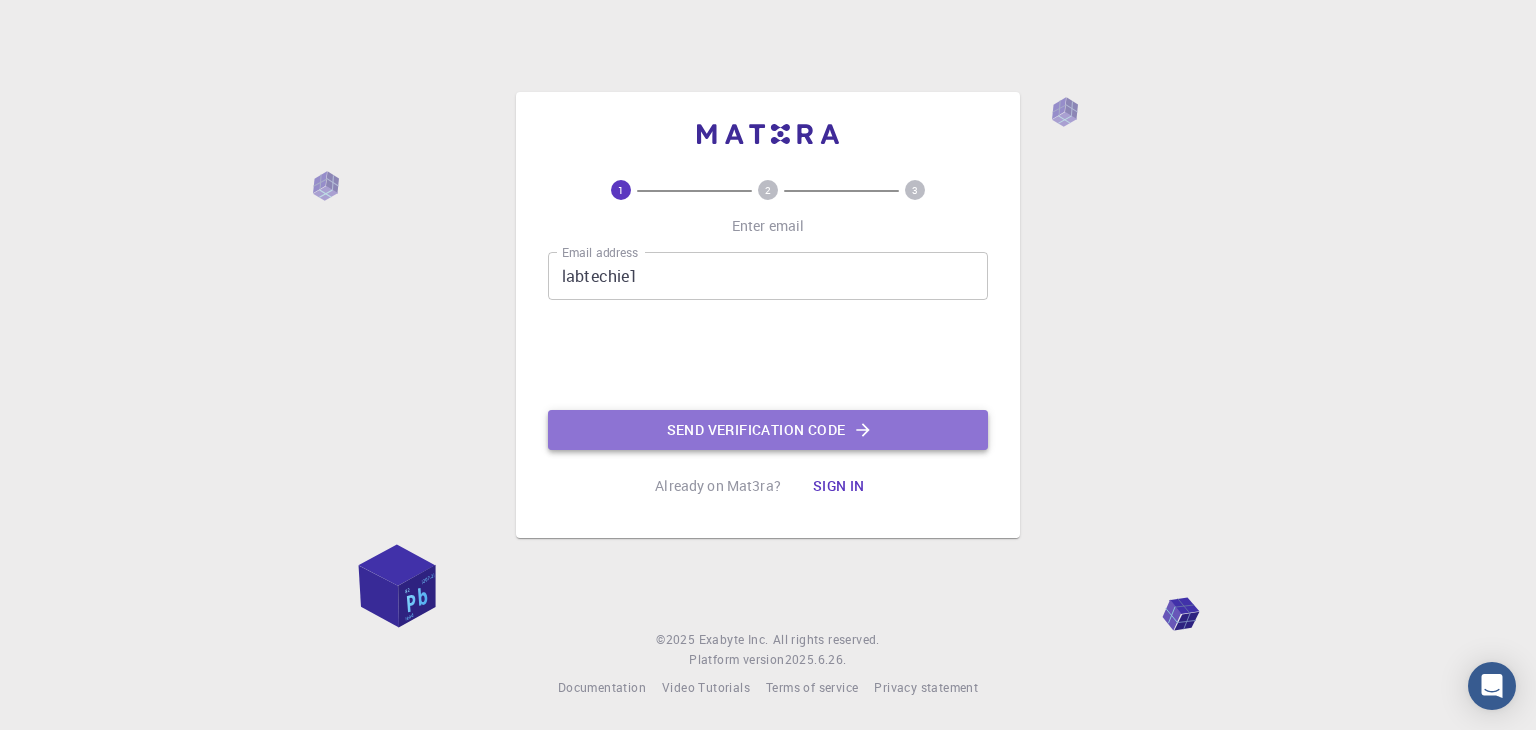 click on "Send verification code" 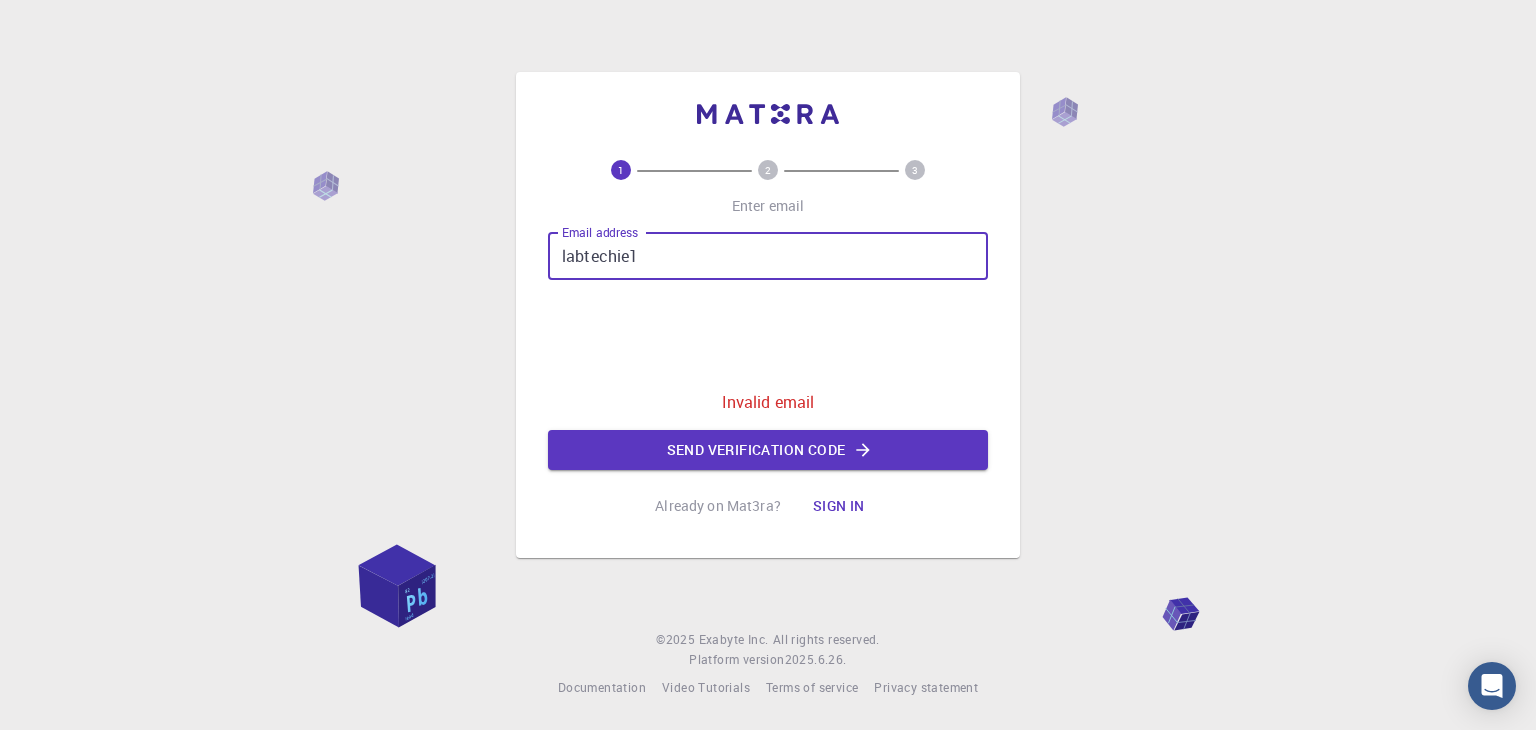 click on "labtechie1" at bounding box center [768, 256] 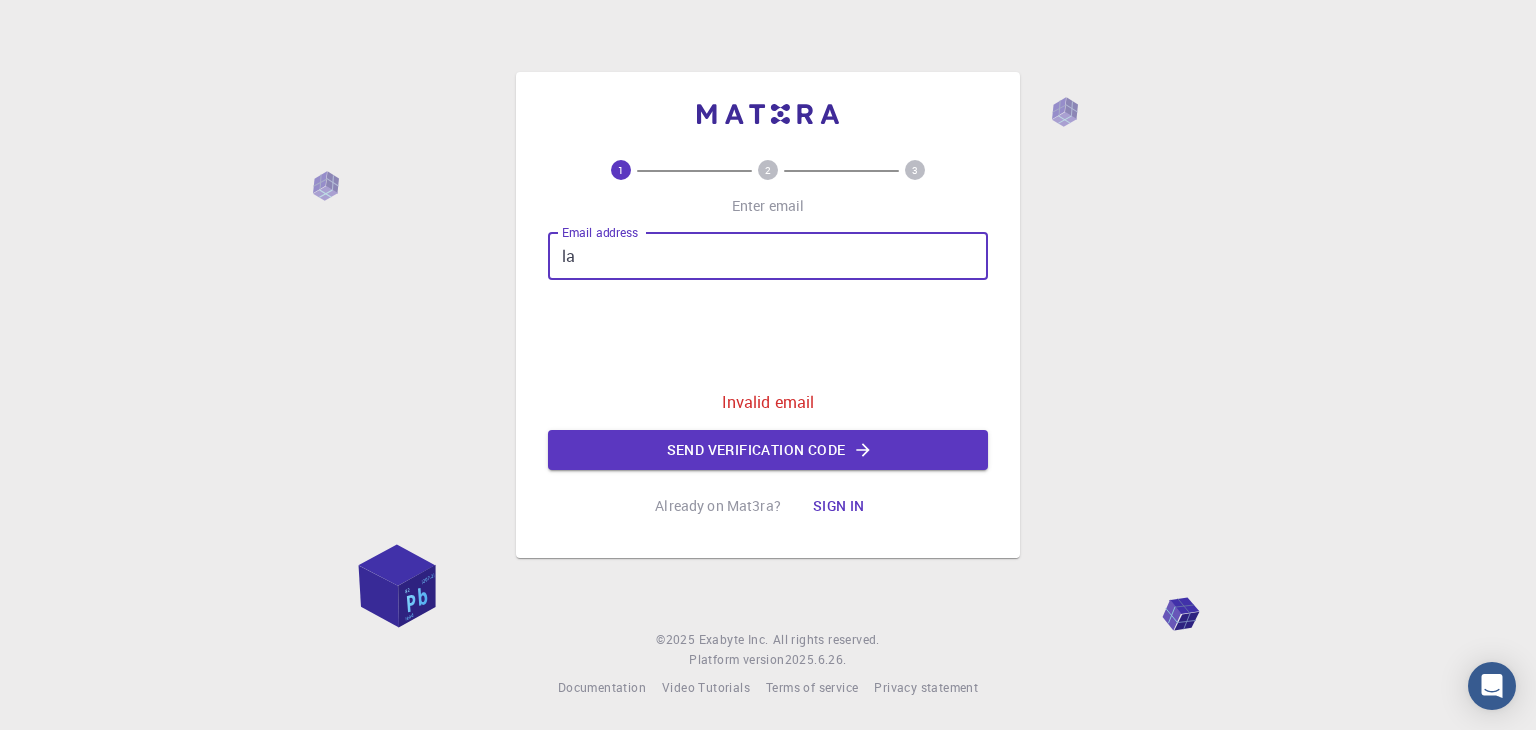 type on "l" 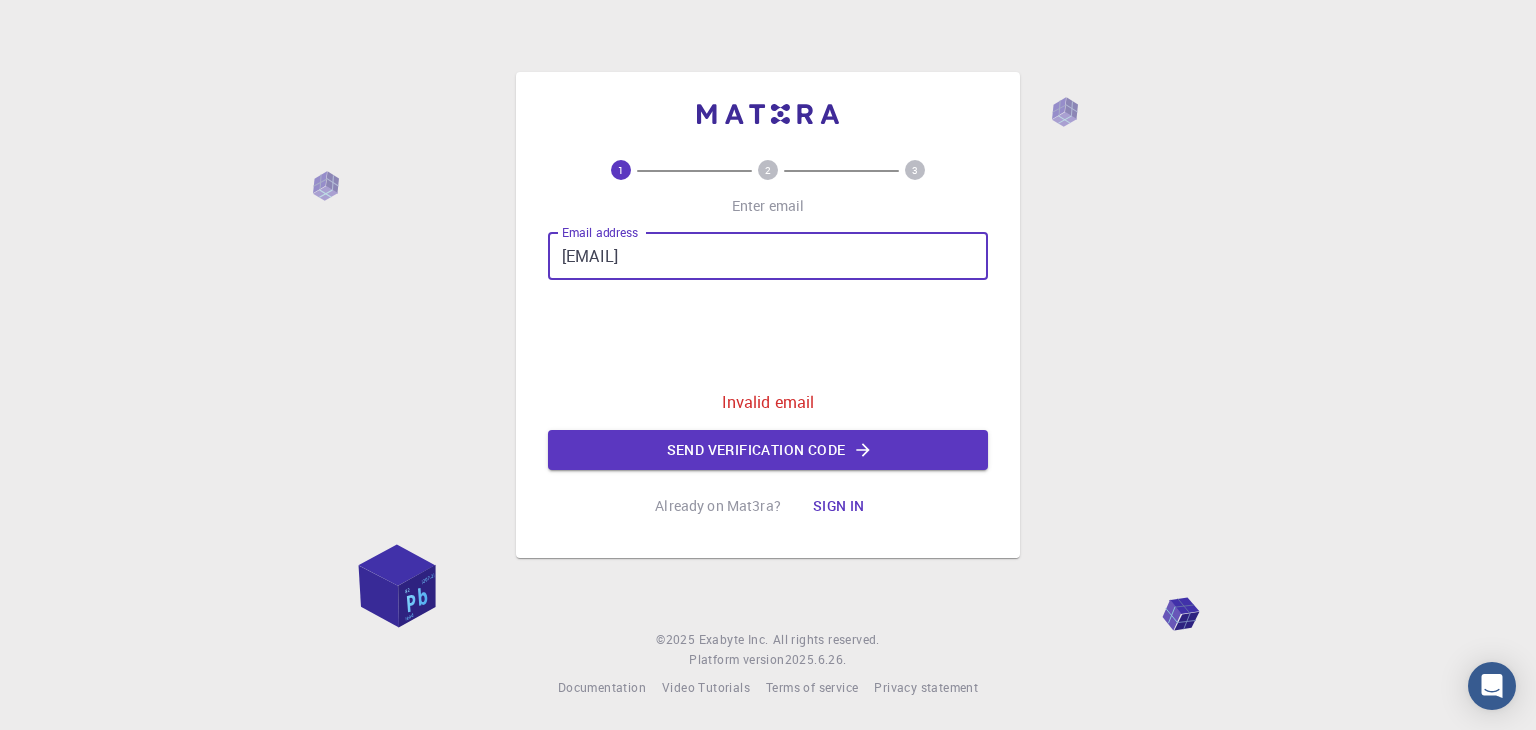 type on "[EMAIL]" 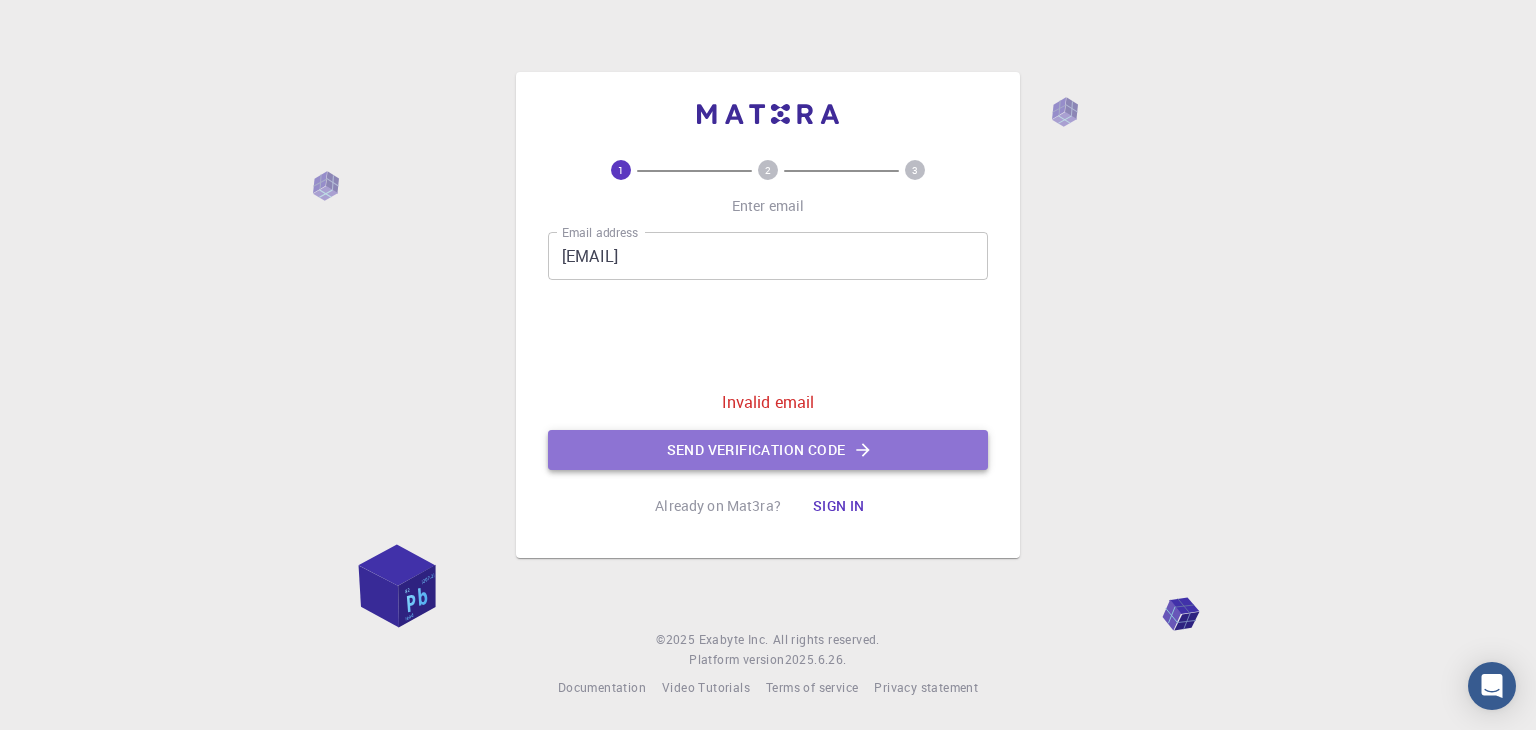 click on "Send verification code" at bounding box center [768, 450] 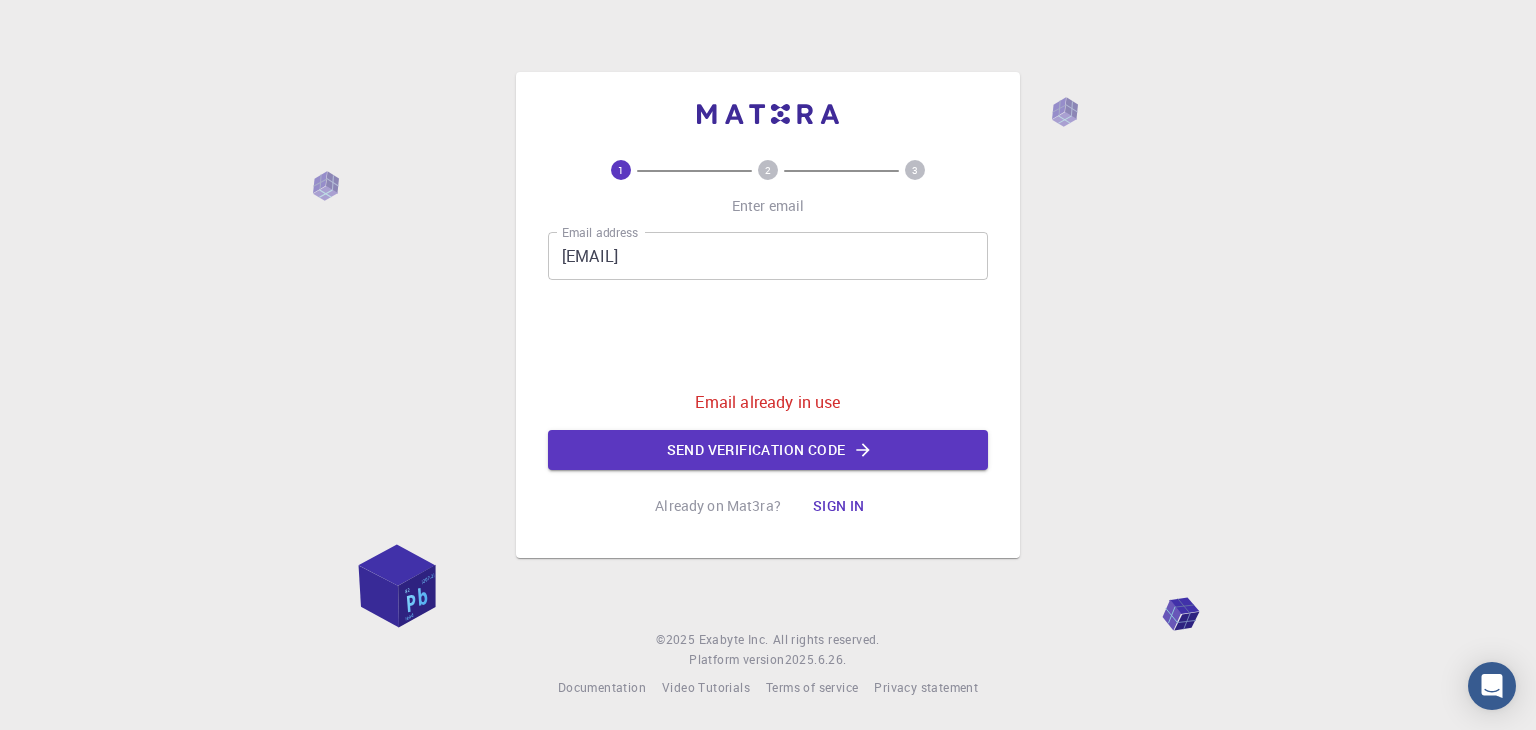 click on "1 2 3 Enter email Email address [EMAIL] Email address Email already in use Send verification code Already on Mat3ra? Sign in" at bounding box center [768, 315] 